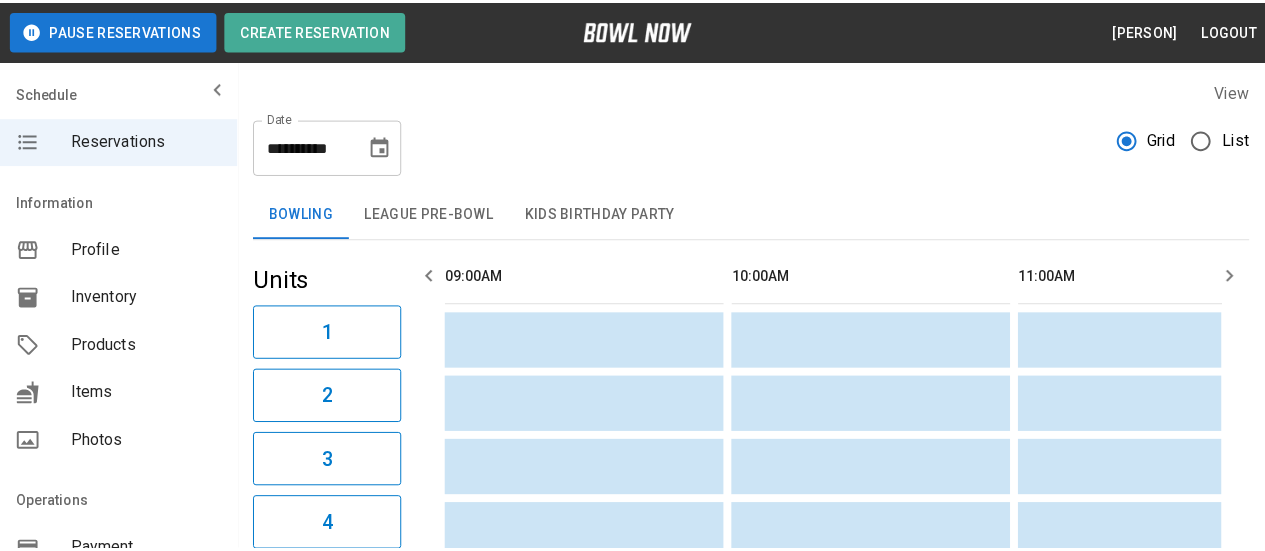 scroll, scrollTop: 500, scrollLeft: 0, axis: vertical 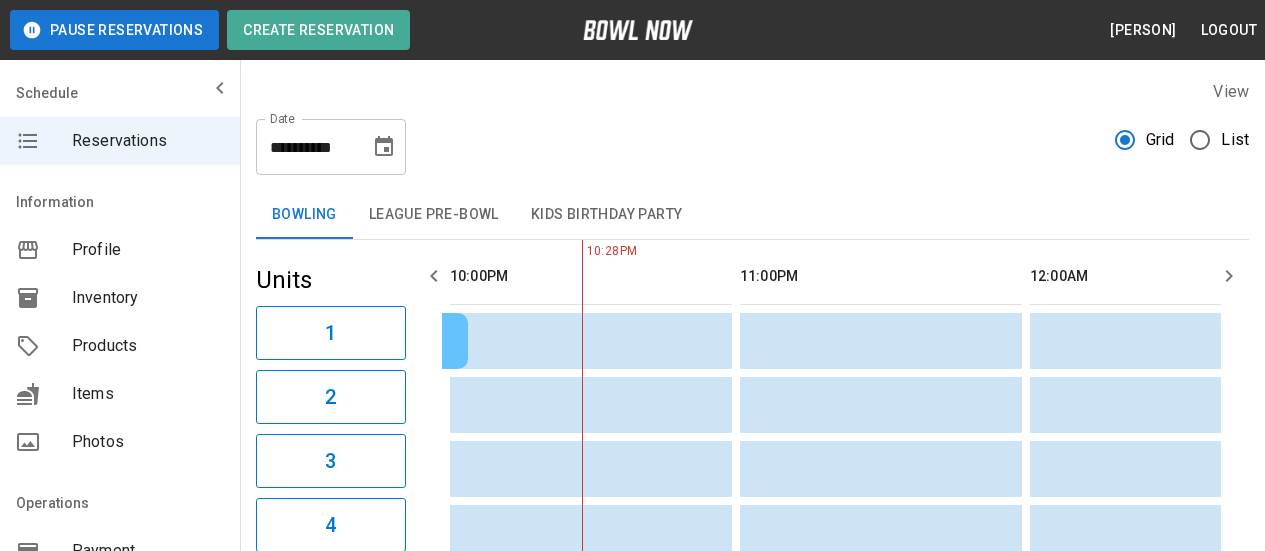click 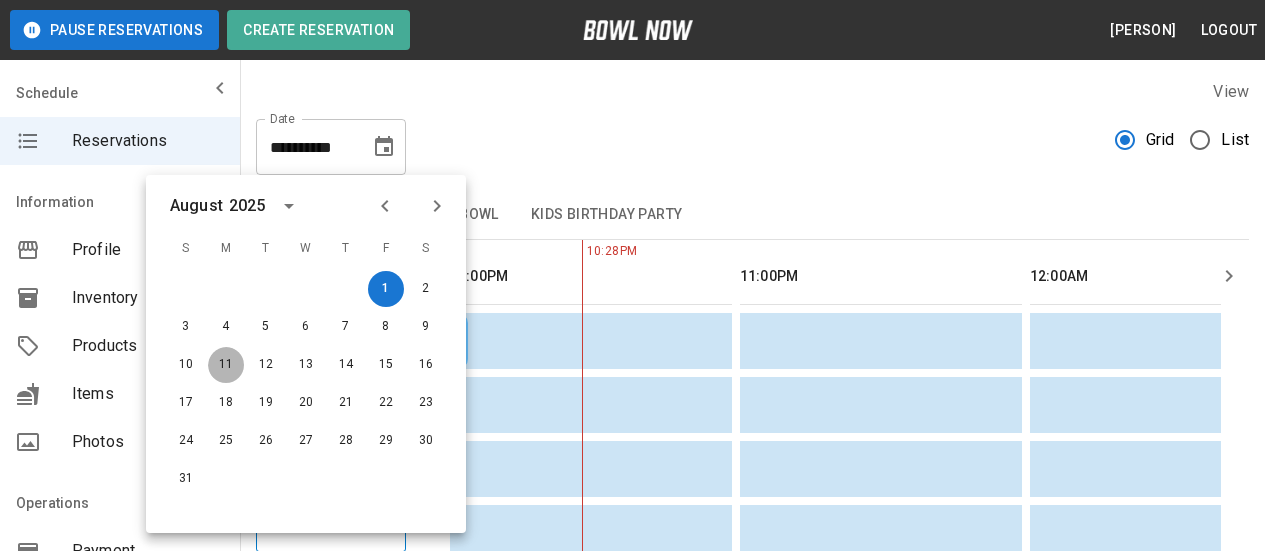 click on "11" at bounding box center (226, 365) 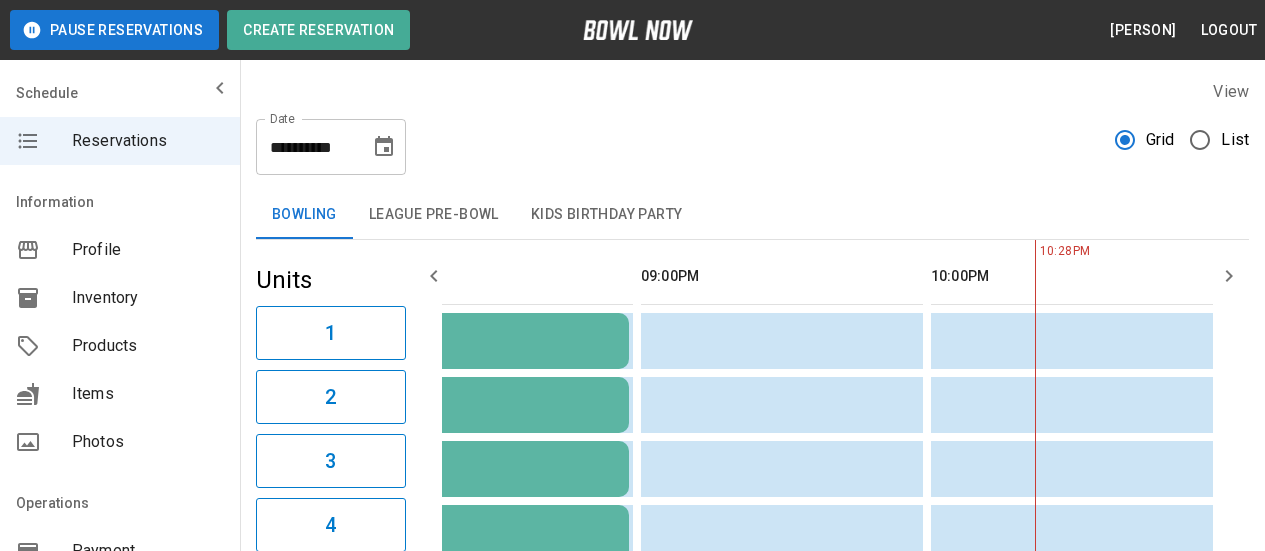 scroll, scrollTop: 0, scrollLeft: 3289, axis: horizontal 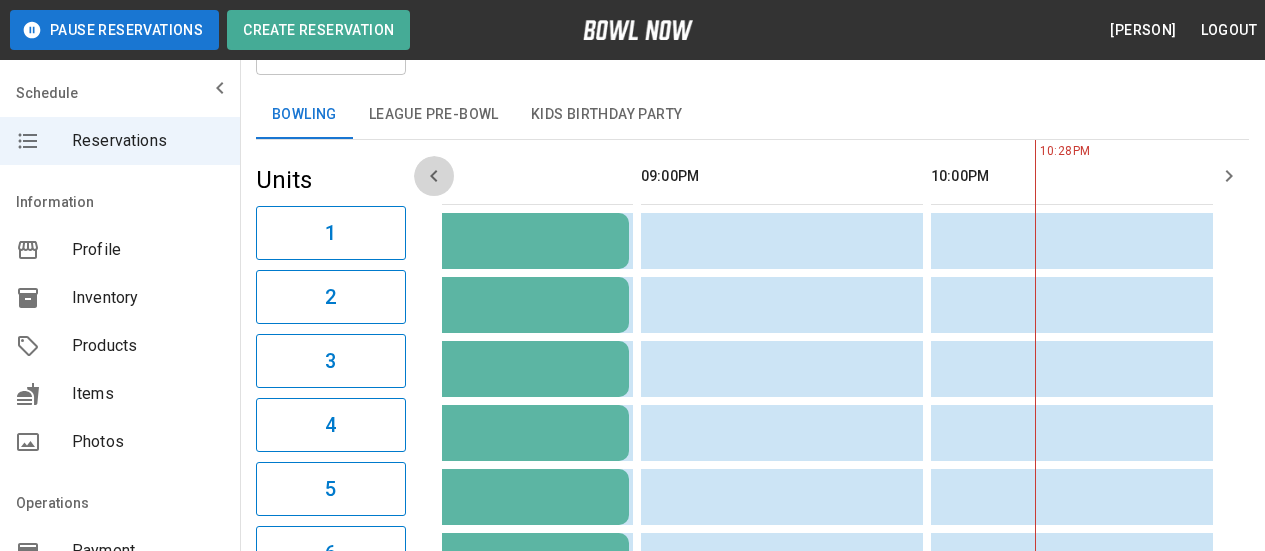 click 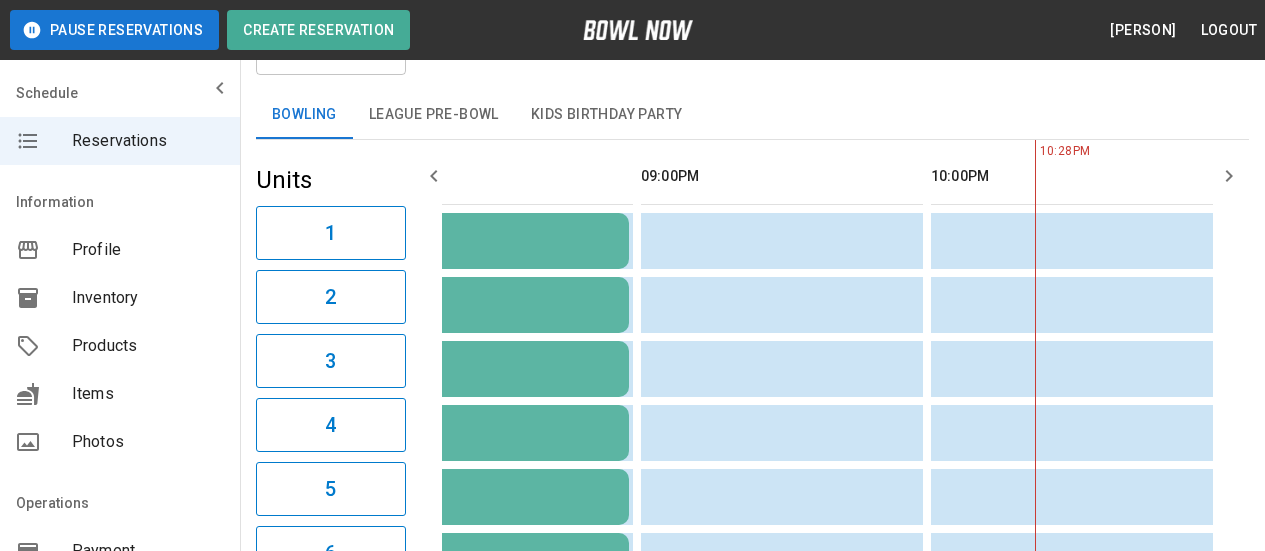 scroll, scrollTop: 0, scrollLeft: 3190, axis: horizontal 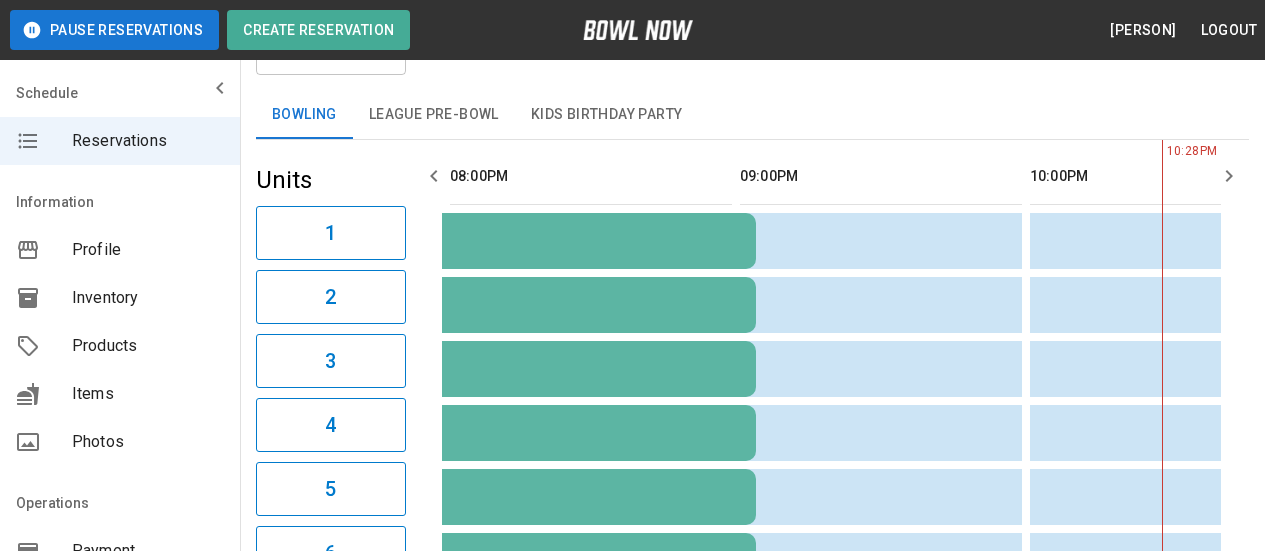 click 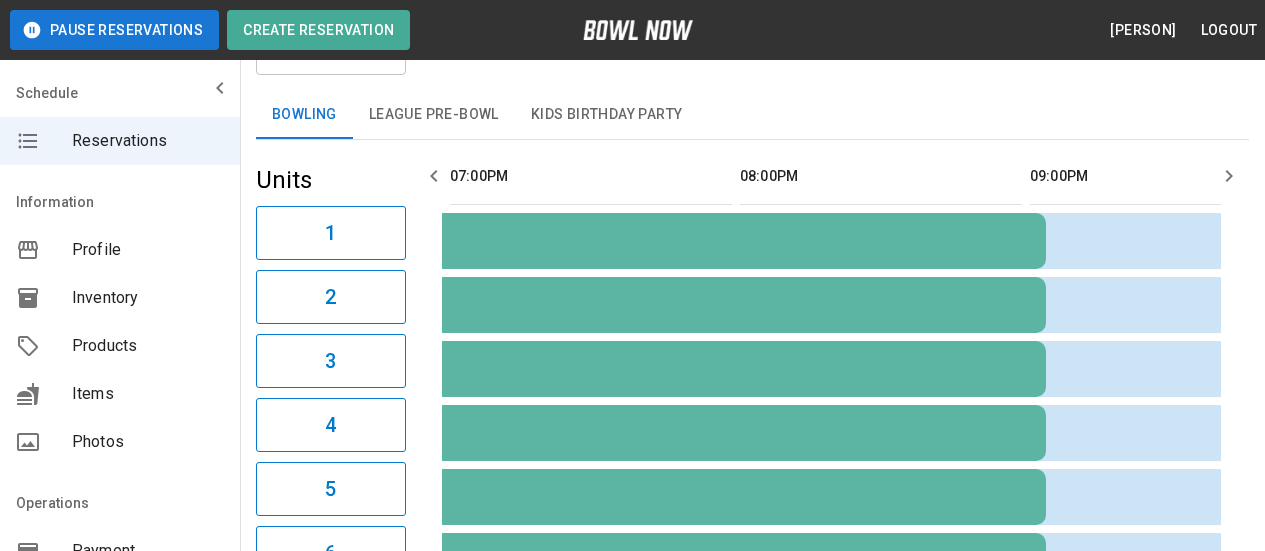 click 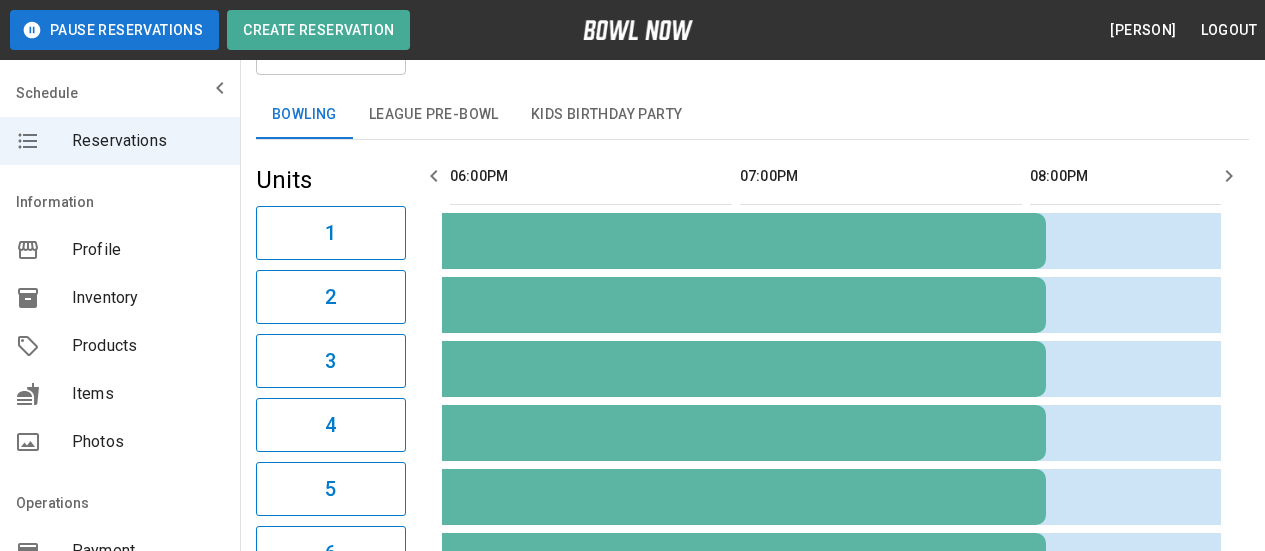 scroll, scrollTop: 0, scrollLeft: 2610, axis: horizontal 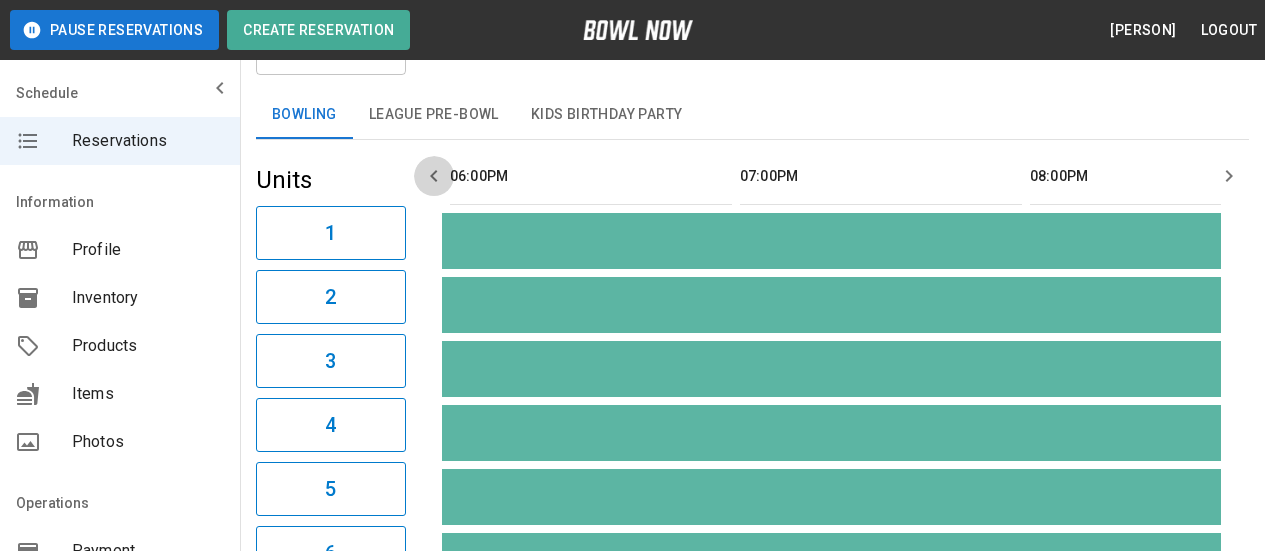 click 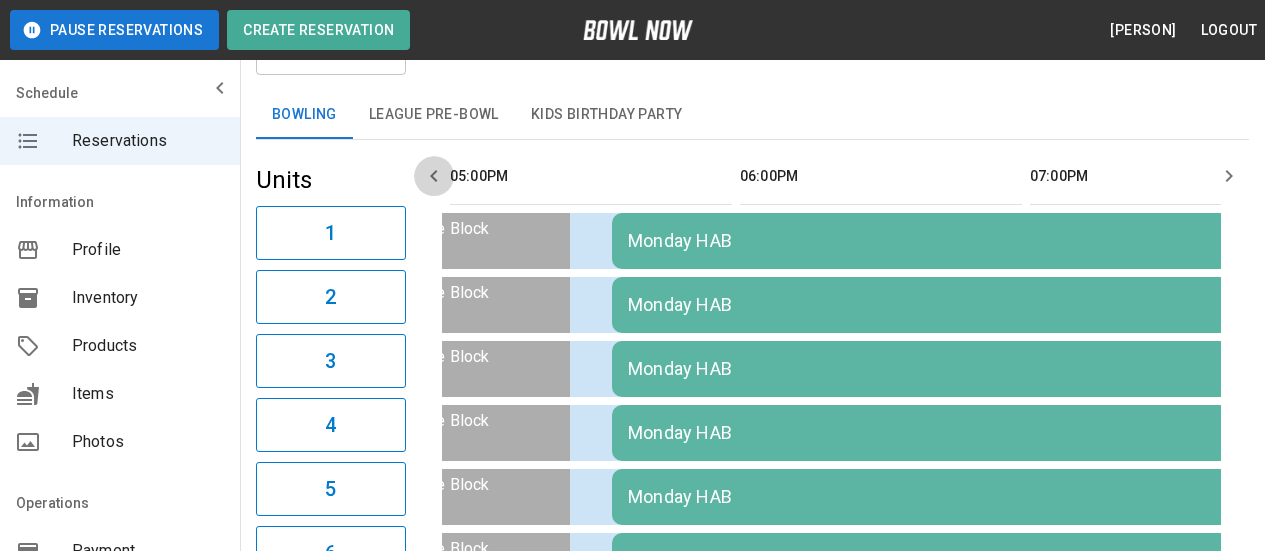 click 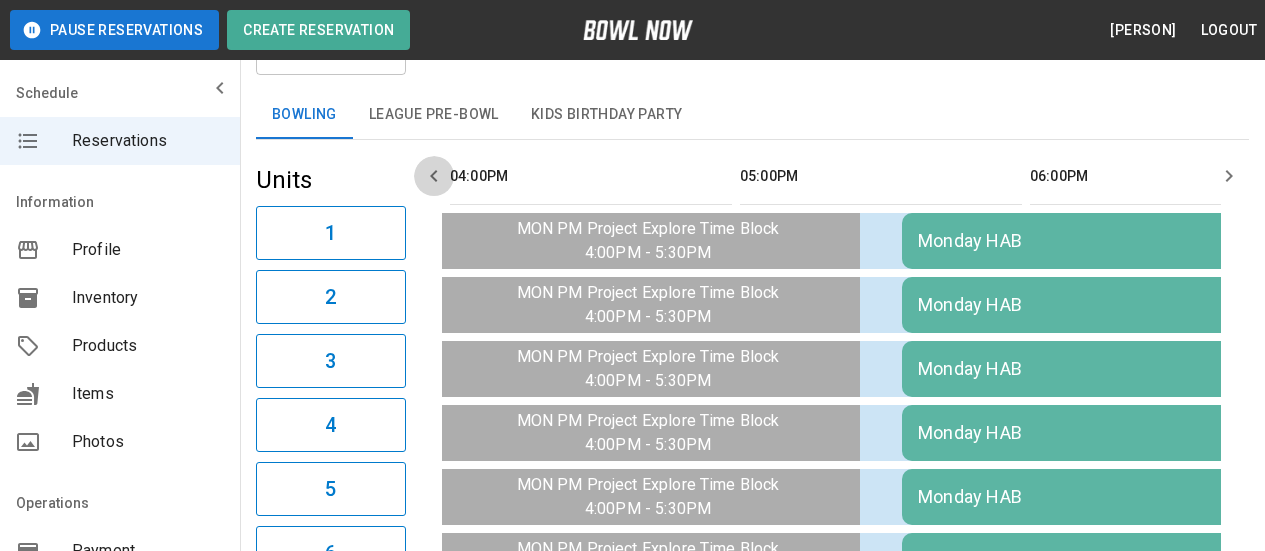 click 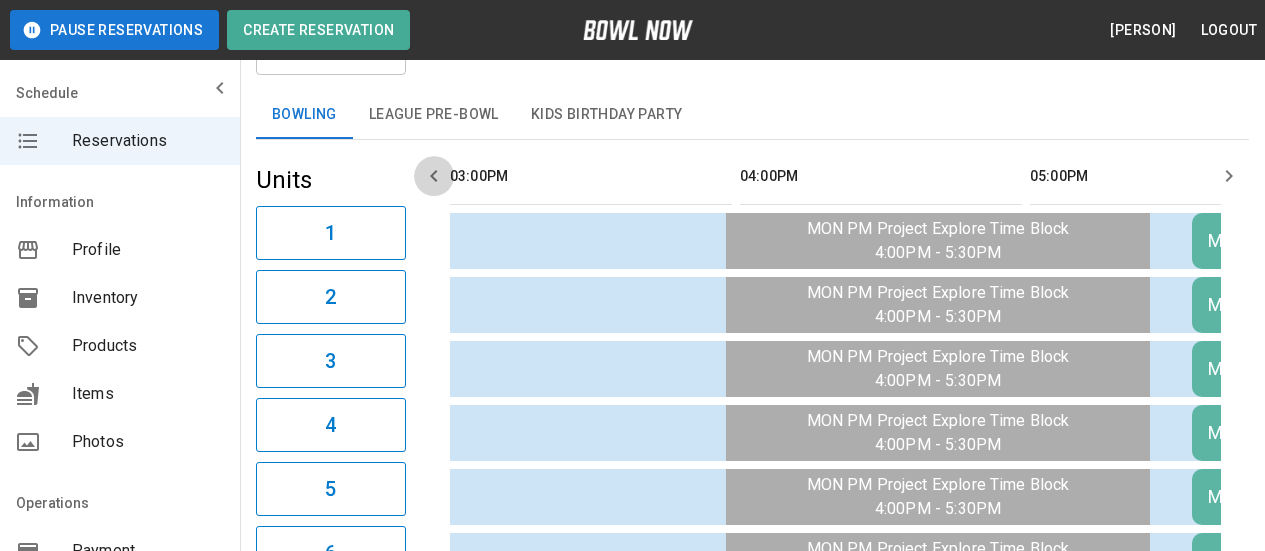 click 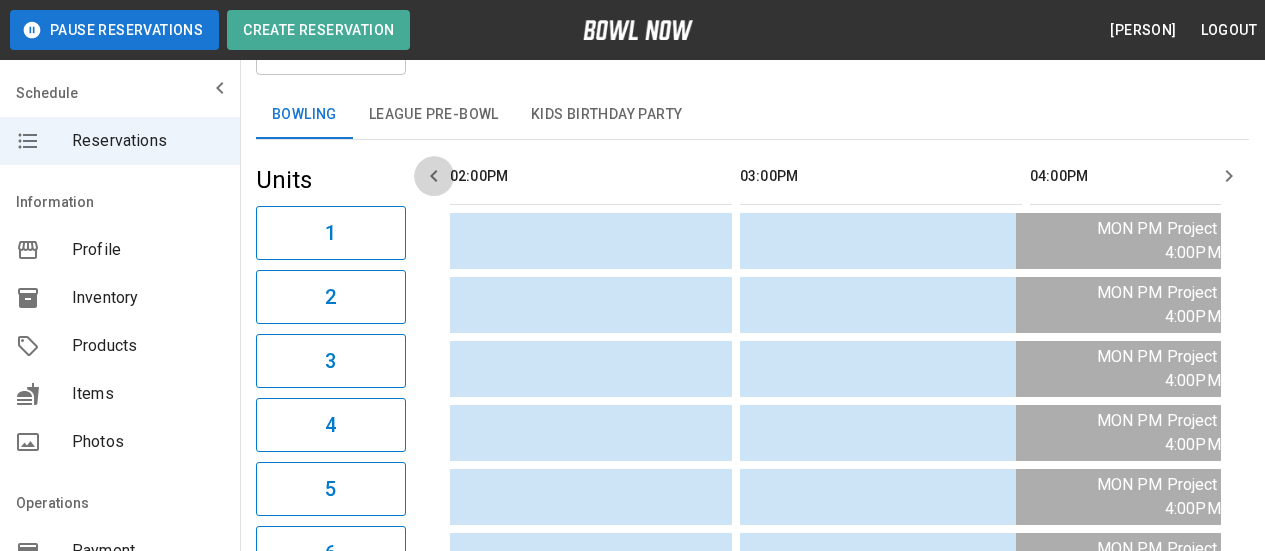 click 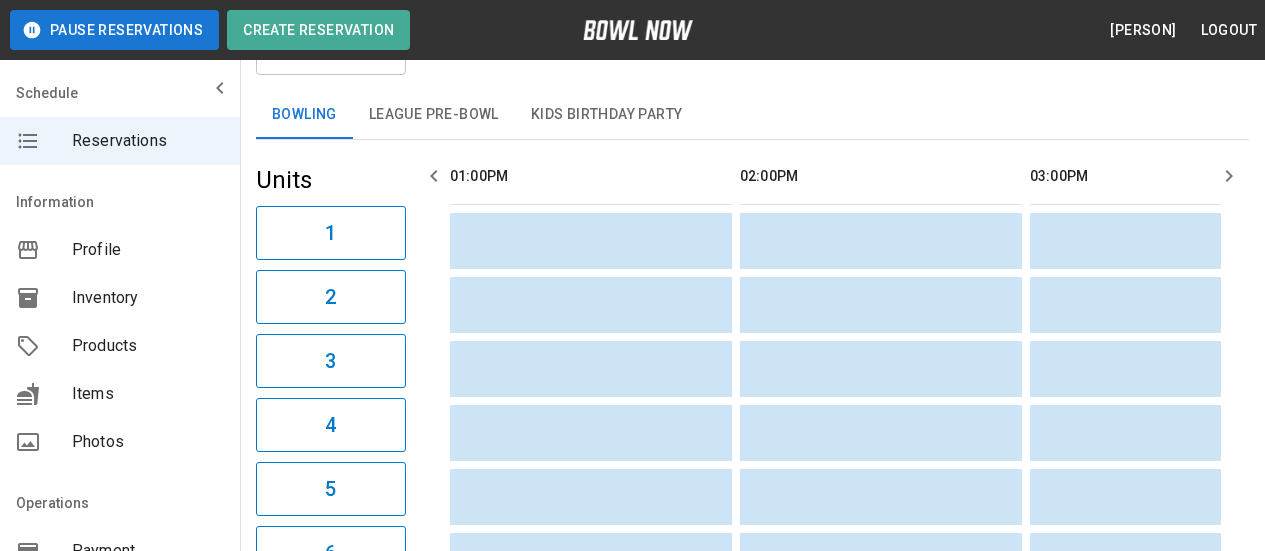 click 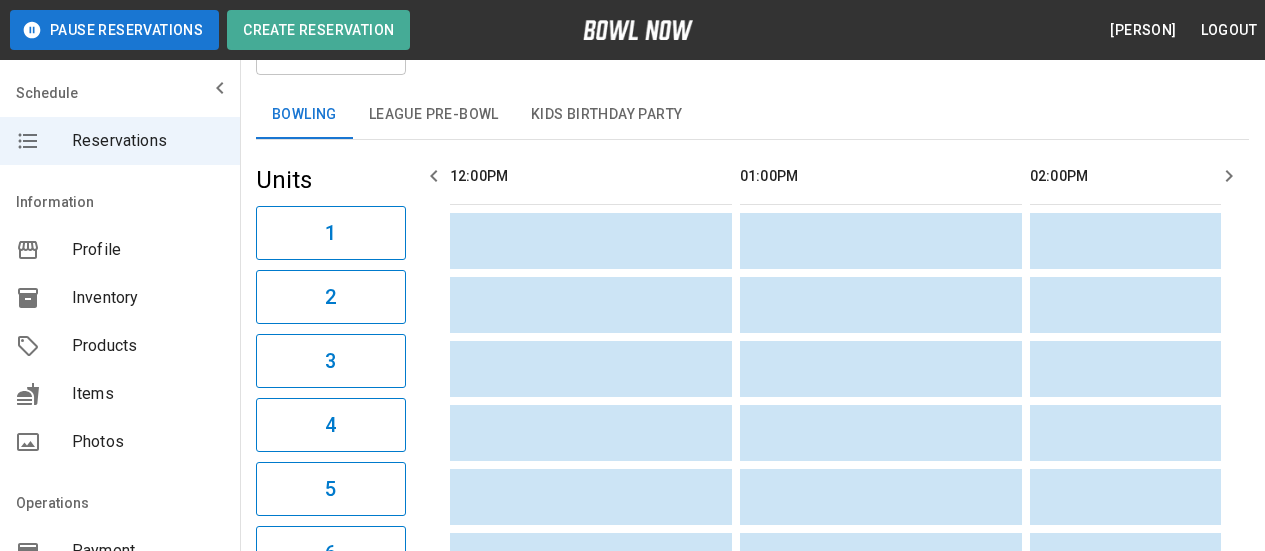 click 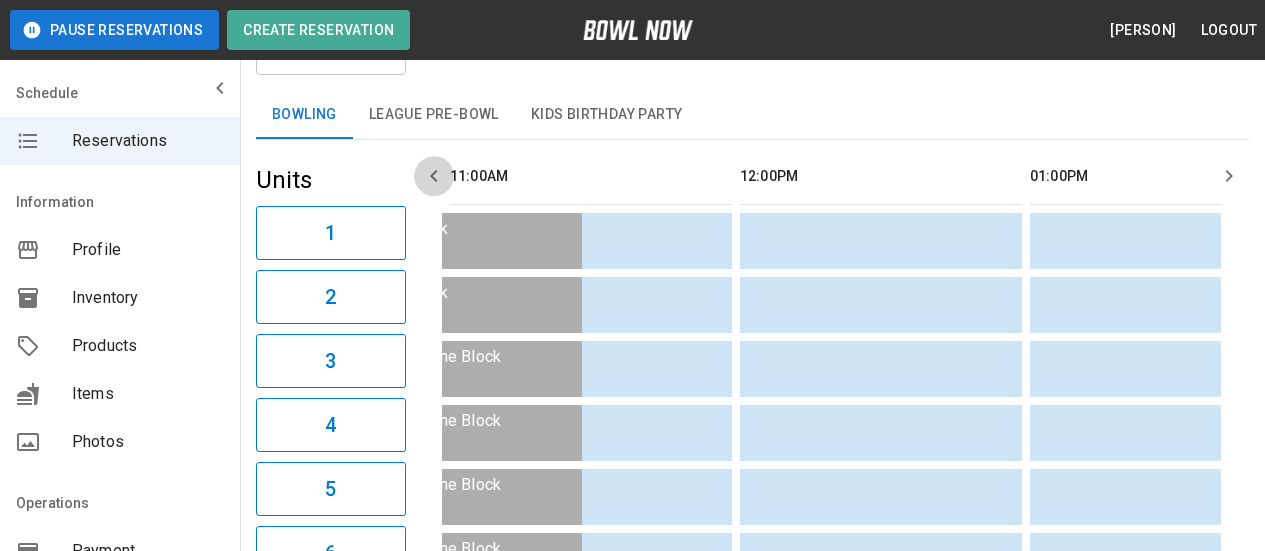 click 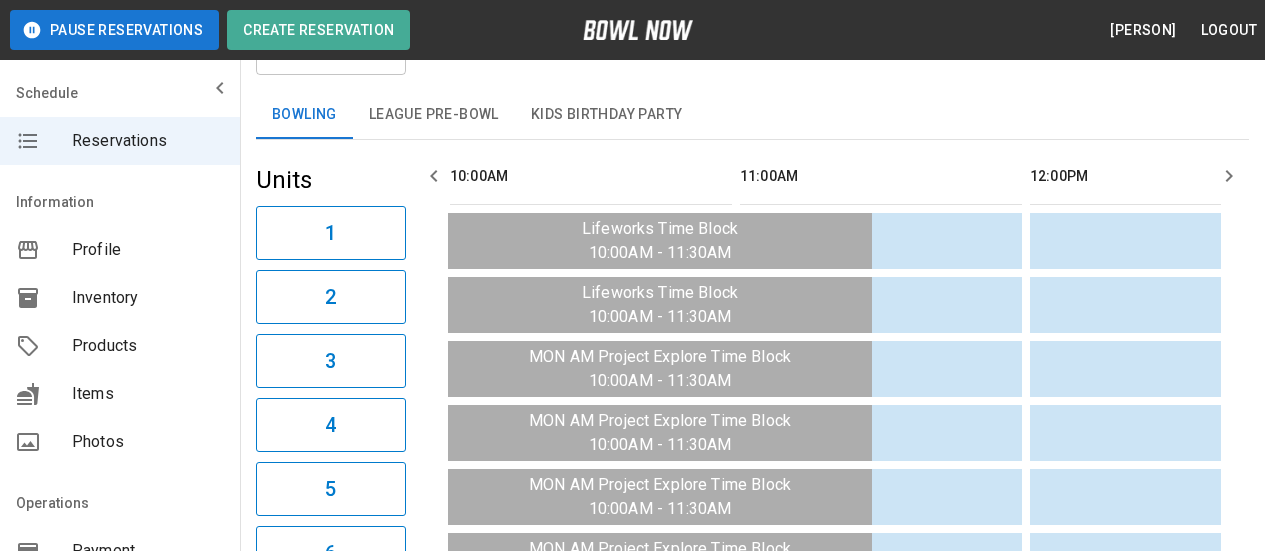 click 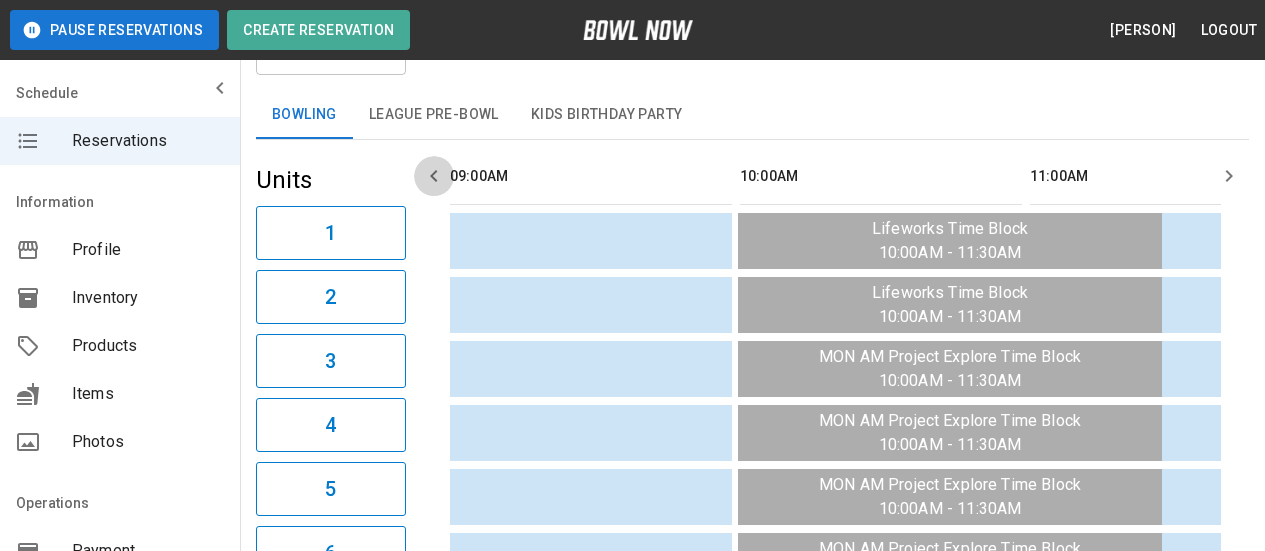click 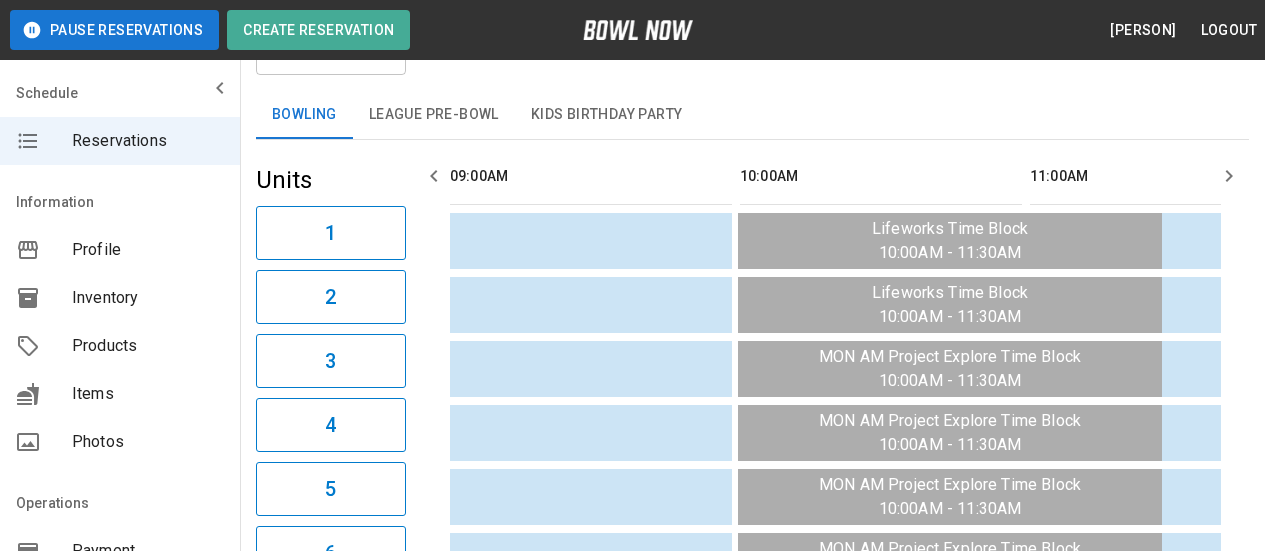 click 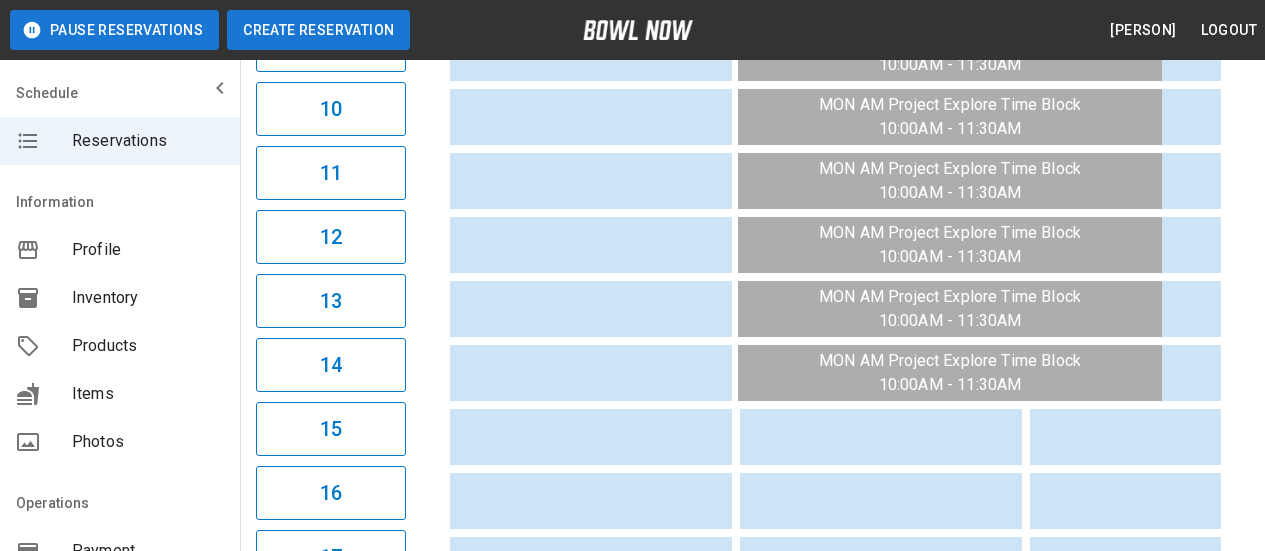 click on "Create Reservation" at bounding box center [318, 30] 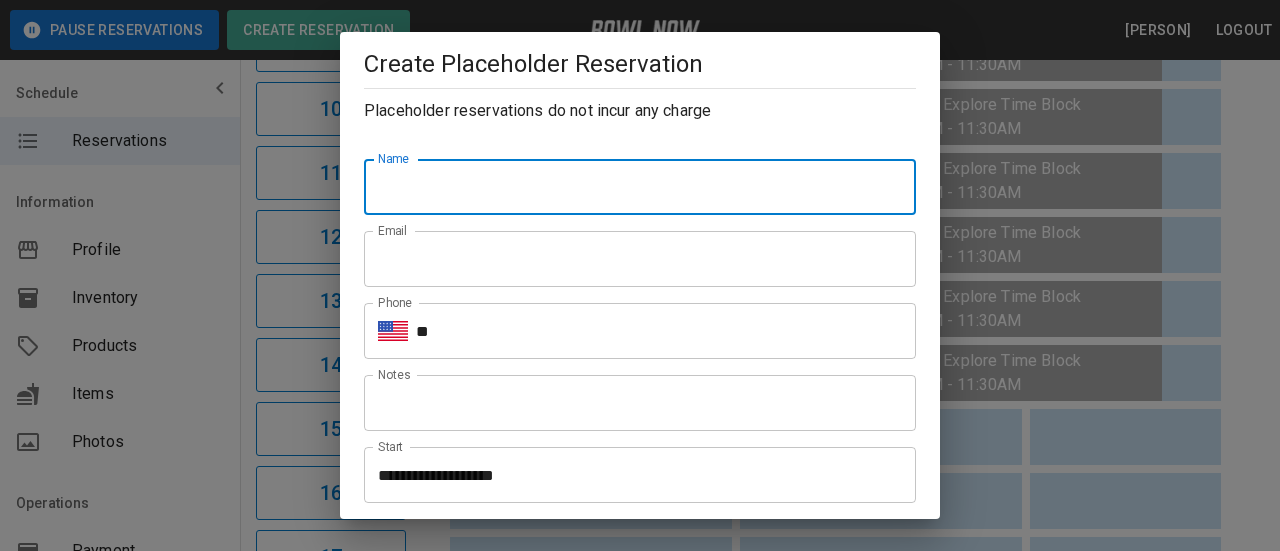 click on "Name" at bounding box center (640, 187) 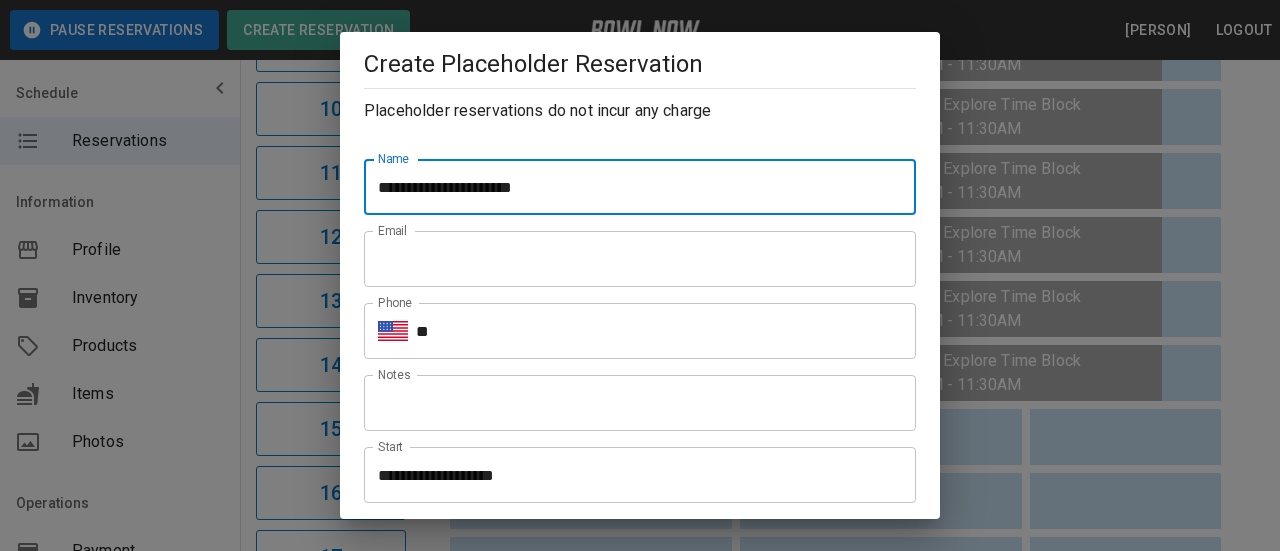 type on "**********" 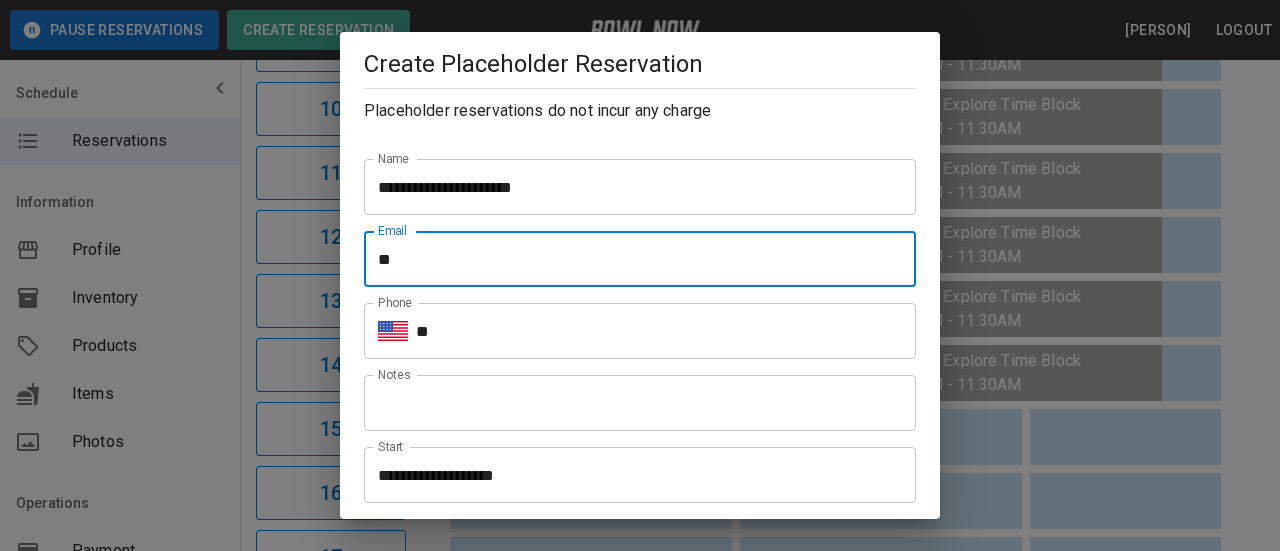 type on "**********" 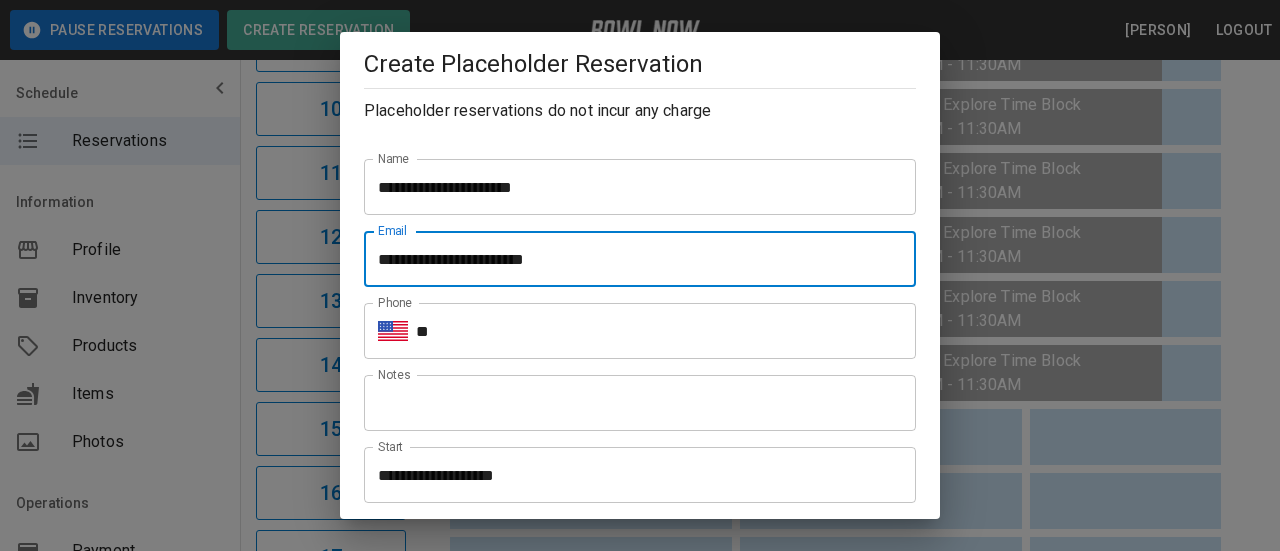 click on "**" at bounding box center (666, 331) 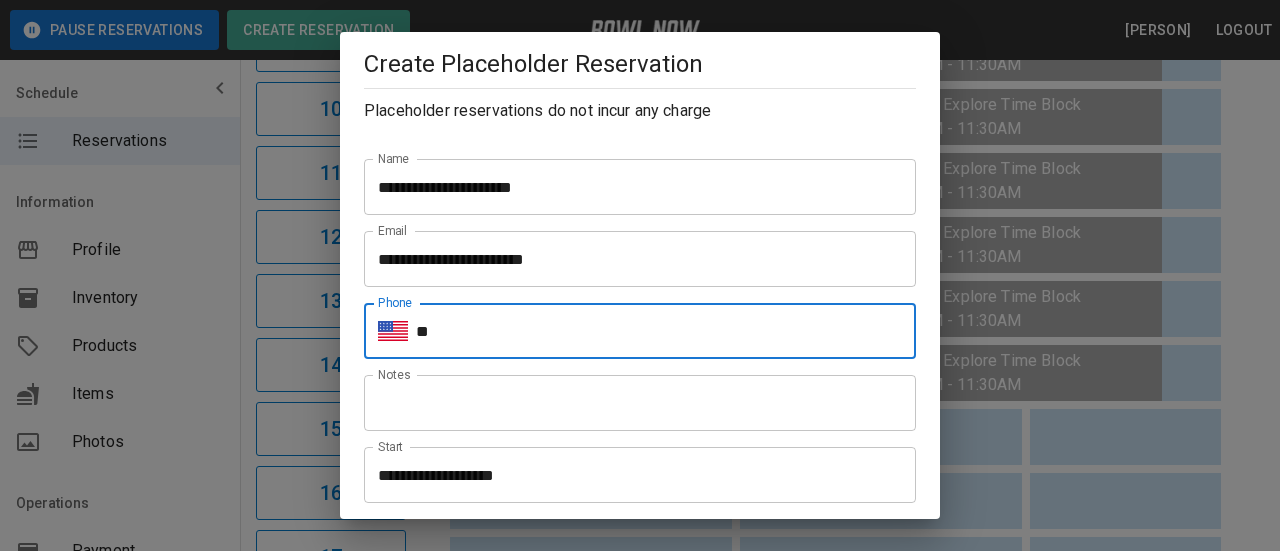 type on "**********" 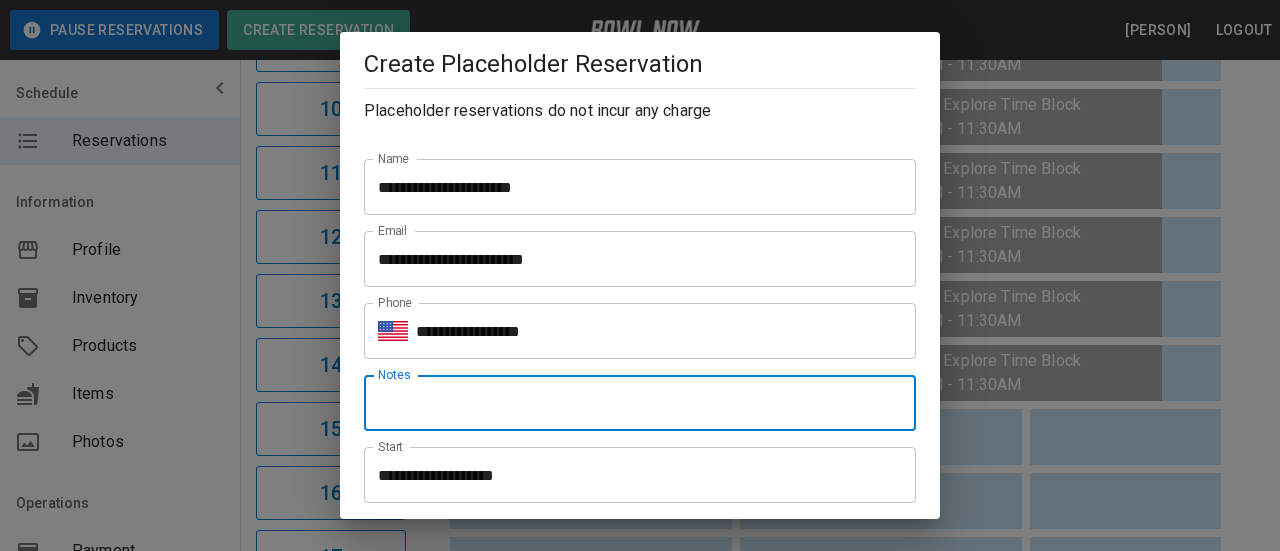click on "Notes" at bounding box center [640, 403] 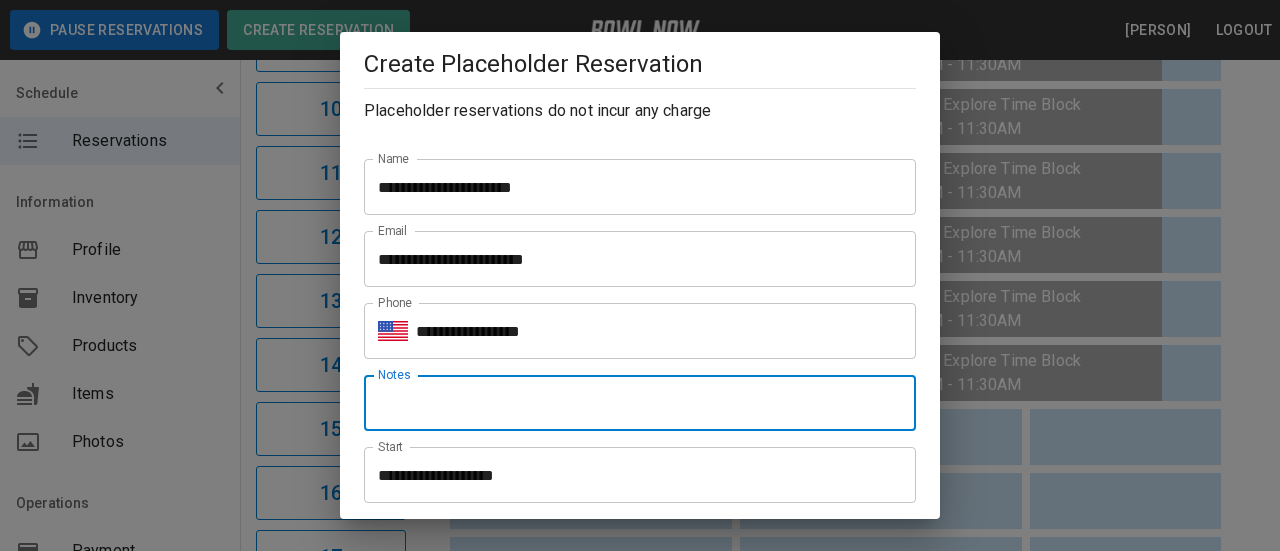 type on "**********" 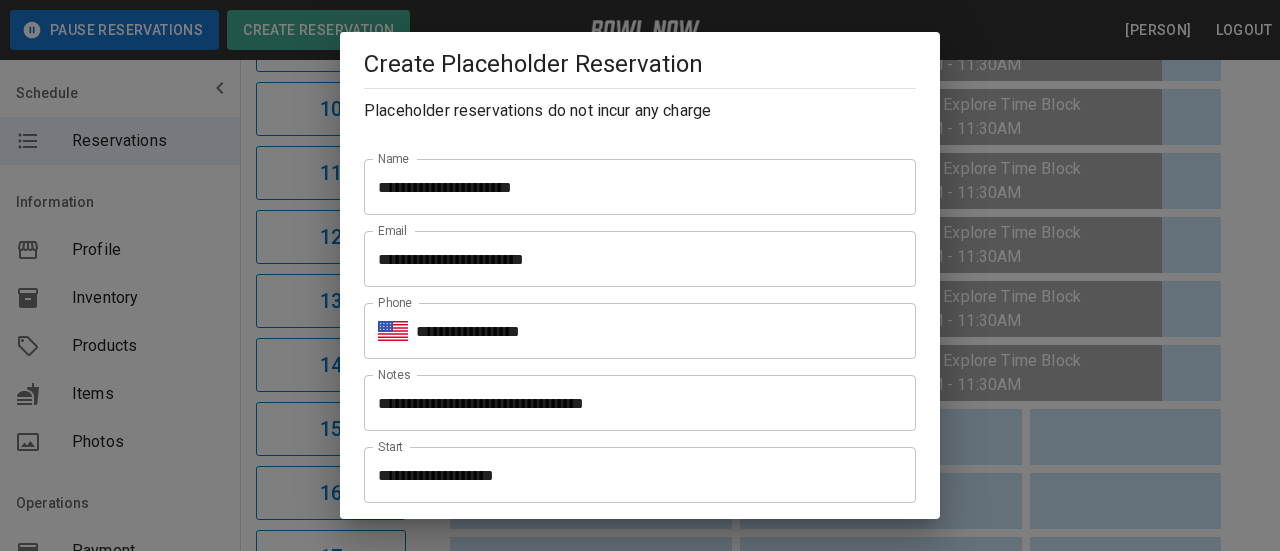 click on "**********" at bounding box center [640, 275] 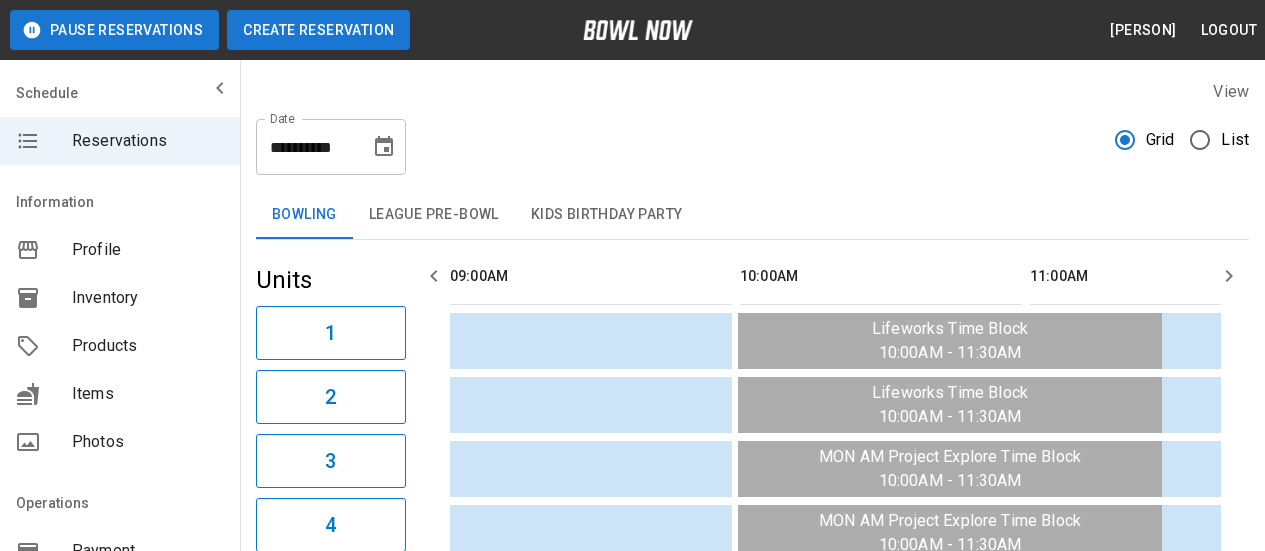 click on "Create Reservation" at bounding box center (318, 30) 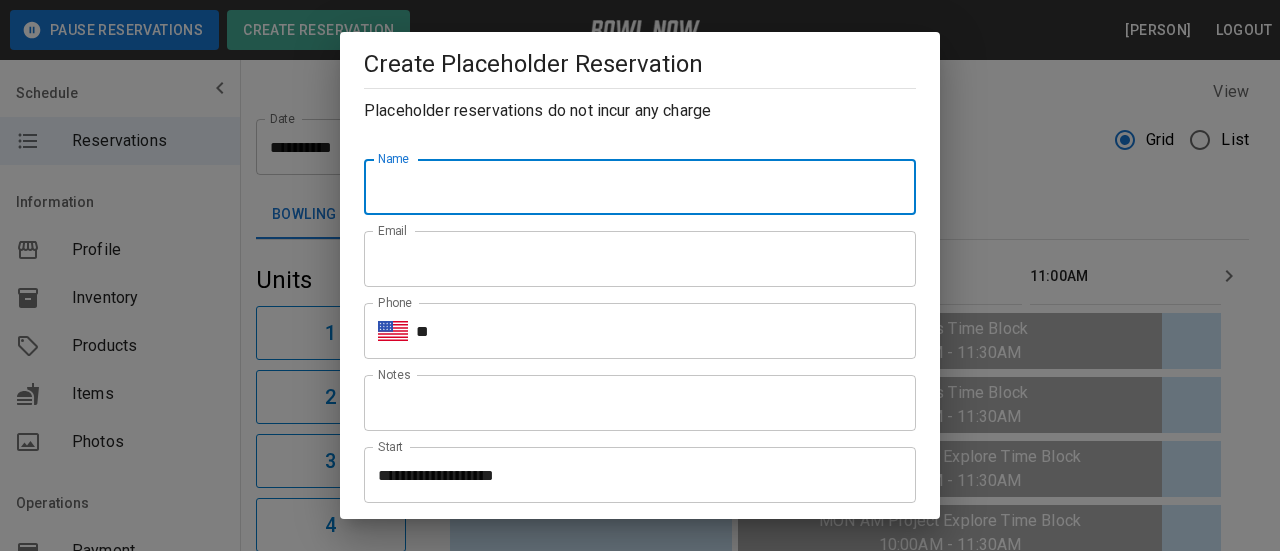 click on "Name" at bounding box center [640, 187] 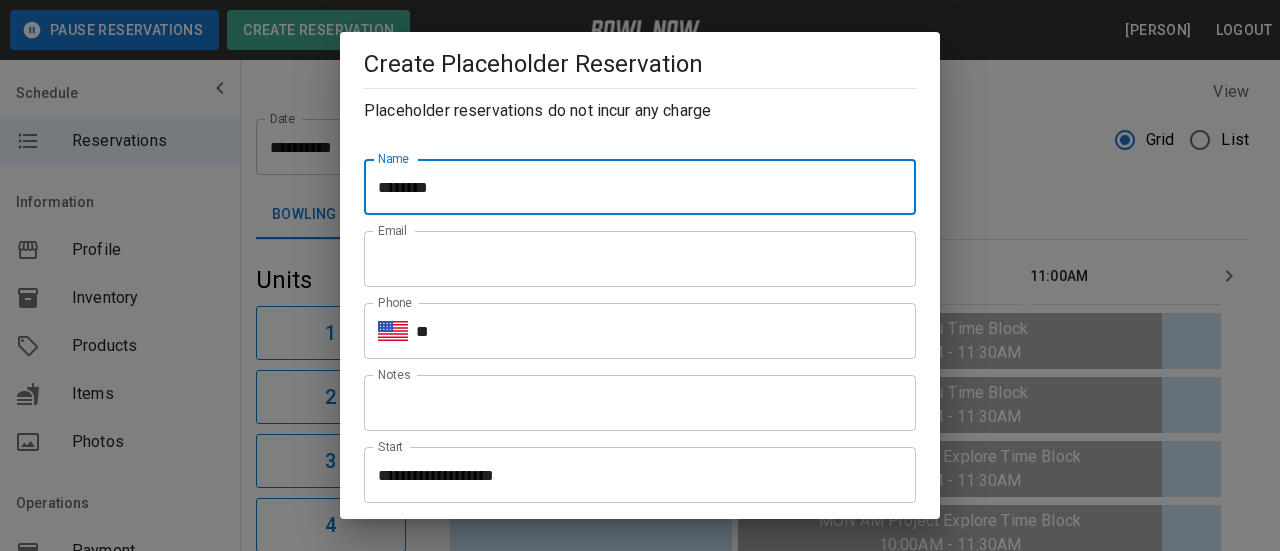 type on "**********" 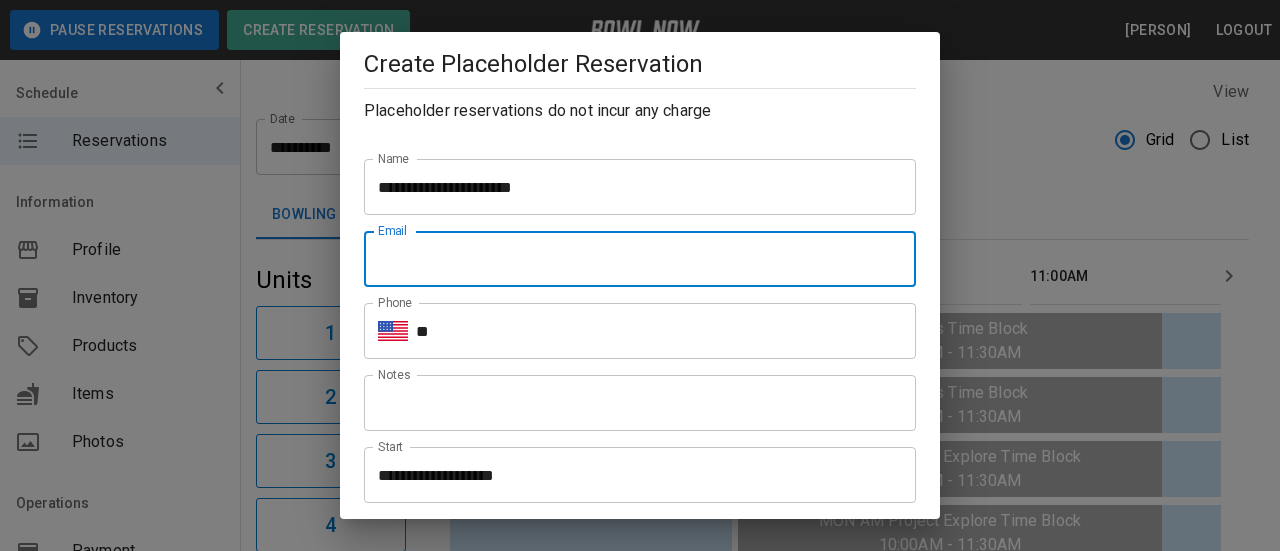 click on "Email" at bounding box center (640, 259) 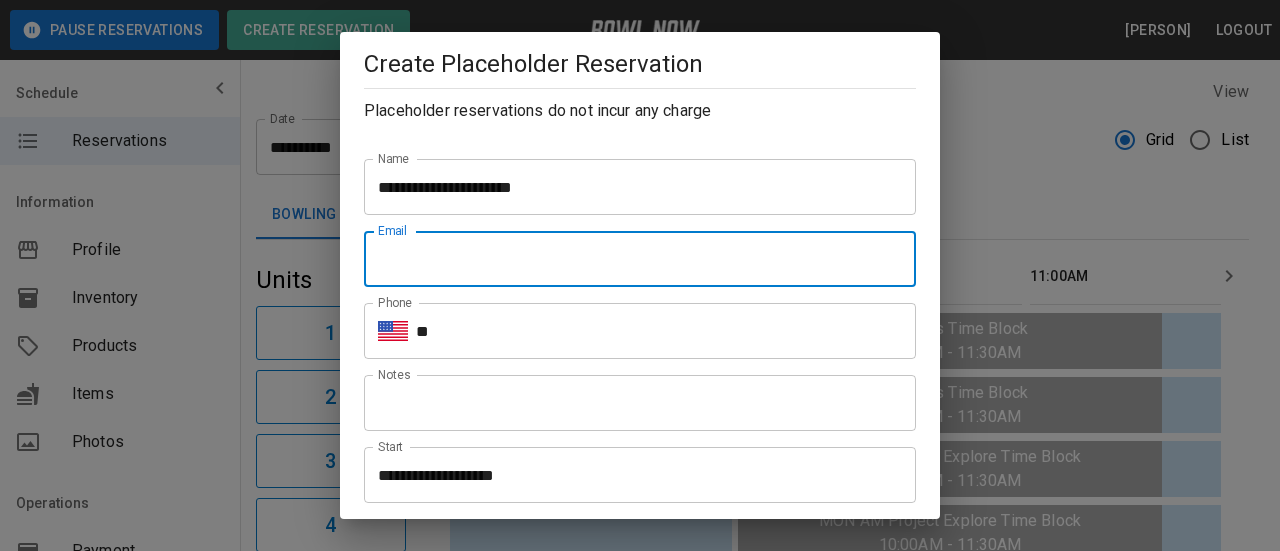 type on "**********" 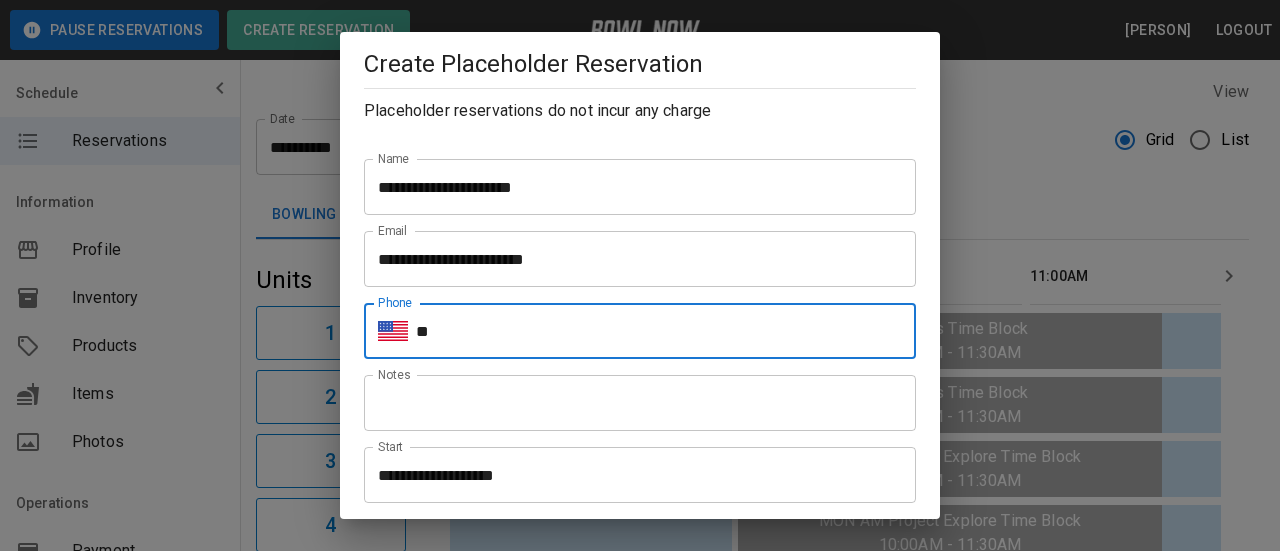 click on "**" at bounding box center (666, 331) 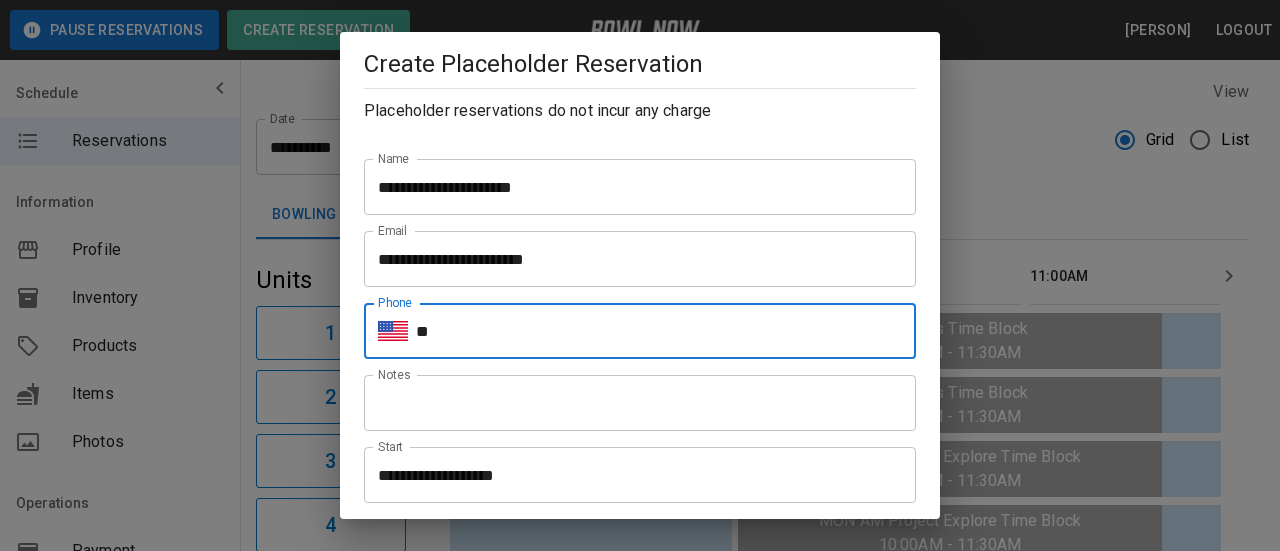 type on "**********" 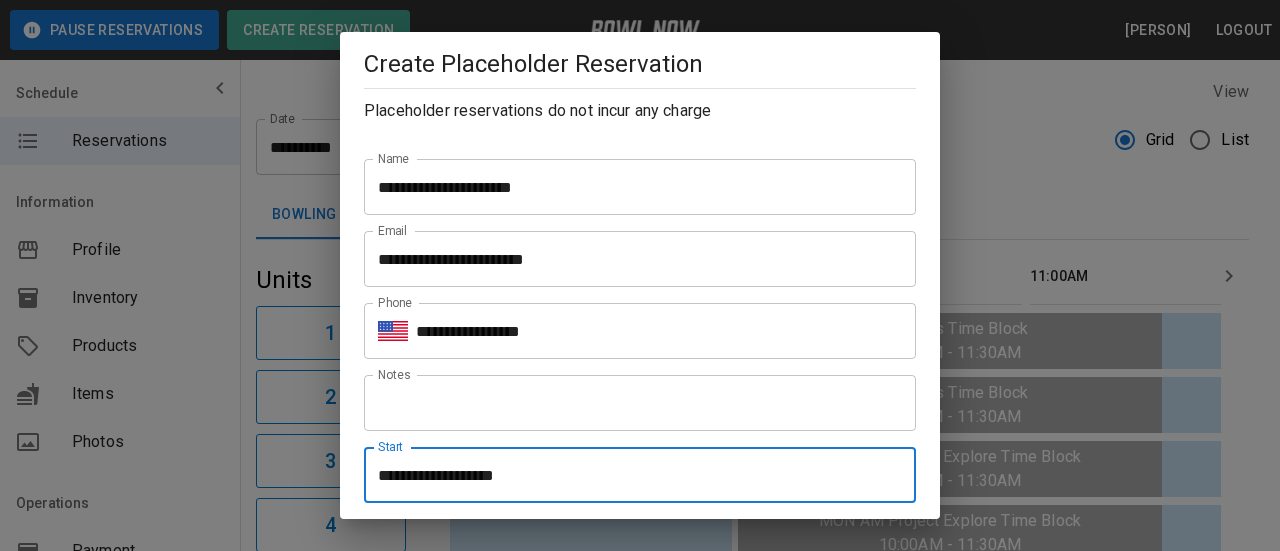 click on "**********" at bounding box center (633, 475) 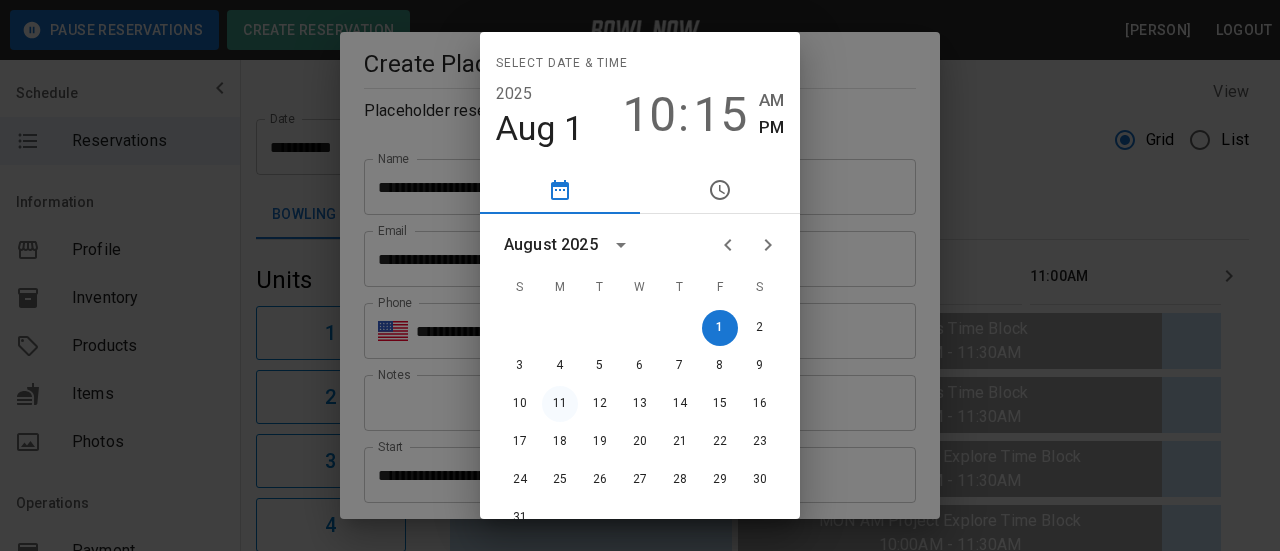 click on "11" at bounding box center [560, 404] 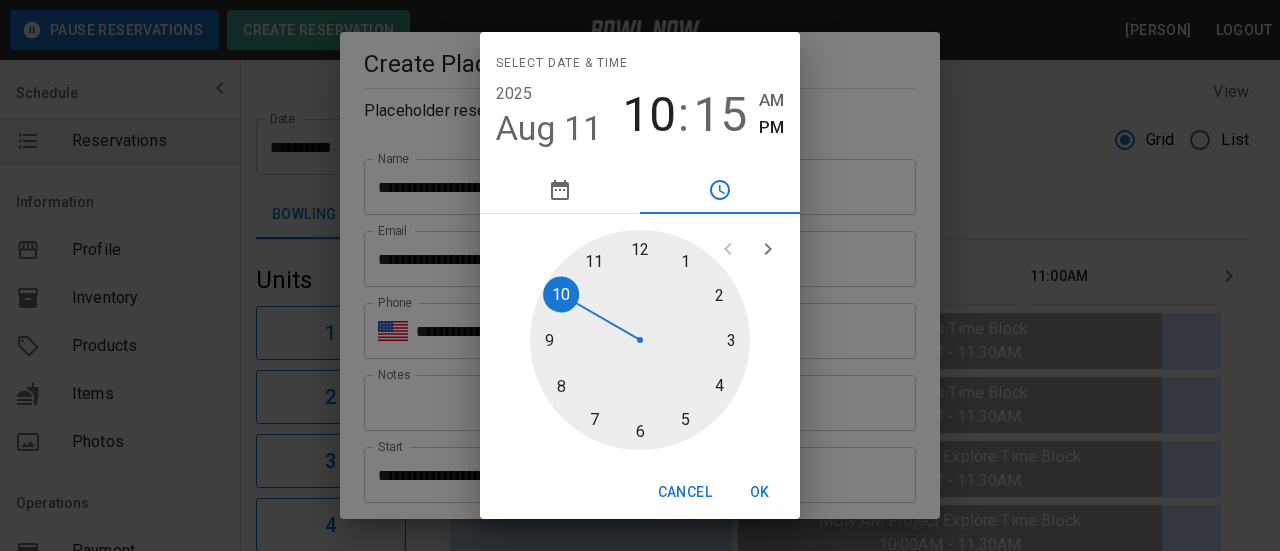click at bounding box center [640, 340] 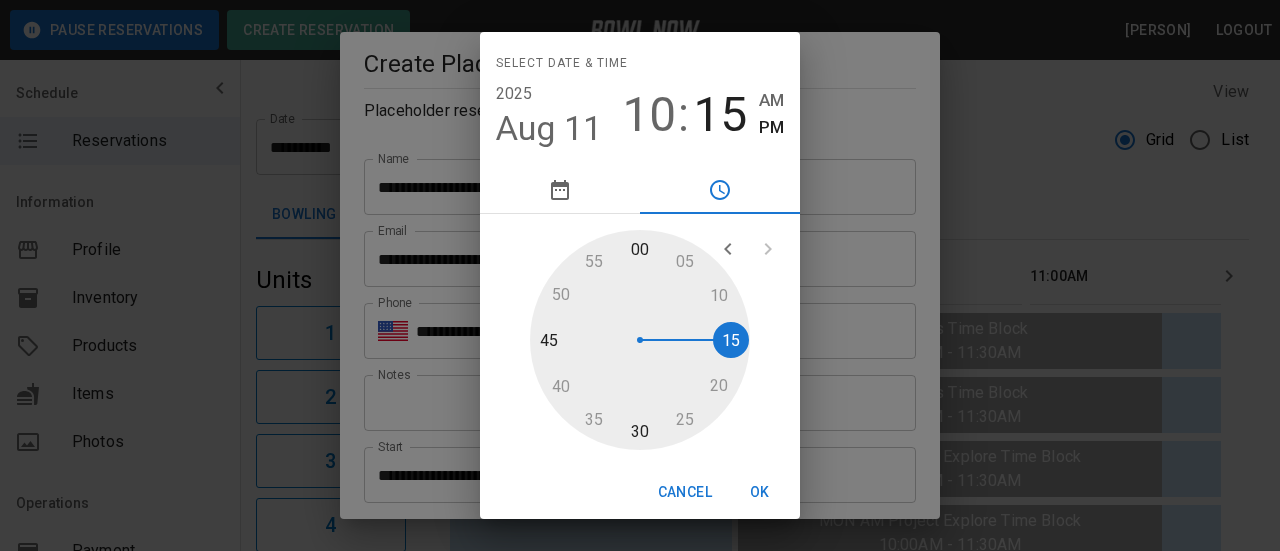 click at bounding box center (640, 340) 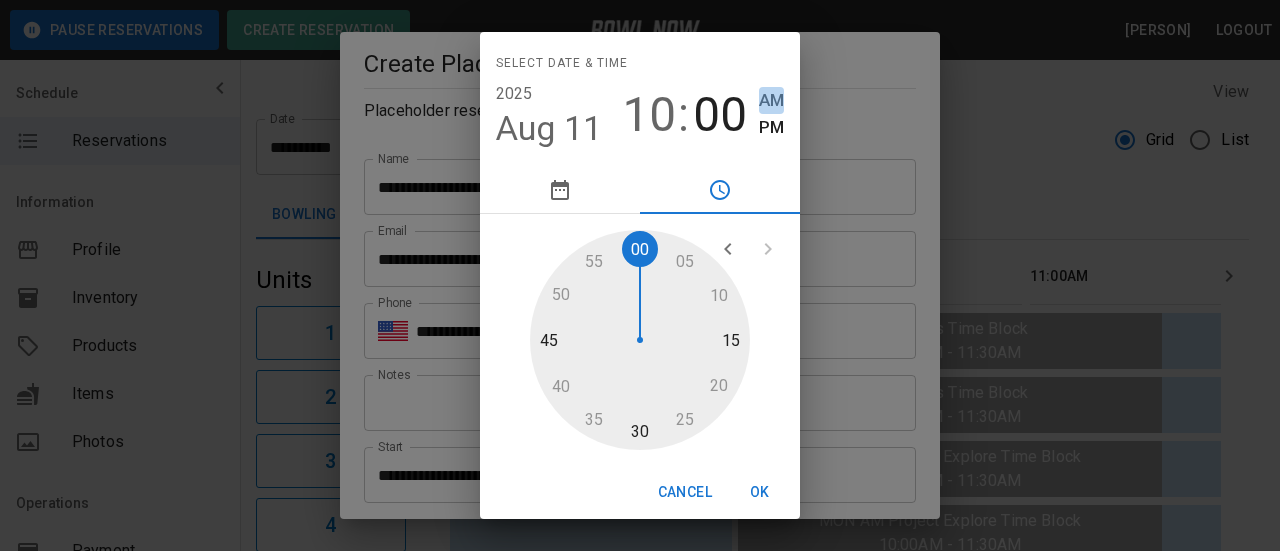 click on "AM" at bounding box center (771, 100) 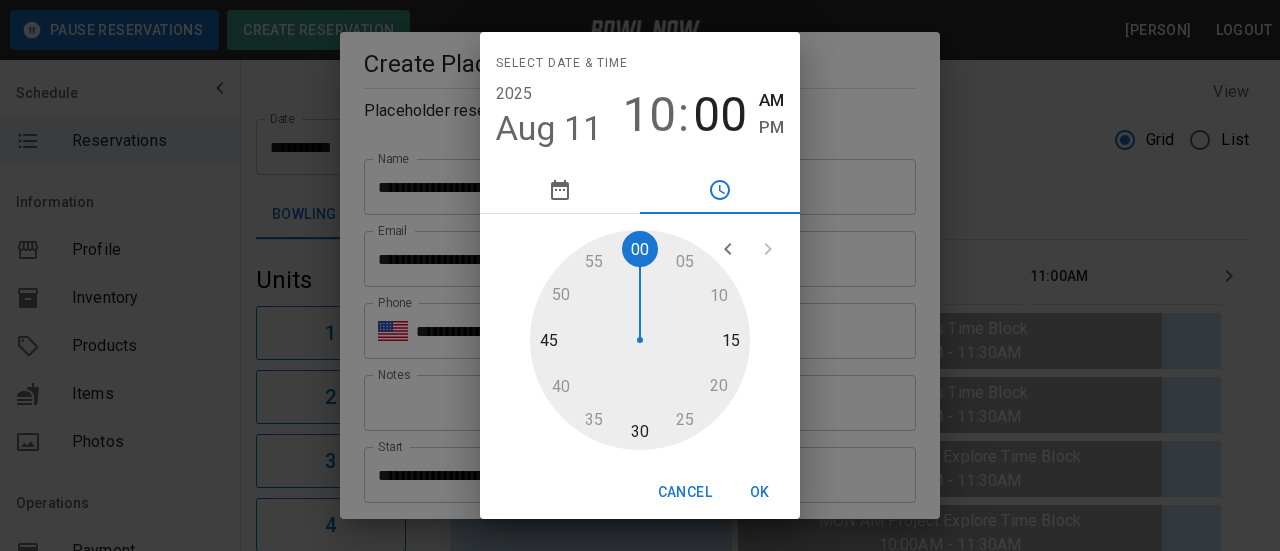 click on "OK" at bounding box center [760, 492] 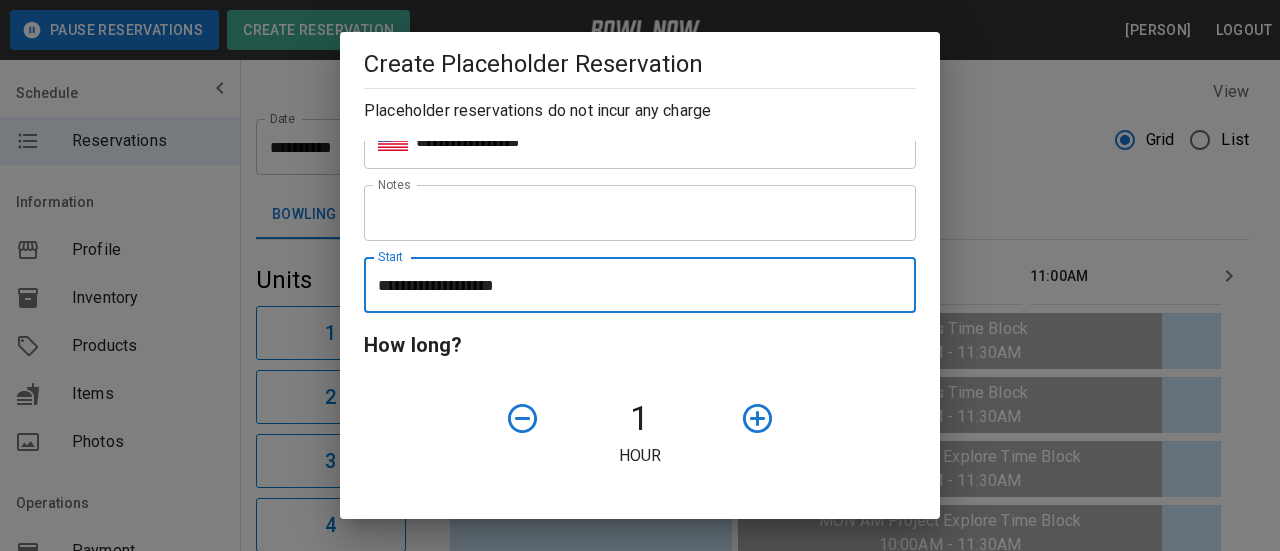 scroll, scrollTop: 300, scrollLeft: 0, axis: vertical 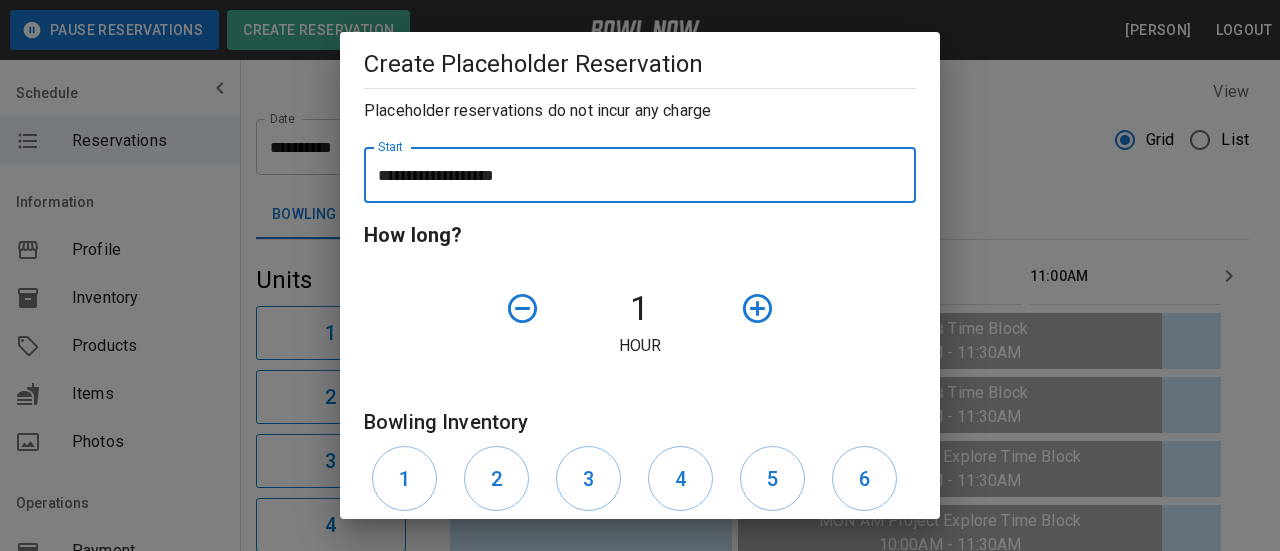 click 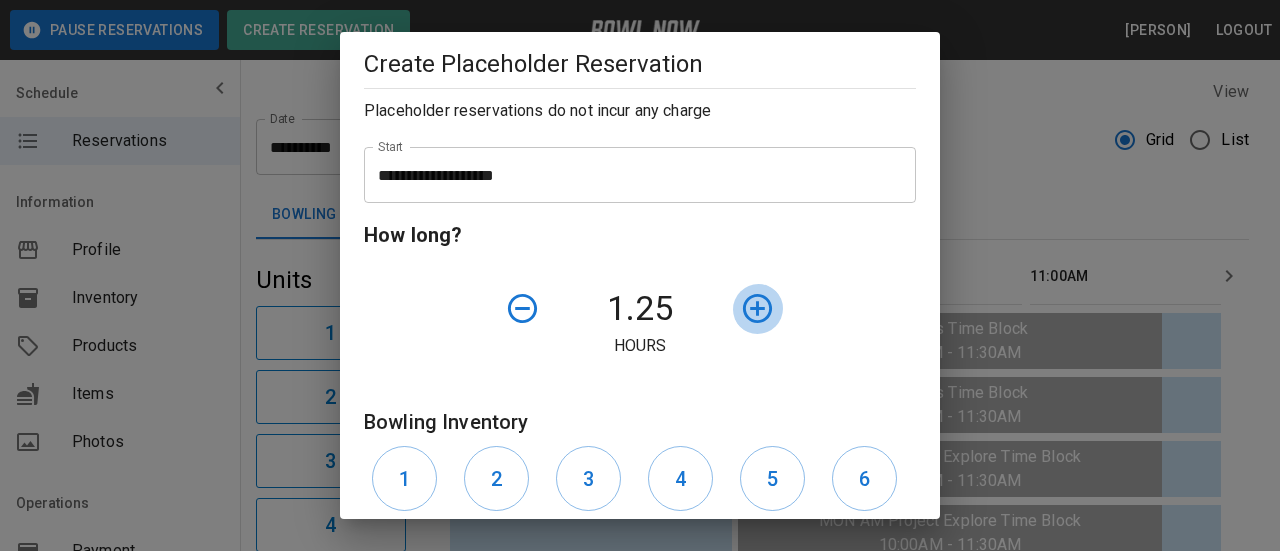 click 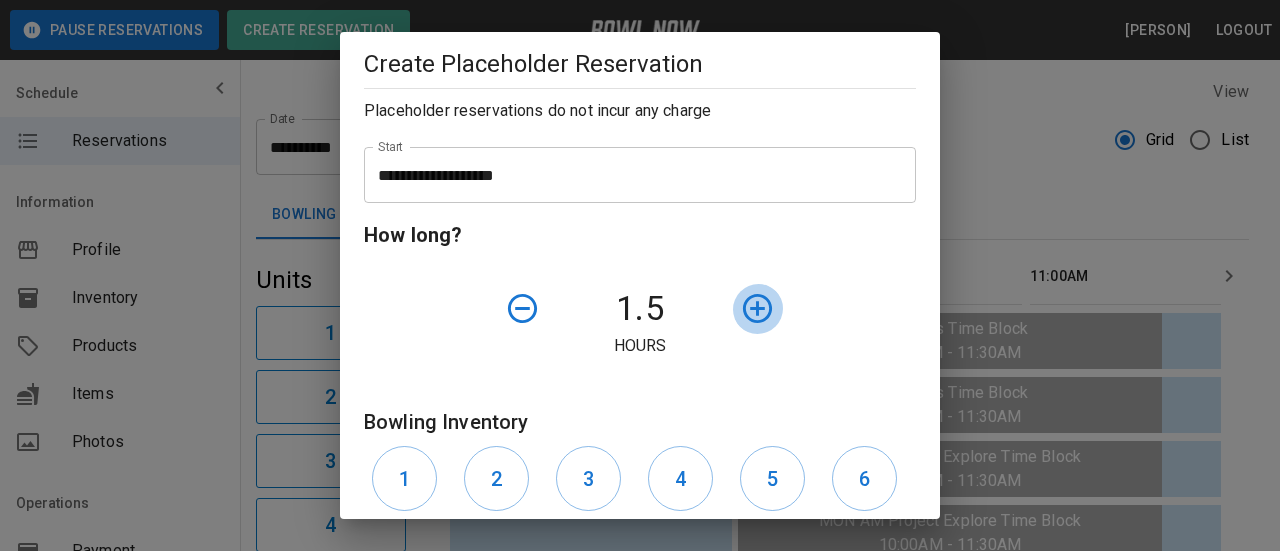click 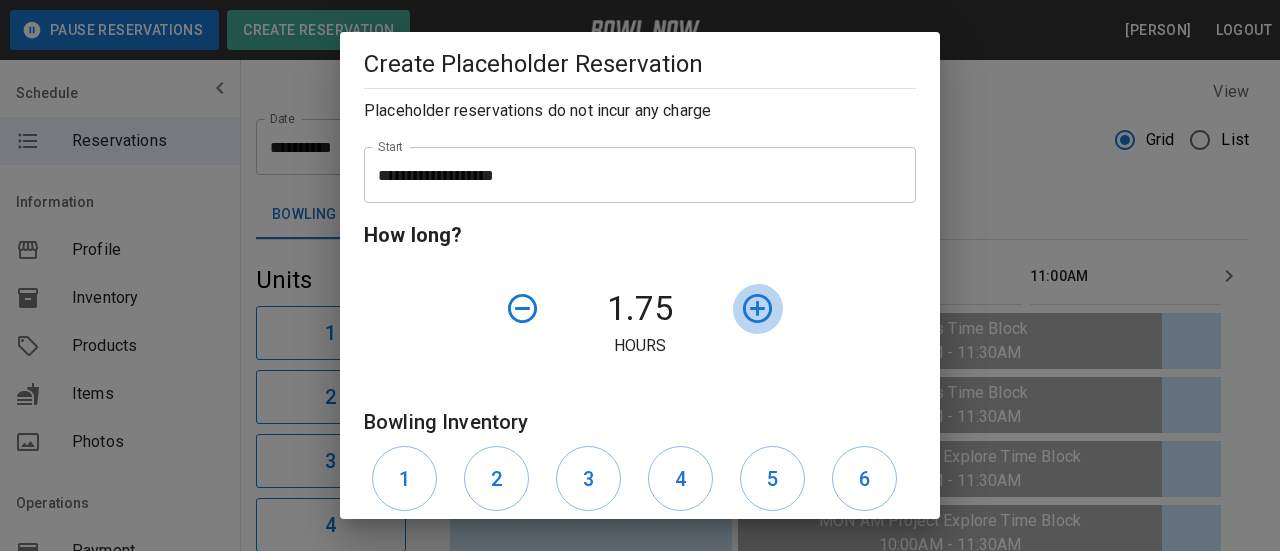 click 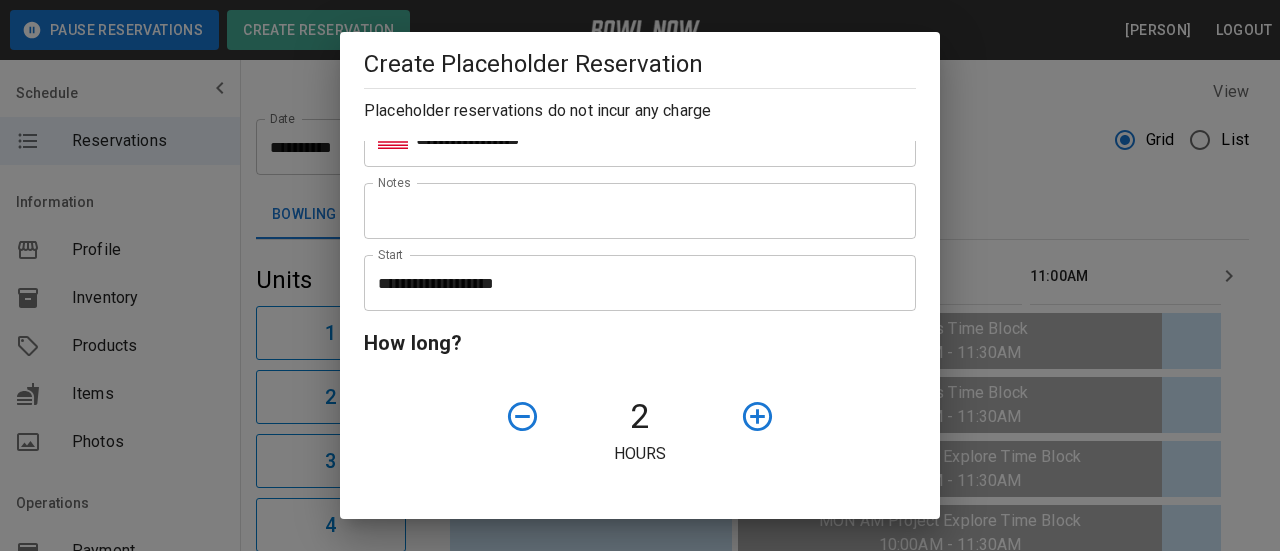 scroll, scrollTop: 200, scrollLeft: 0, axis: vertical 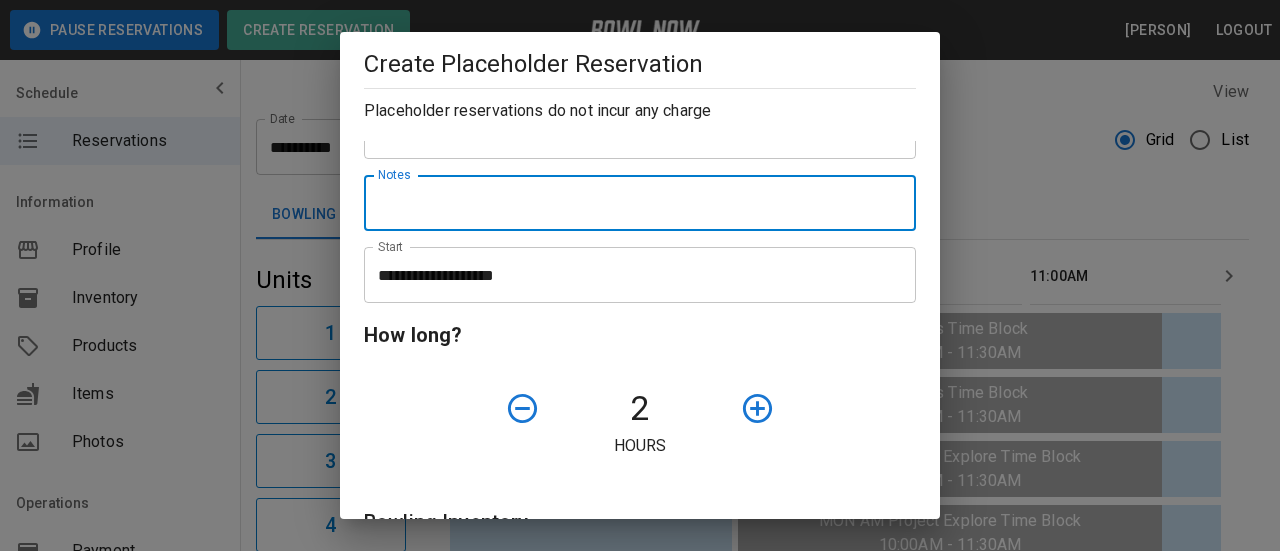 click on "Notes" at bounding box center (640, 203) 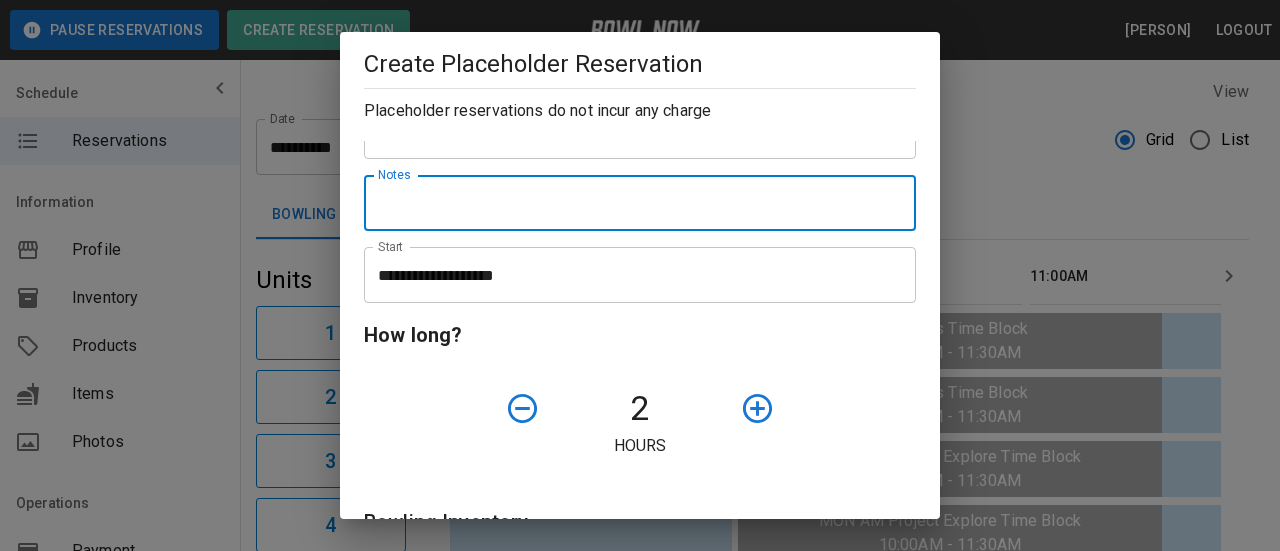 type on "**********" 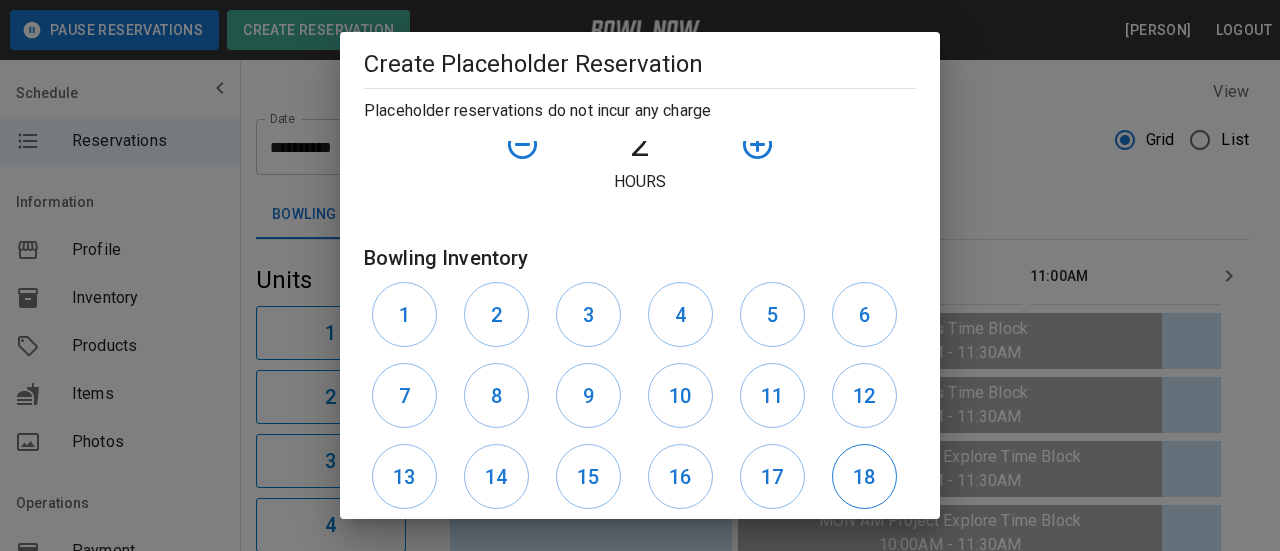 scroll, scrollTop: 661, scrollLeft: 0, axis: vertical 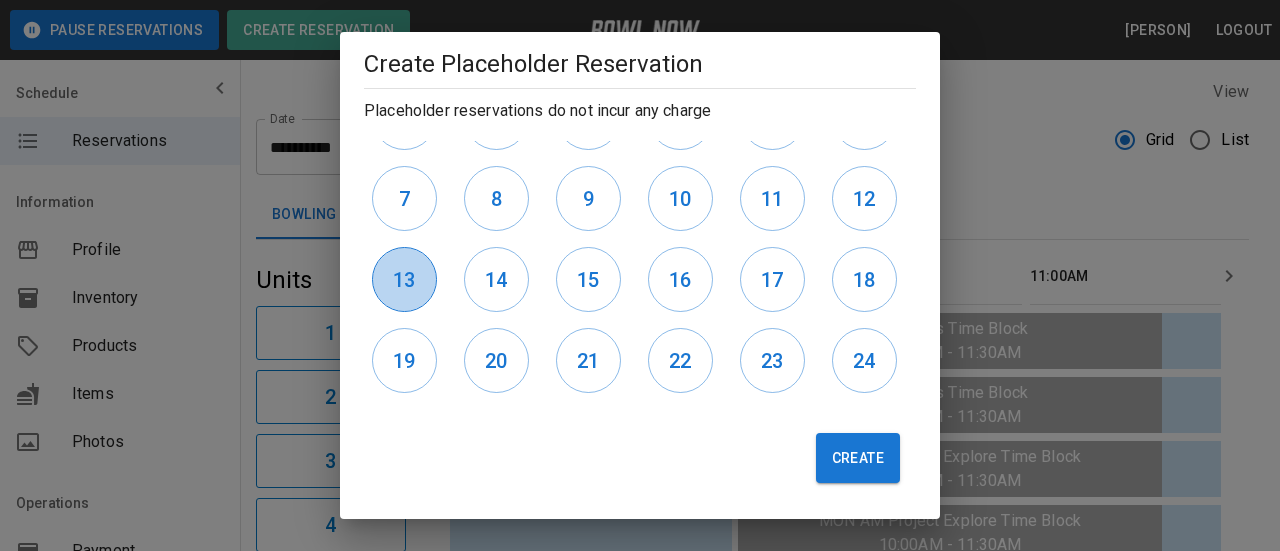 click on "13" at bounding box center (404, 279) 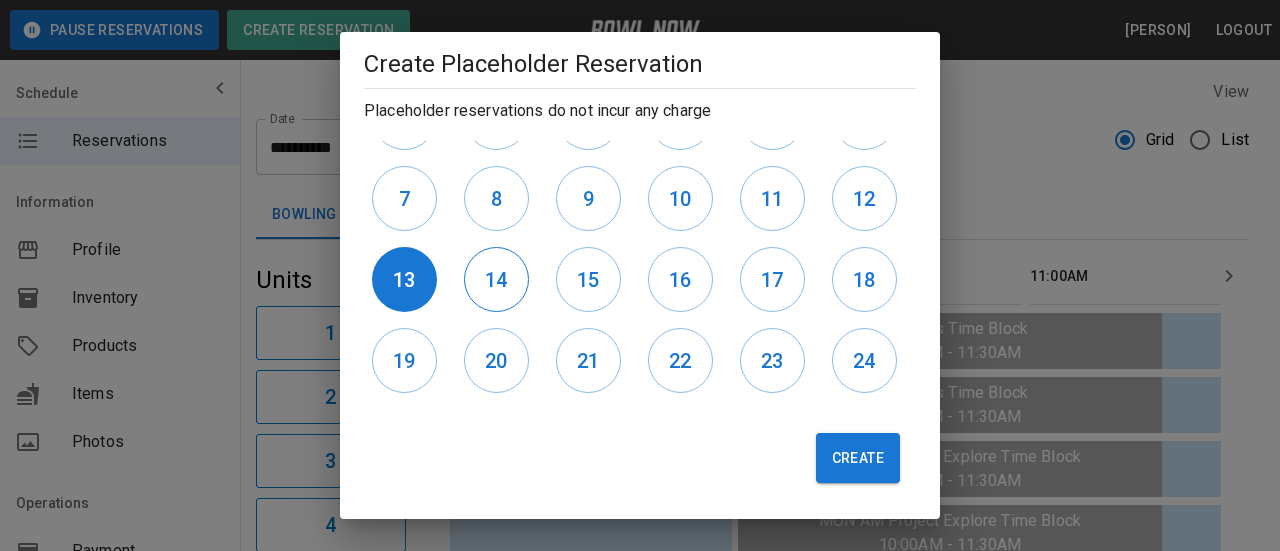 click on "14" at bounding box center (496, 279) 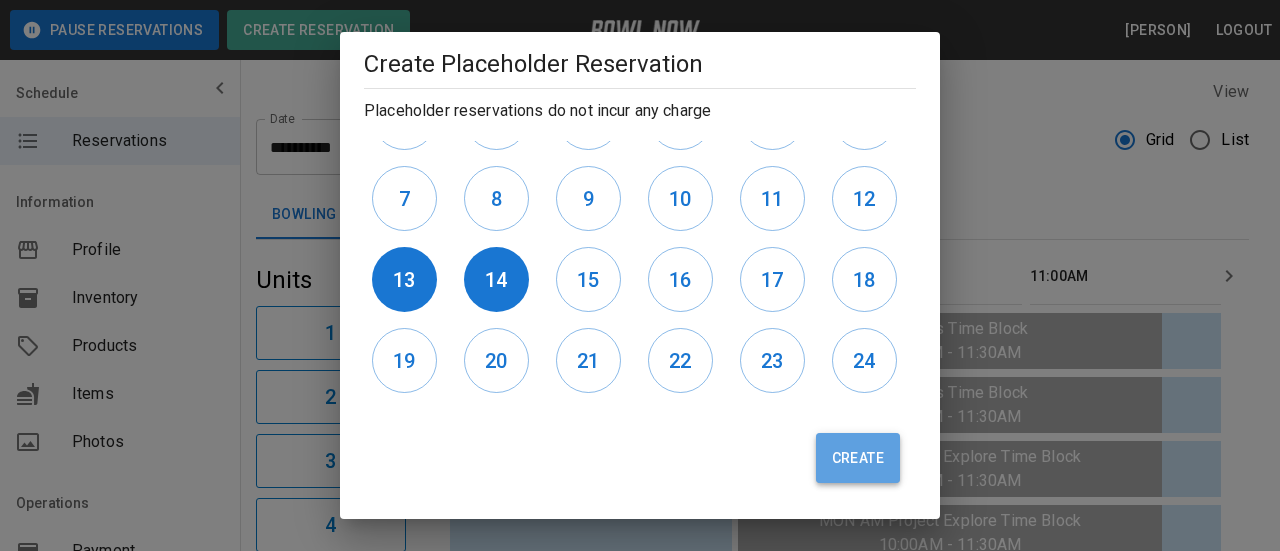 click on "Create" at bounding box center [858, 458] 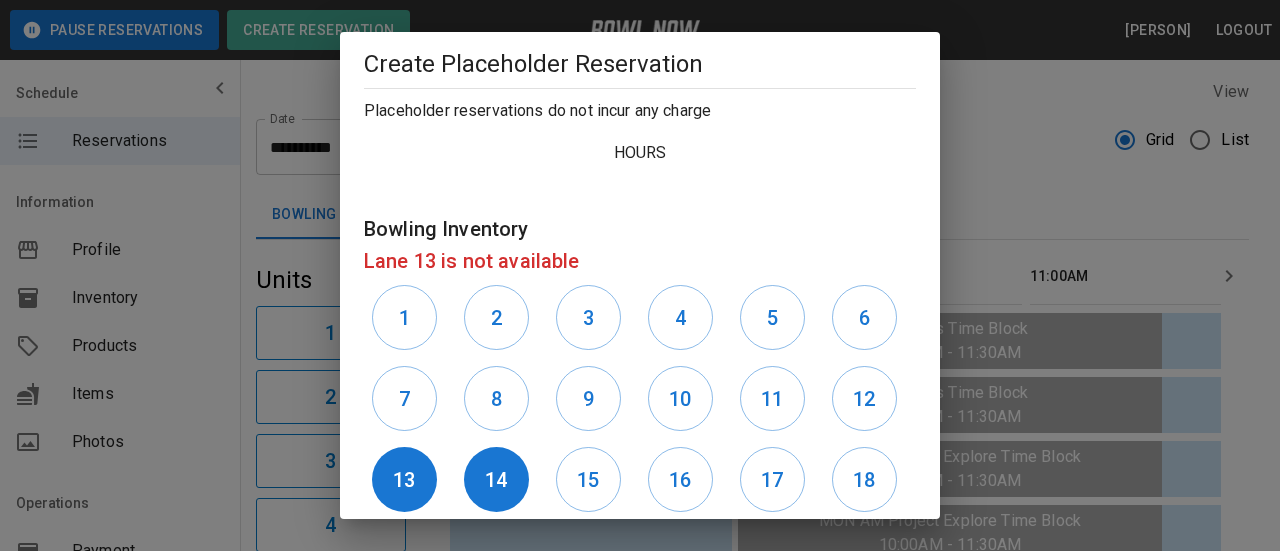 scroll, scrollTop: 693, scrollLeft: 0, axis: vertical 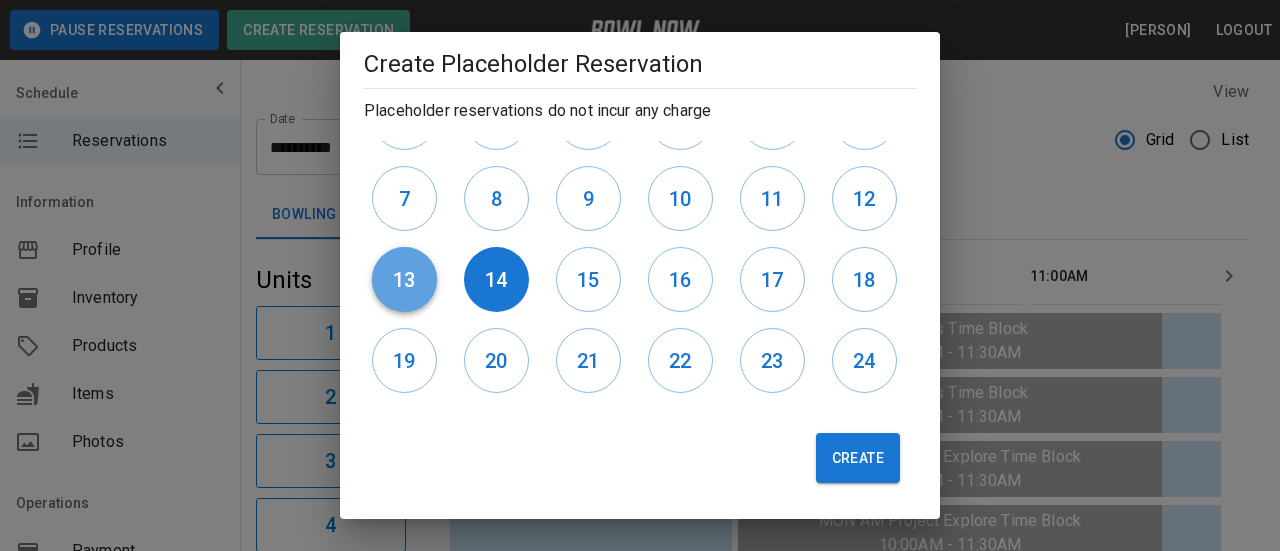 click on "13" at bounding box center (404, 279) 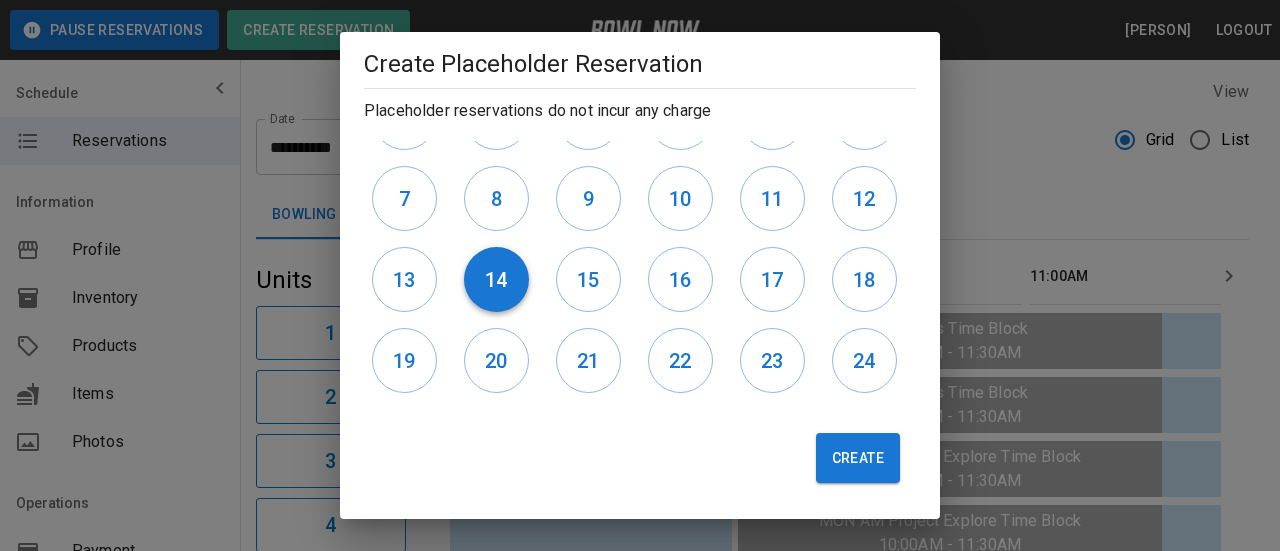 click on "14" at bounding box center [496, 279] 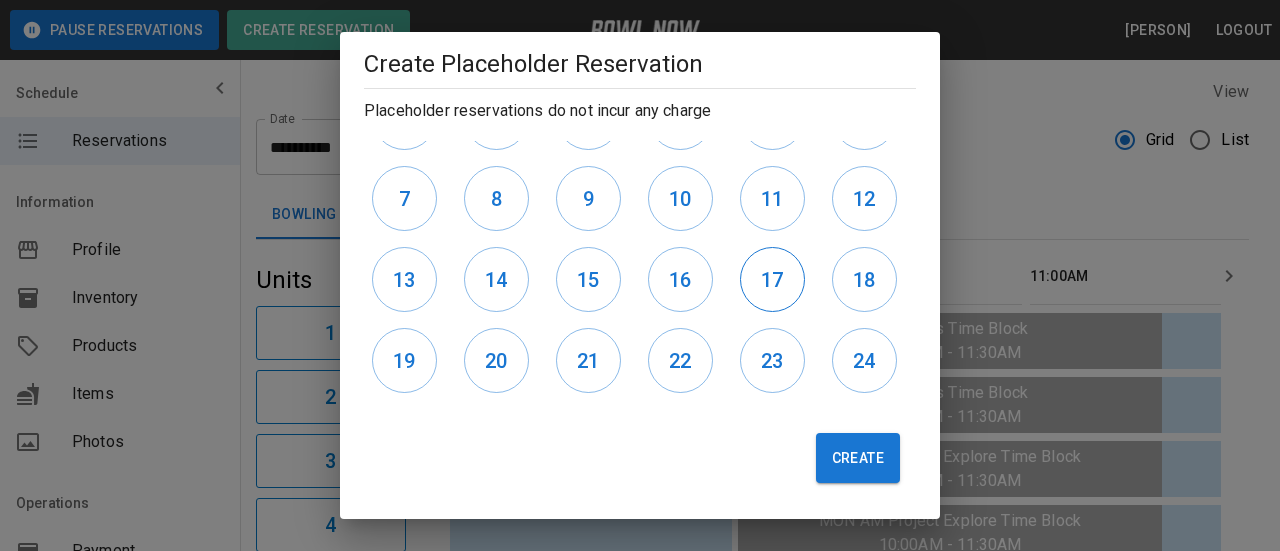 drag, startPoint x: 576, startPoint y: 279, endPoint x: 732, endPoint y: 272, distance: 156.15697 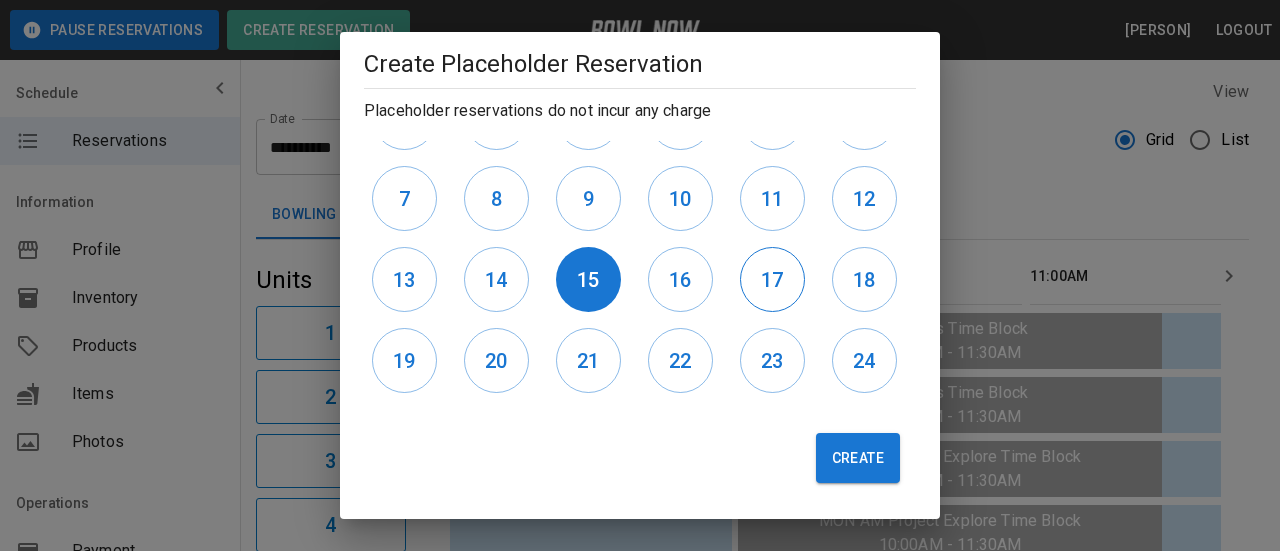 click on "17" at bounding box center [772, 279] 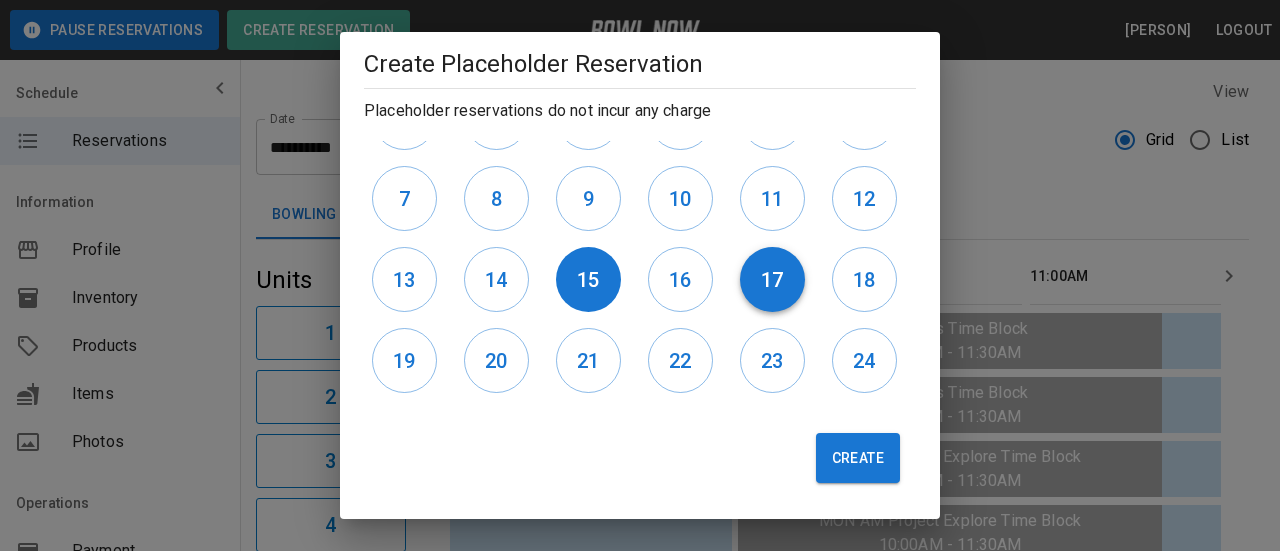 drag, startPoint x: 743, startPoint y: 284, endPoint x: 715, endPoint y: 280, distance: 28.284271 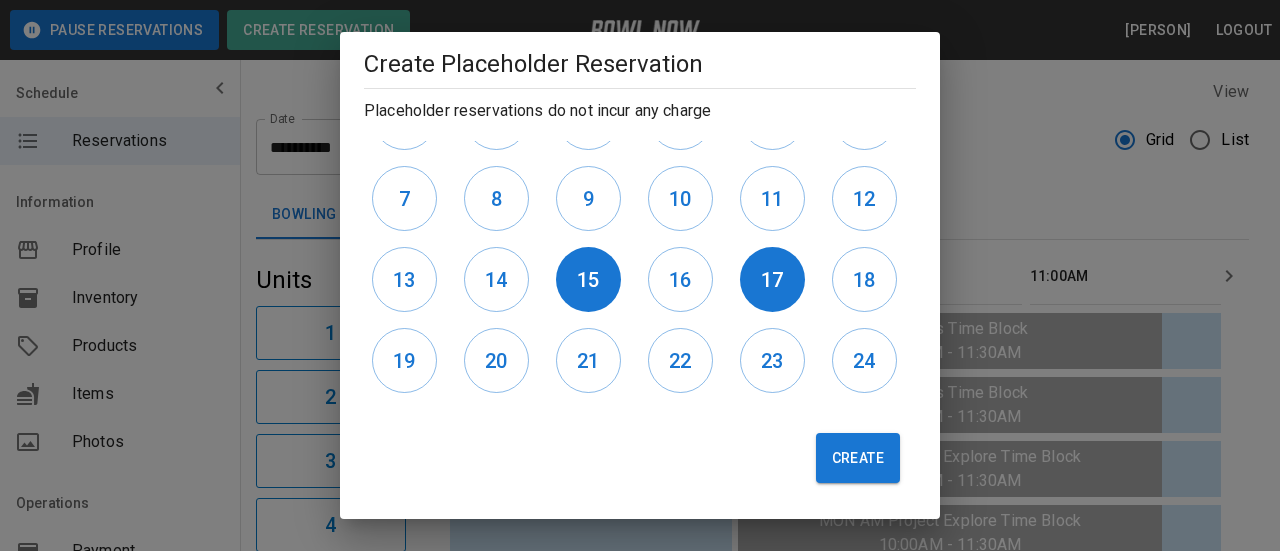 click on "17" at bounding box center [772, 279] 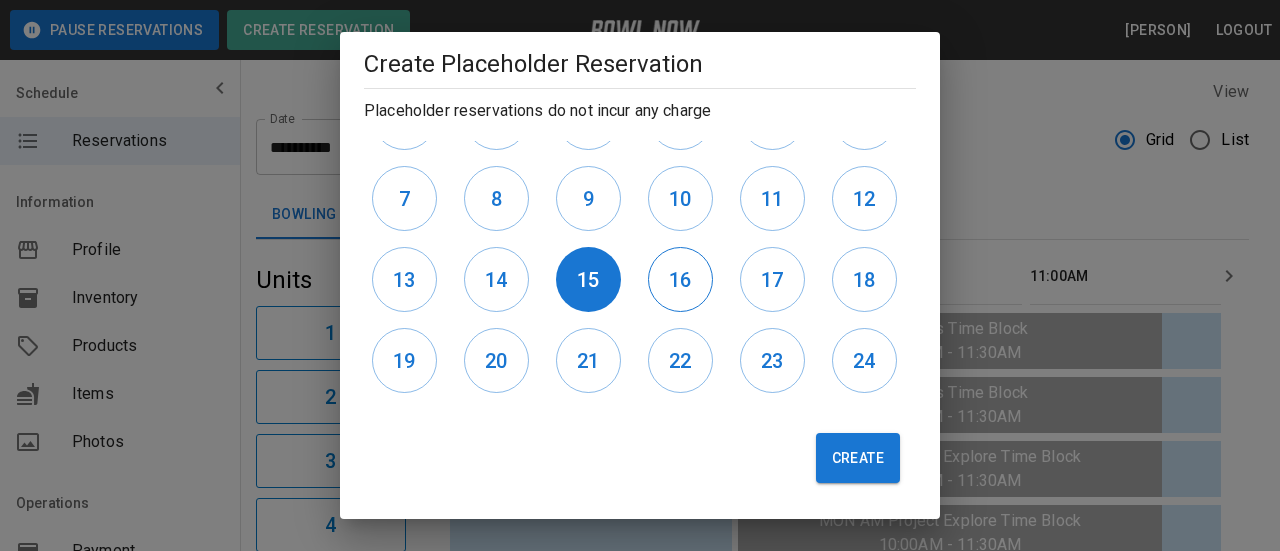 click on "16" at bounding box center (680, 279) 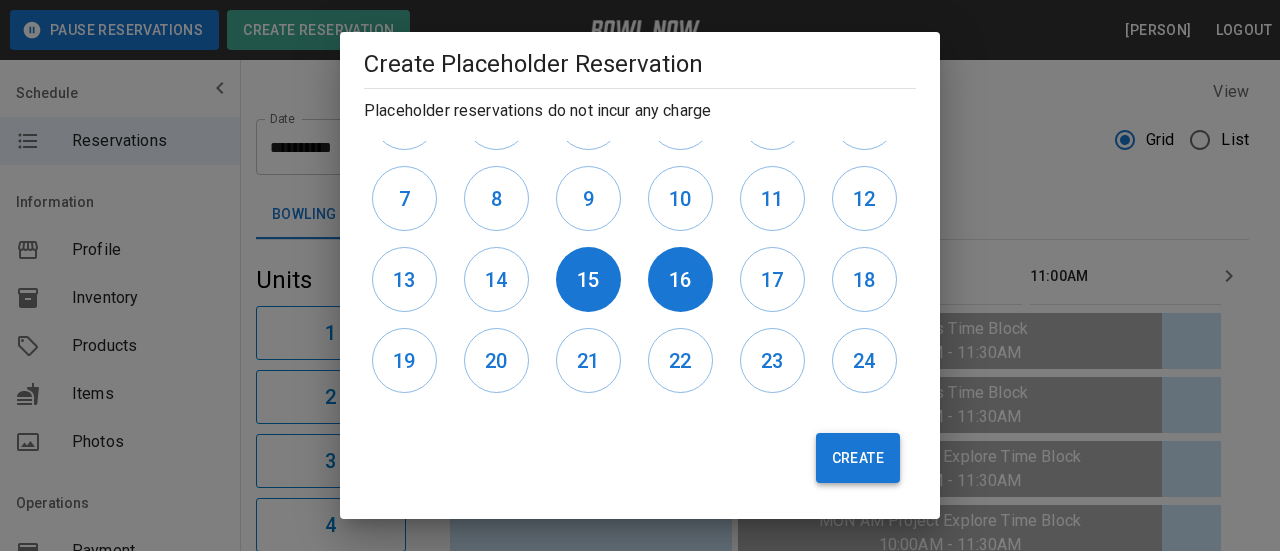 click on "Create" at bounding box center [858, 458] 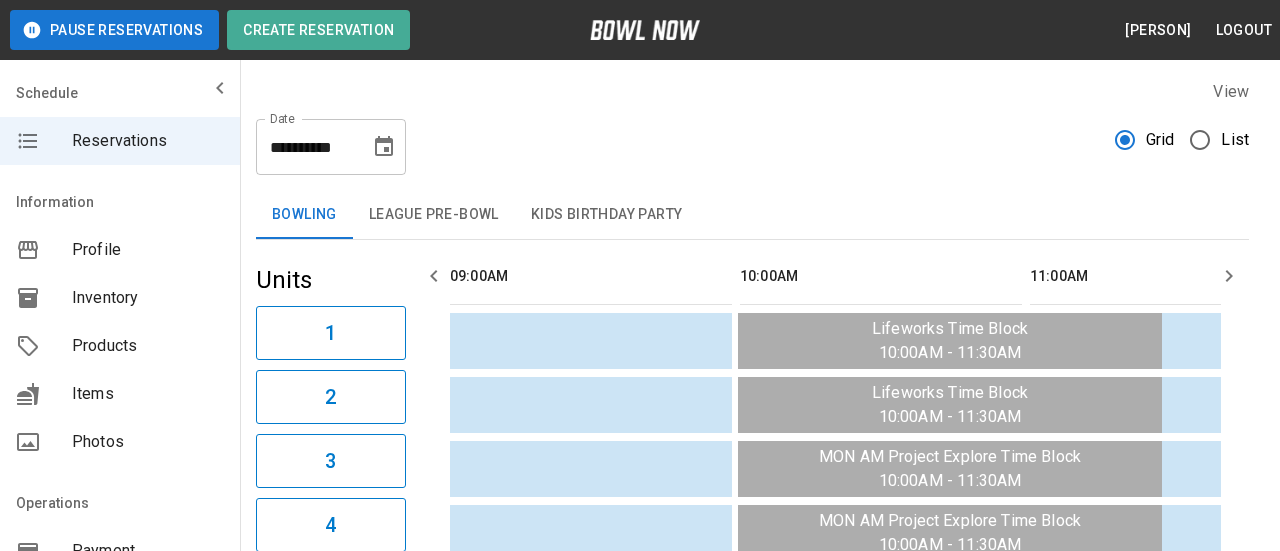 type 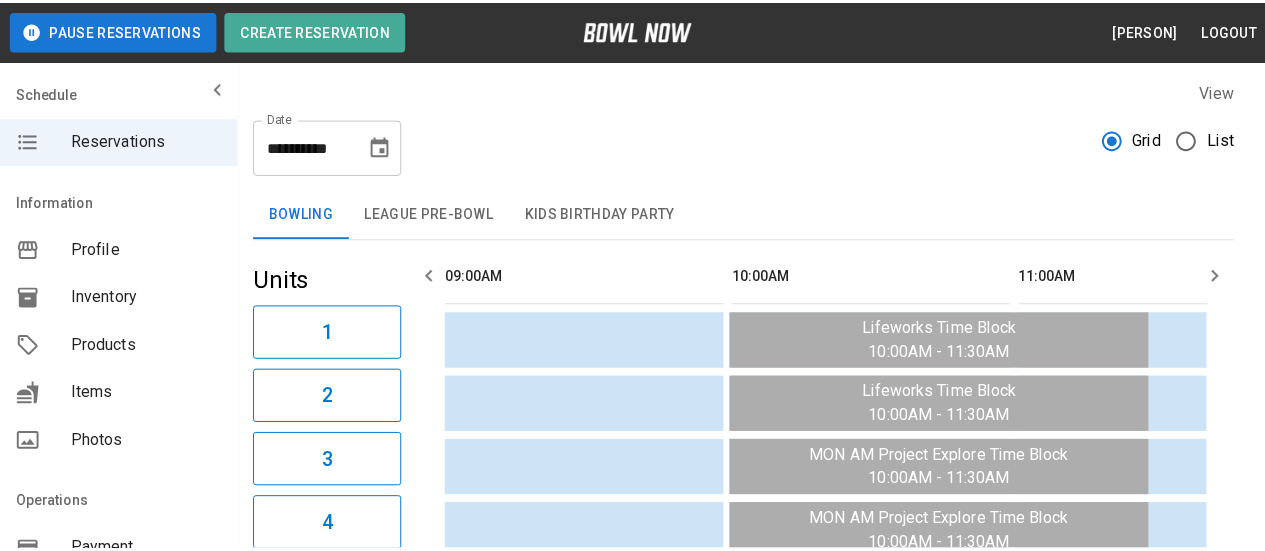 scroll, scrollTop: 0, scrollLeft: 0, axis: both 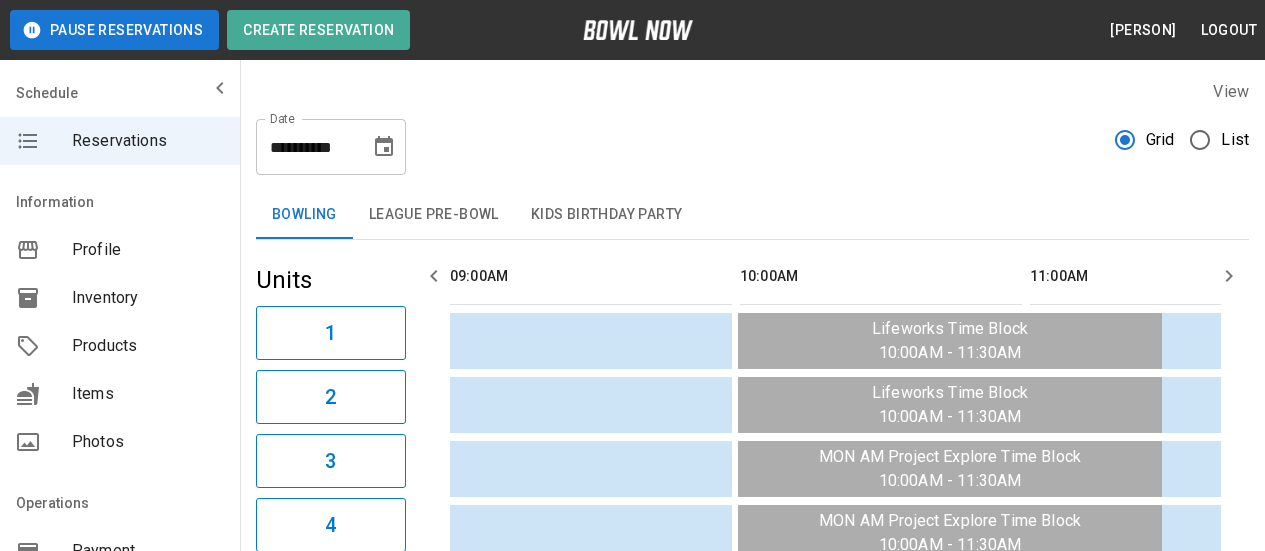 click 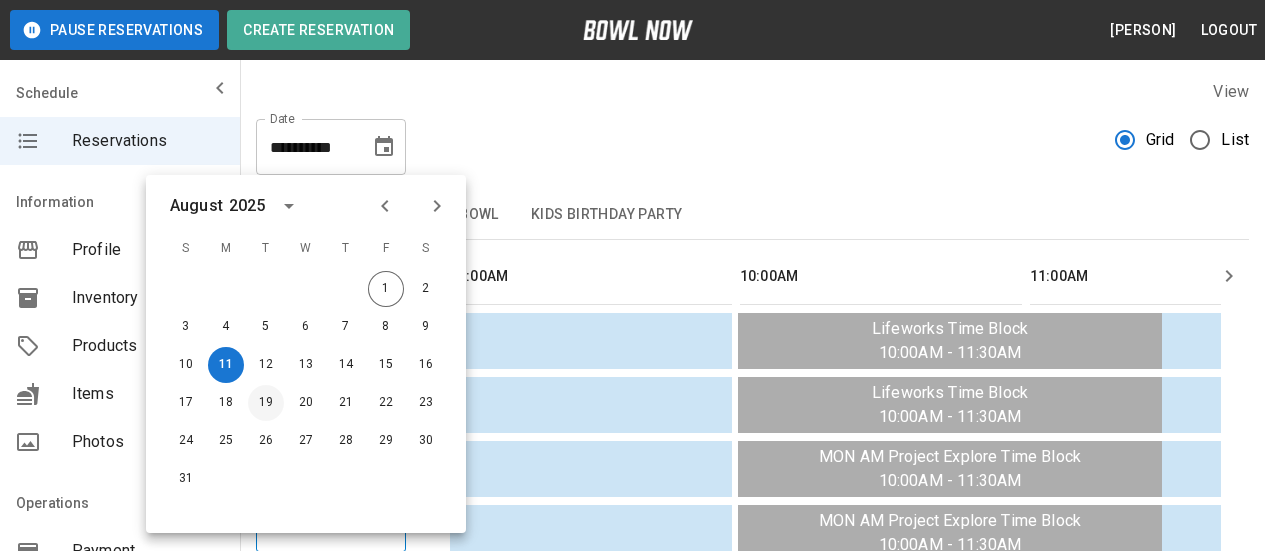 click on "19" at bounding box center (266, 403) 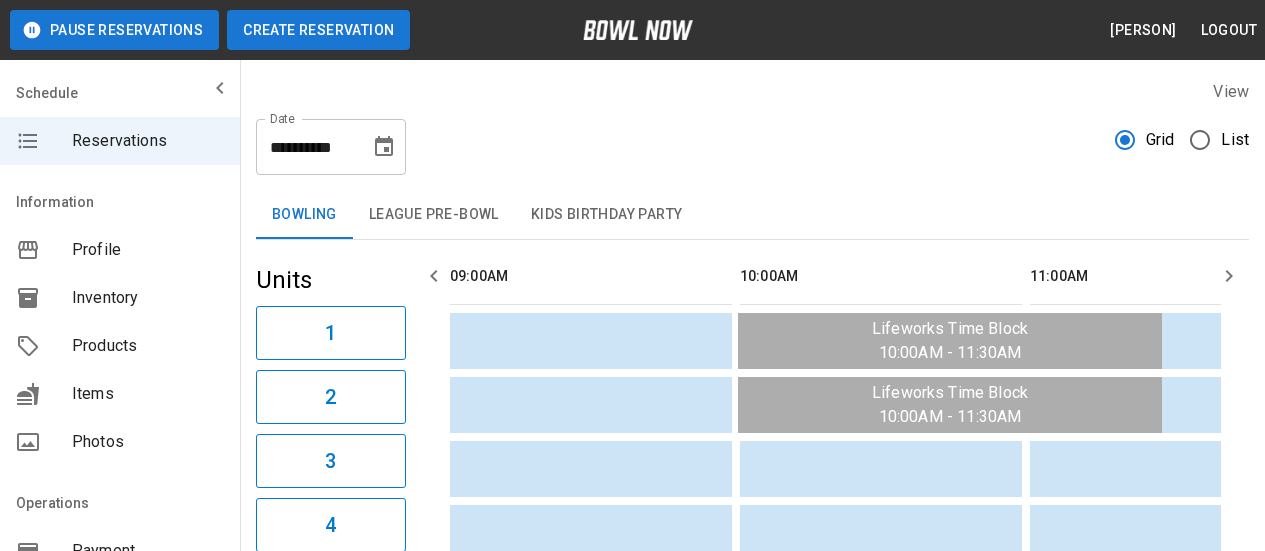 click on "Create Reservation" at bounding box center [318, 30] 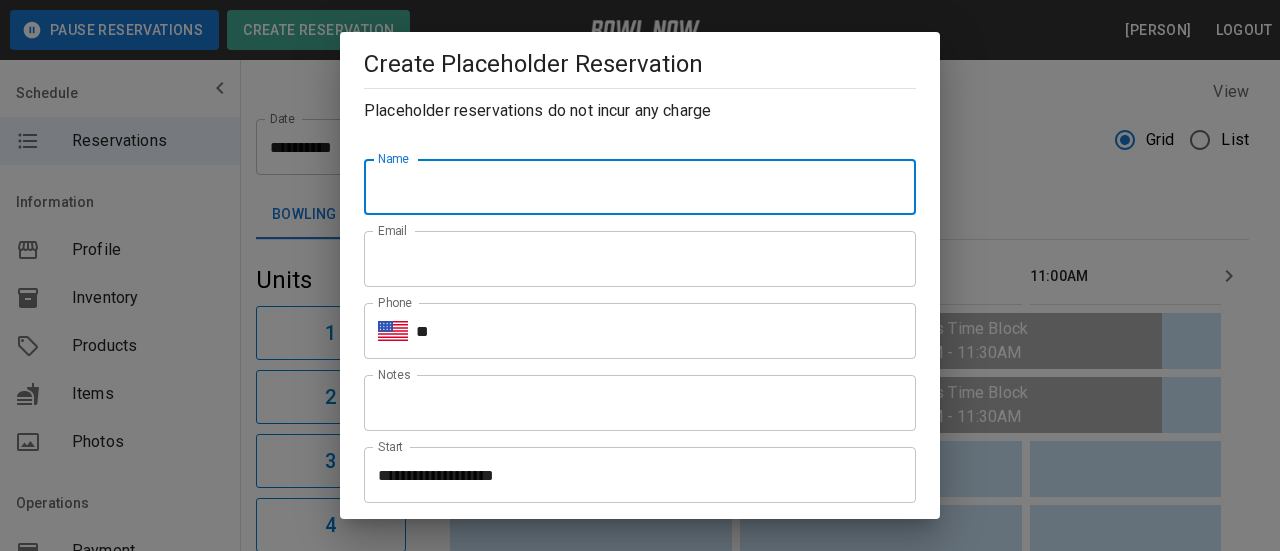 click on "Name" at bounding box center [640, 187] 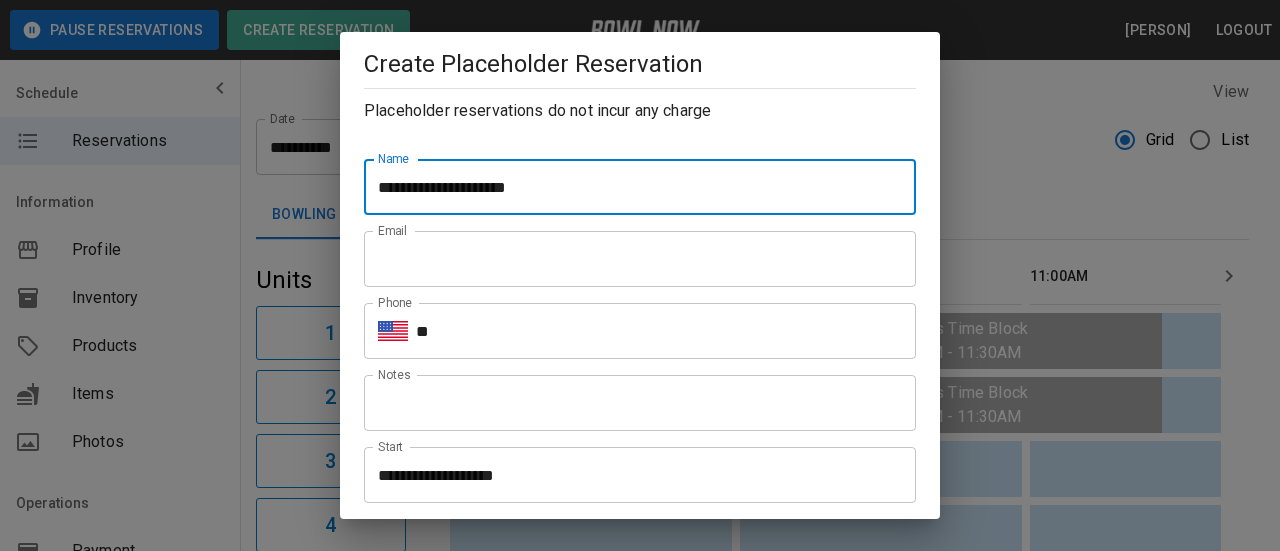 type on "**********" 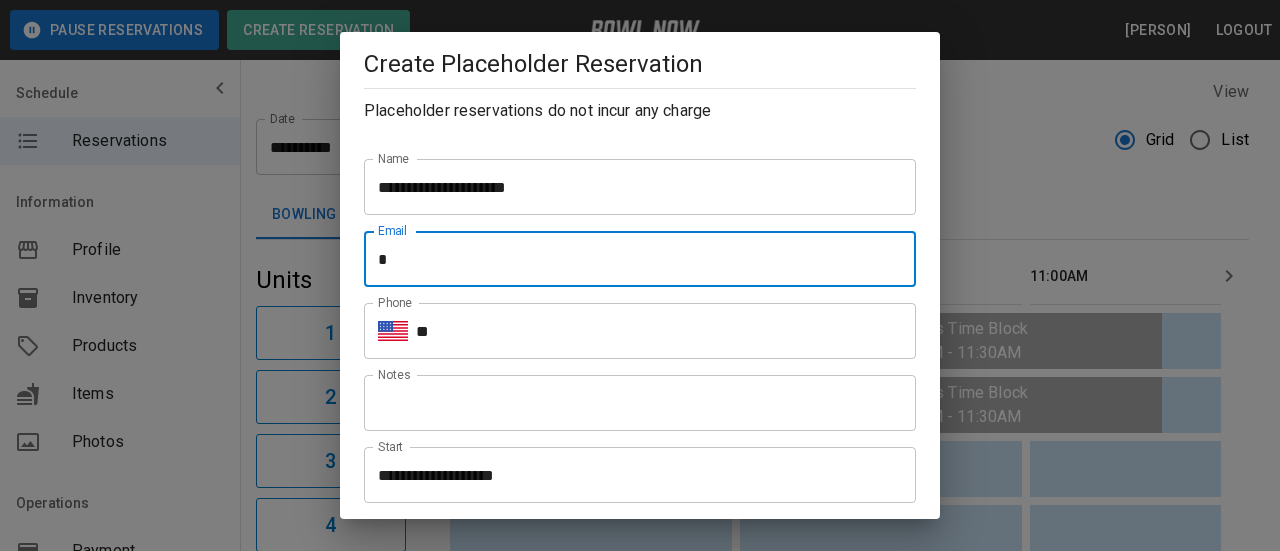 type on "**********" 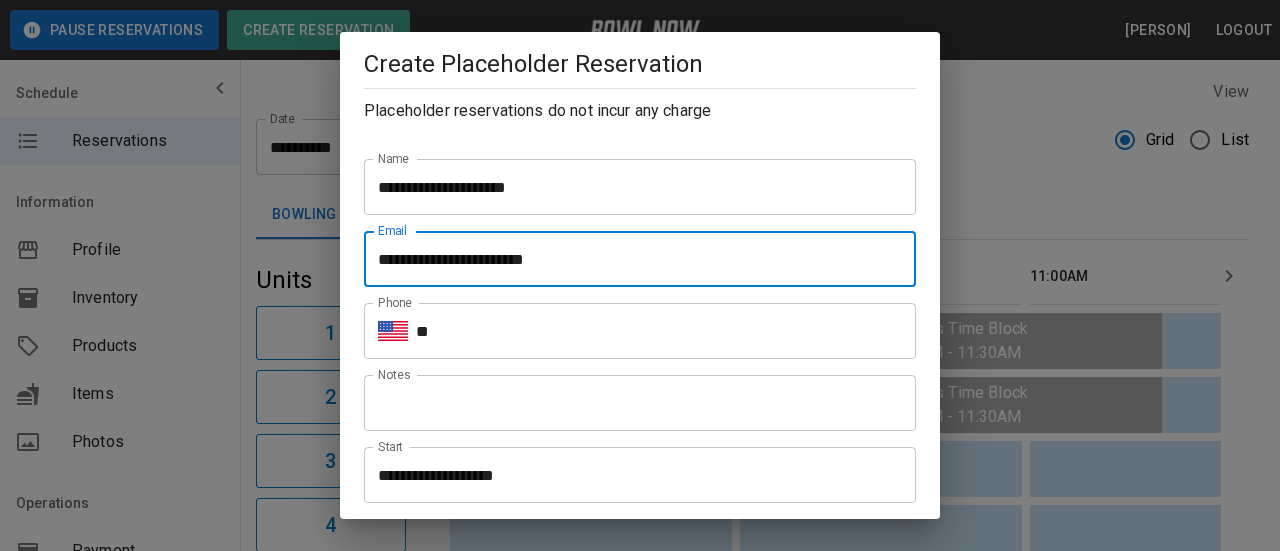 click on "**" at bounding box center [666, 331] 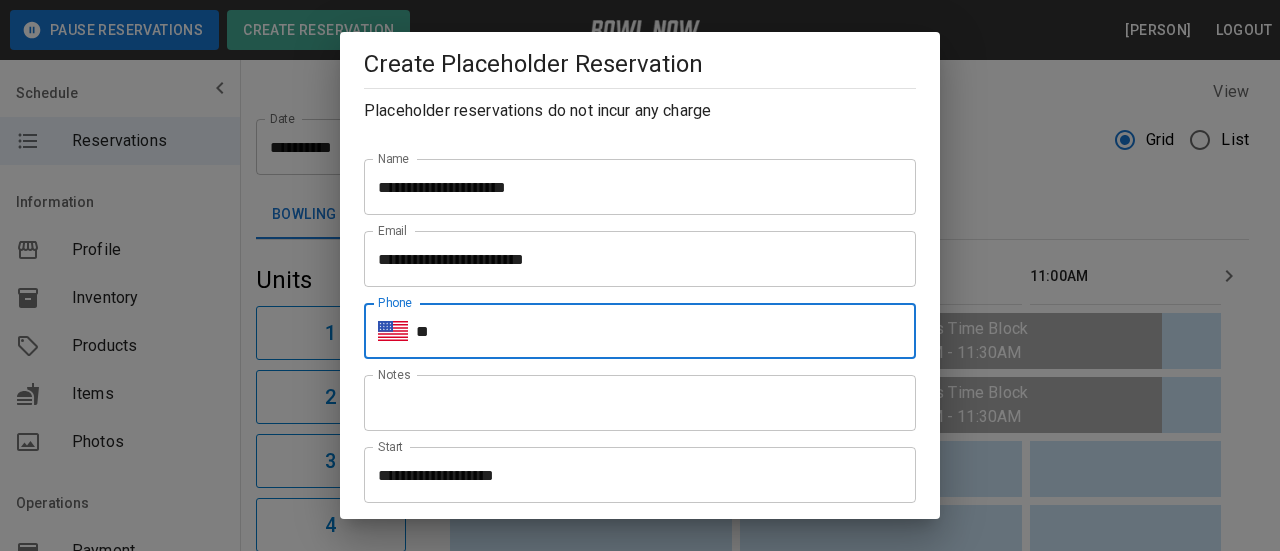 type on "**********" 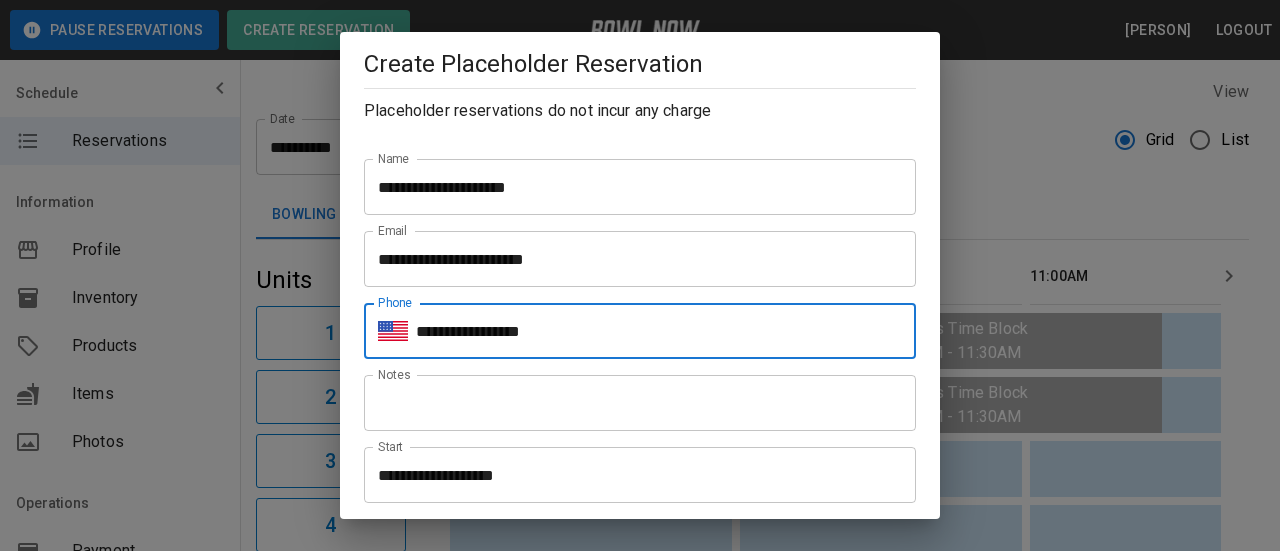 click on "Notes" at bounding box center (640, 403) 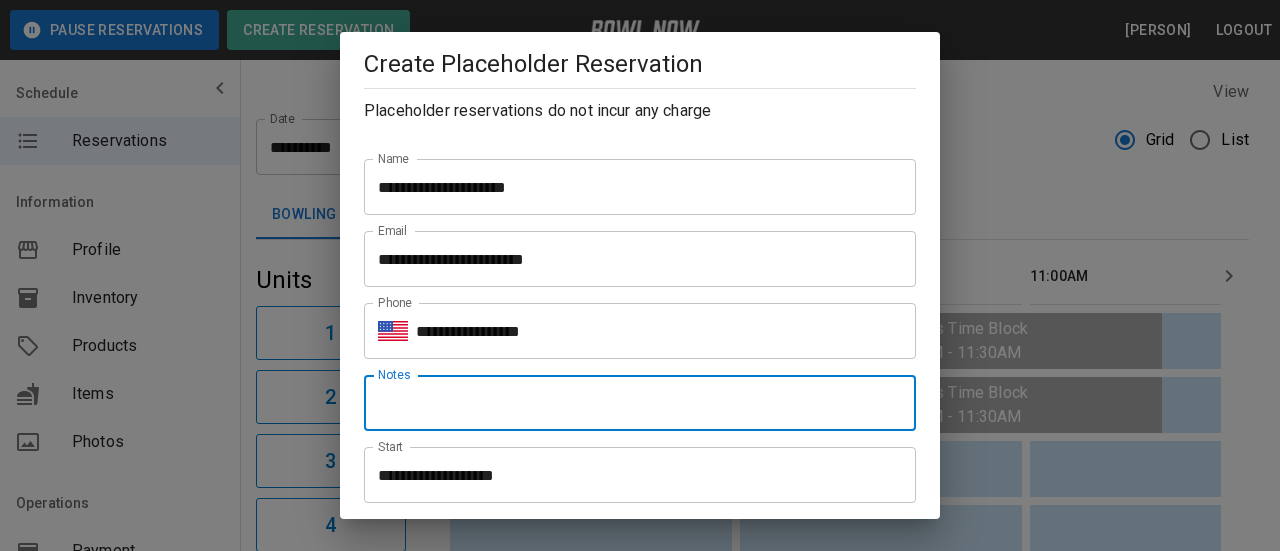 type on "*" 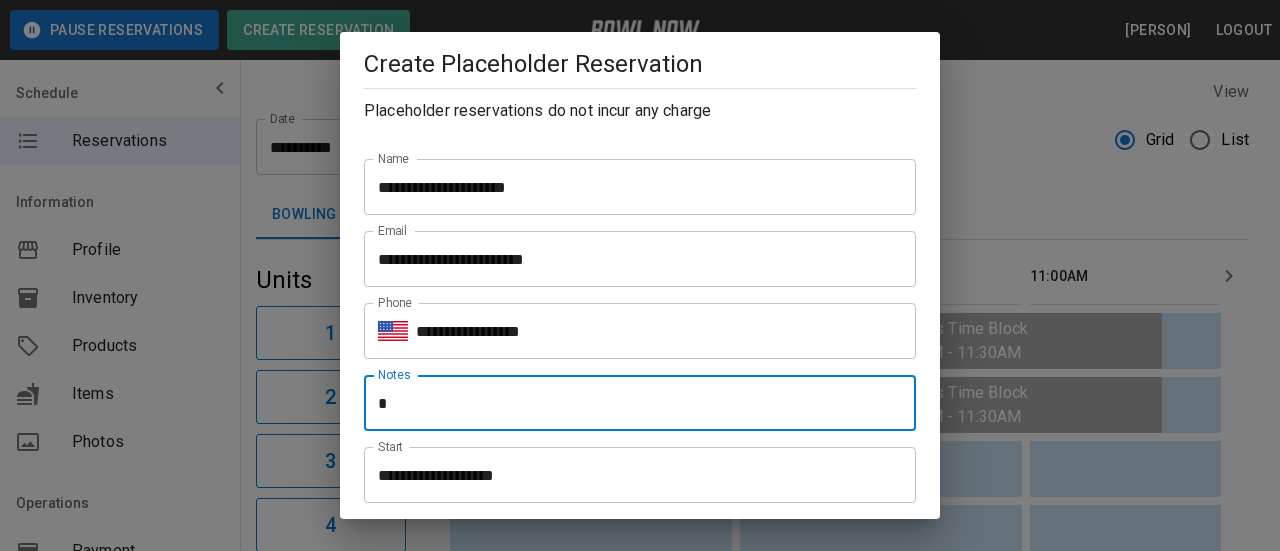 type on "**********" 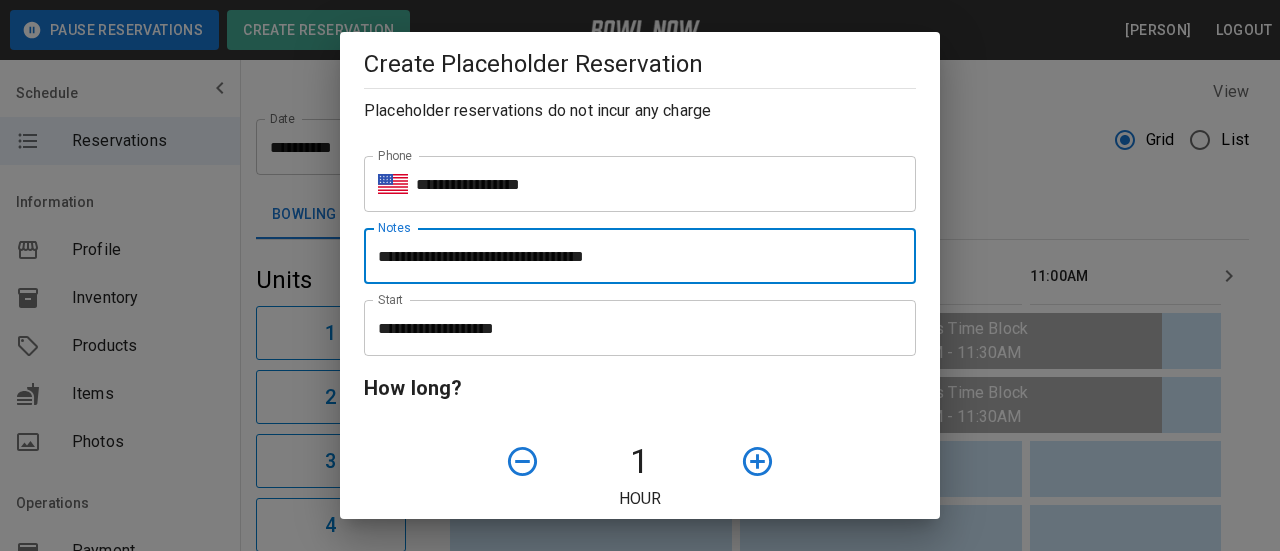 scroll, scrollTop: 300, scrollLeft: 0, axis: vertical 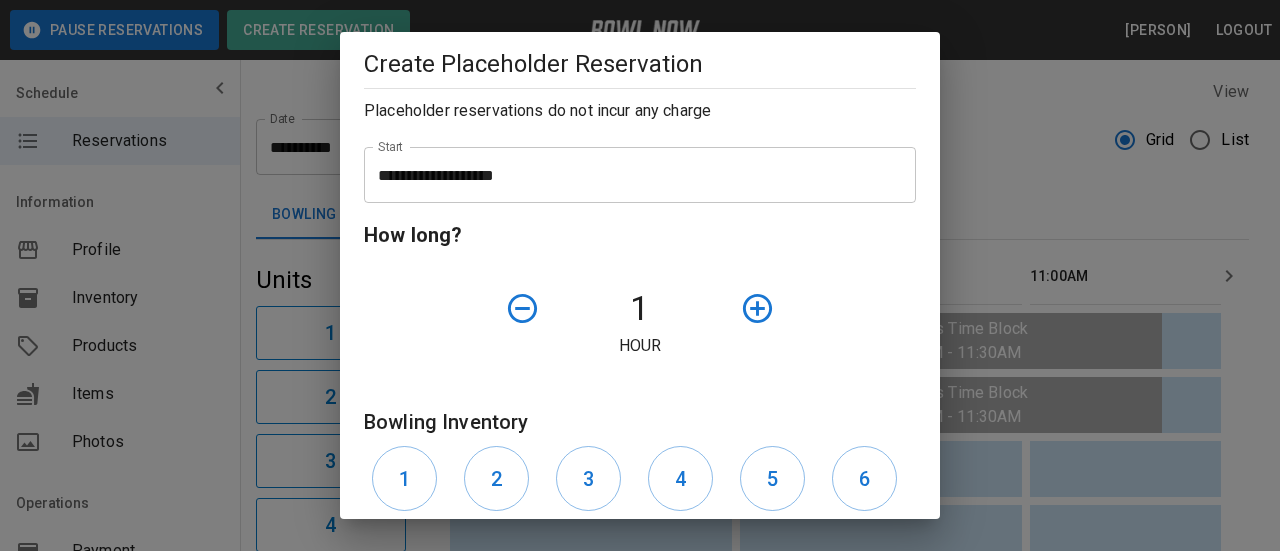 click on "**********" at bounding box center (633, 175) 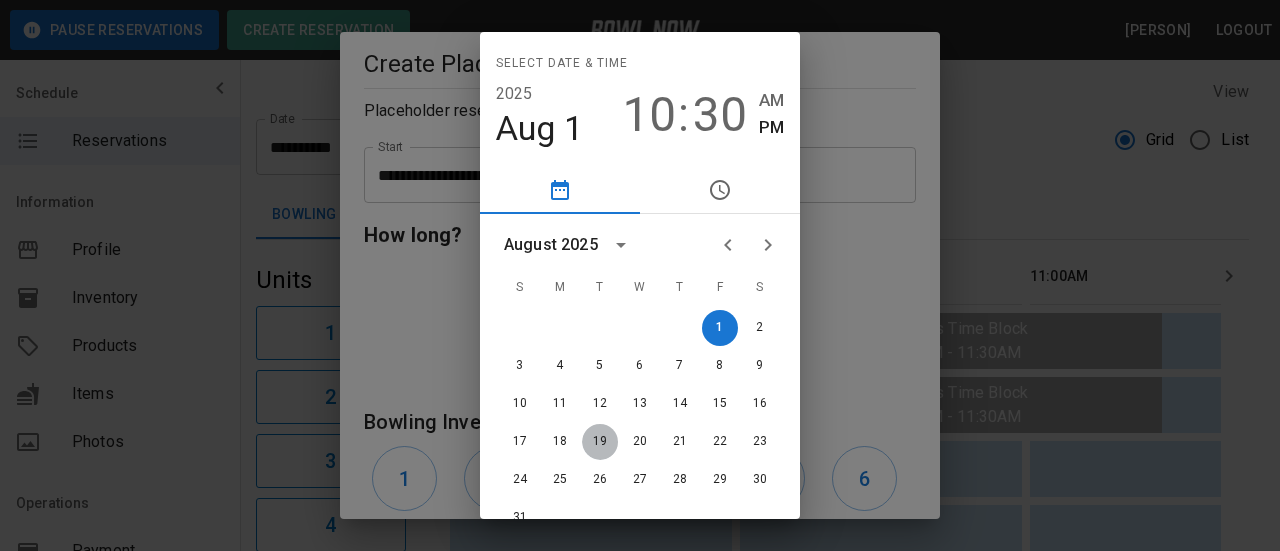 click on "19" at bounding box center [600, 442] 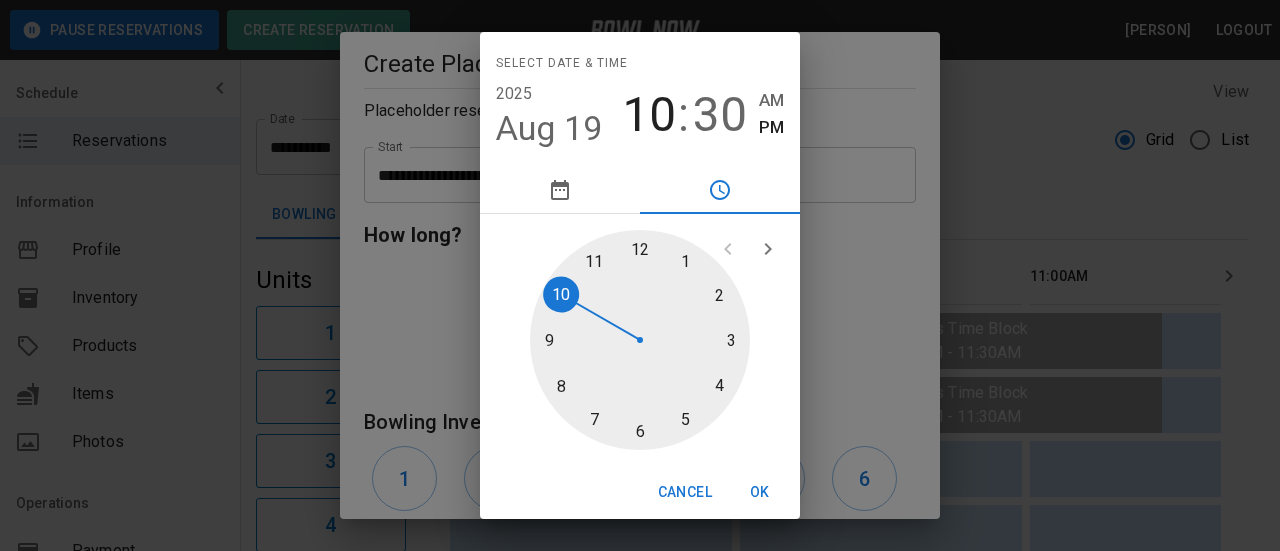 click at bounding box center [640, 340] 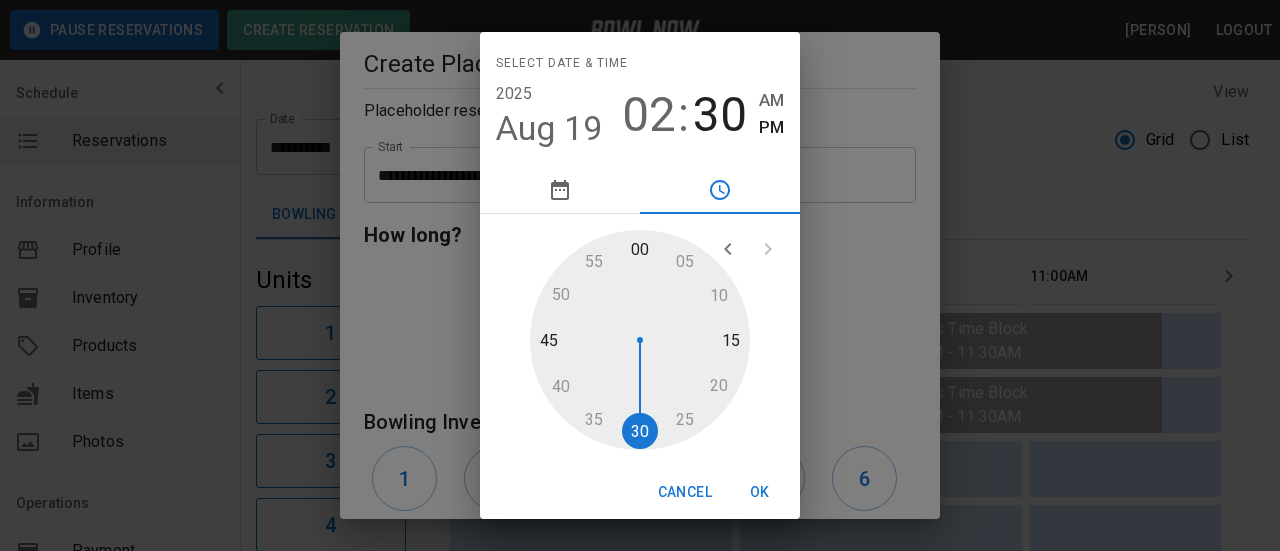 click at bounding box center (640, 340) 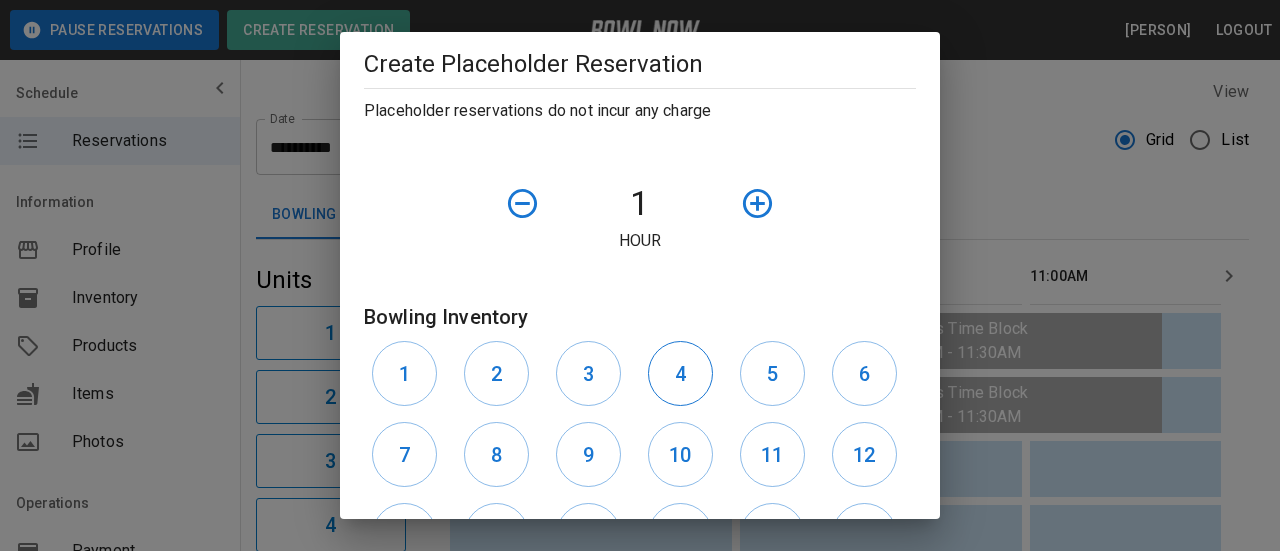 scroll, scrollTop: 500, scrollLeft: 0, axis: vertical 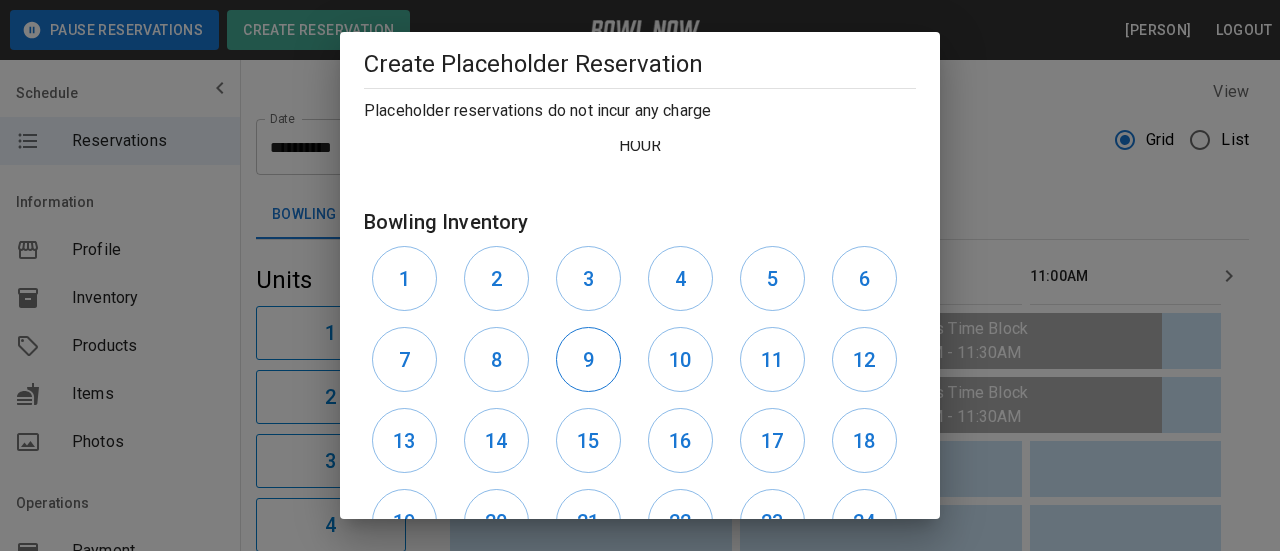 click on "9" at bounding box center (588, 359) 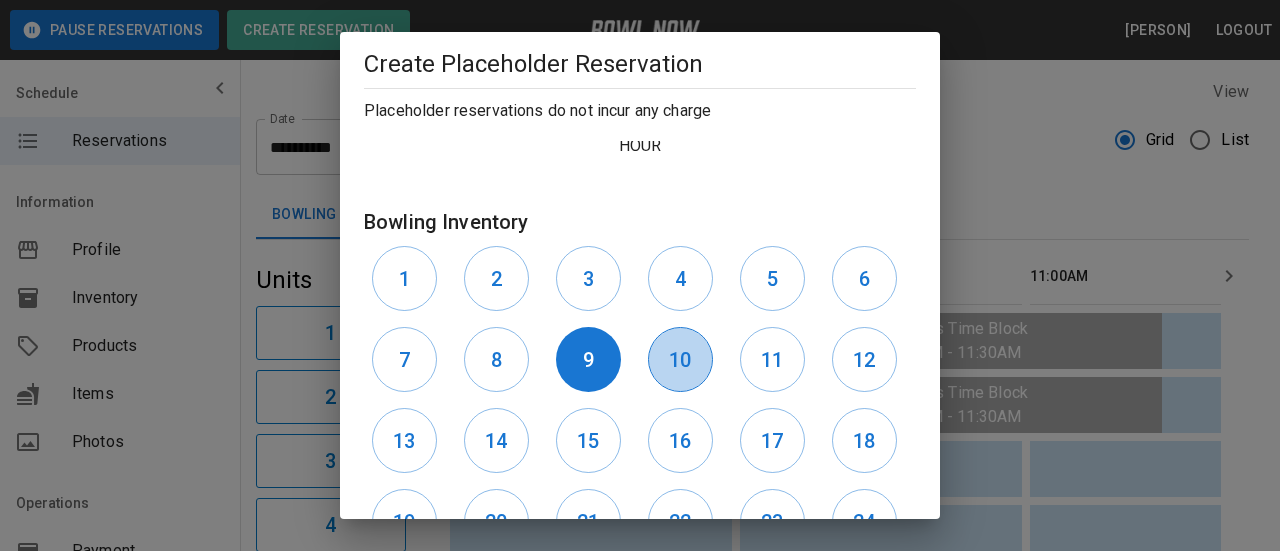 click on "10" at bounding box center (680, 360) 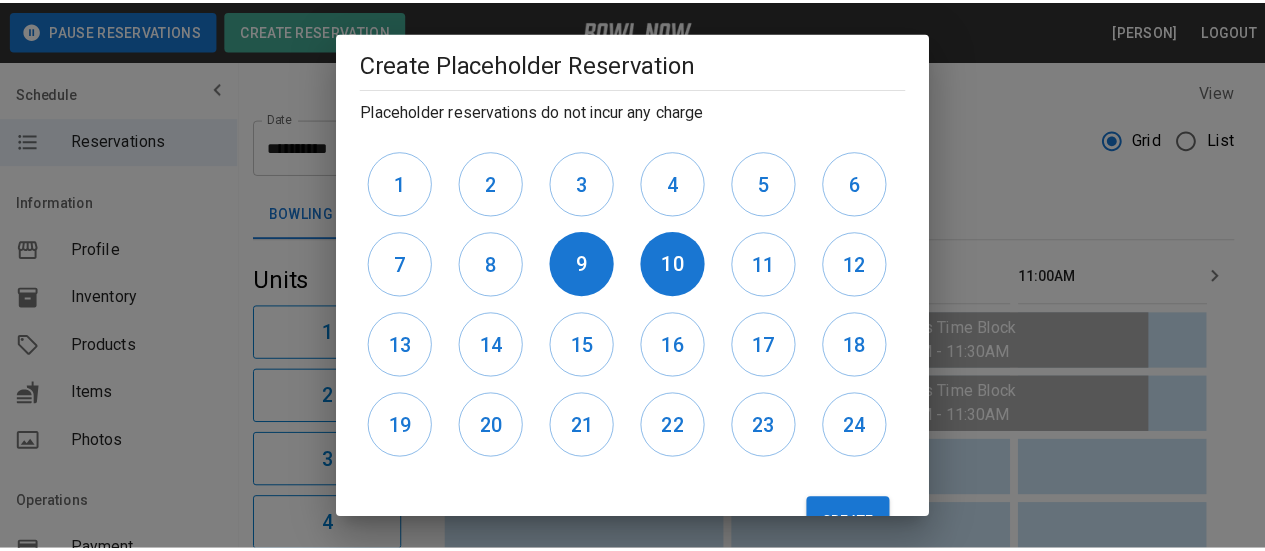 scroll, scrollTop: 661, scrollLeft: 0, axis: vertical 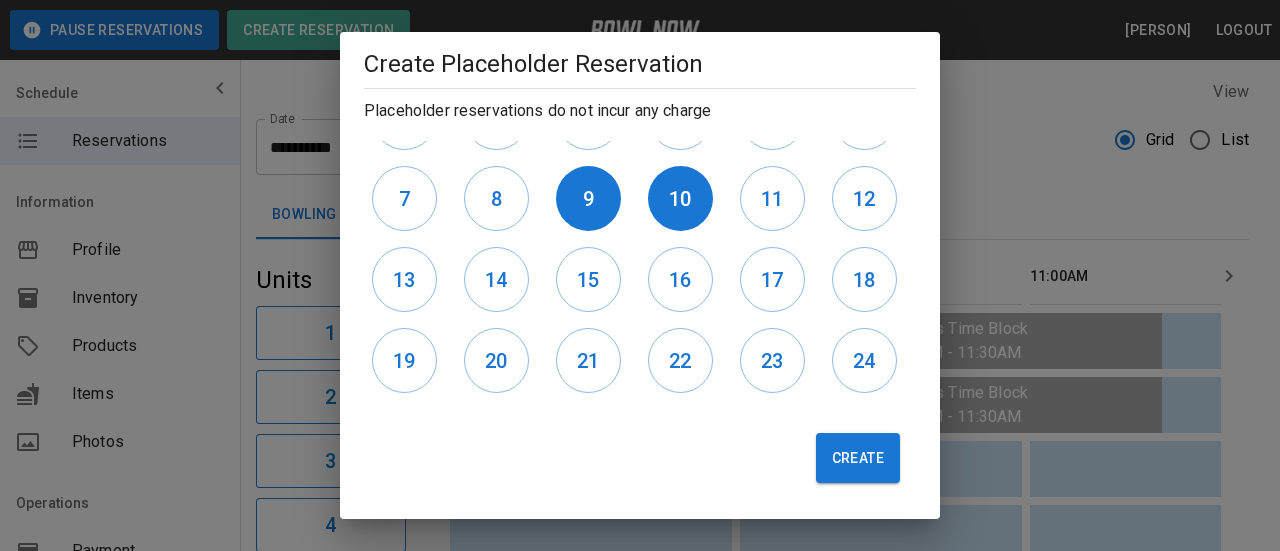 click on "Create" at bounding box center [858, 458] 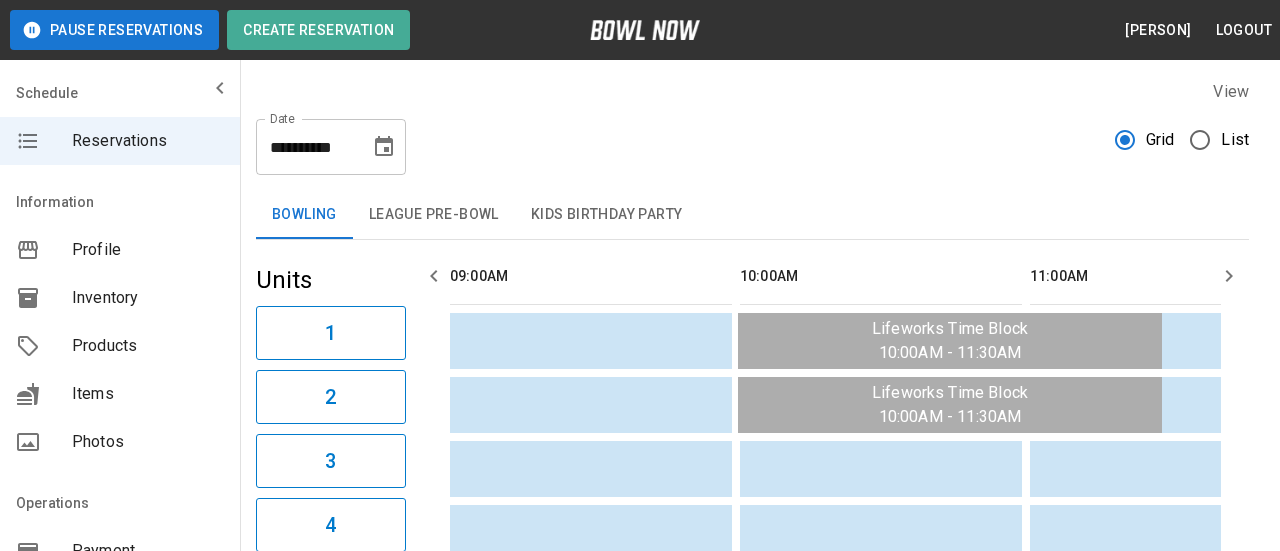 type 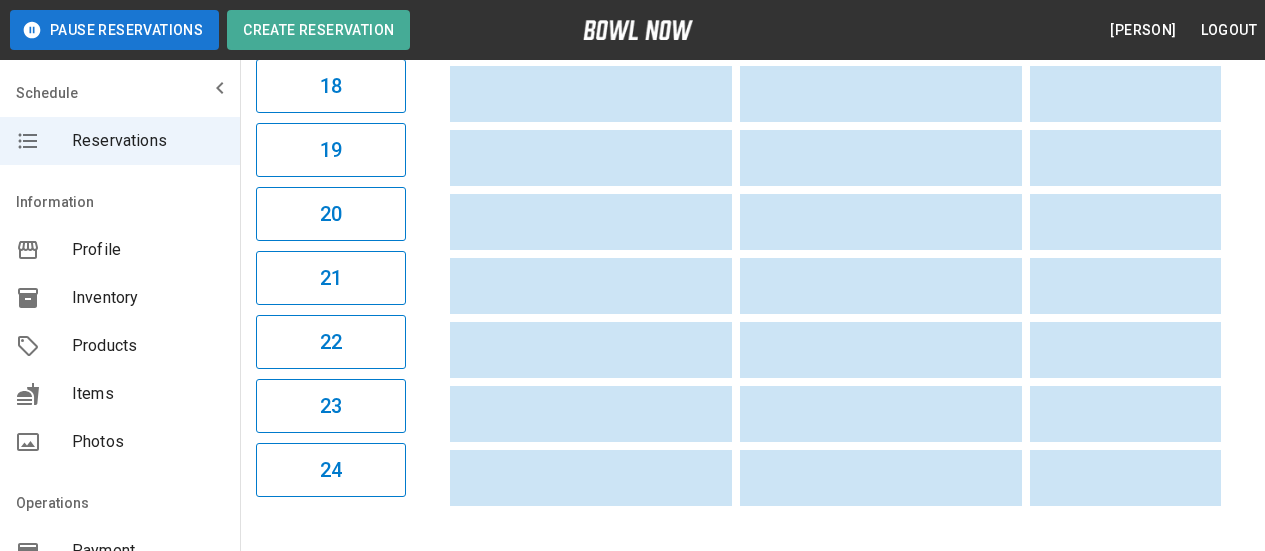 scroll, scrollTop: 1437, scrollLeft: 0, axis: vertical 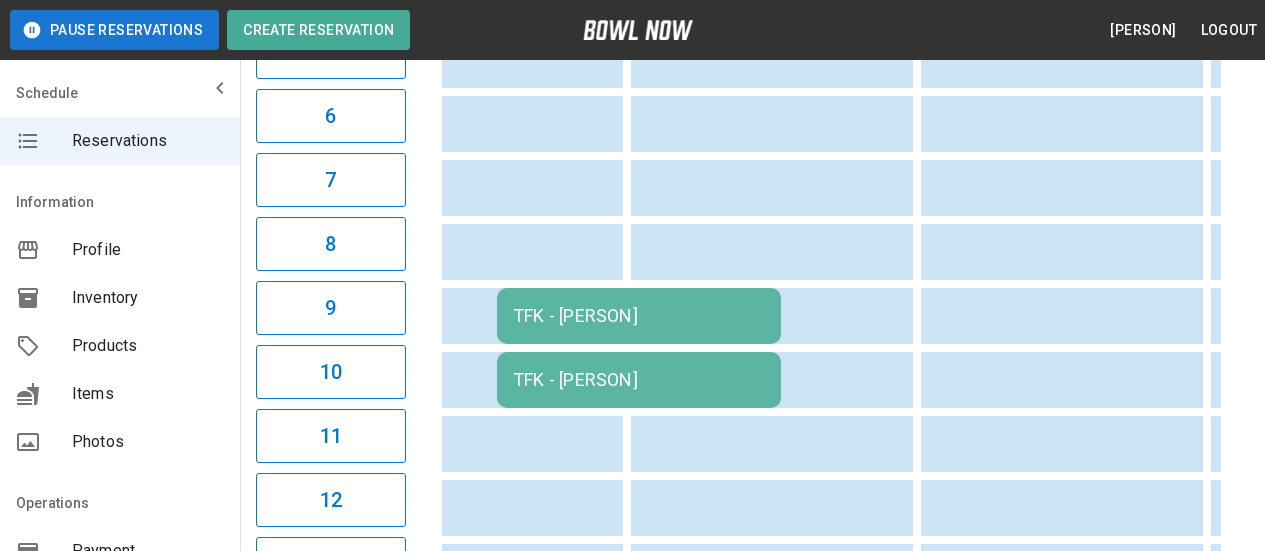 click on "TFK - [PERSON]" at bounding box center (639, 316) 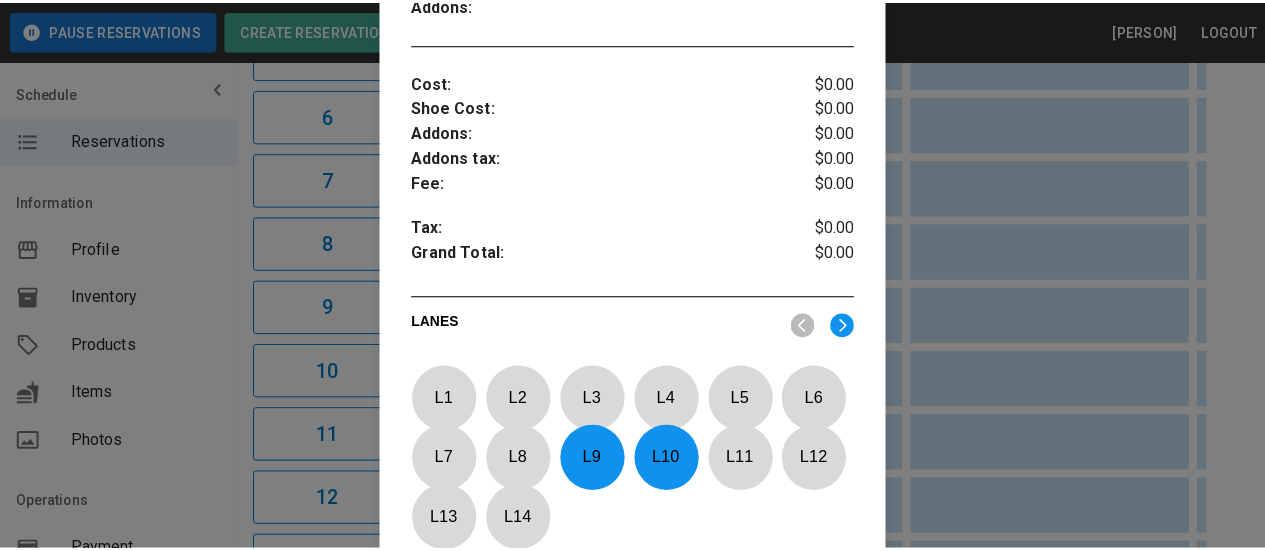 scroll, scrollTop: 923, scrollLeft: 0, axis: vertical 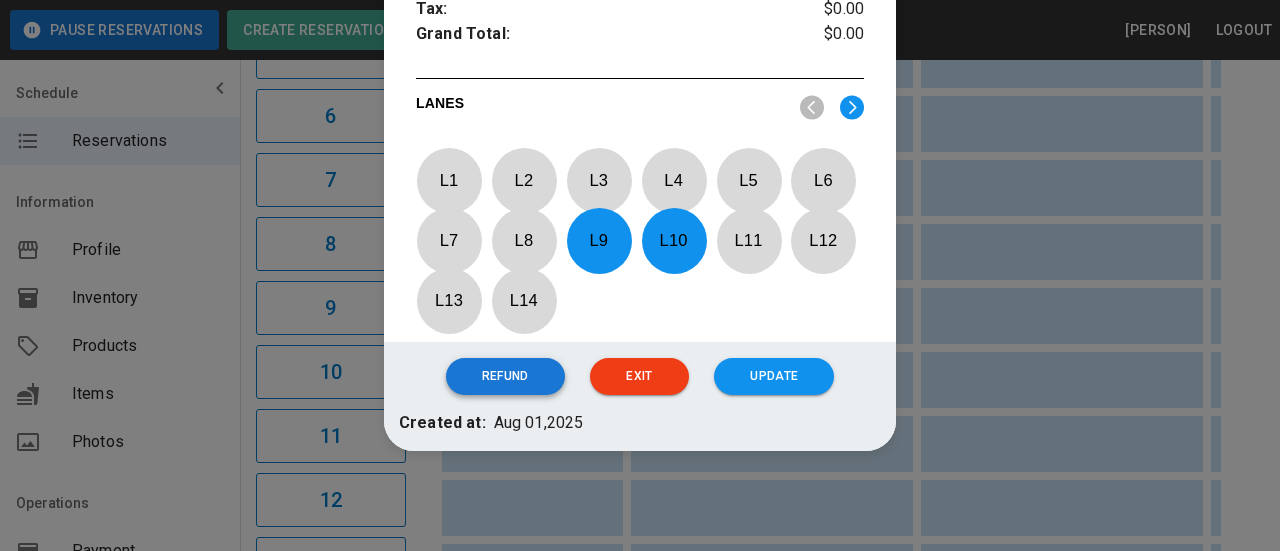 click on "Refund" at bounding box center [505, 376] 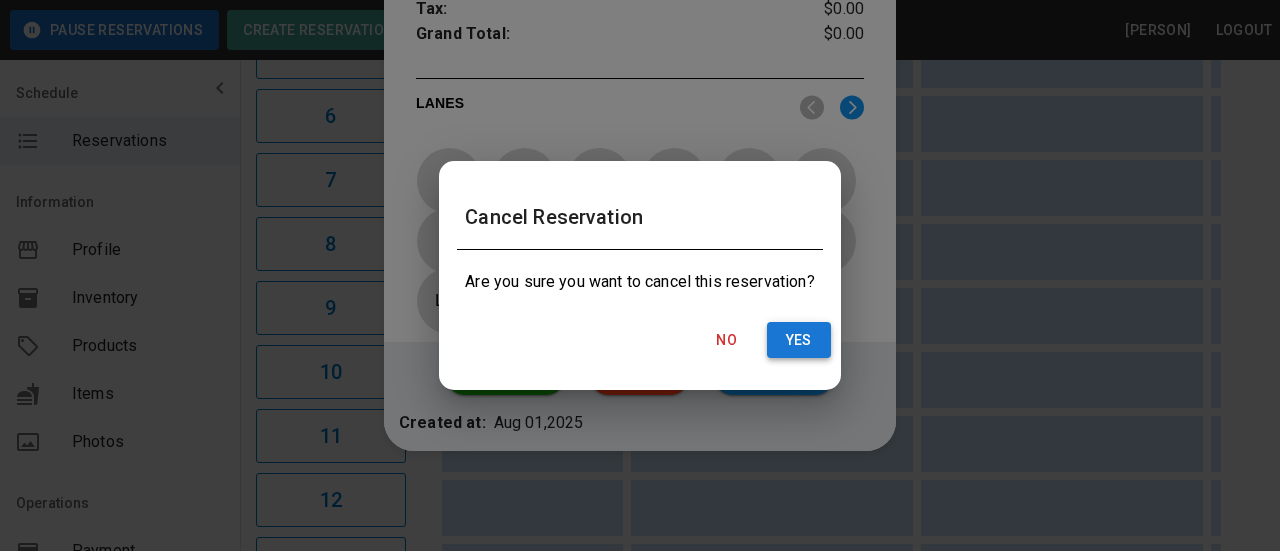 click on "Yes" at bounding box center (799, 340) 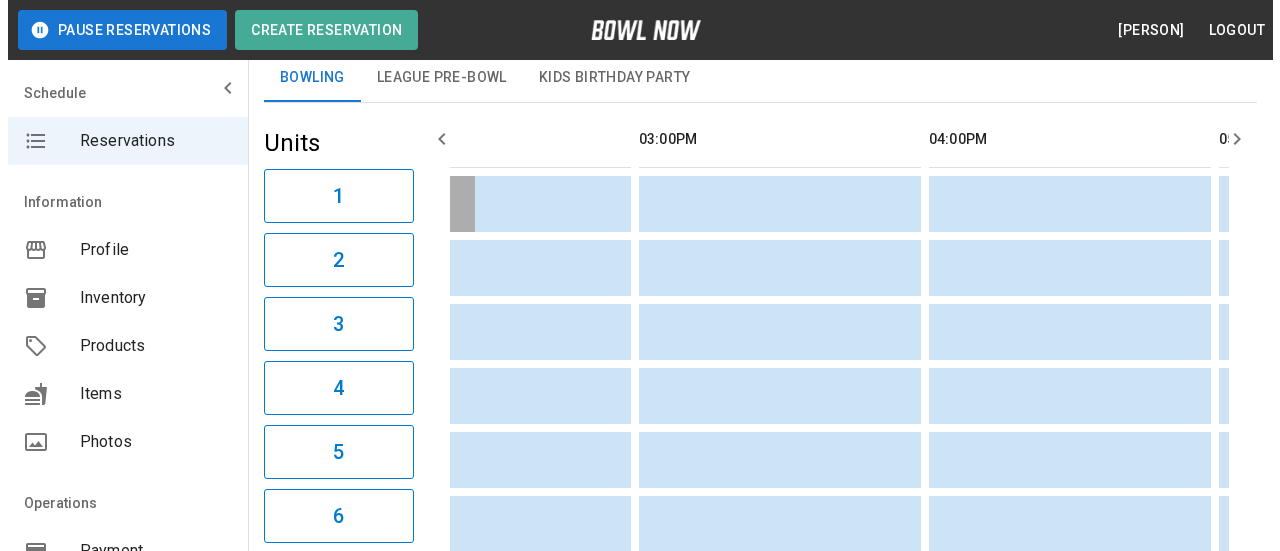 scroll, scrollTop: 0, scrollLeft: 0, axis: both 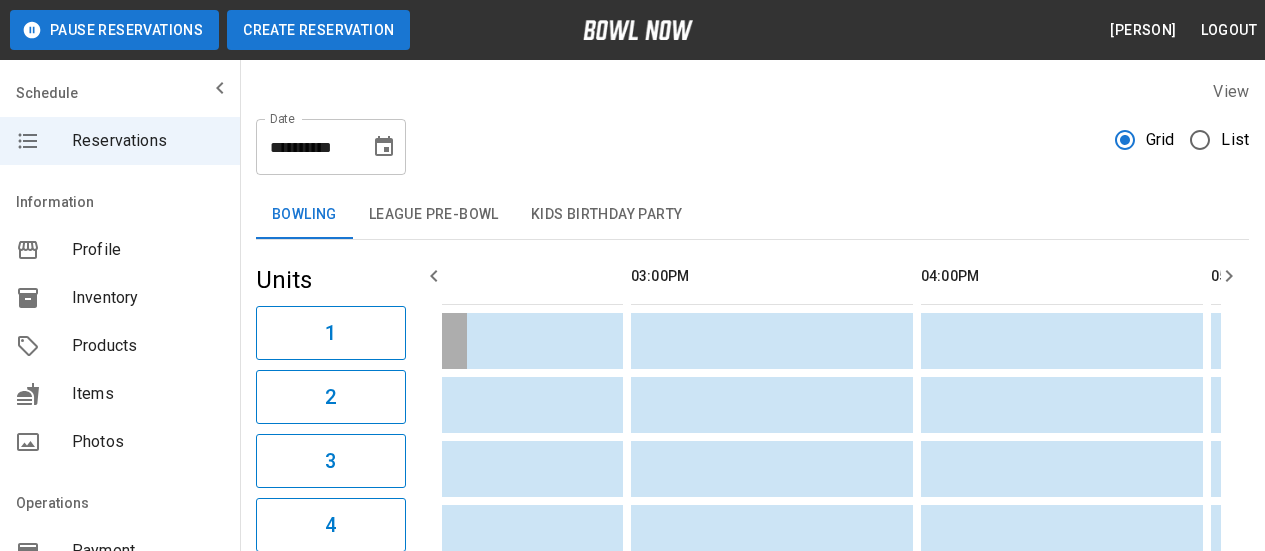 click on "Create Reservation" at bounding box center [318, 30] 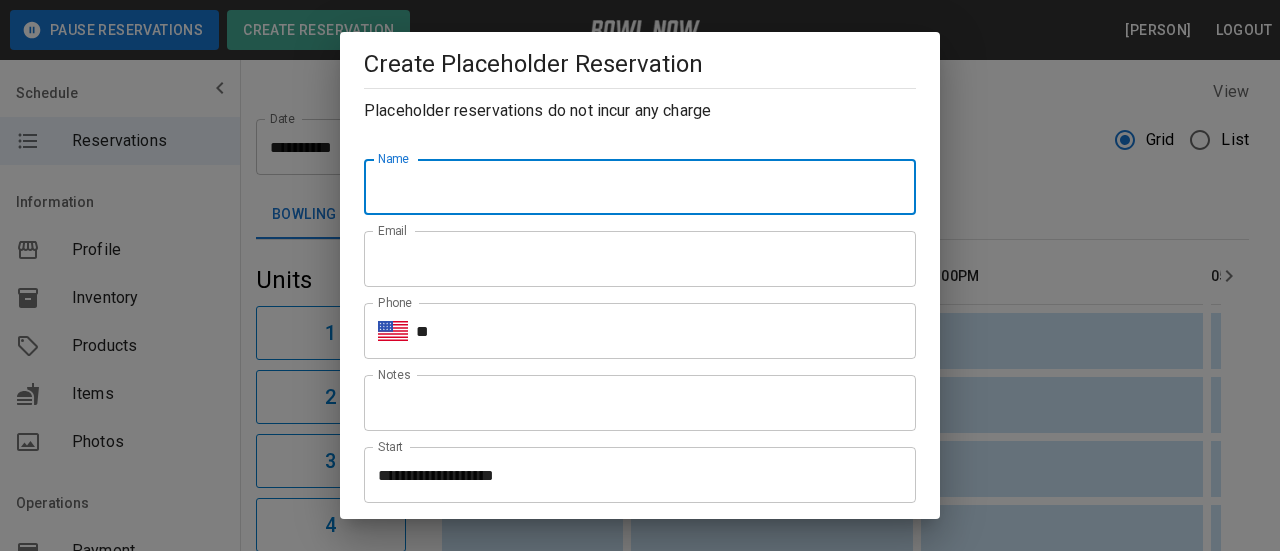 click on "Name" at bounding box center (640, 187) 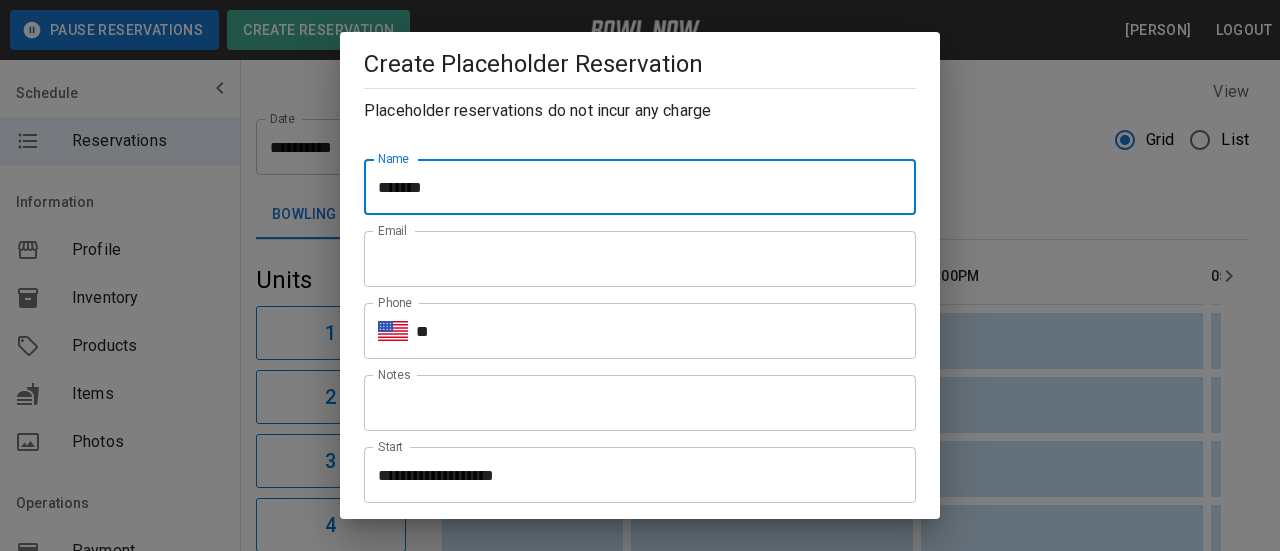 type on "**********" 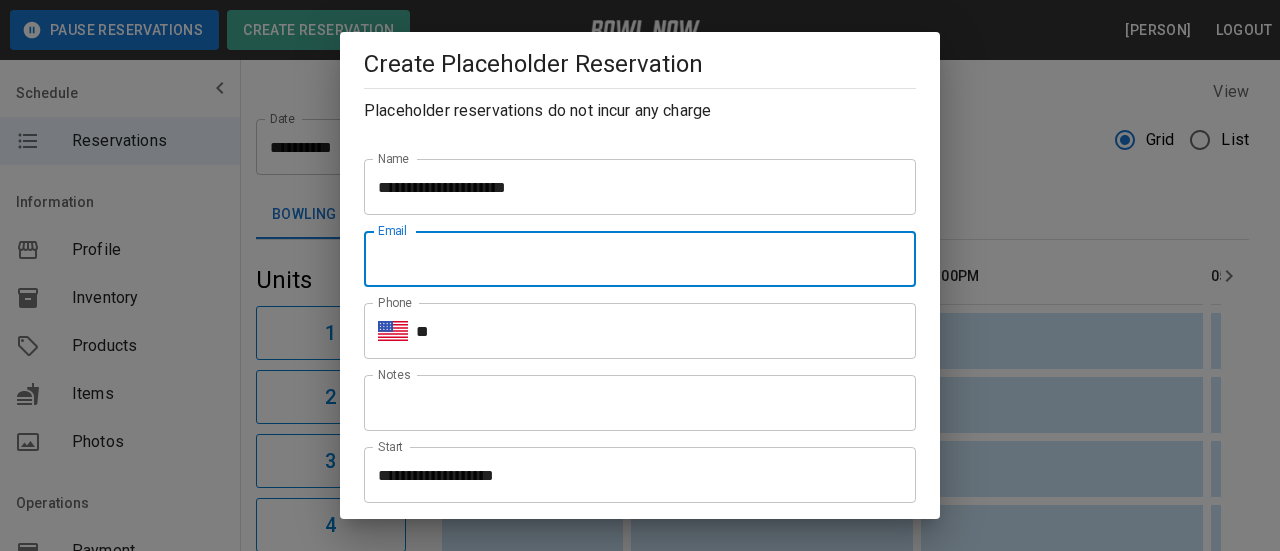 click on "Email" at bounding box center (640, 259) 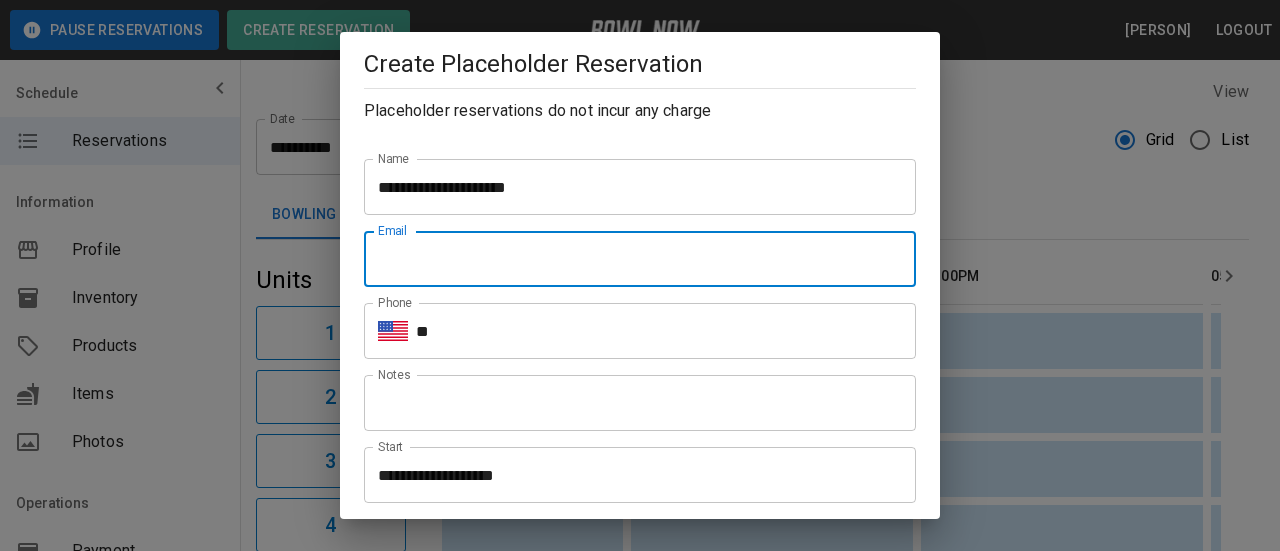 type on "**********" 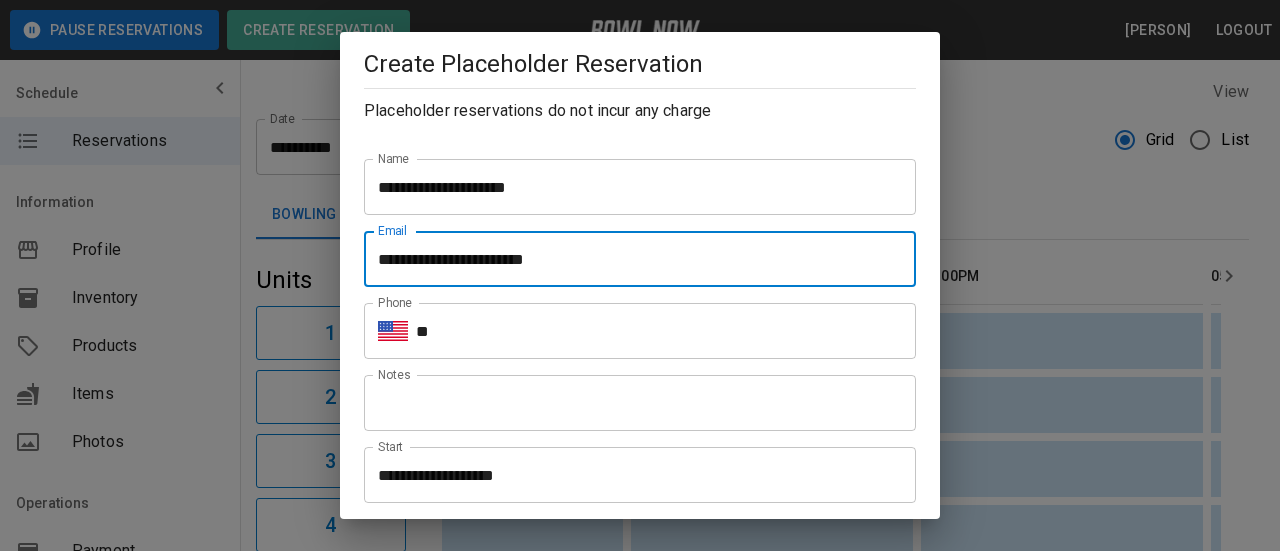 click on "**" at bounding box center (666, 331) 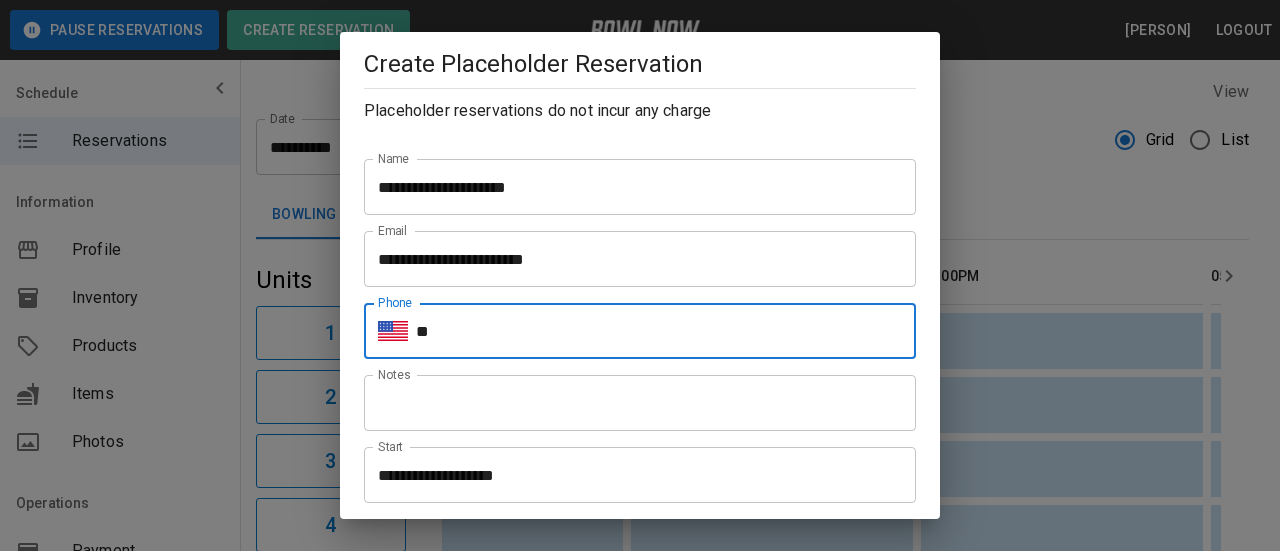 type on "**********" 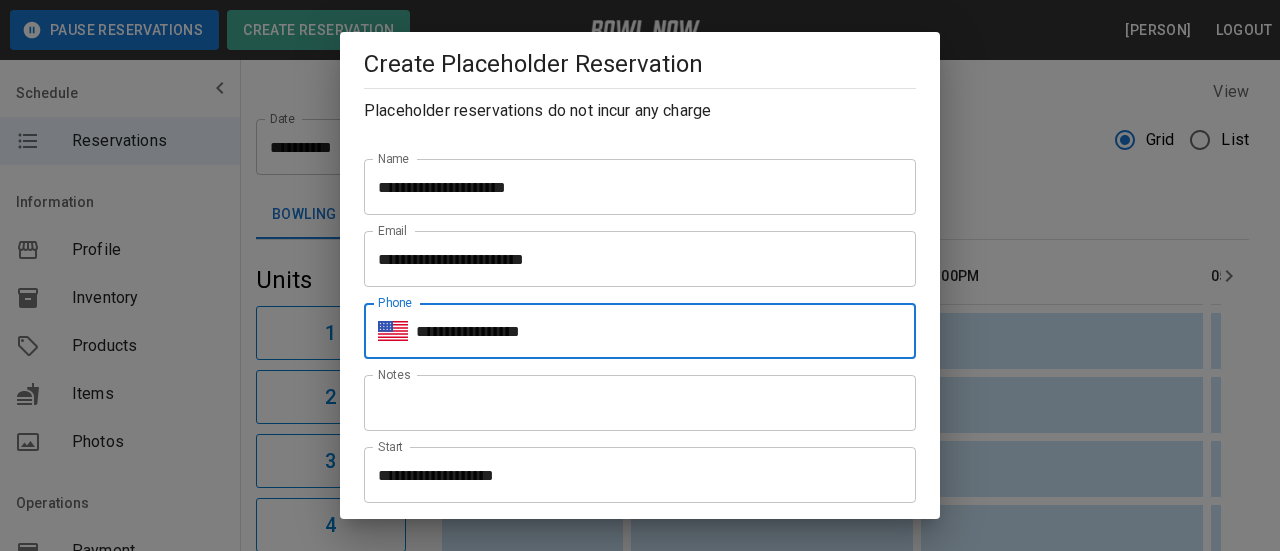 click on "Notes" at bounding box center (640, 403) 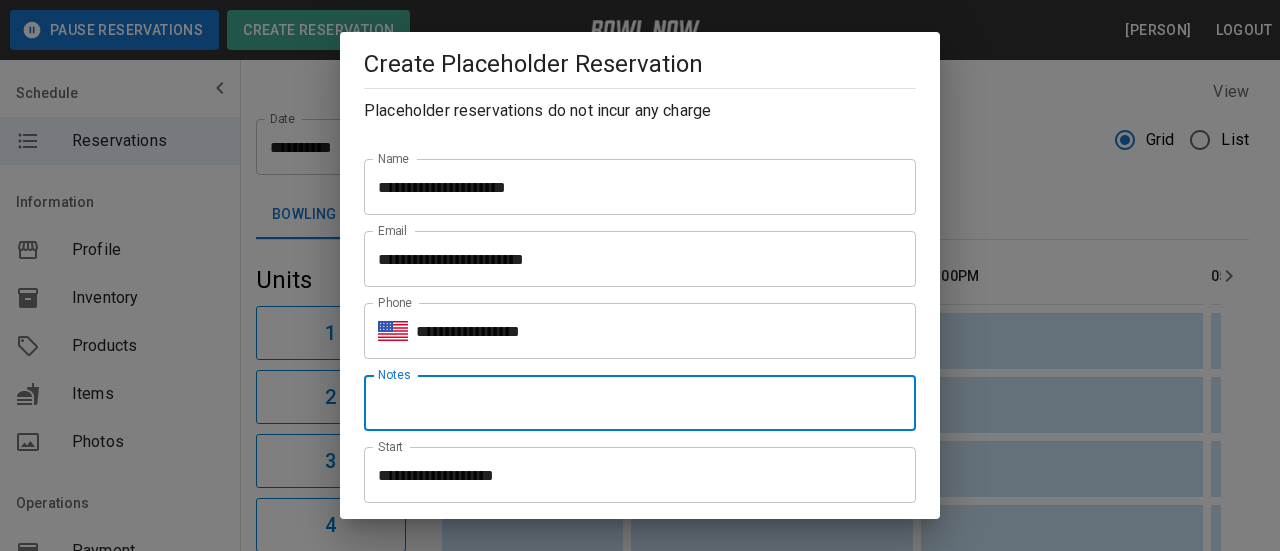 type on "**********" 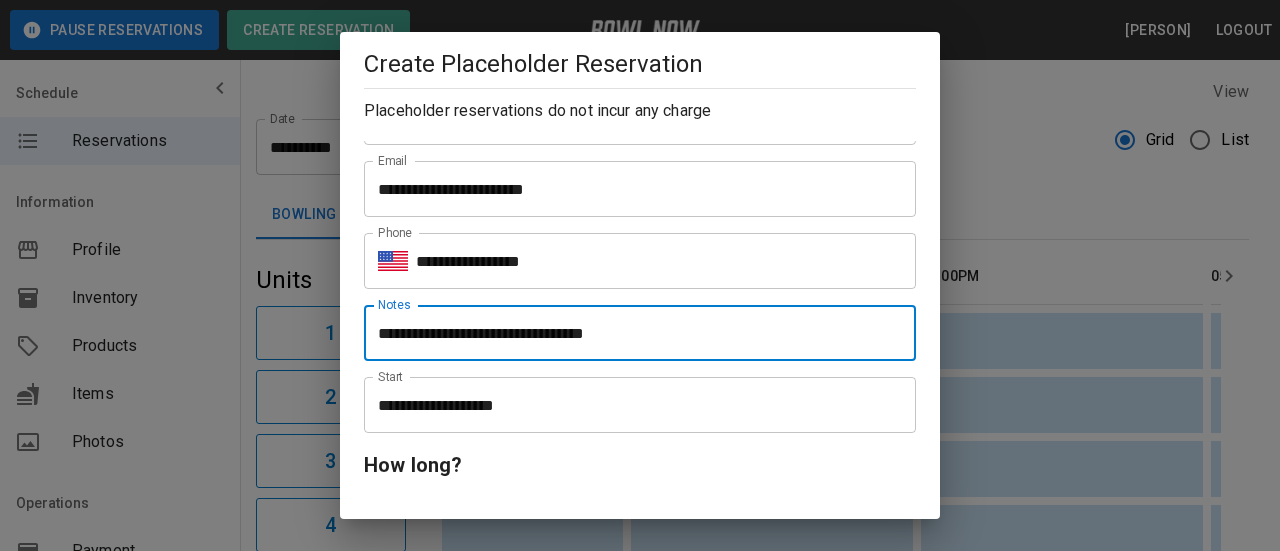 scroll, scrollTop: 100, scrollLeft: 0, axis: vertical 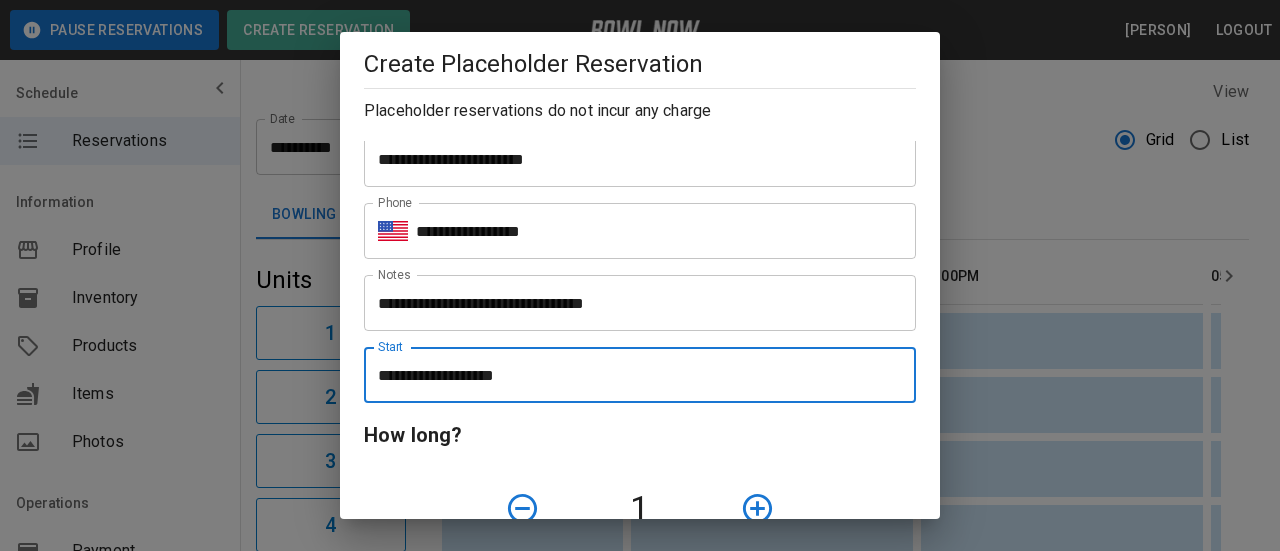 click on "**********" at bounding box center (633, 375) 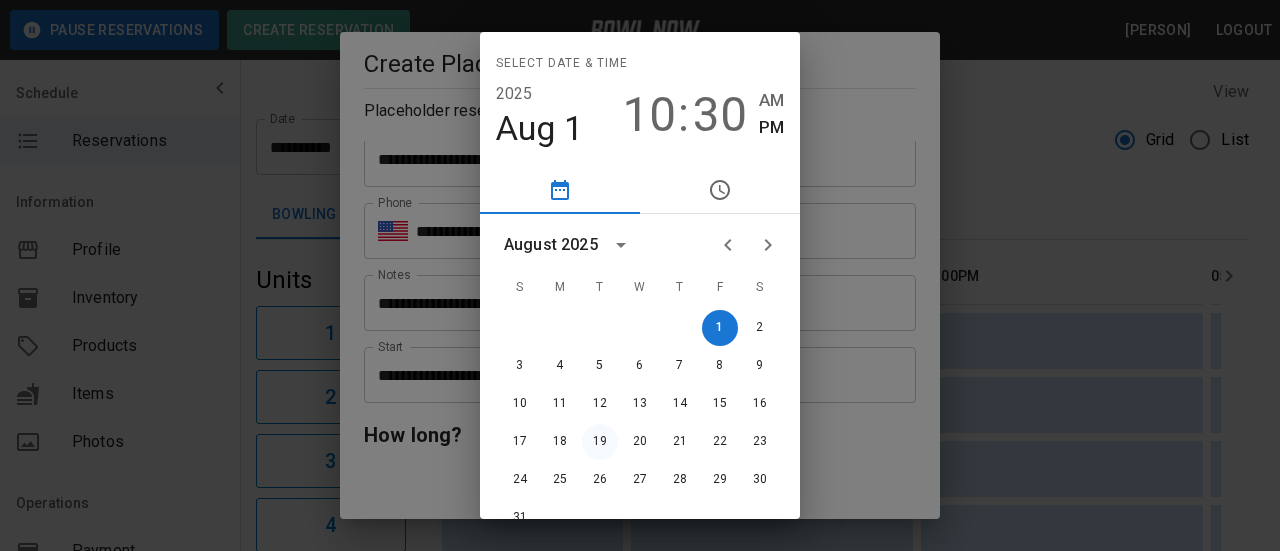 click on "19" at bounding box center (600, 442) 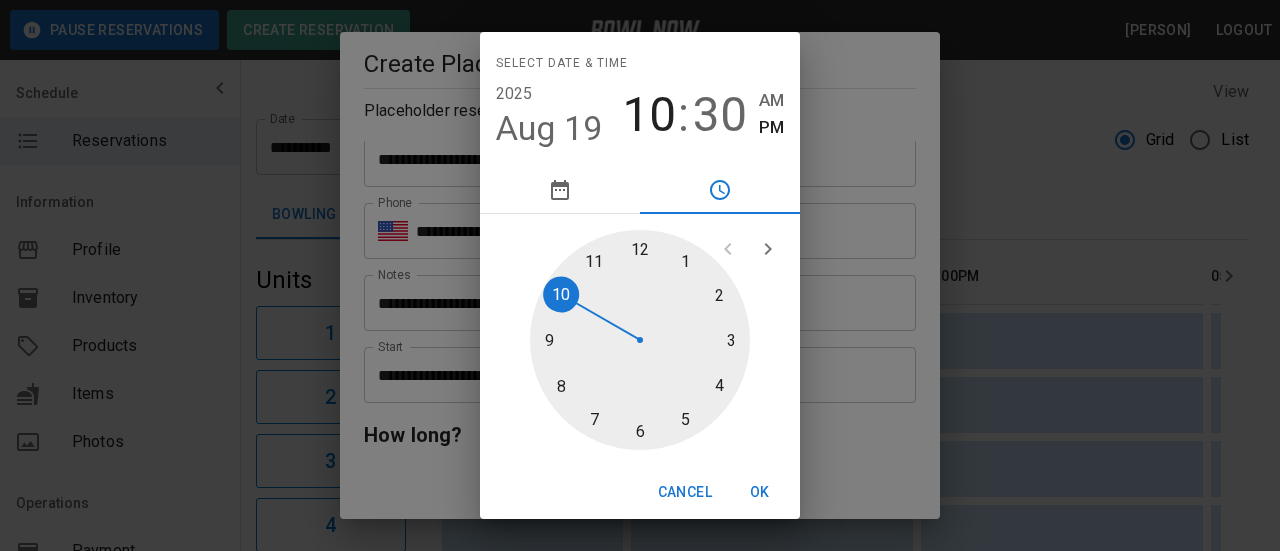 click at bounding box center [640, 340] 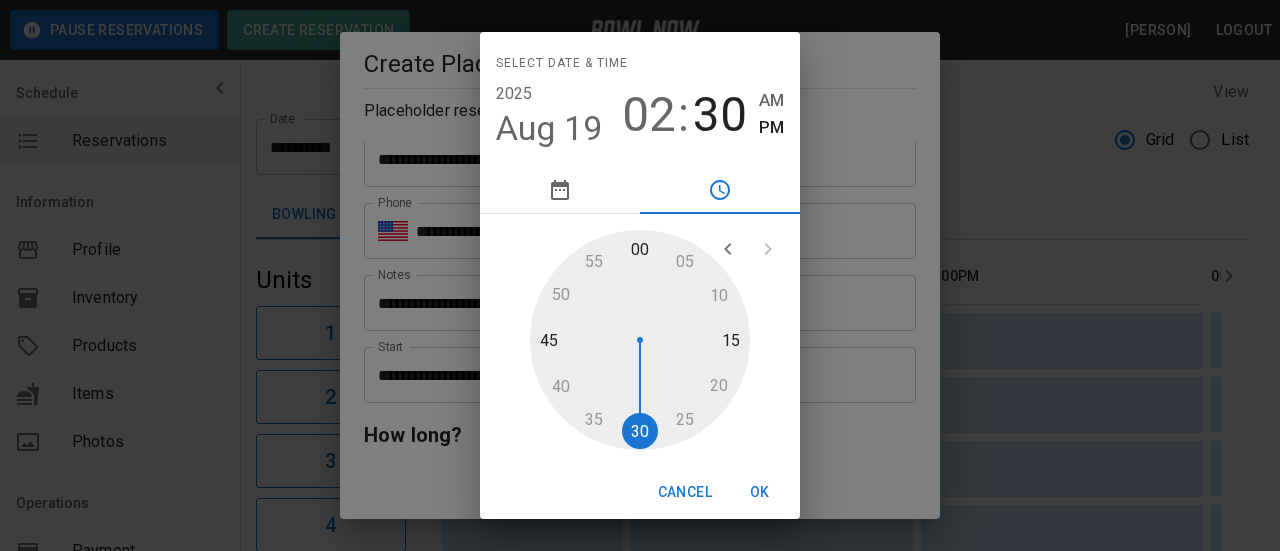 click at bounding box center (640, 340) 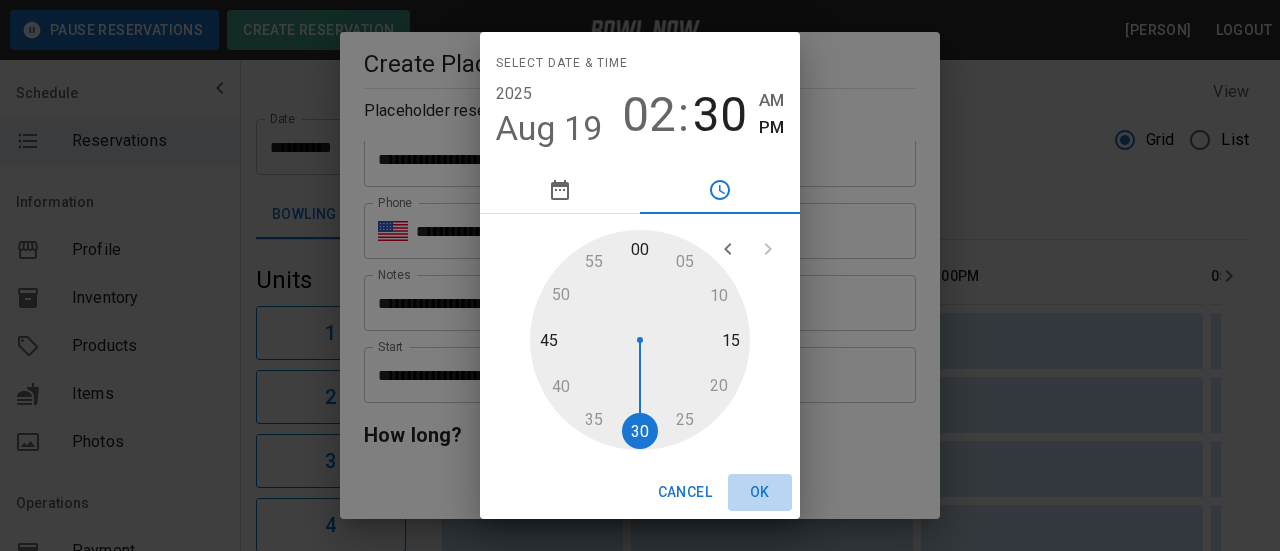 click on "OK" at bounding box center [760, 492] 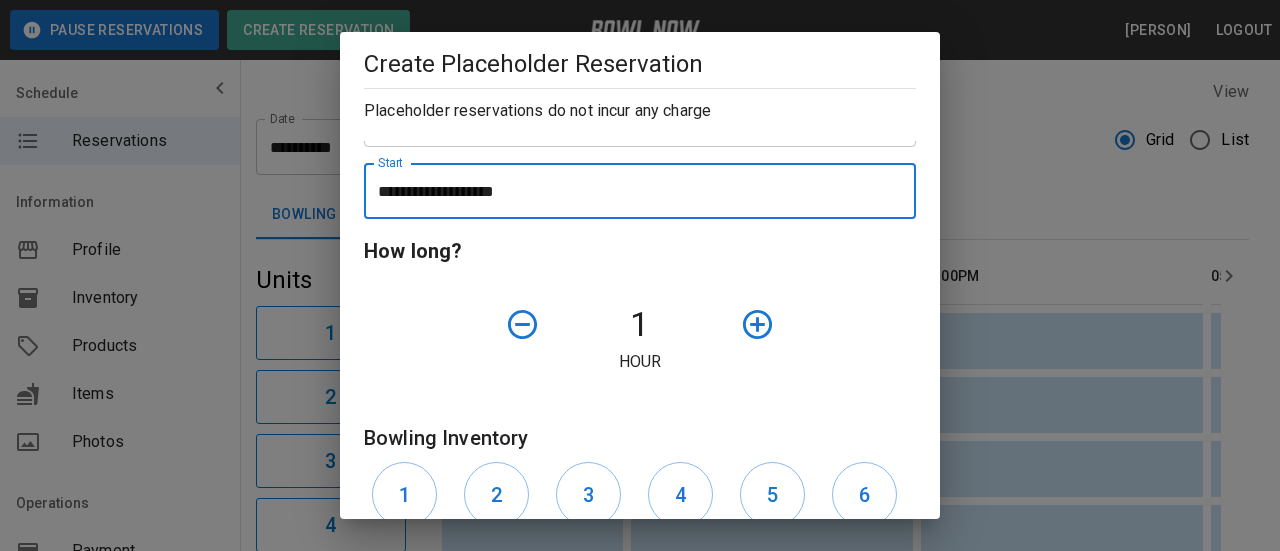 scroll, scrollTop: 300, scrollLeft: 0, axis: vertical 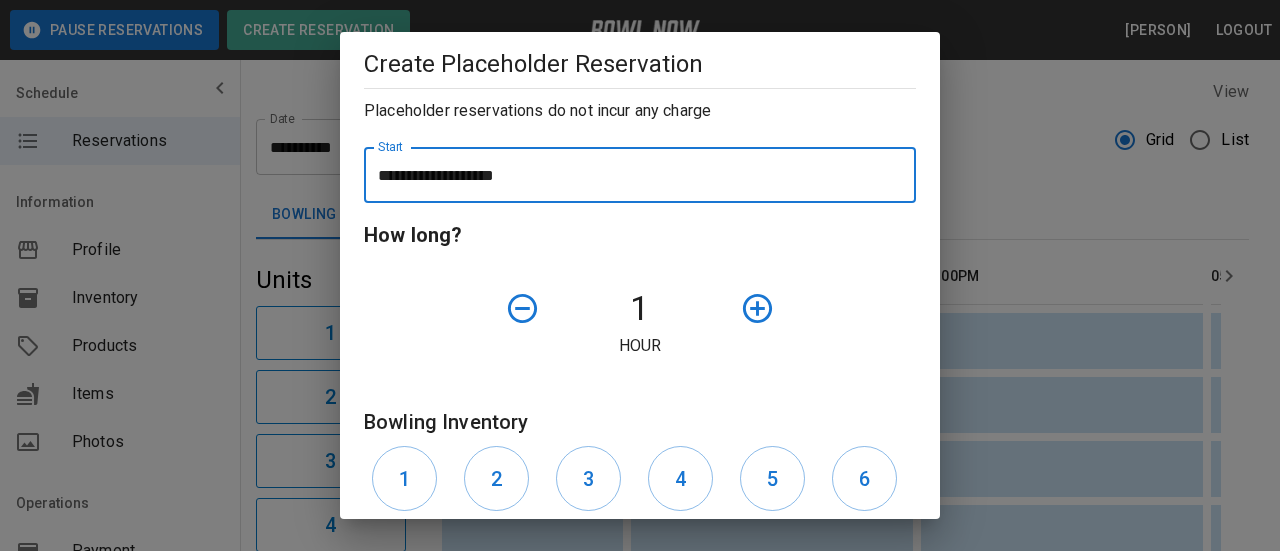 click 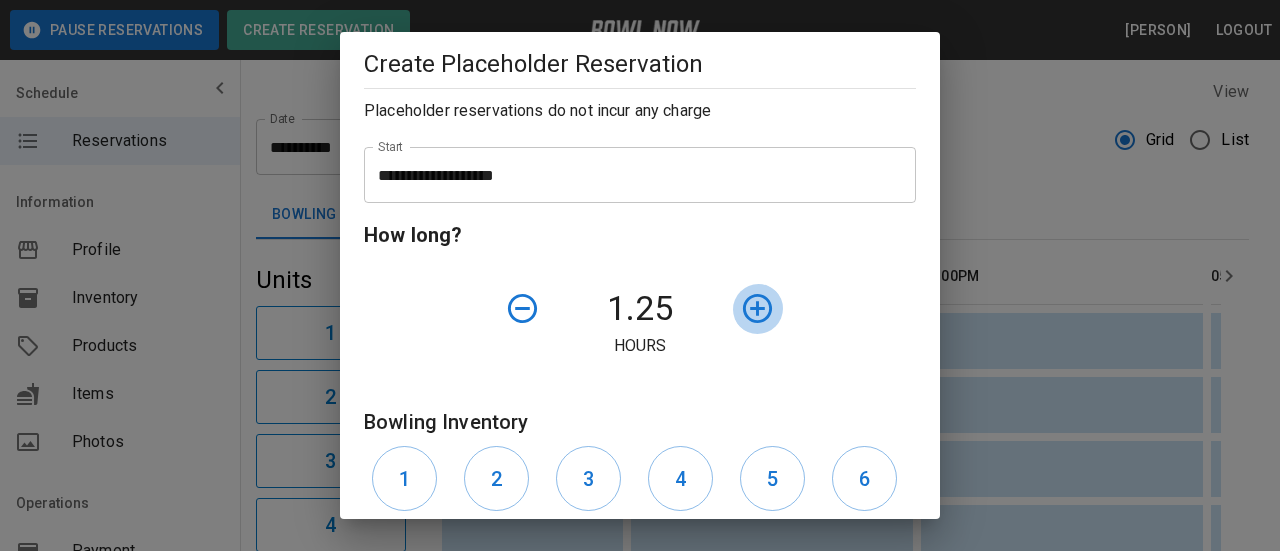 click 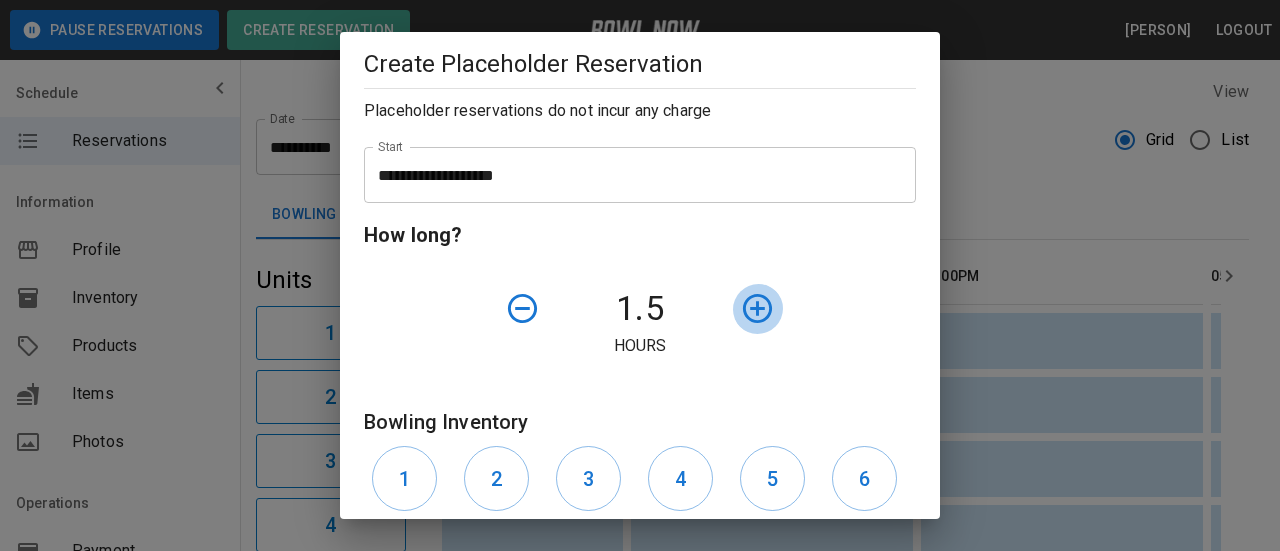 click 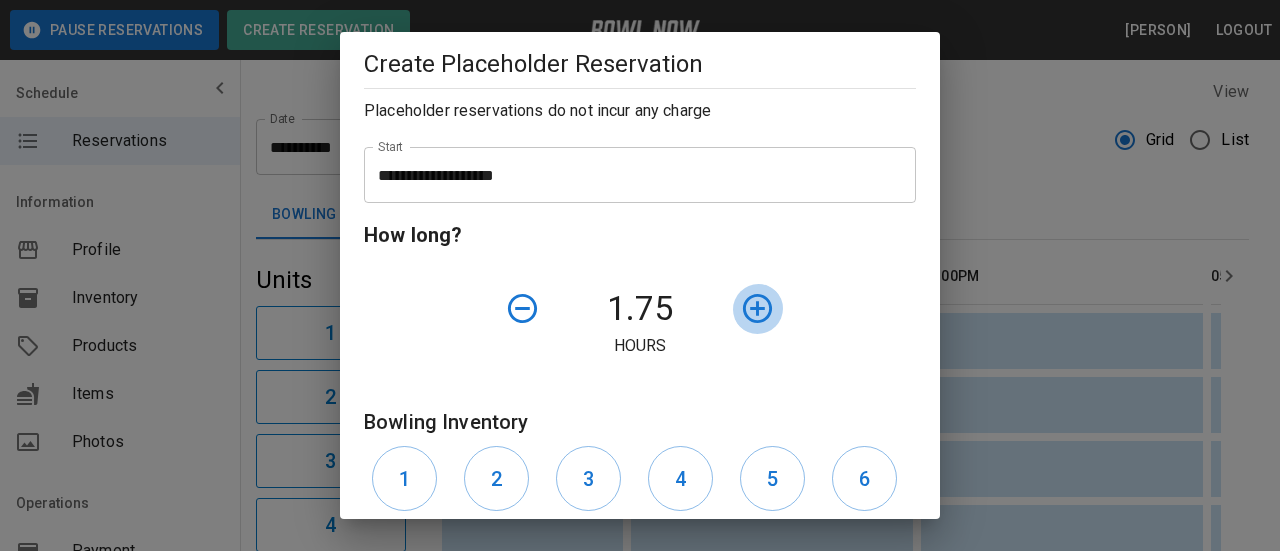 click 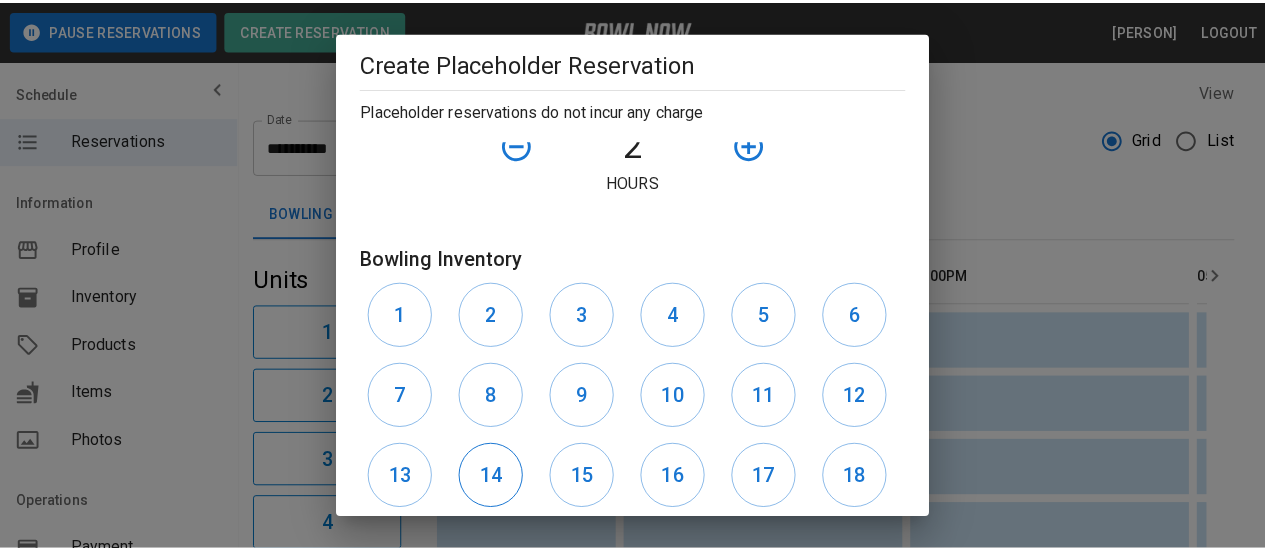 scroll, scrollTop: 661, scrollLeft: 0, axis: vertical 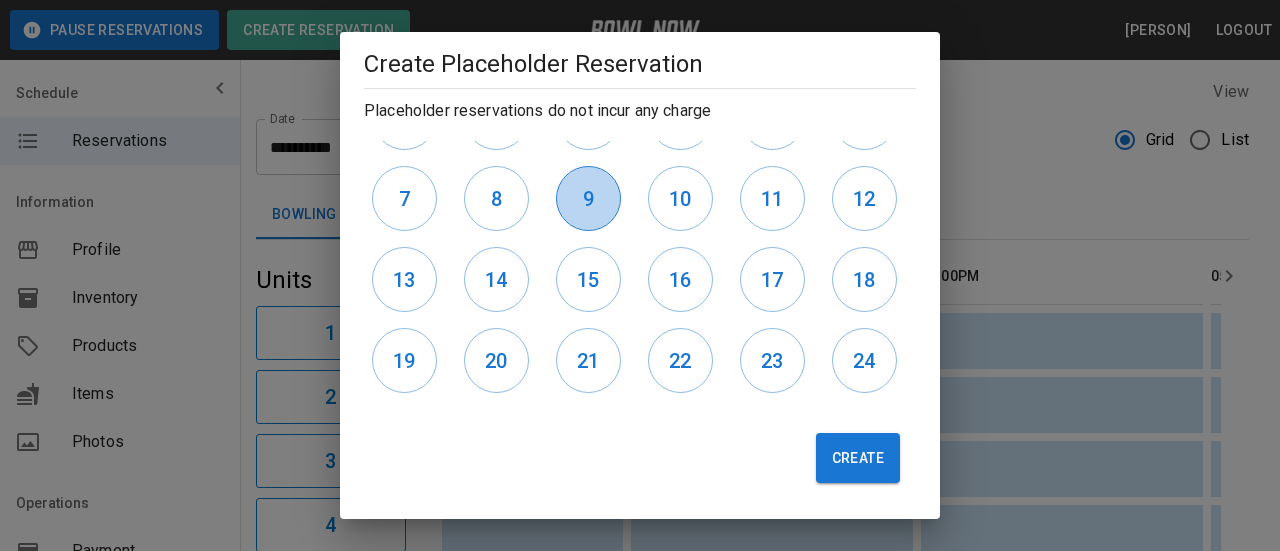 click on "9" at bounding box center (588, 198) 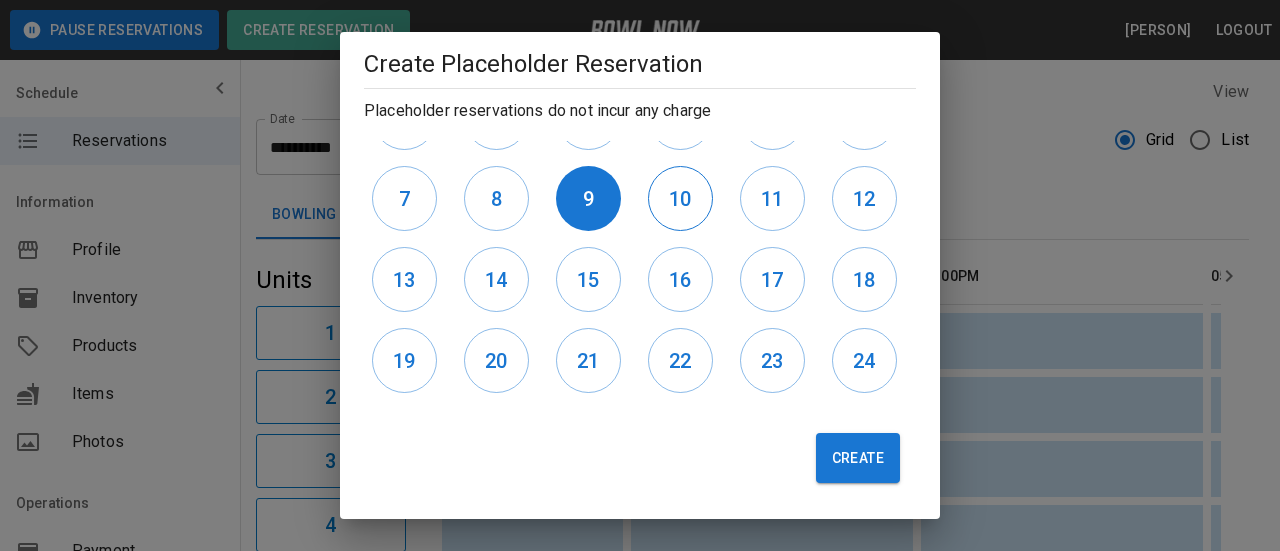 click on "10" at bounding box center [680, 198] 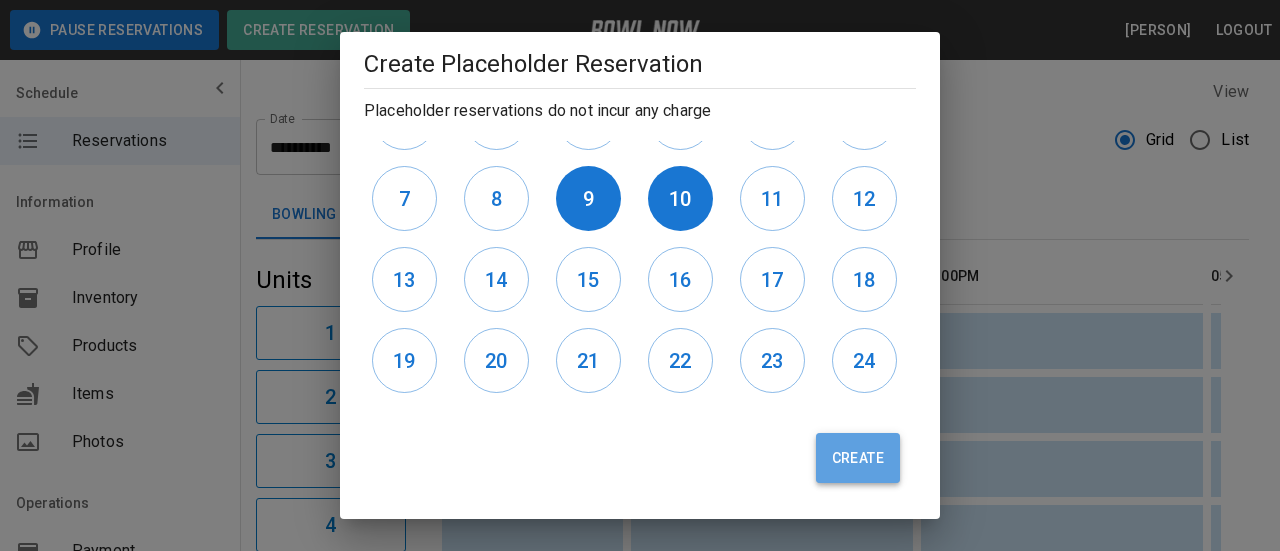 click on "Create" at bounding box center (858, 458) 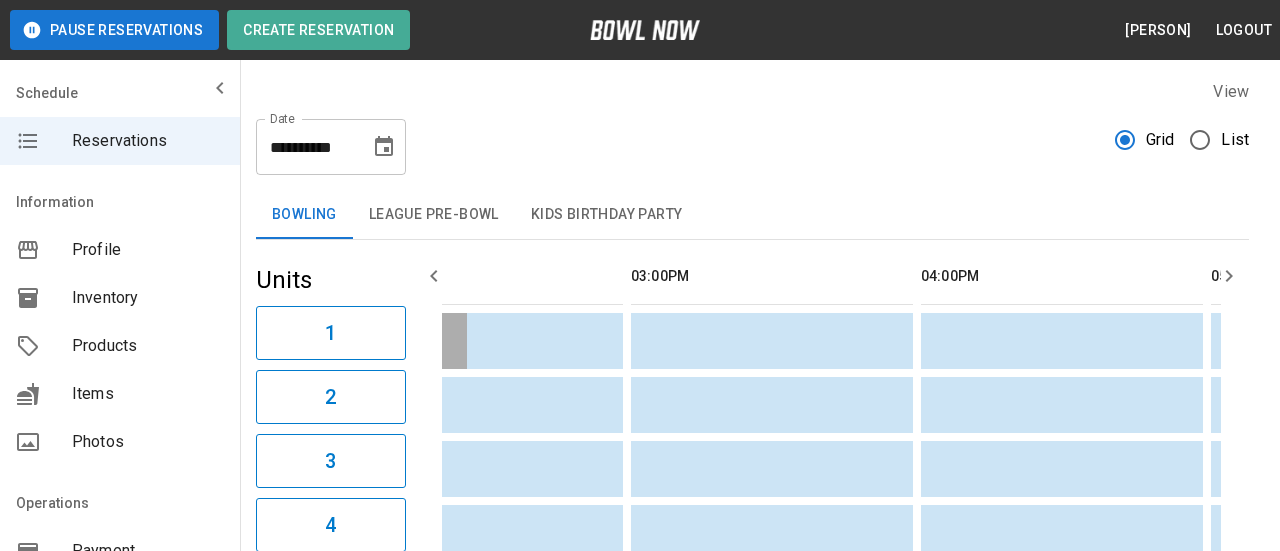 type 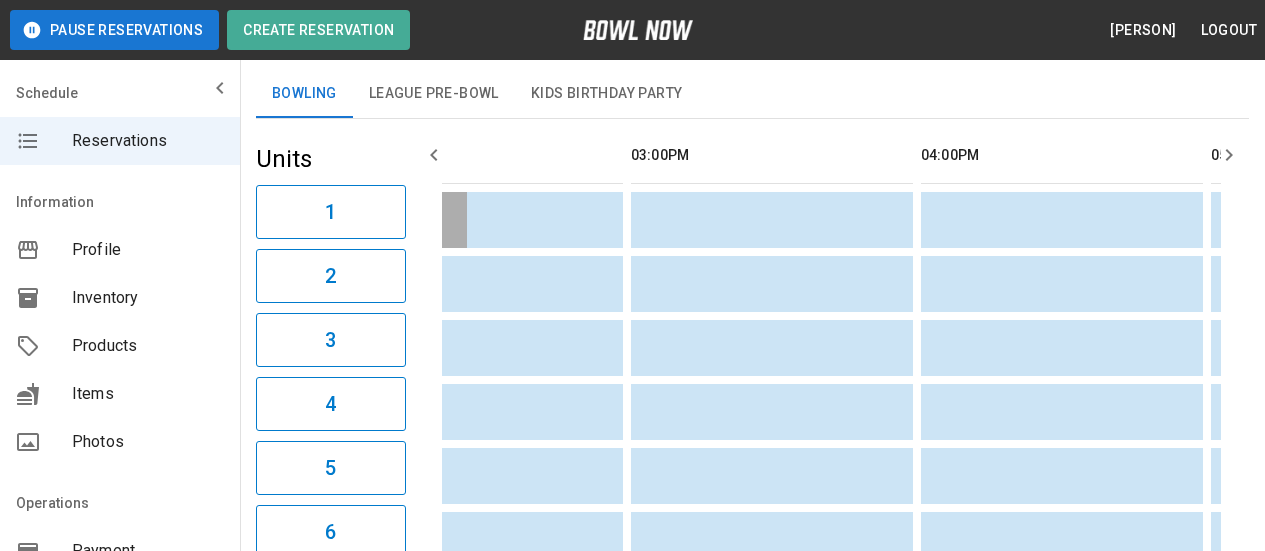 scroll, scrollTop: 0, scrollLeft: 0, axis: both 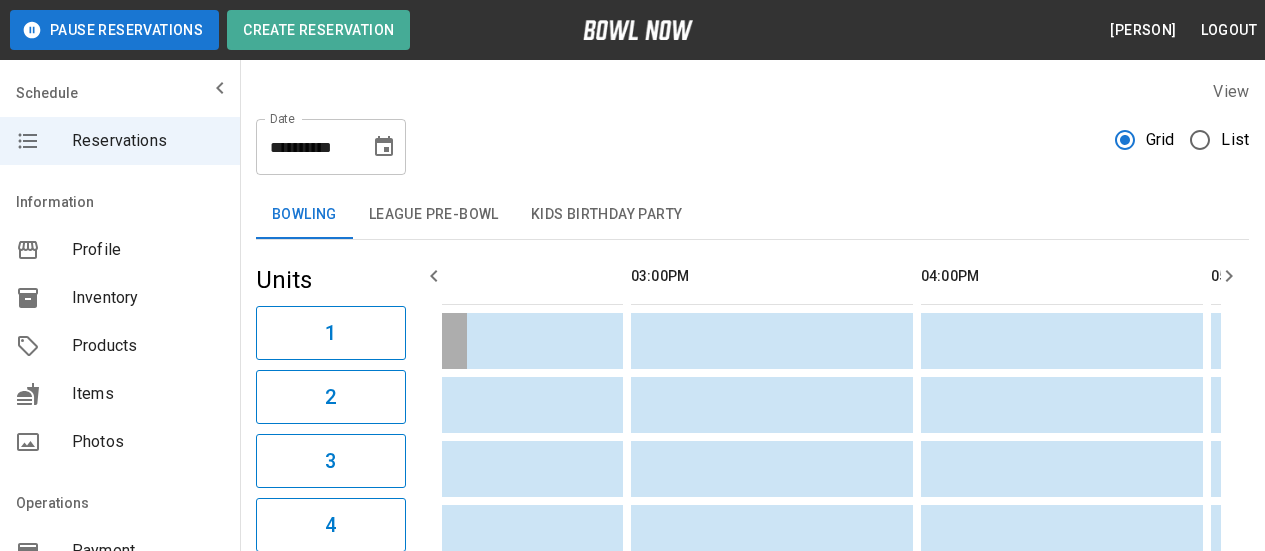 click at bounding box center (384, 147) 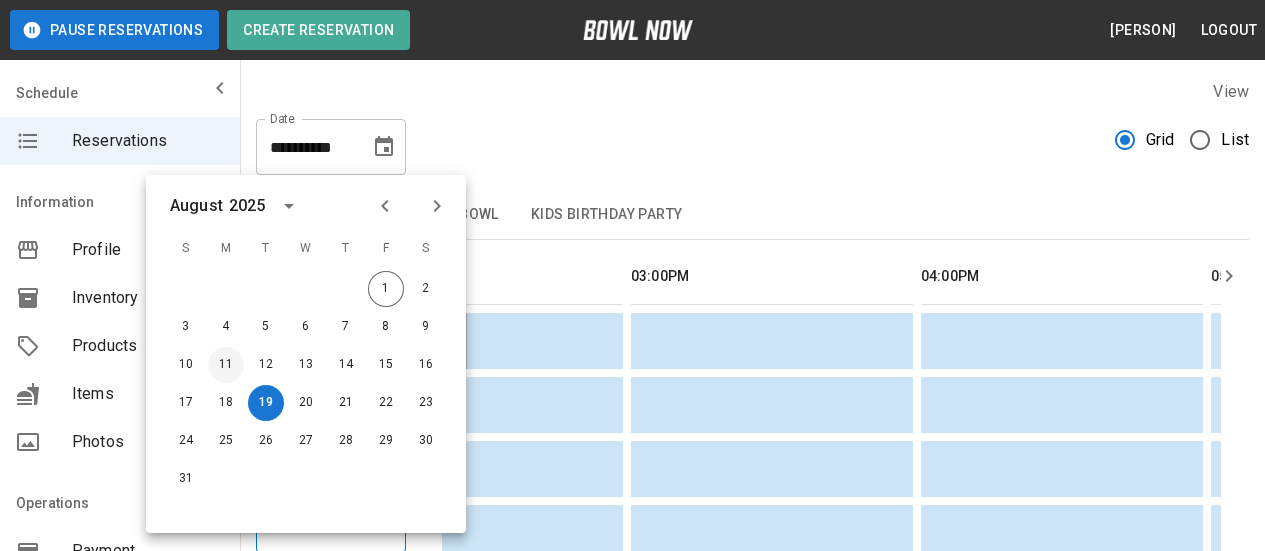 click on "11" at bounding box center [226, 365] 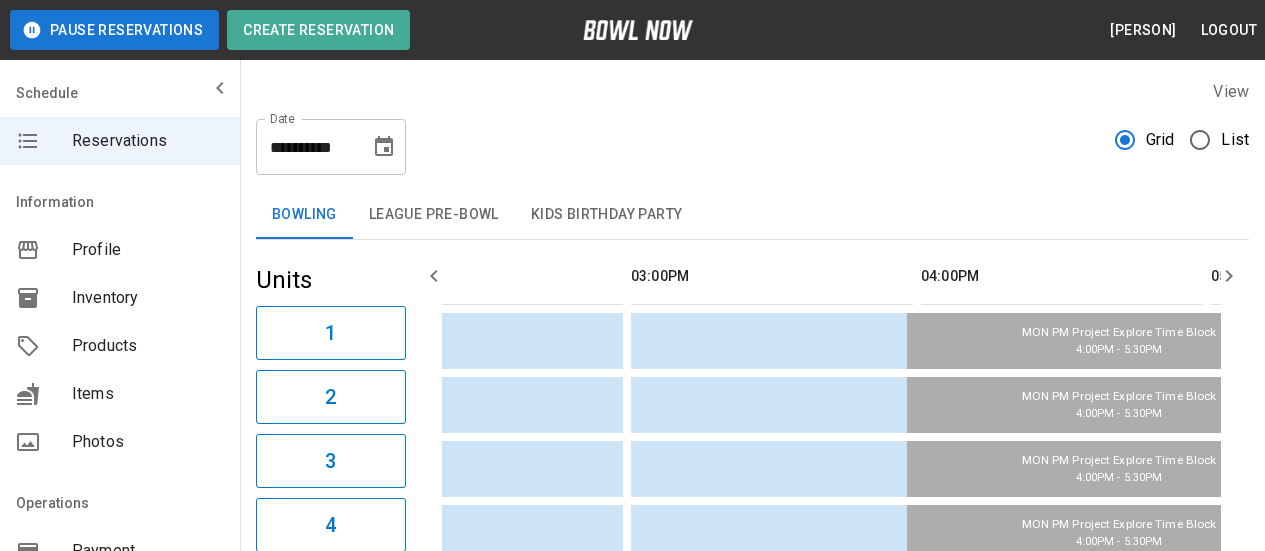 type on "**********" 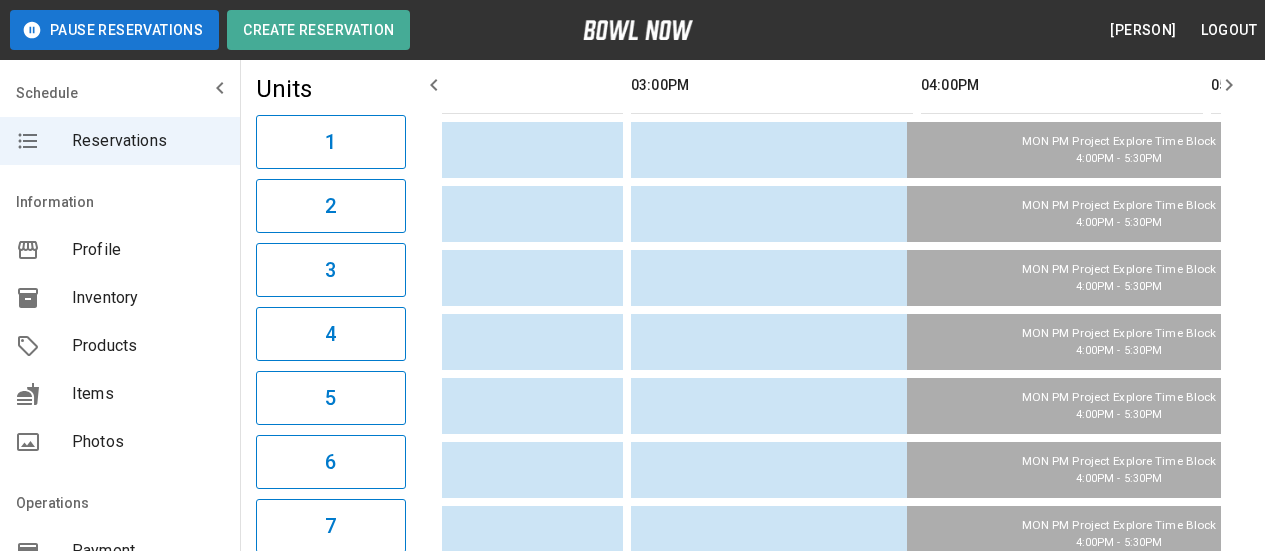 scroll, scrollTop: 0, scrollLeft: 0, axis: both 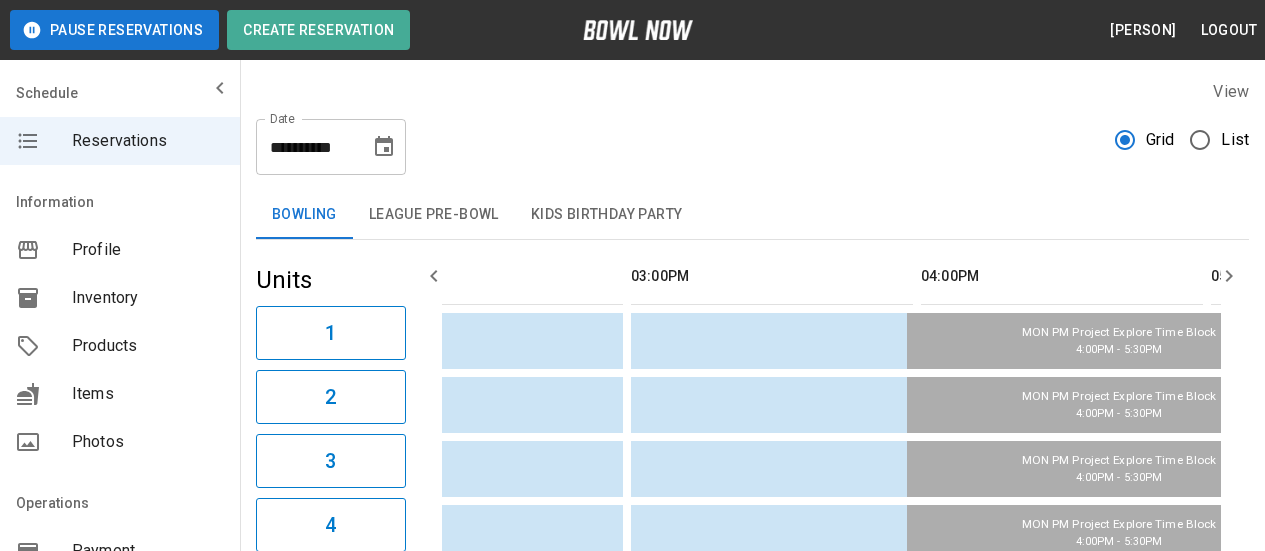 click at bounding box center (384, 147) 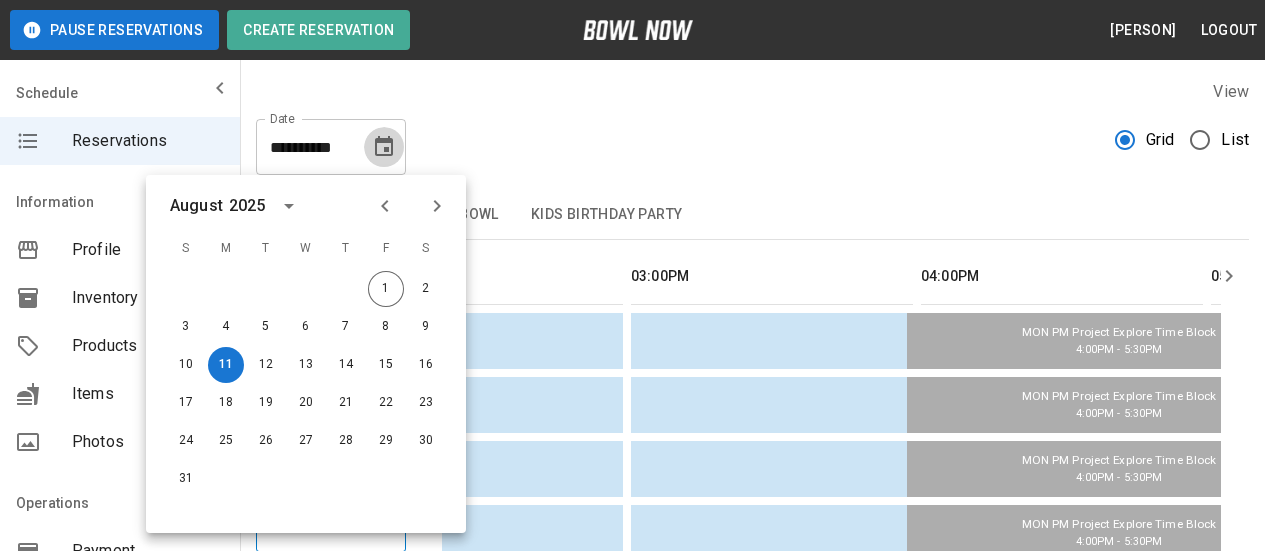 click at bounding box center [384, 147] 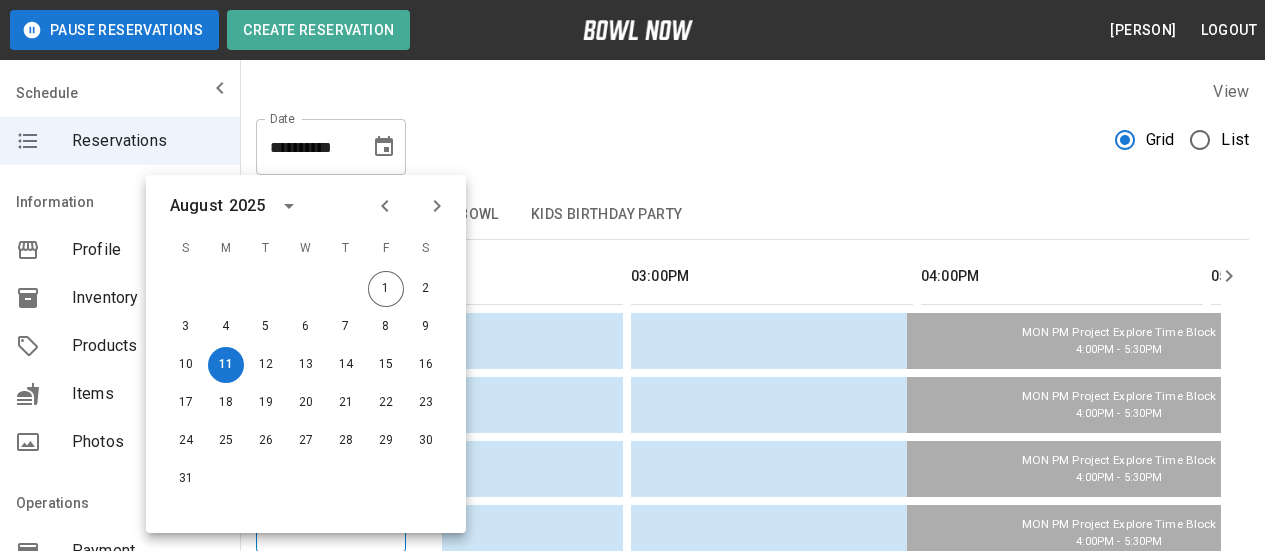 click on "**********" at bounding box center [752, 139] 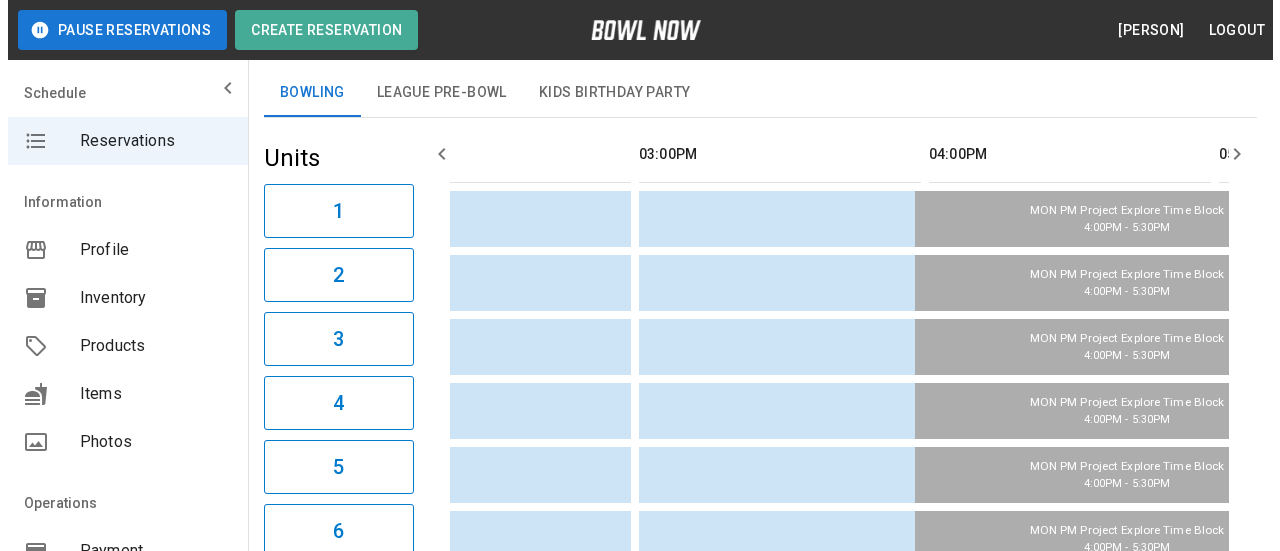scroll, scrollTop: 0, scrollLeft: 0, axis: both 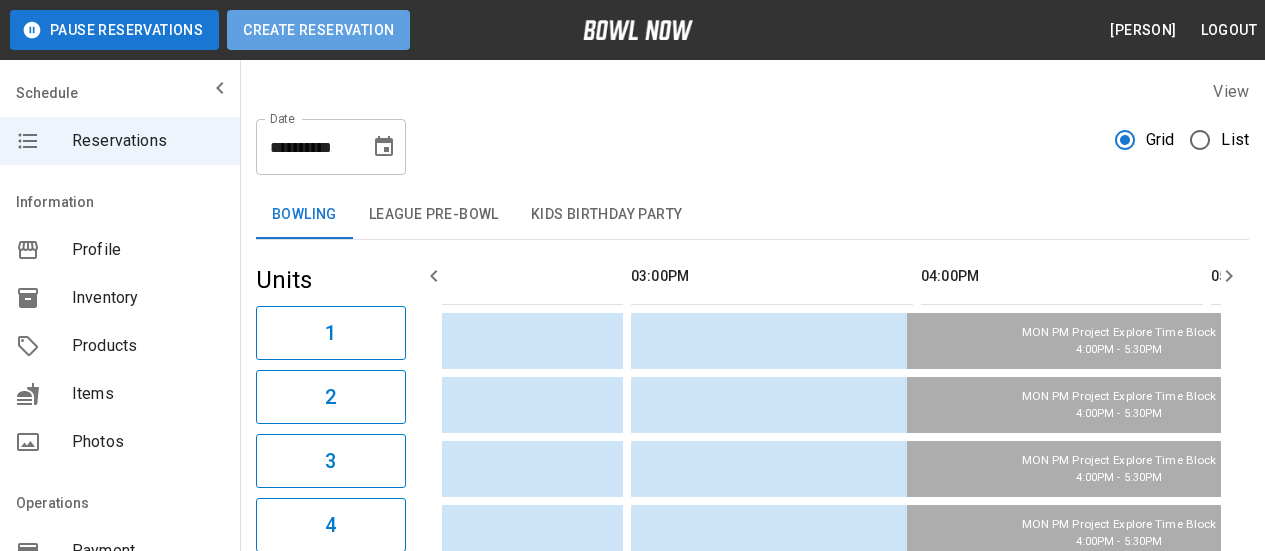 click on "Create Reservation" at bounding box center (318, 30) 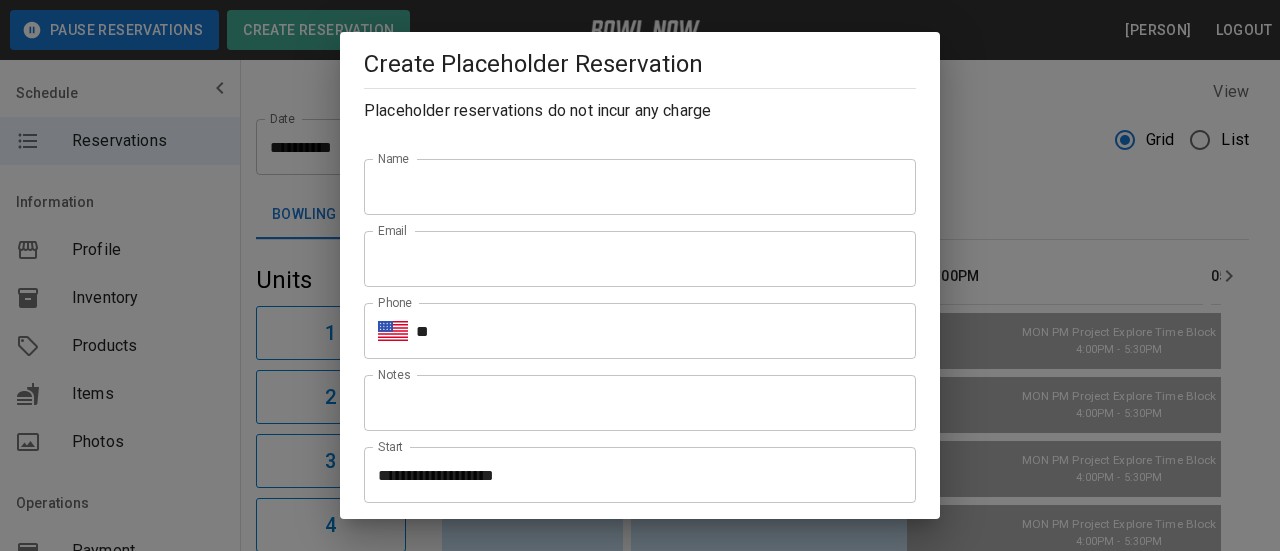 drag, startPoint x: 463, startPoint y: 194, endPoint x: 503, endPoint y: 194, distance: 40 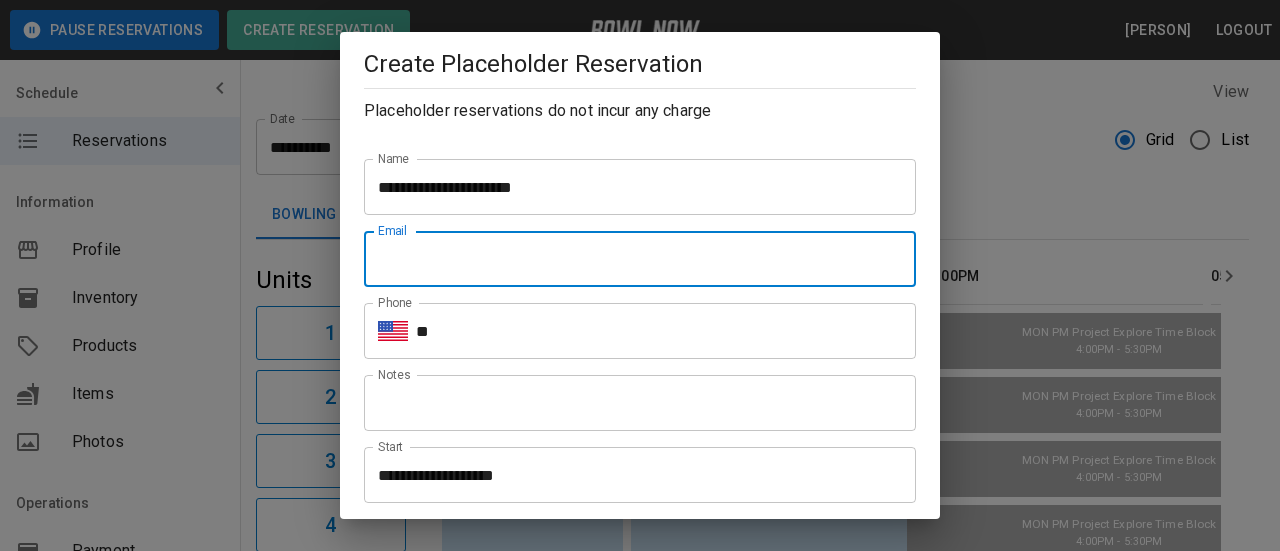 click on "**********" at bounding box center [640, 187] 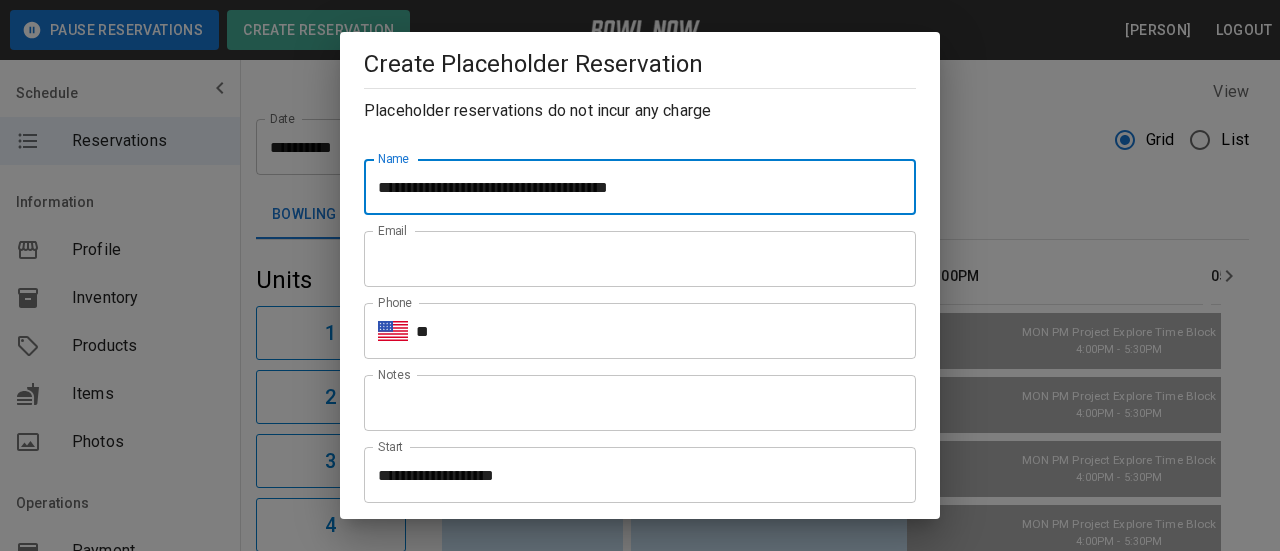 type on "**********" 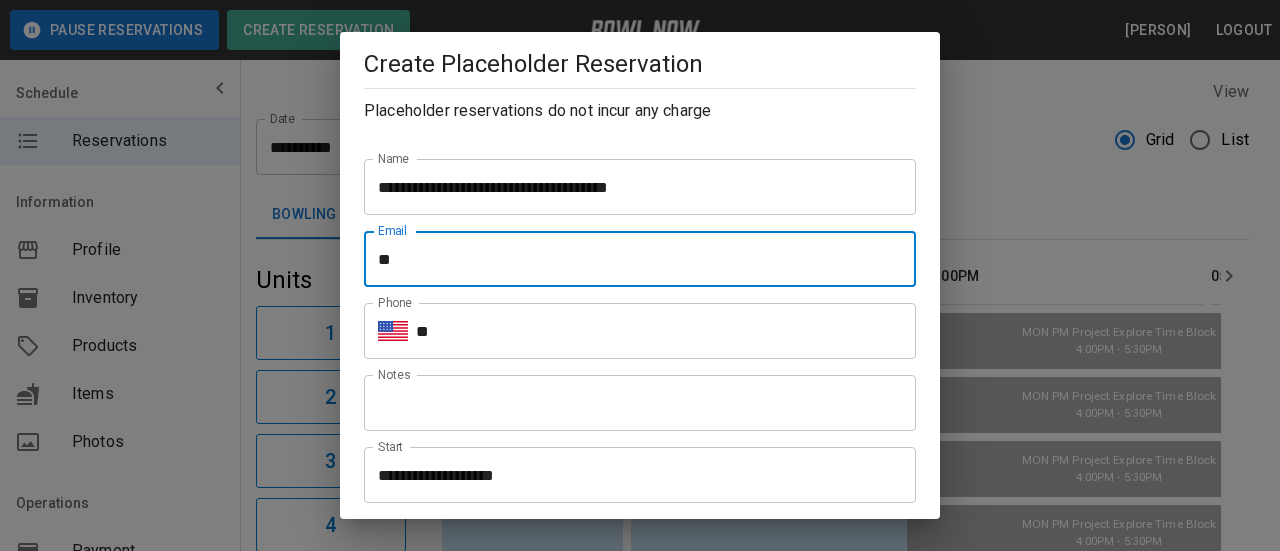 type on "*" 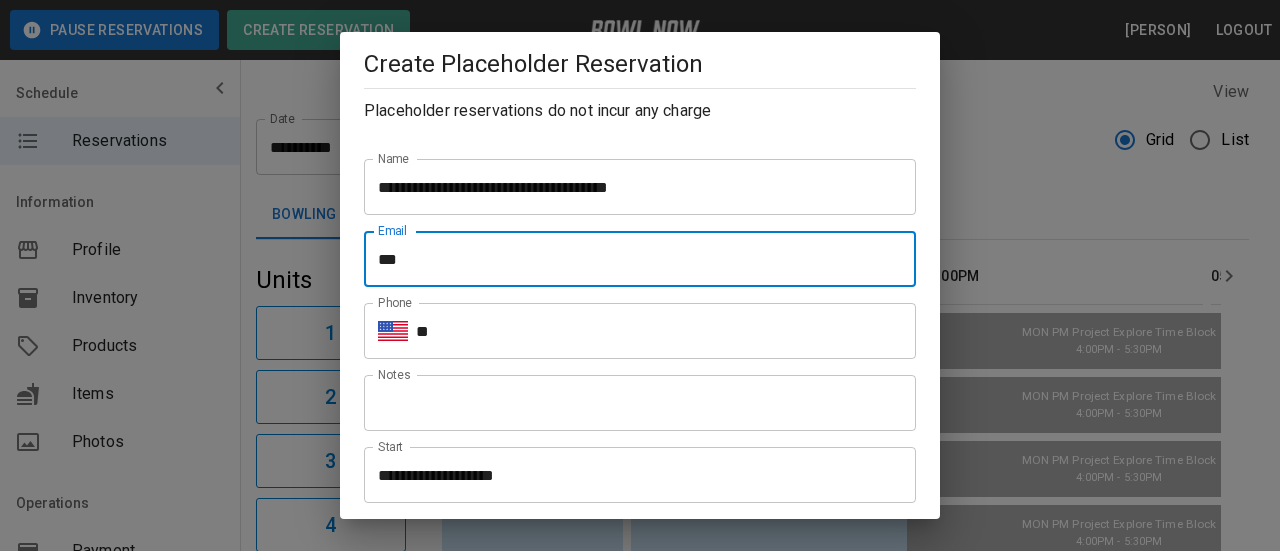 type on "**********" 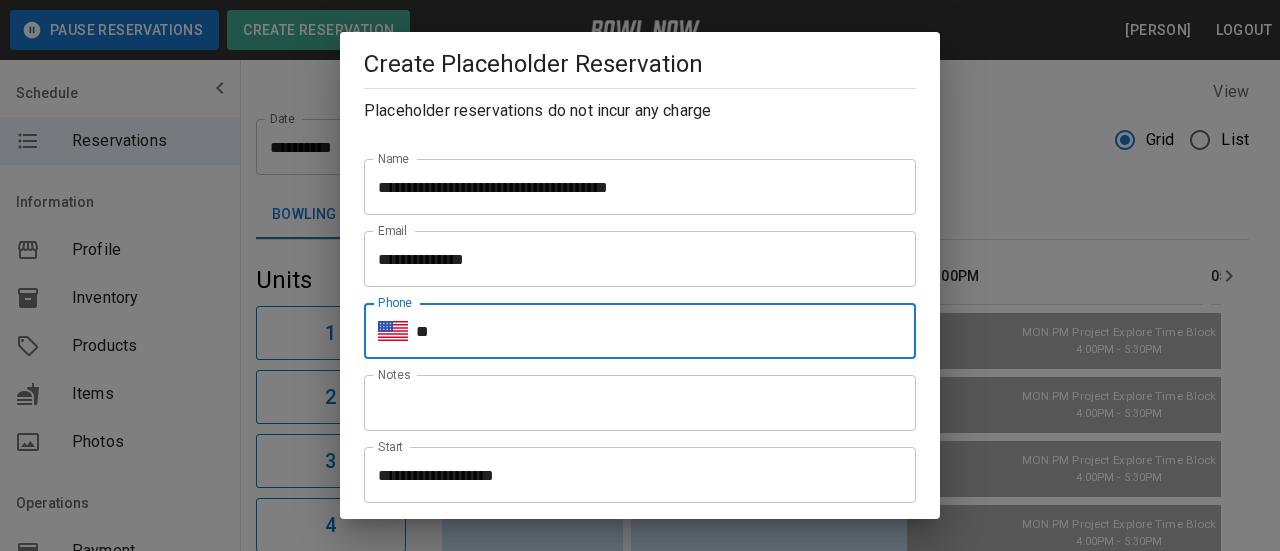 click on "**" at bounding box center [666, 331] 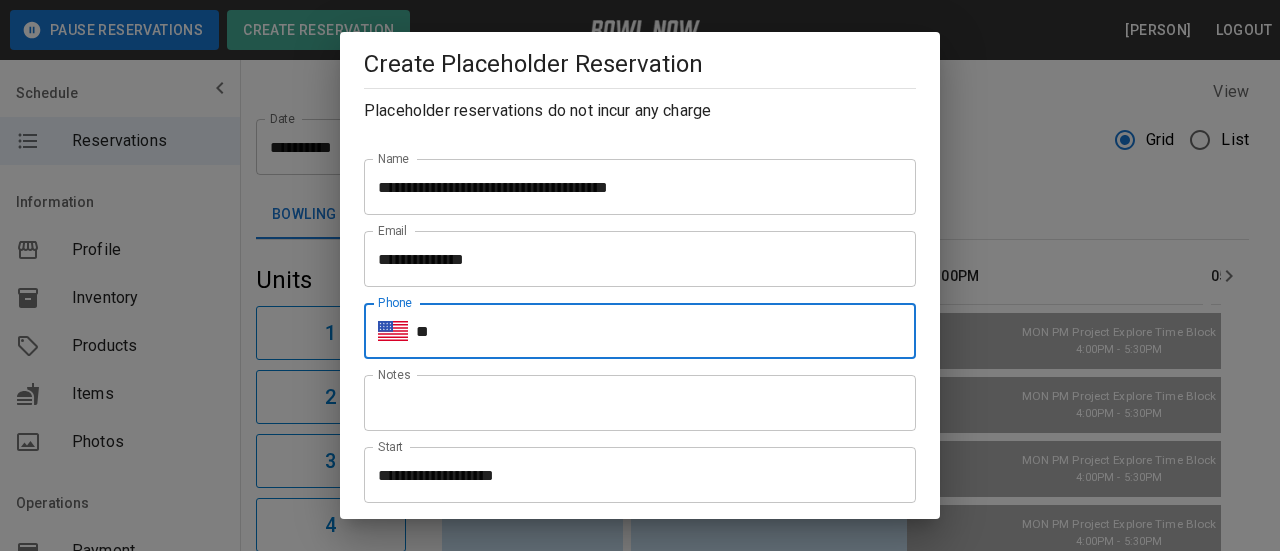 type on "**********" 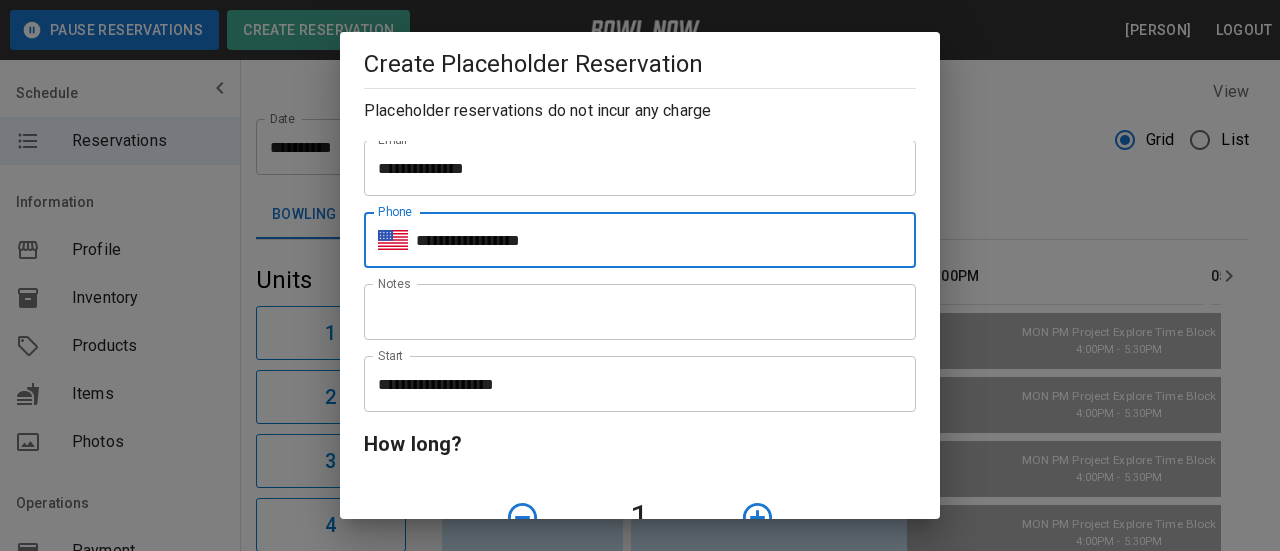 scroll, scrollTop: 200, scrollLeft: 0, axis: vertical 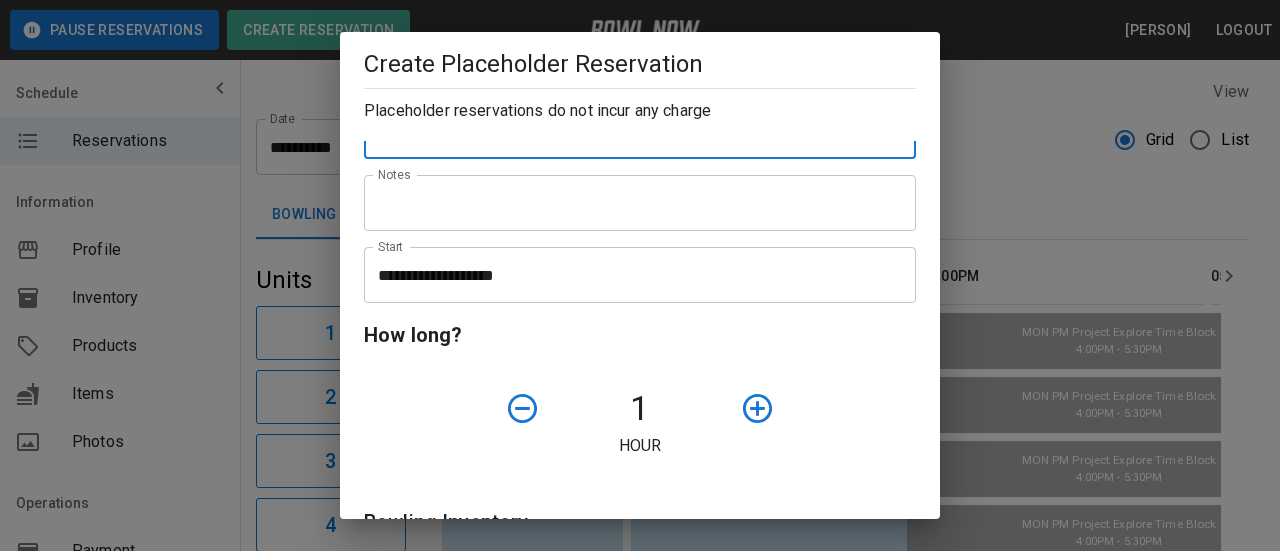 click on "**********" at bounding box center [633, 275] 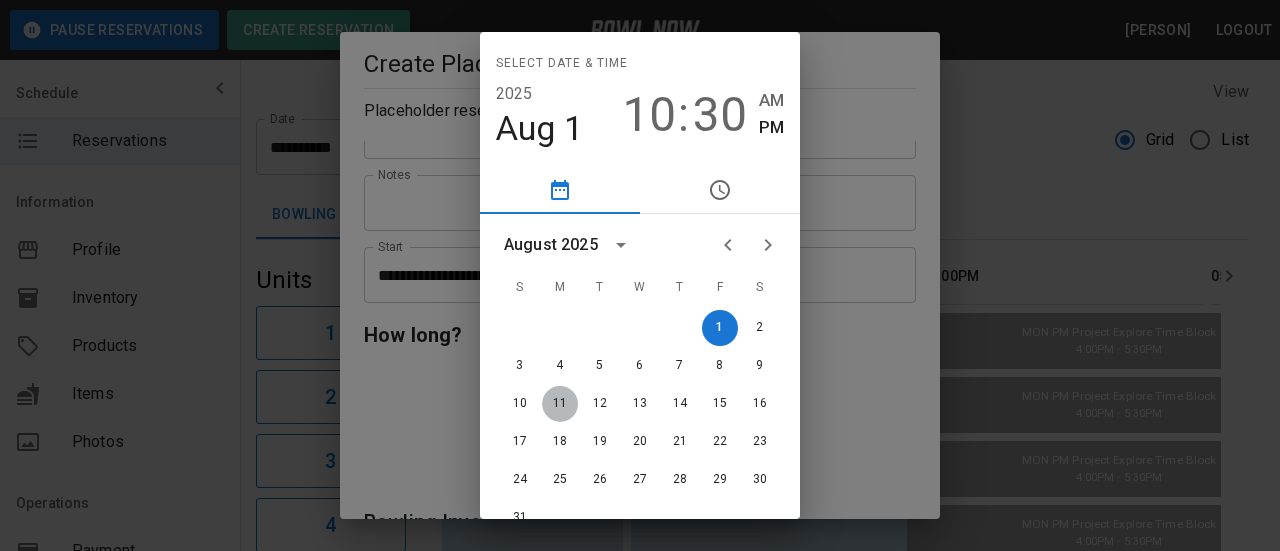 click on "11" at bounding box center (560, 404) 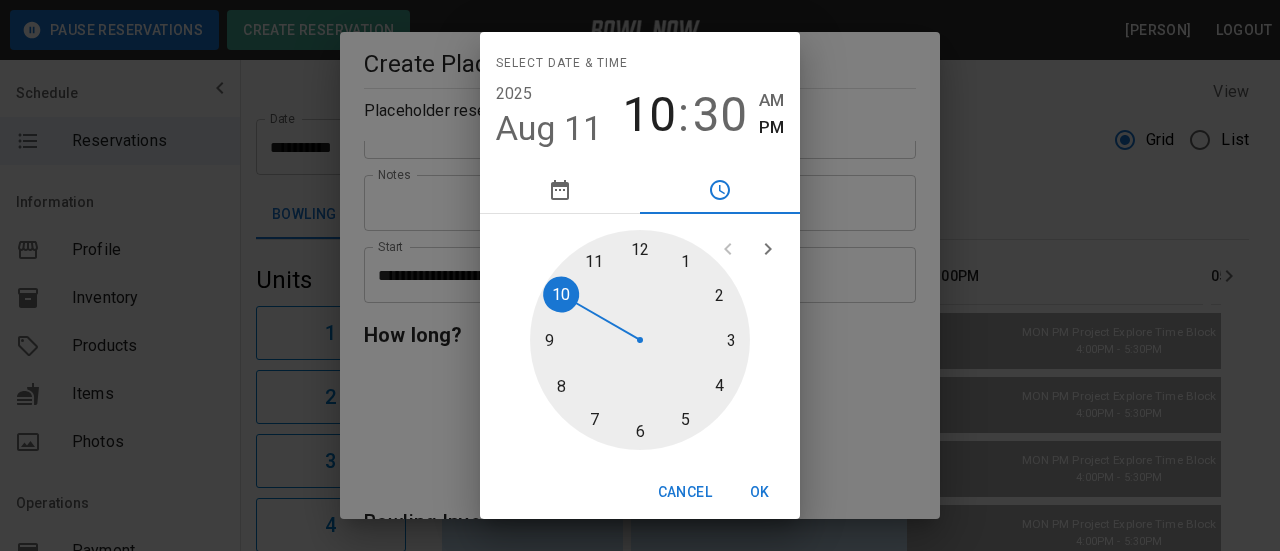 click at bounding box center (640, 340) 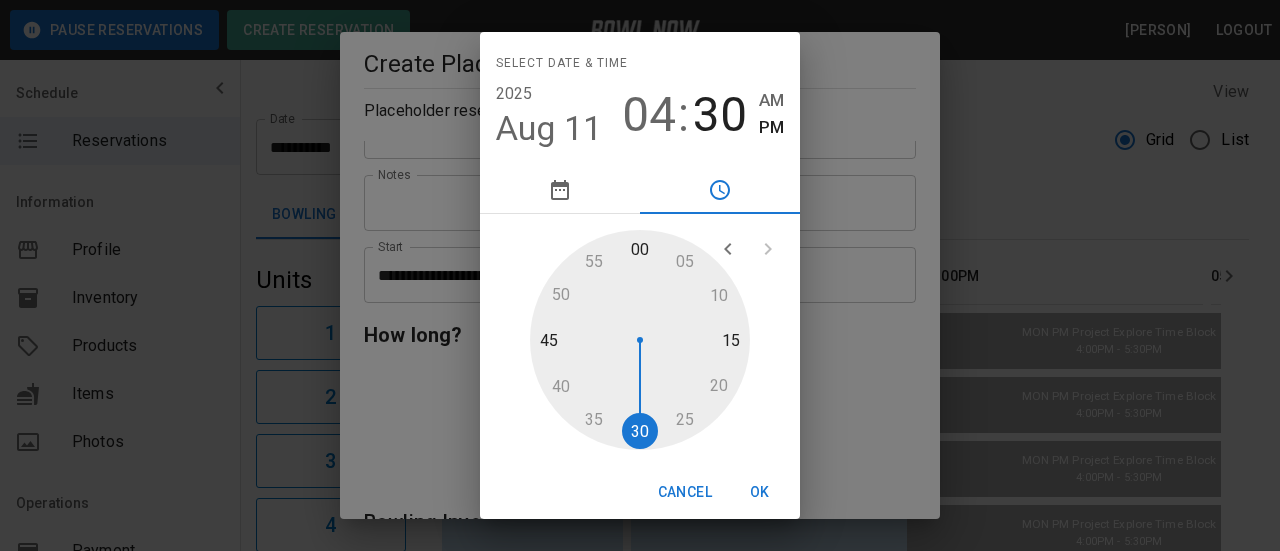 click at bounding box center [640, 340] 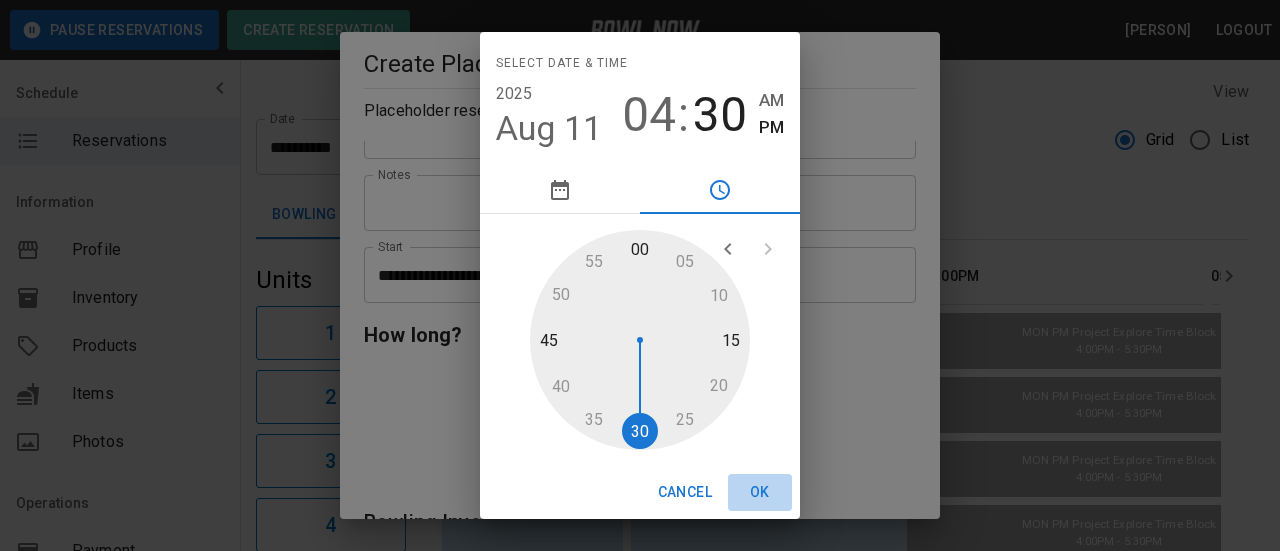 click on "OK" at bounding box center (760, 492) 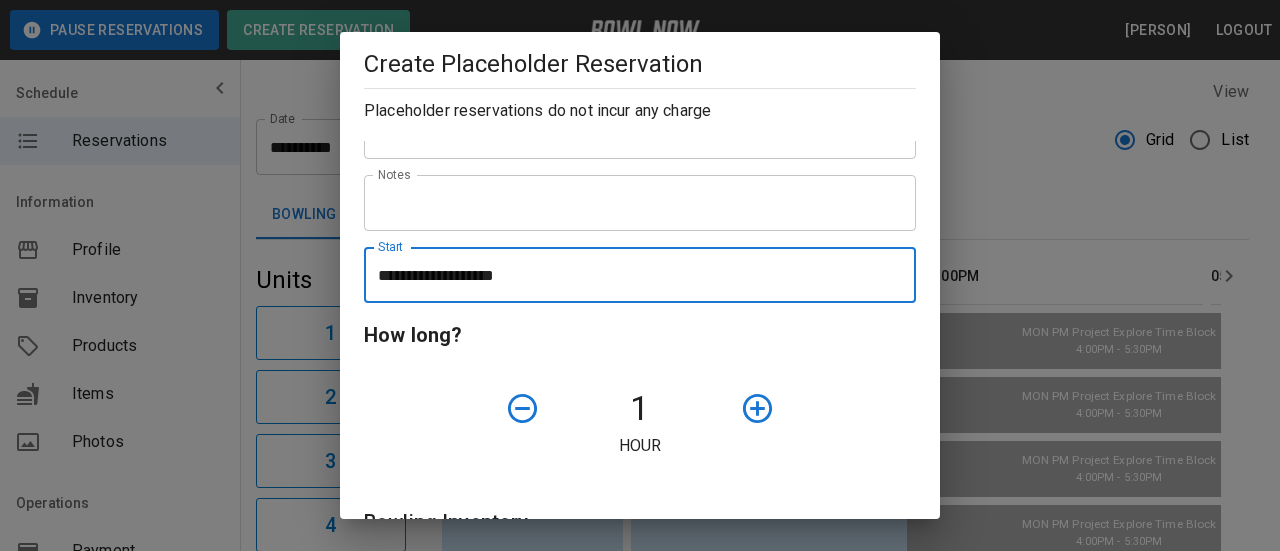 click 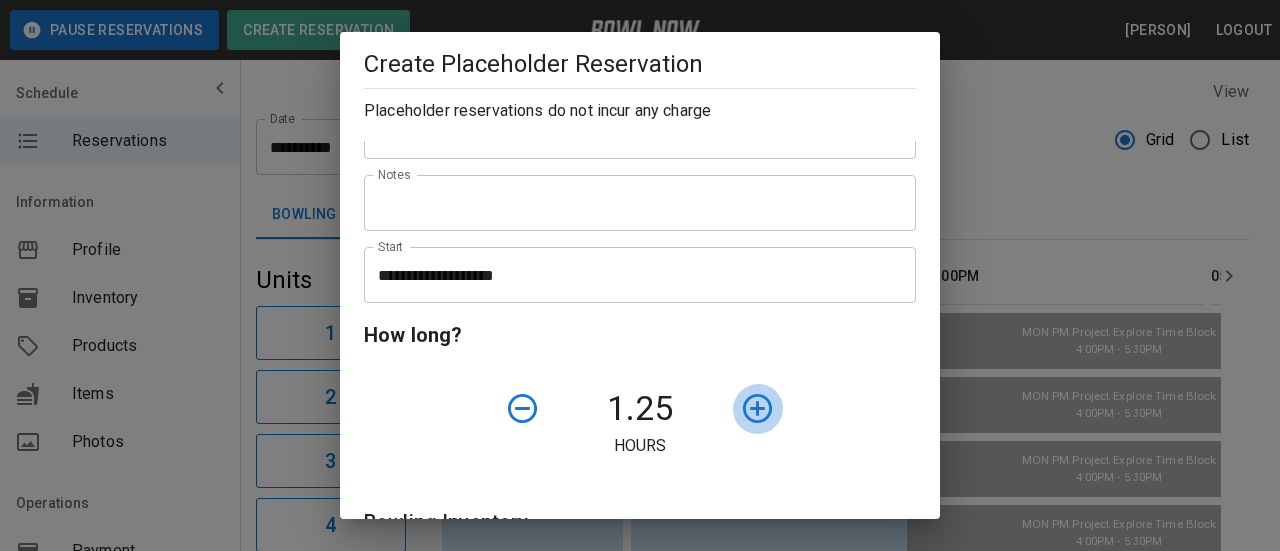 click 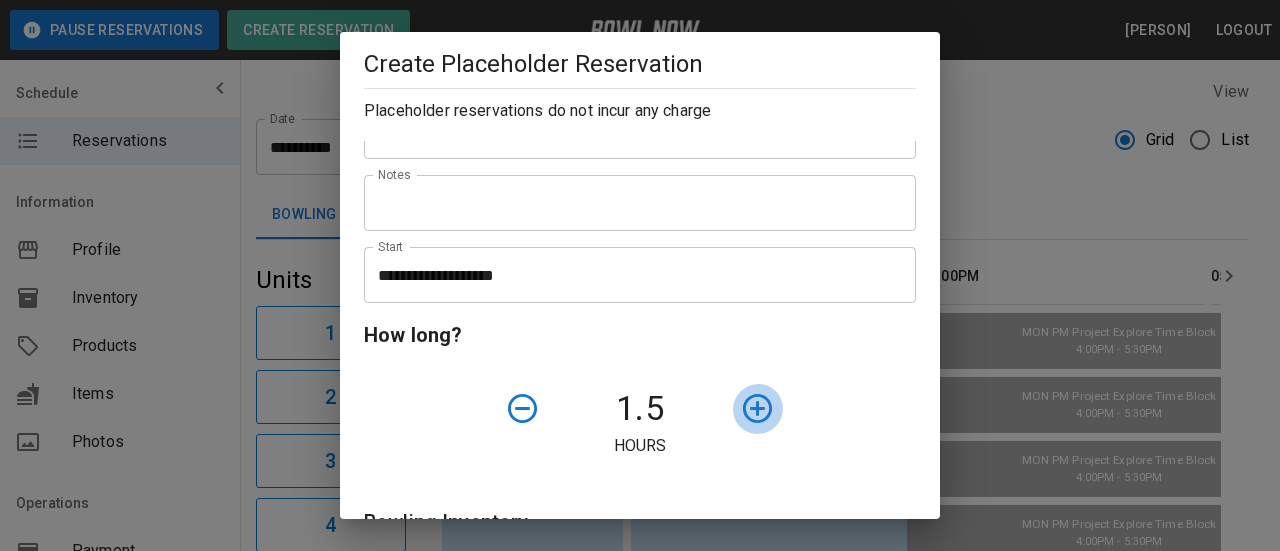 click 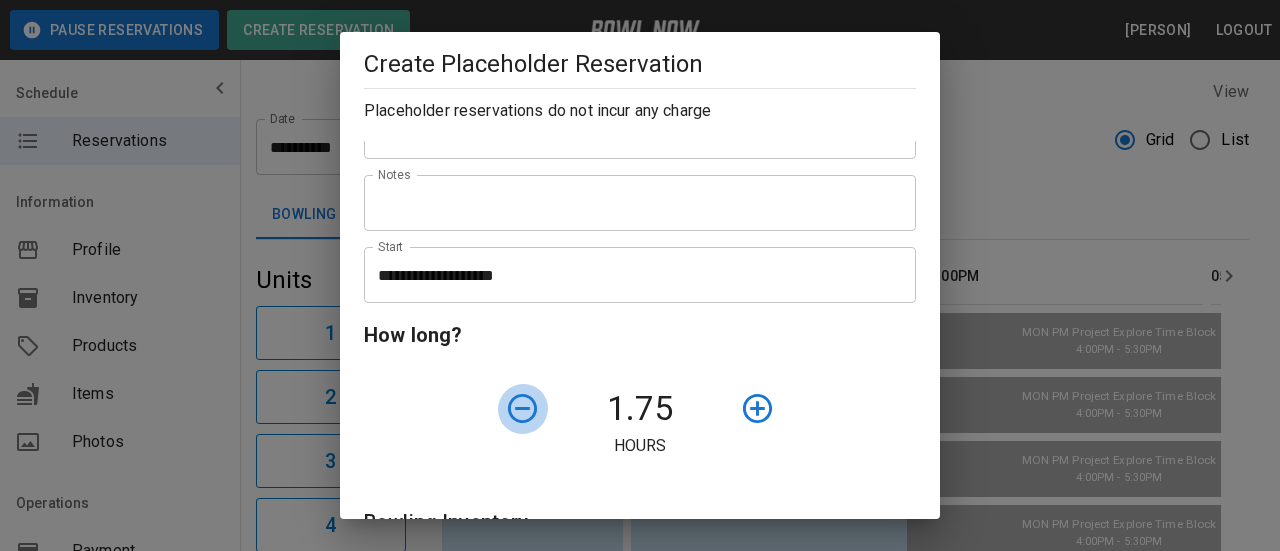 click 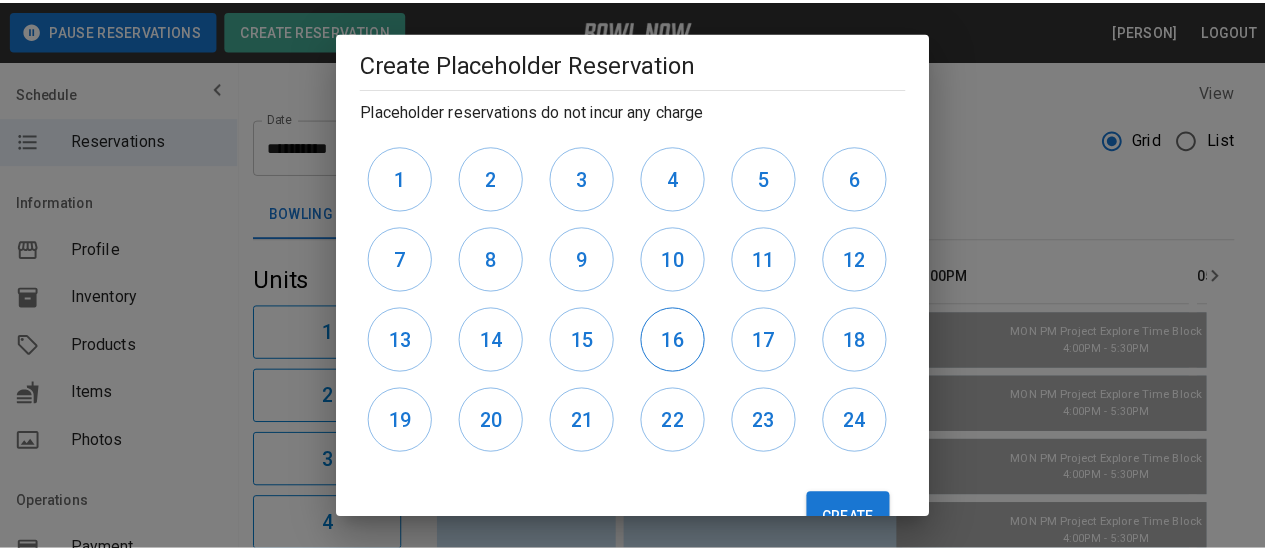 scroll, scrollTop: 661, scrollLeft: 0, axis: vertical 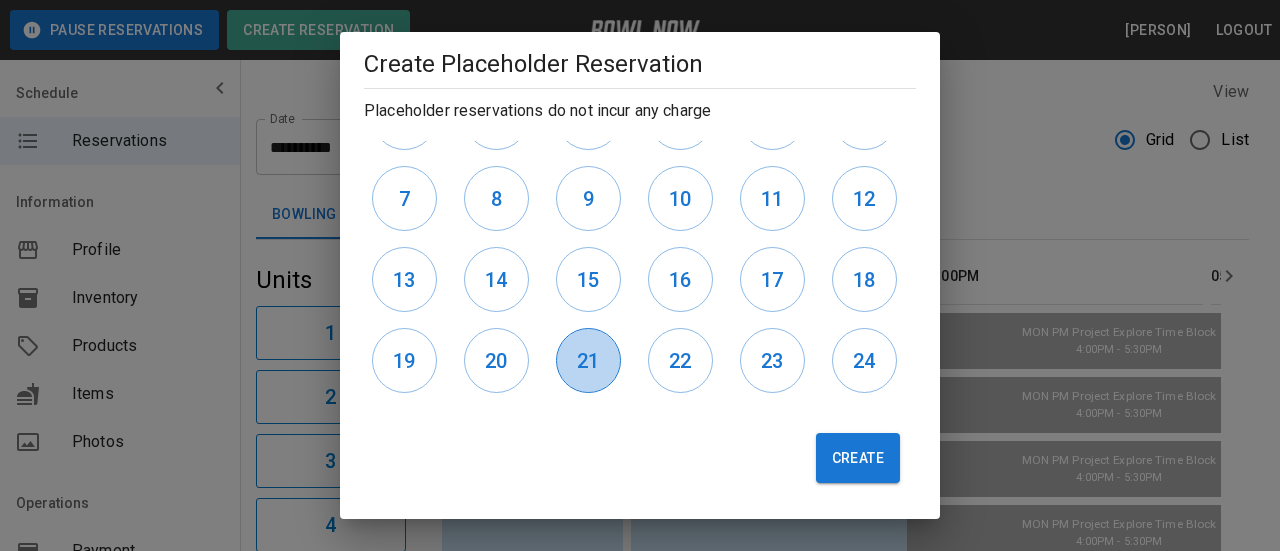 click on "21" at bounding box center [588, 361] 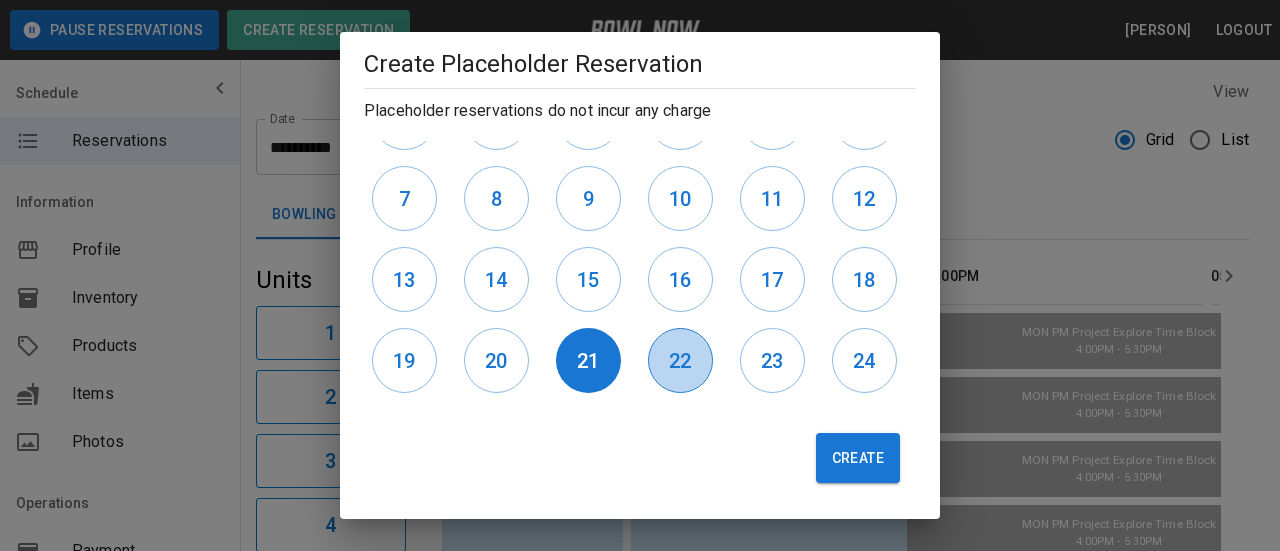 click on "22" at bounding box center [680, 361] 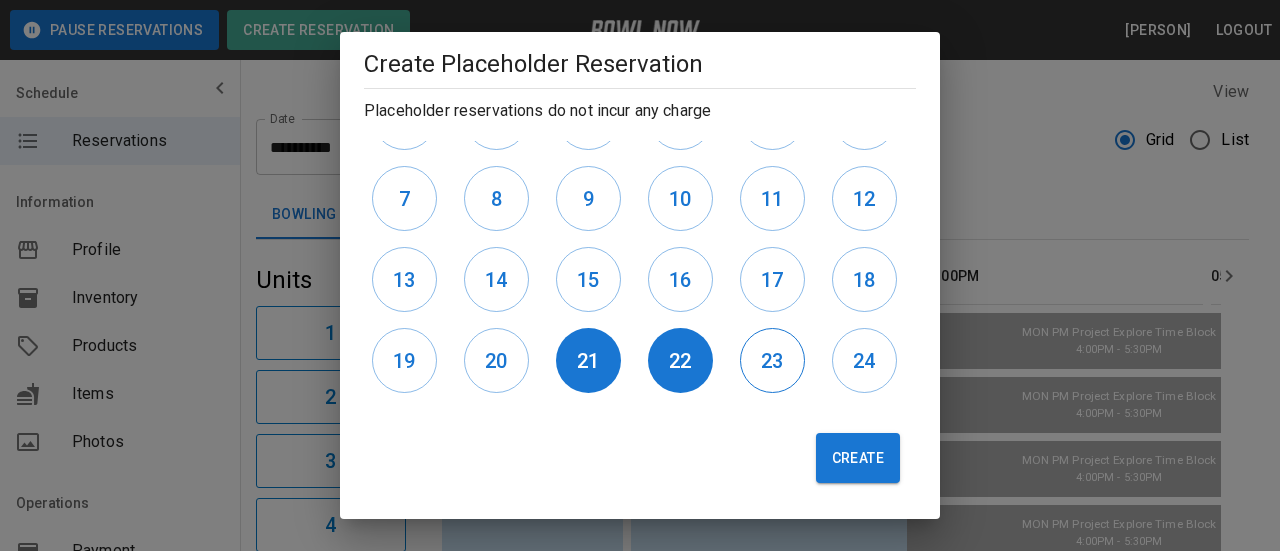 click on "23" at bounding box center (772, 361) 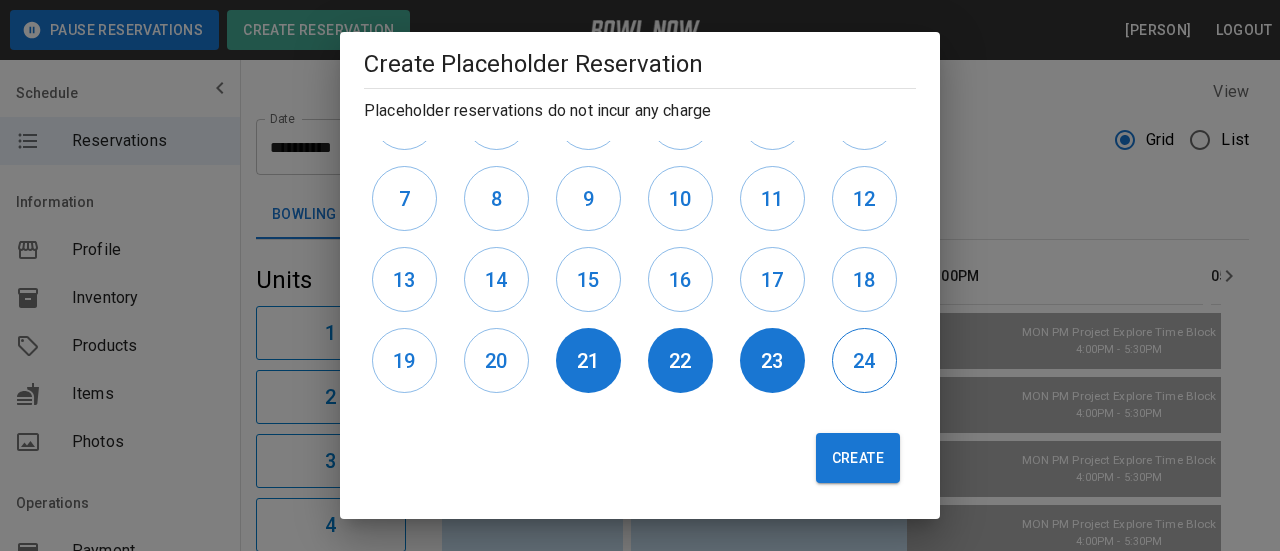 click on "24" at bounding box center (864, 361) 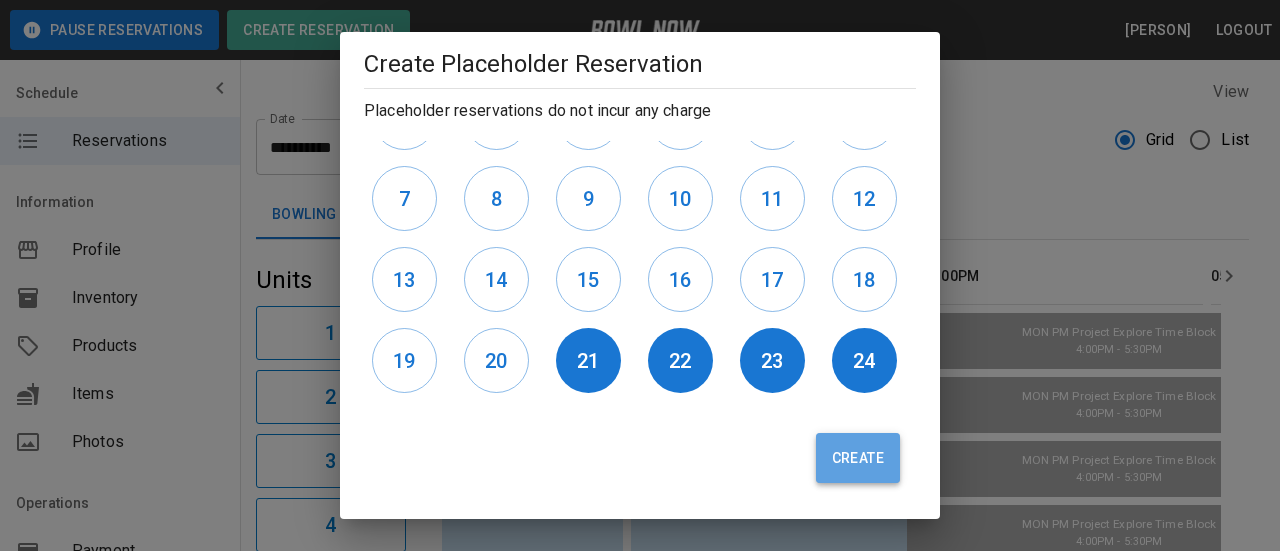 click on "Create" at bounding box center [858, 458] 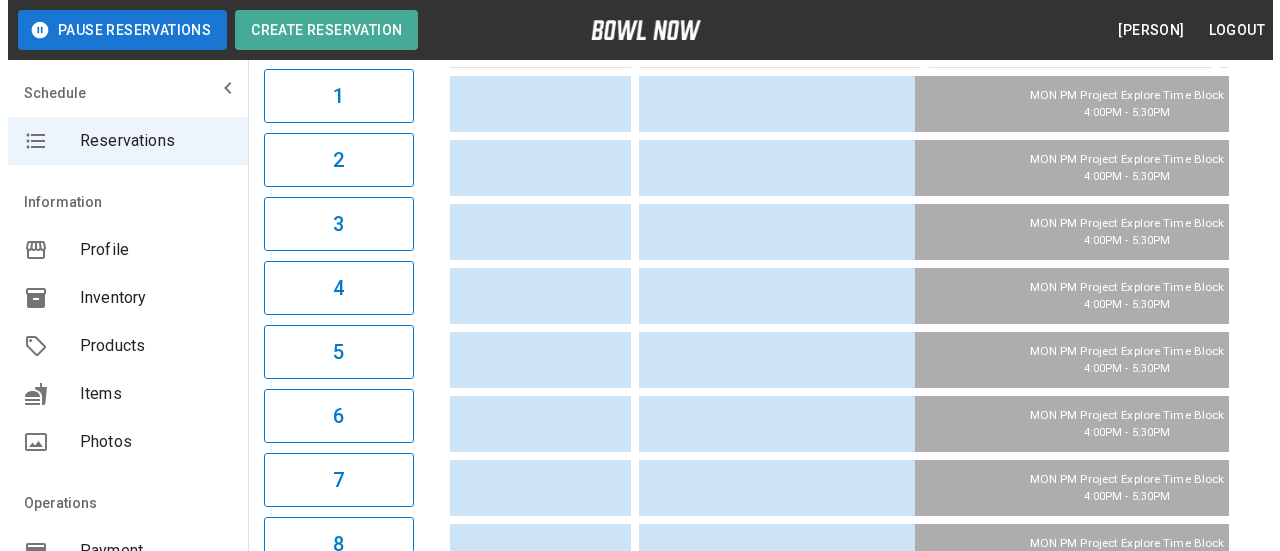 scroll, scrollTop: 0, scrollLeft: 0, axis: both 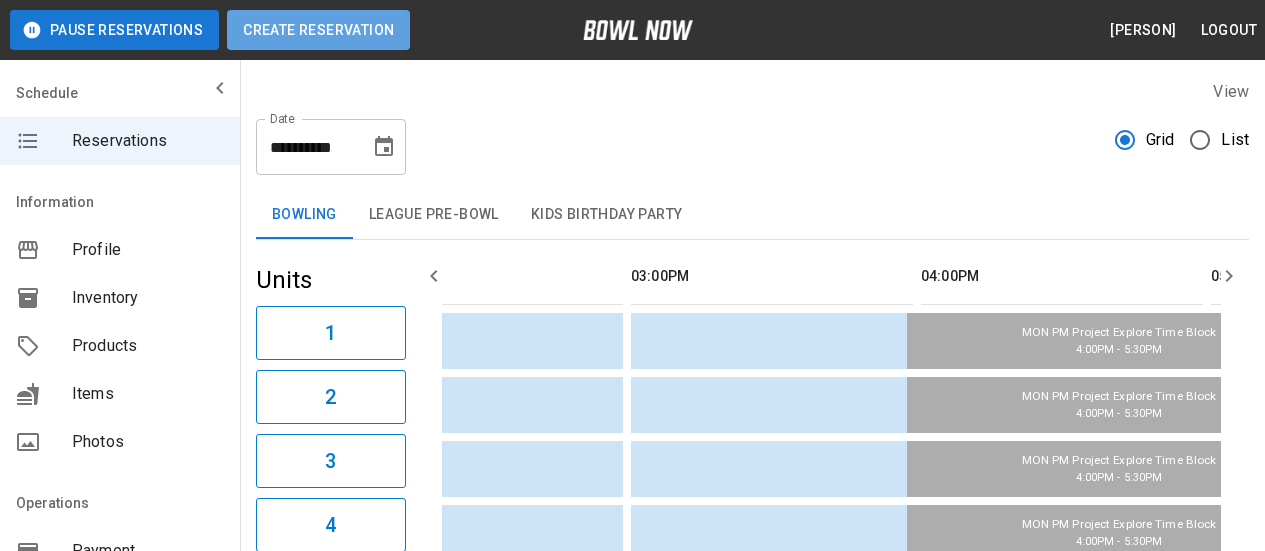 click on "Create Reservation" at bounding box center [318, 30] 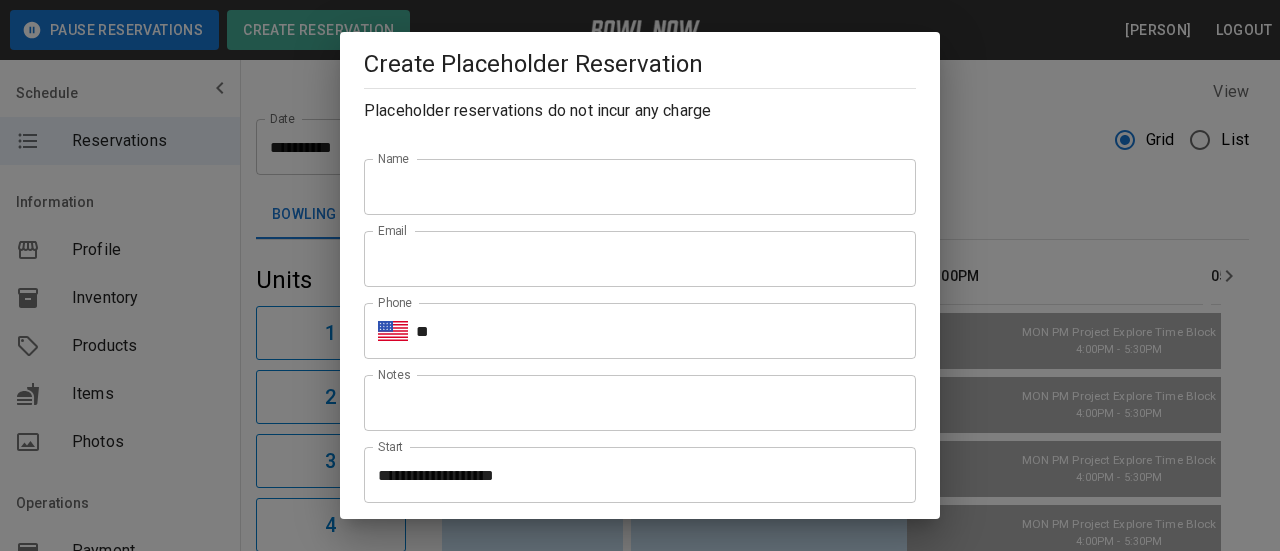 click on "Name" at bounding box center (640, 187) 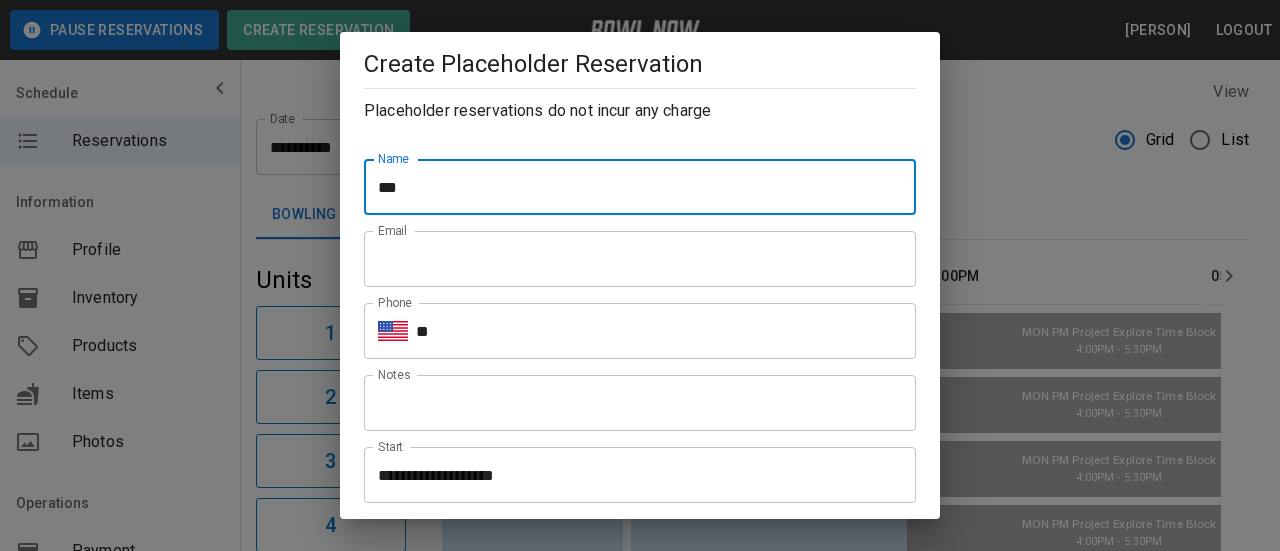 type on "**********" 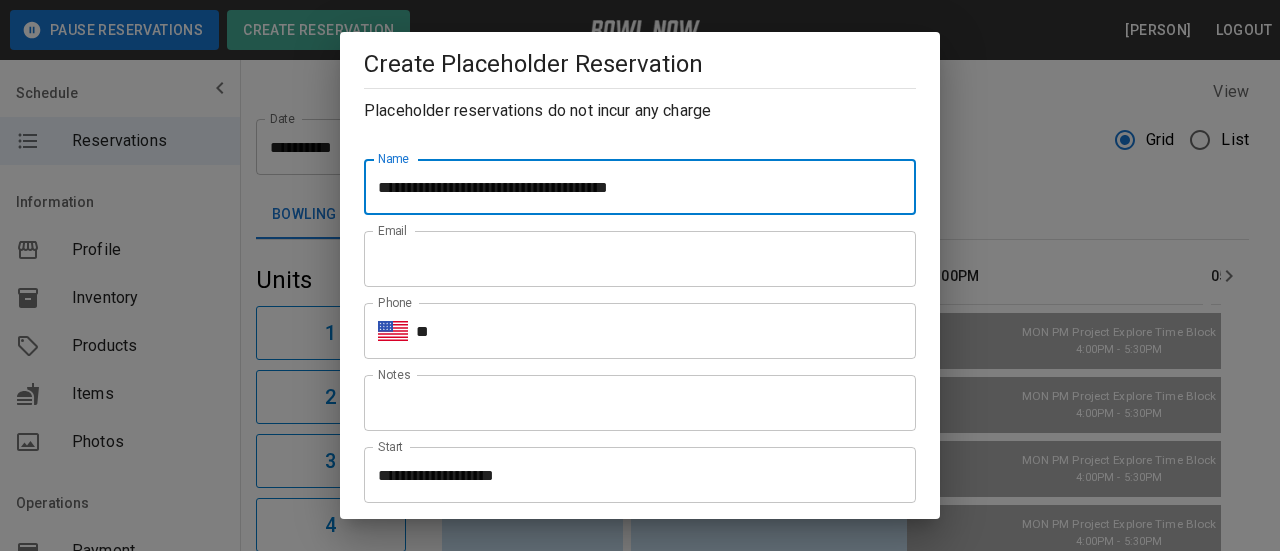 click on "Email" at bounding box center [640, 259] 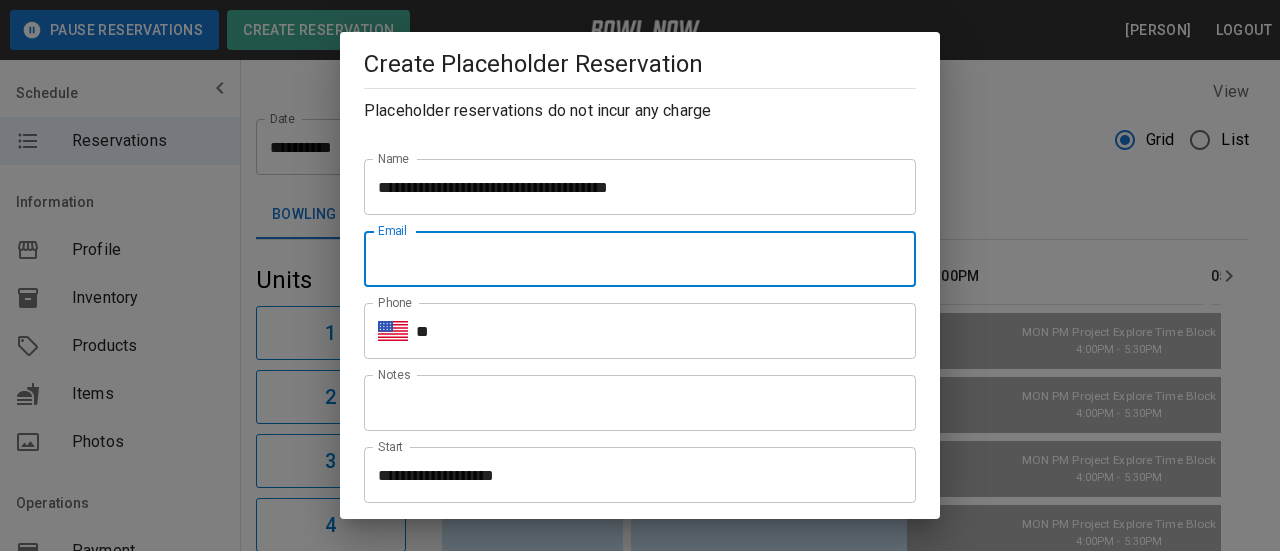 type on "**********" 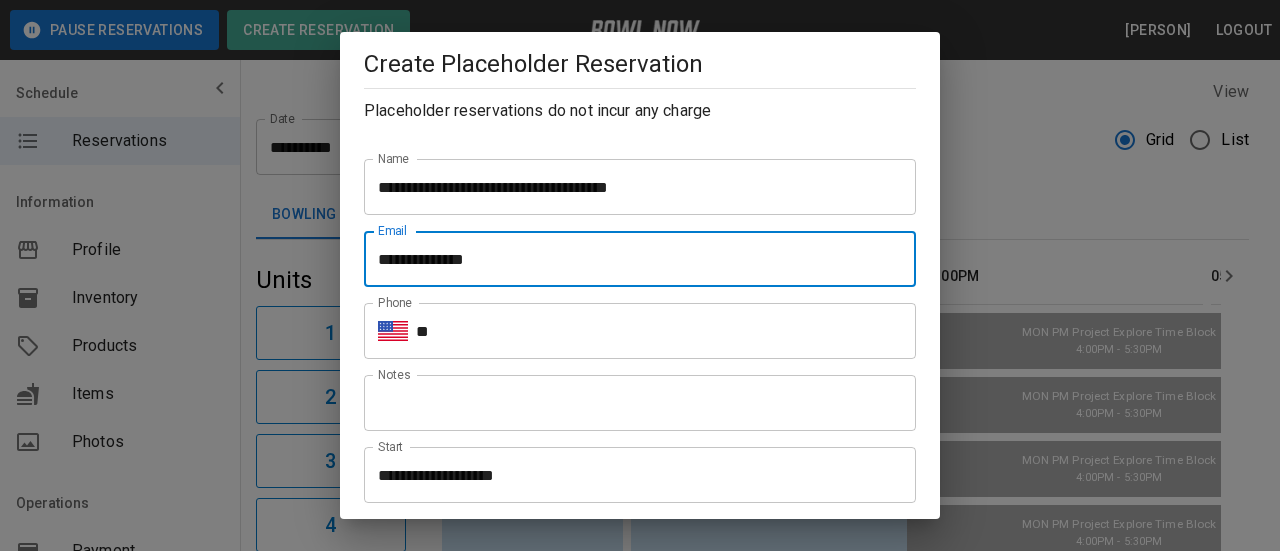 click on "**" at bounding box center (666, 331) 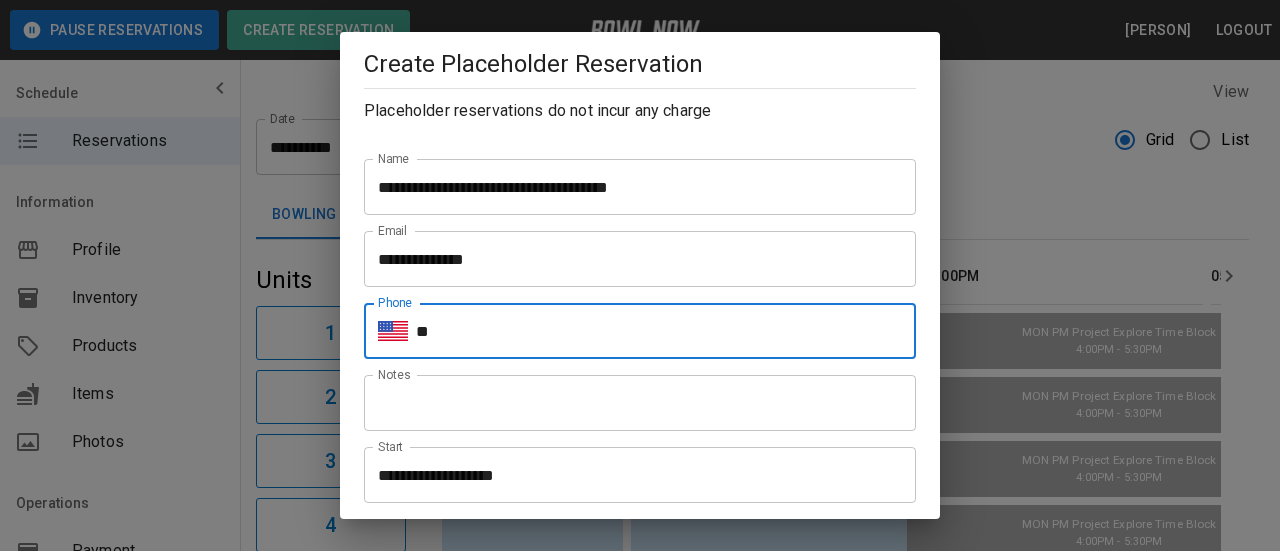type on "**********" 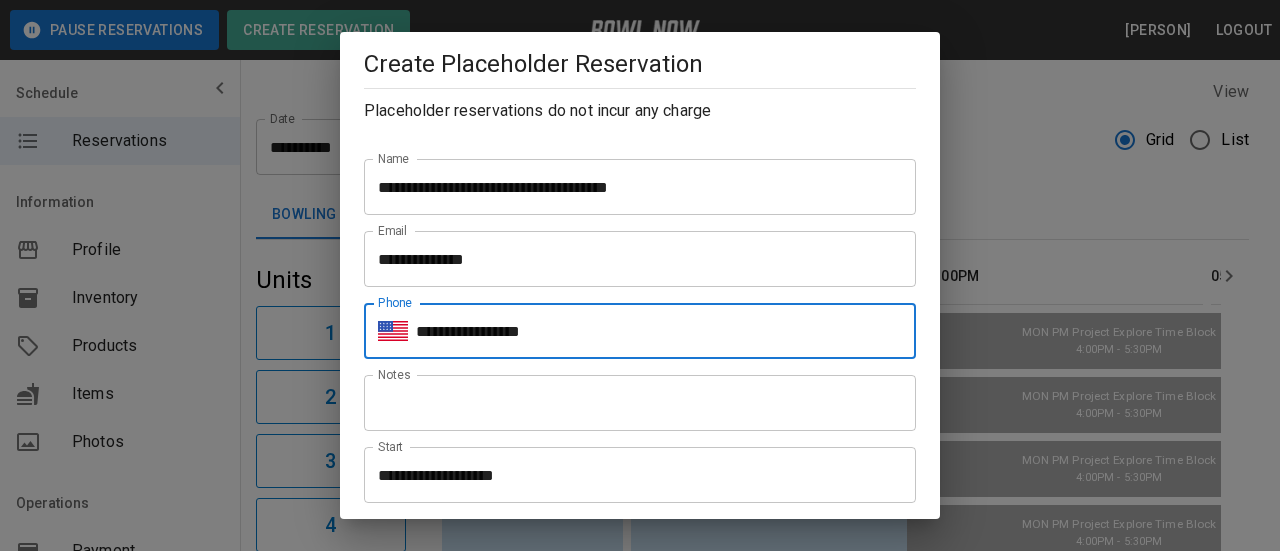 click on "Notes" at bounding box center (640, 403) 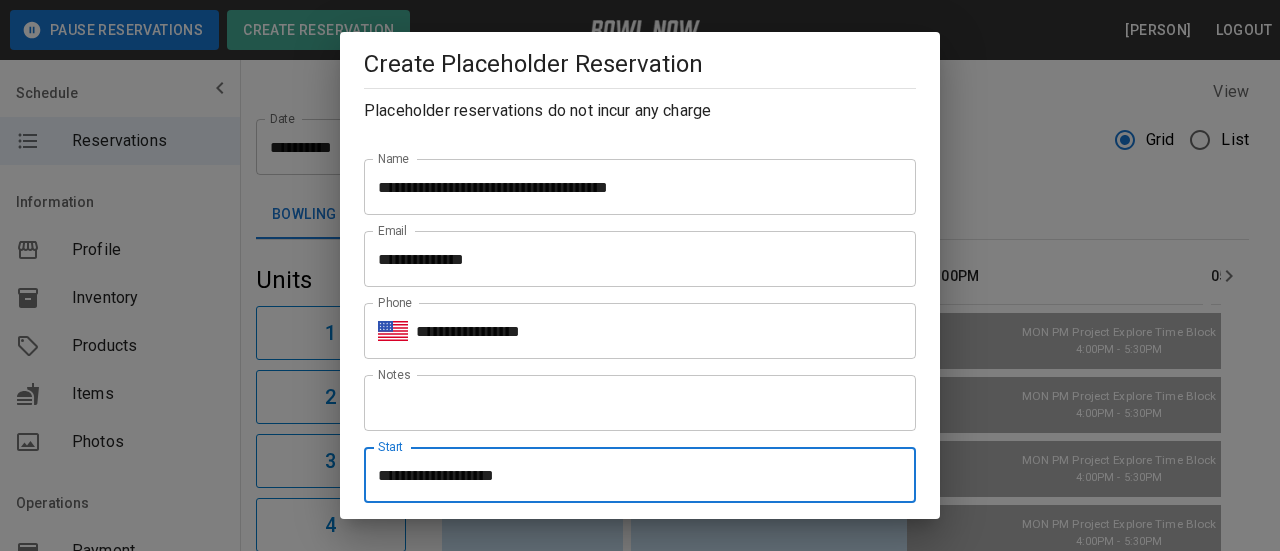 click on "**********" at bounding box center [633, 475] 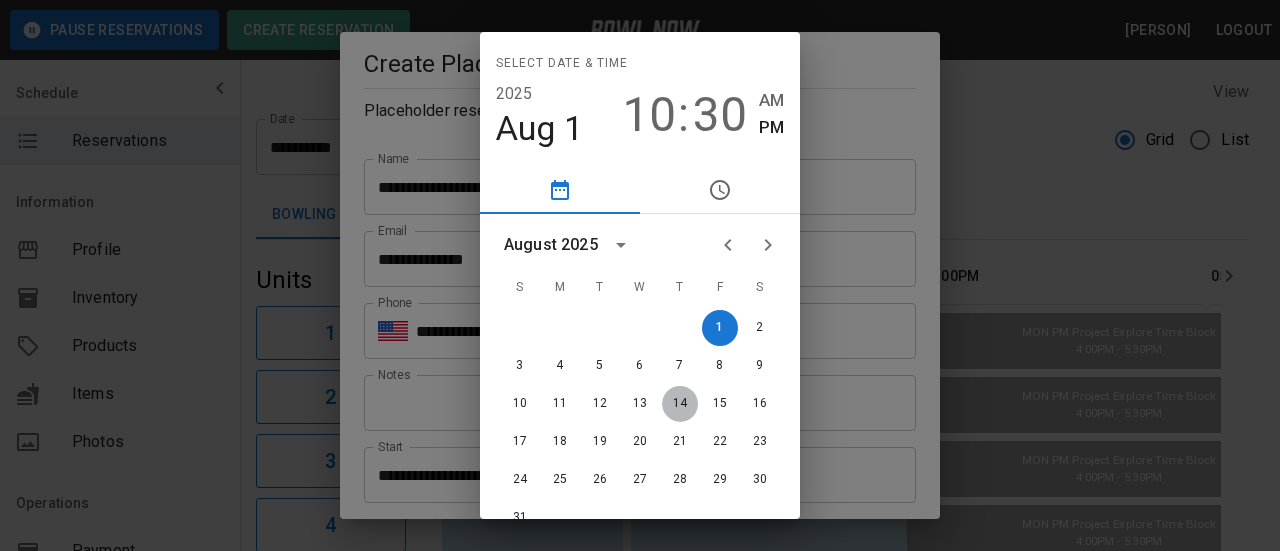click on "14" at bounding box center [680, 404] 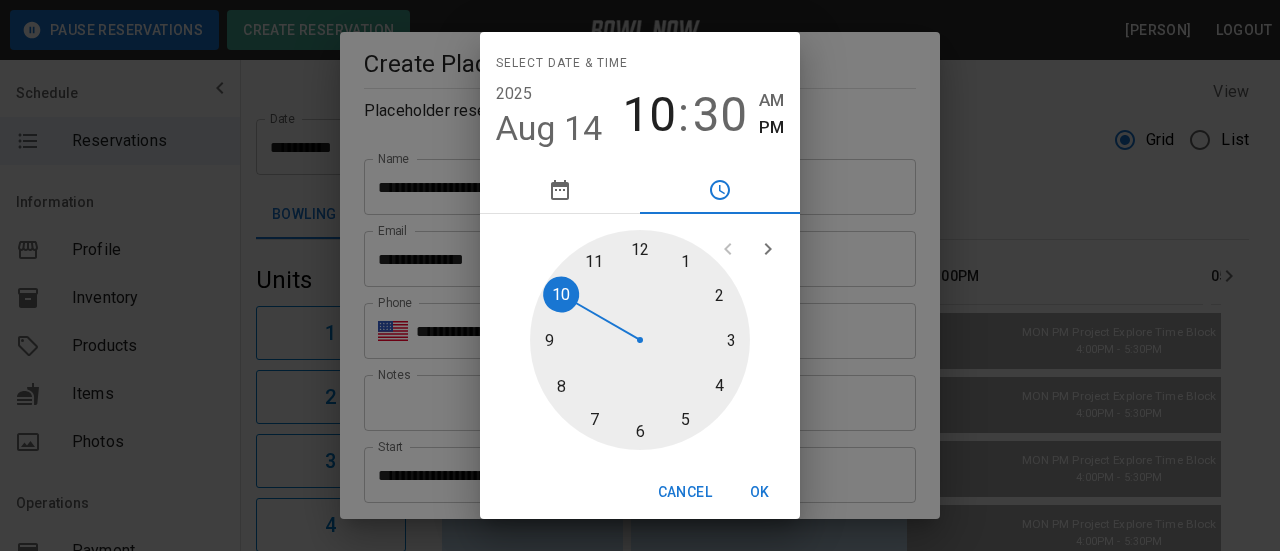 click at bounding box center [640, 340] 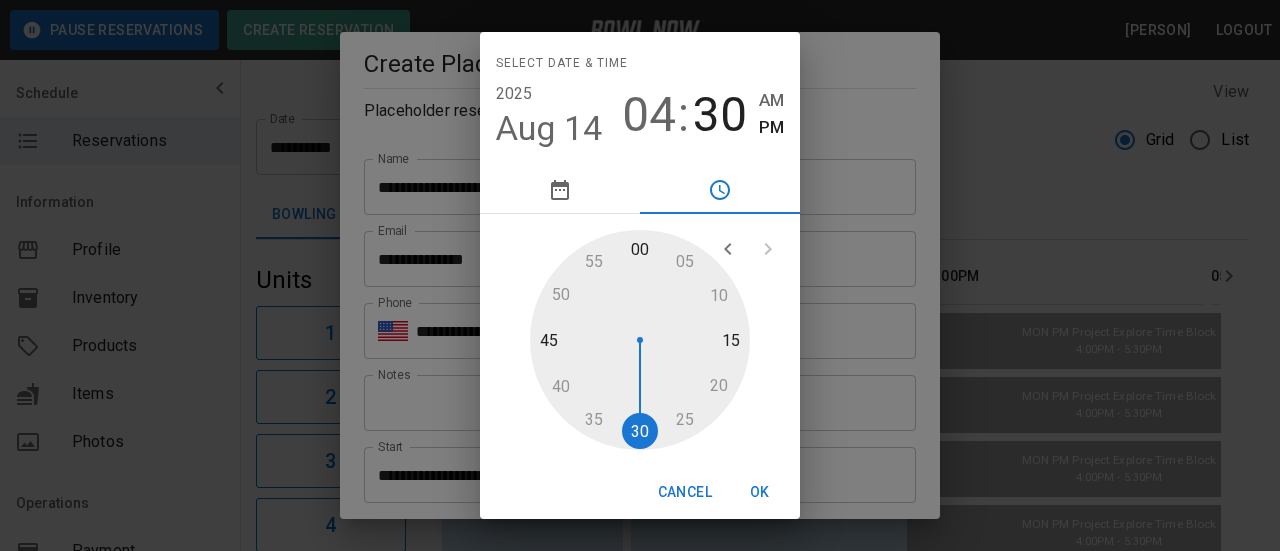 click at bounding box center [640, 340] 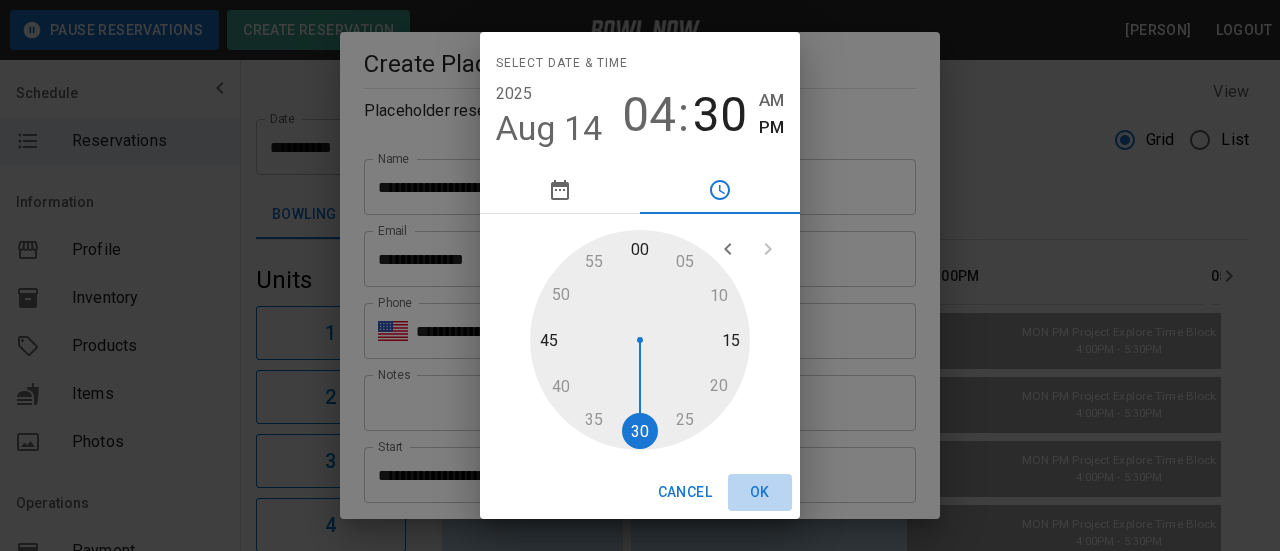 click on "OK" at bounding box center [760, 492] 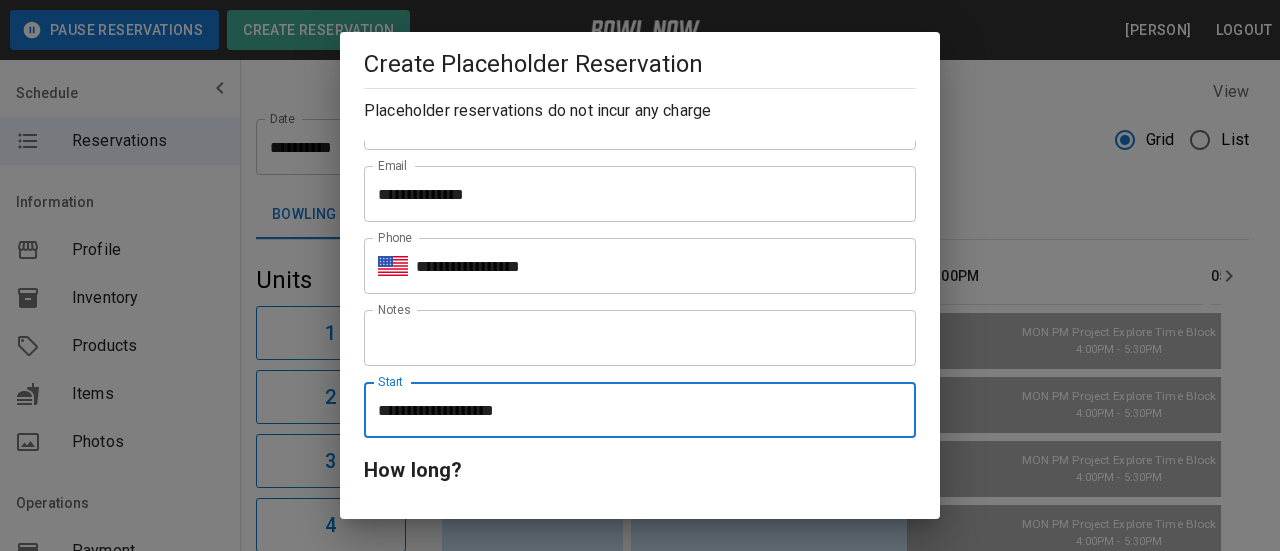 scroll, scrollTop: 200, scrollLeft: 0, axis: vertical 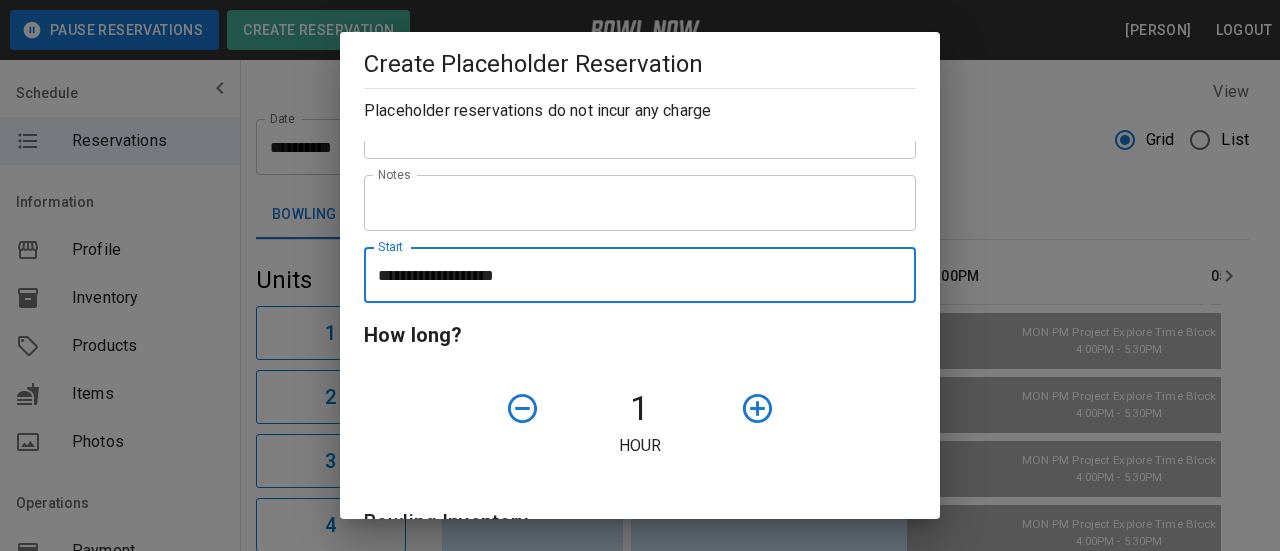 click 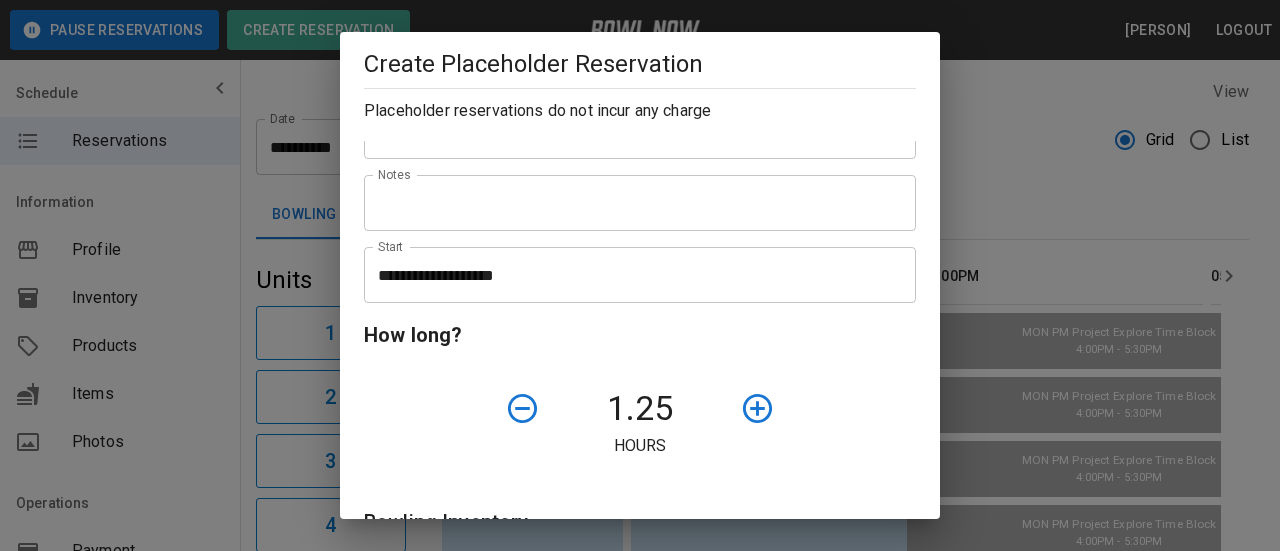 click 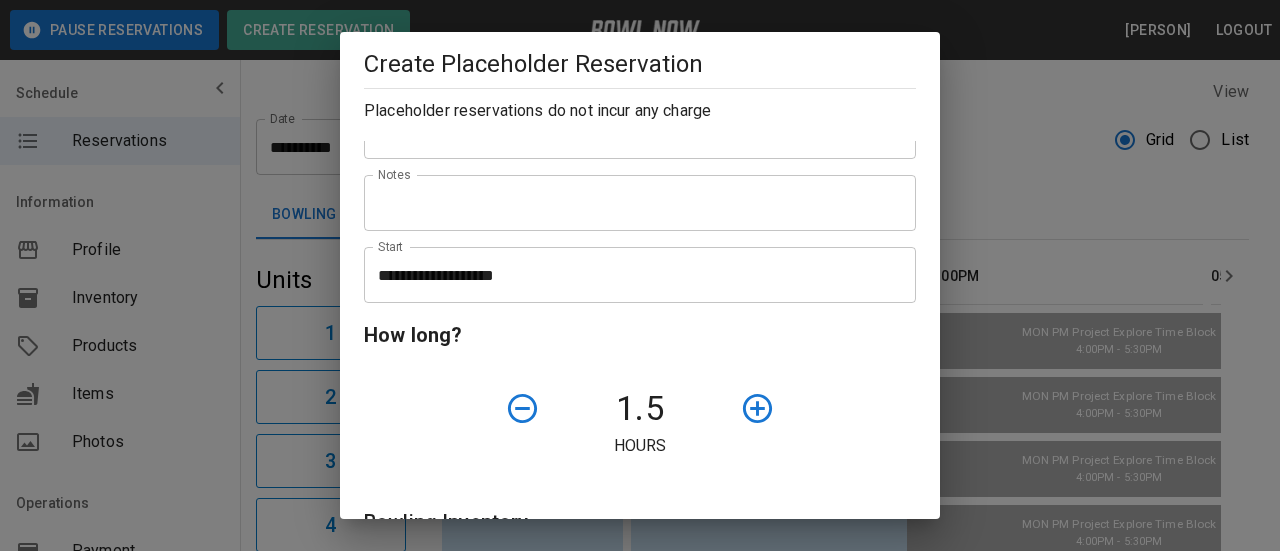 click 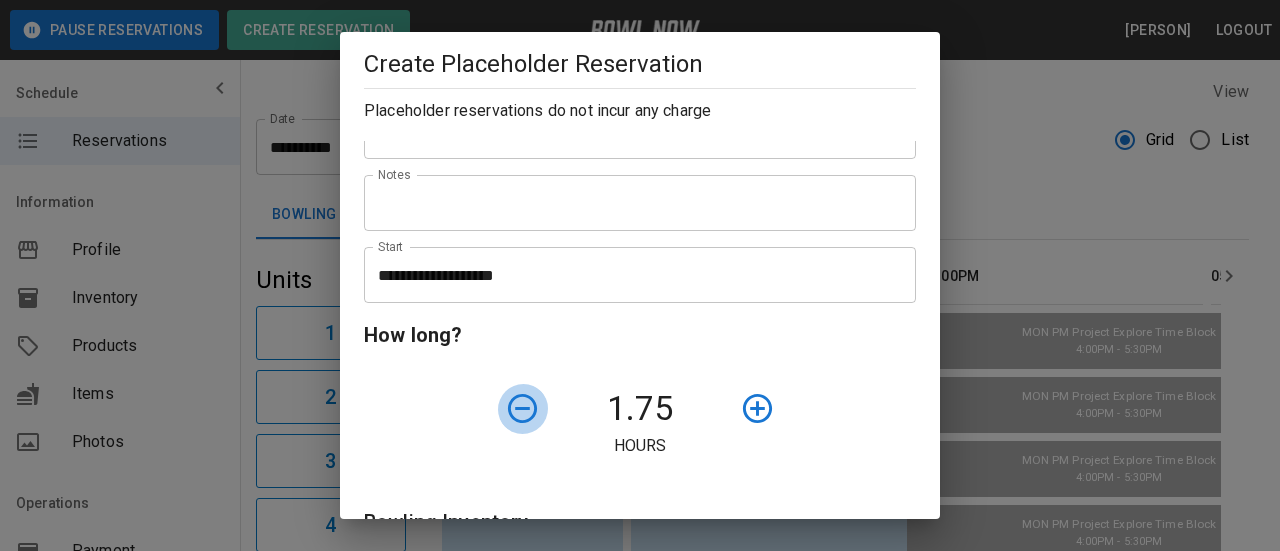 click 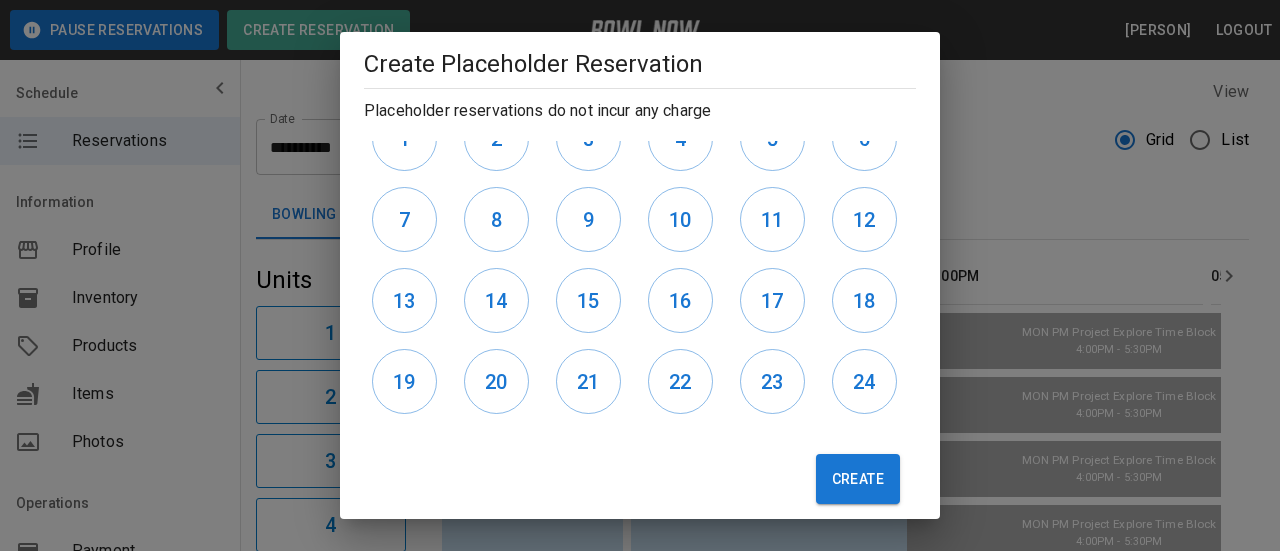 scroll, scrollTop: 661, scrollLeft: 0, axis: vertical 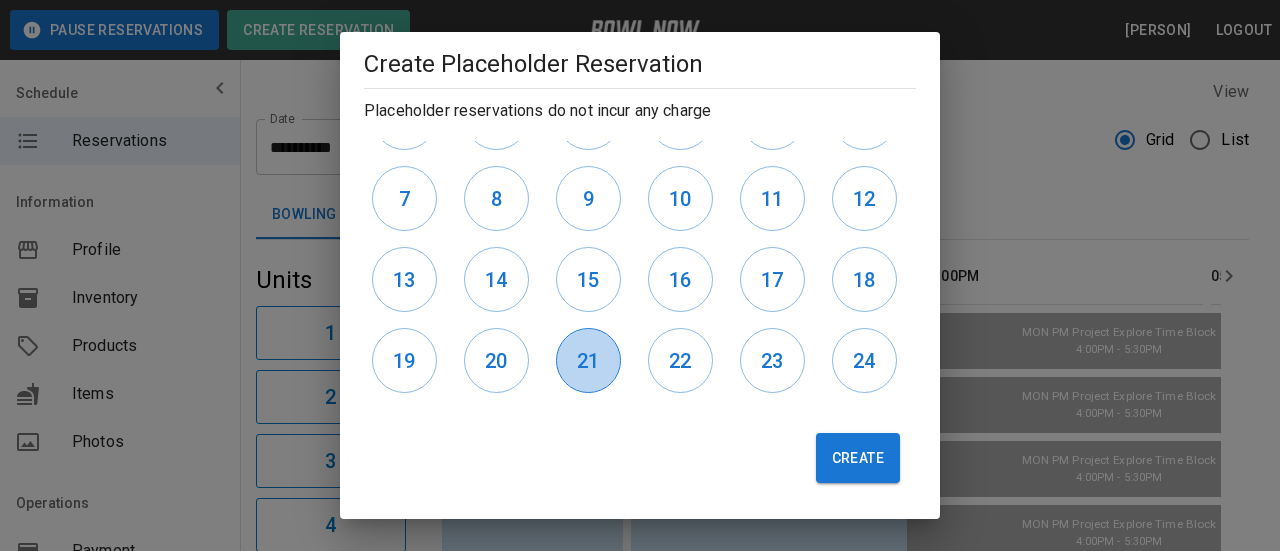 click on "21" at bounding box center (588, 361) 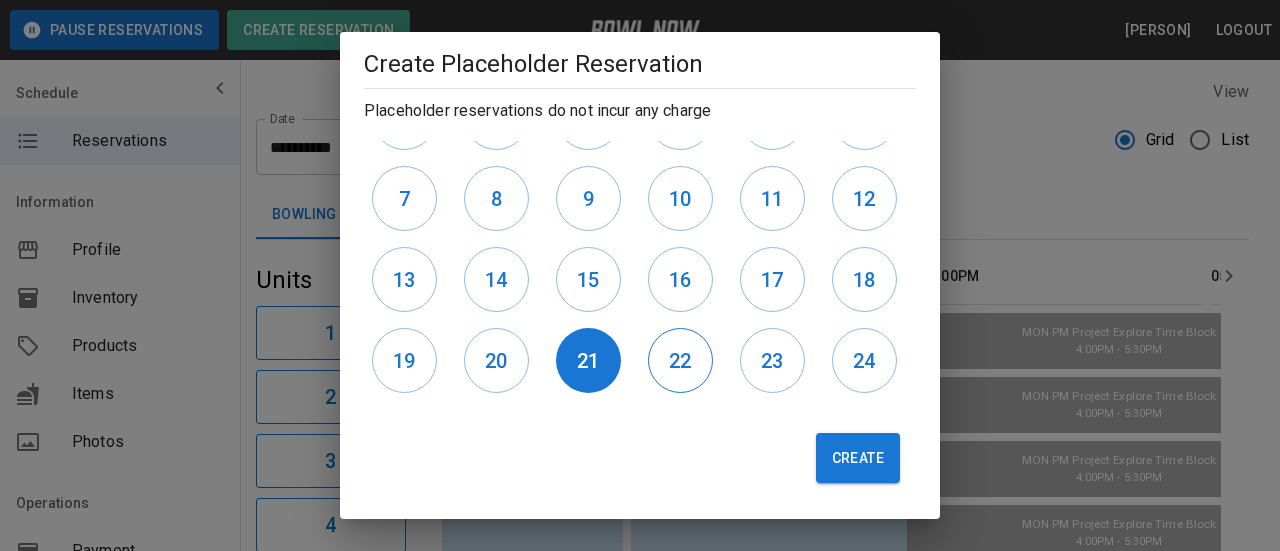click on "22" at bounding box center [680, 360] 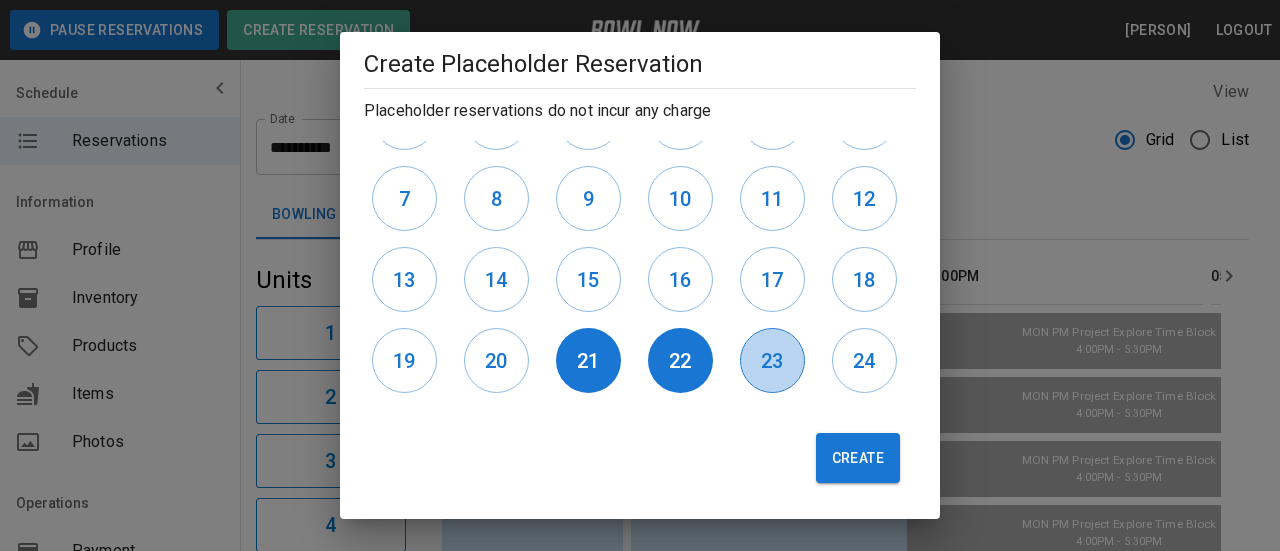 click on "23" at bounding box center (772, 361) 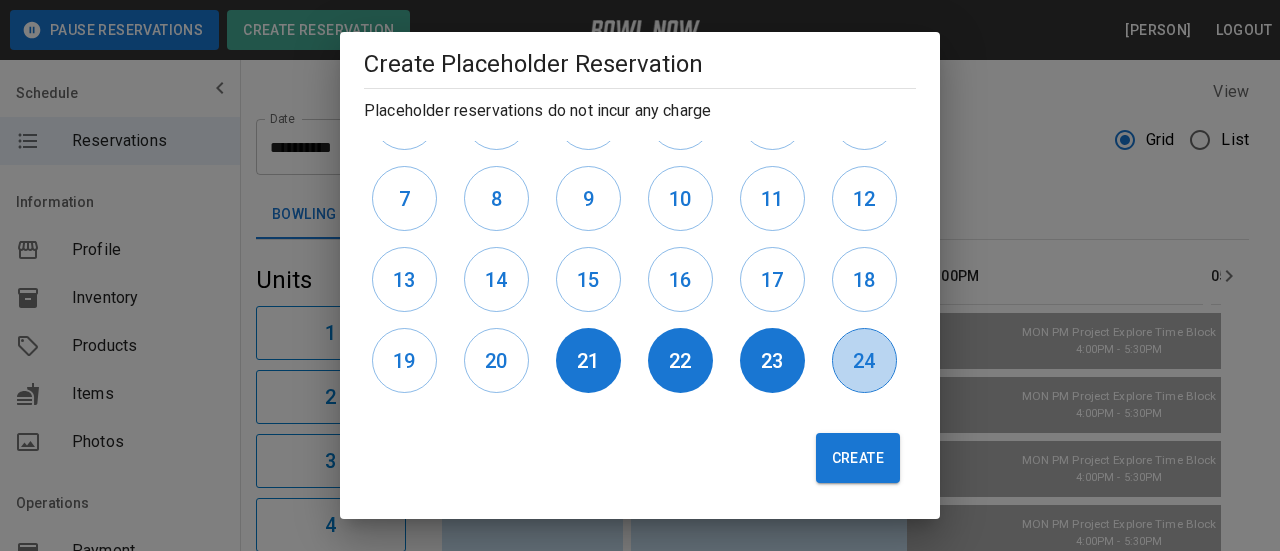 click on "24" at bounding box center [864, 361] 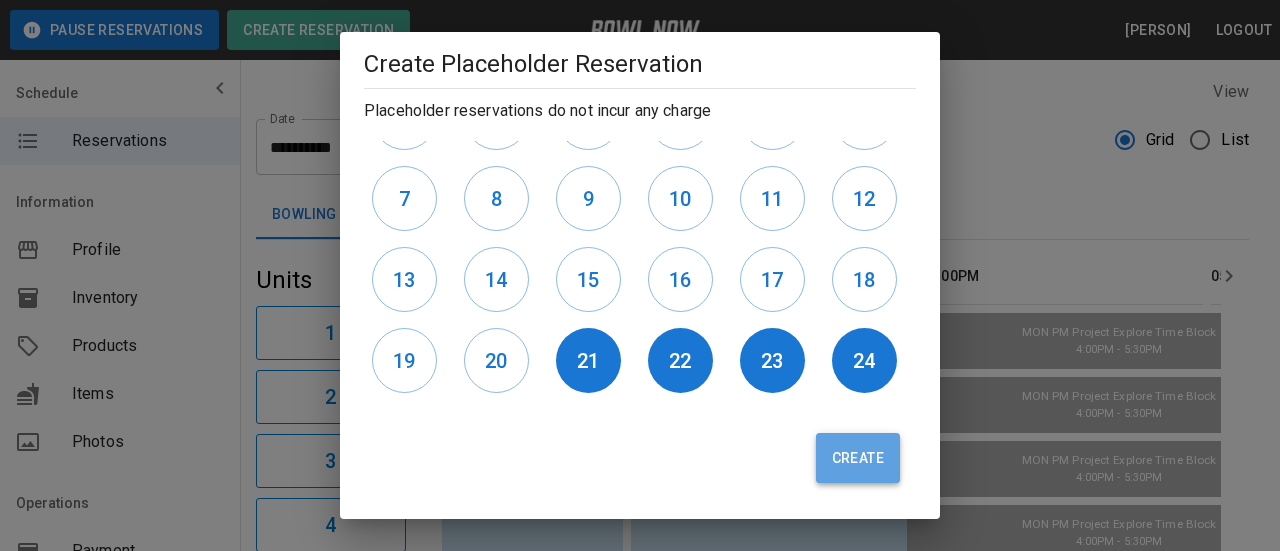 click on "Create" at bounding box center [858, 458] 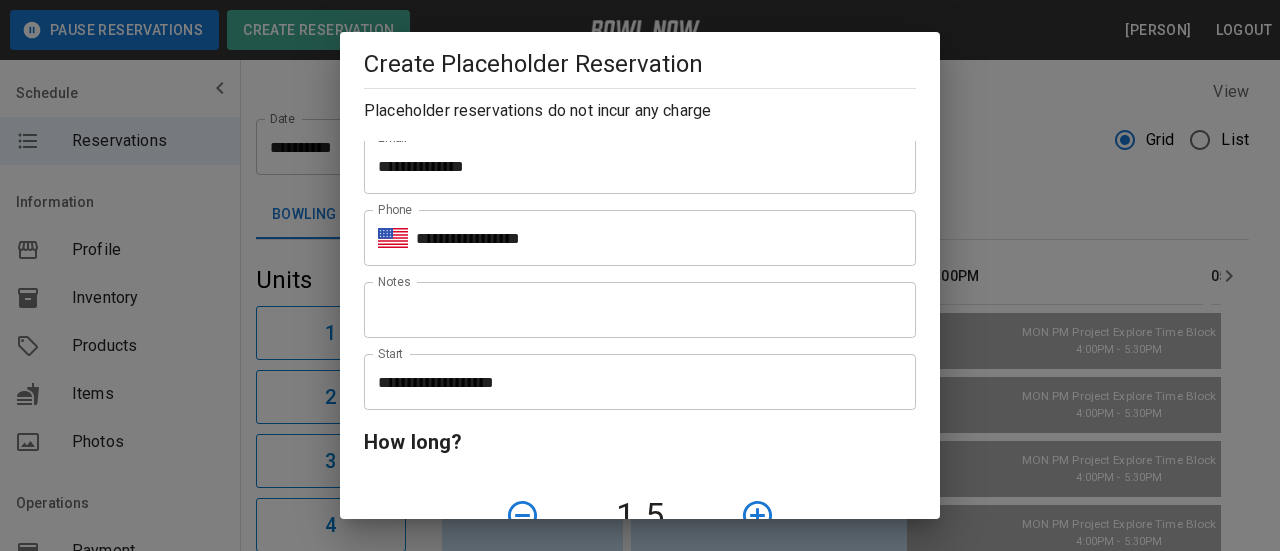 scroll, scrollTop: 393, scrollLeft: 0, axis: vertical 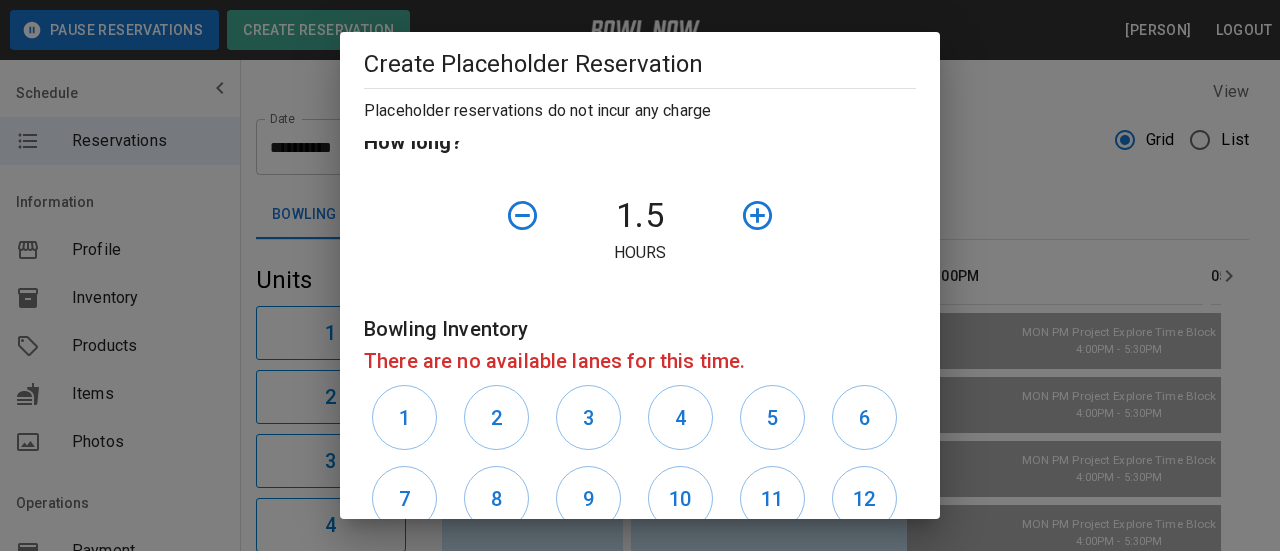 click 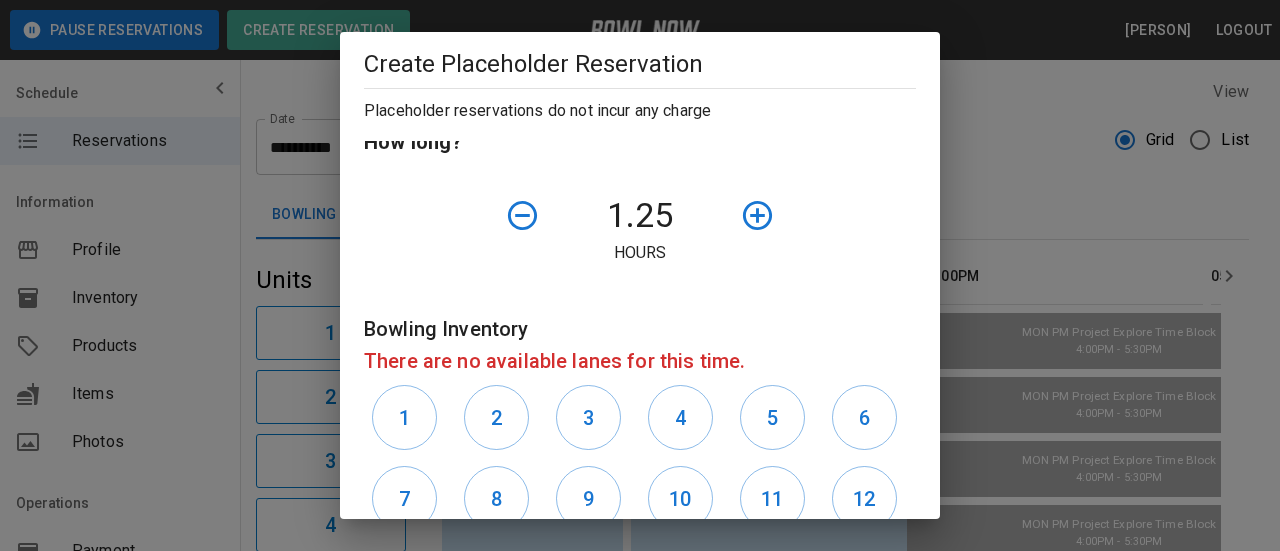 click 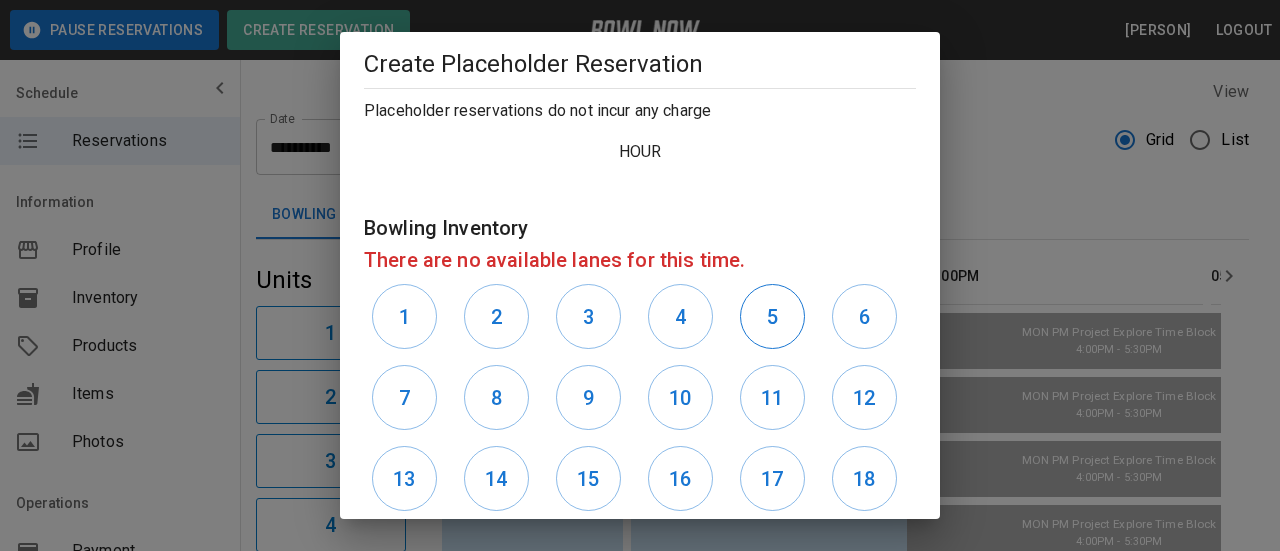 scroll, scrollTop: 693, scrollLeft: 0, axis: vertical 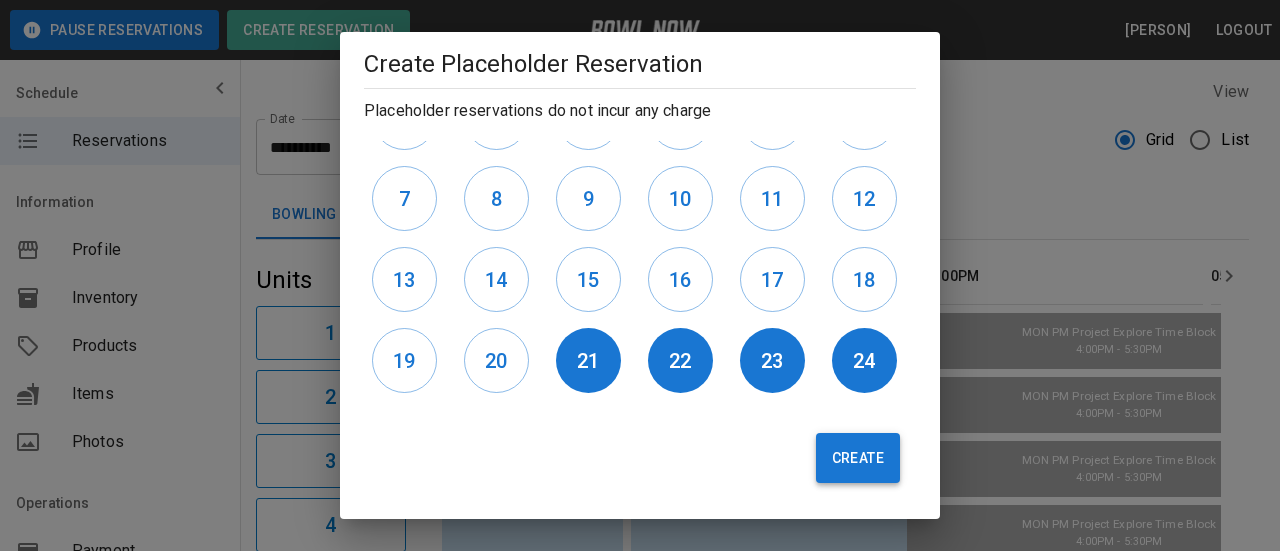 click on "Create" at bounding box center [858, 458] 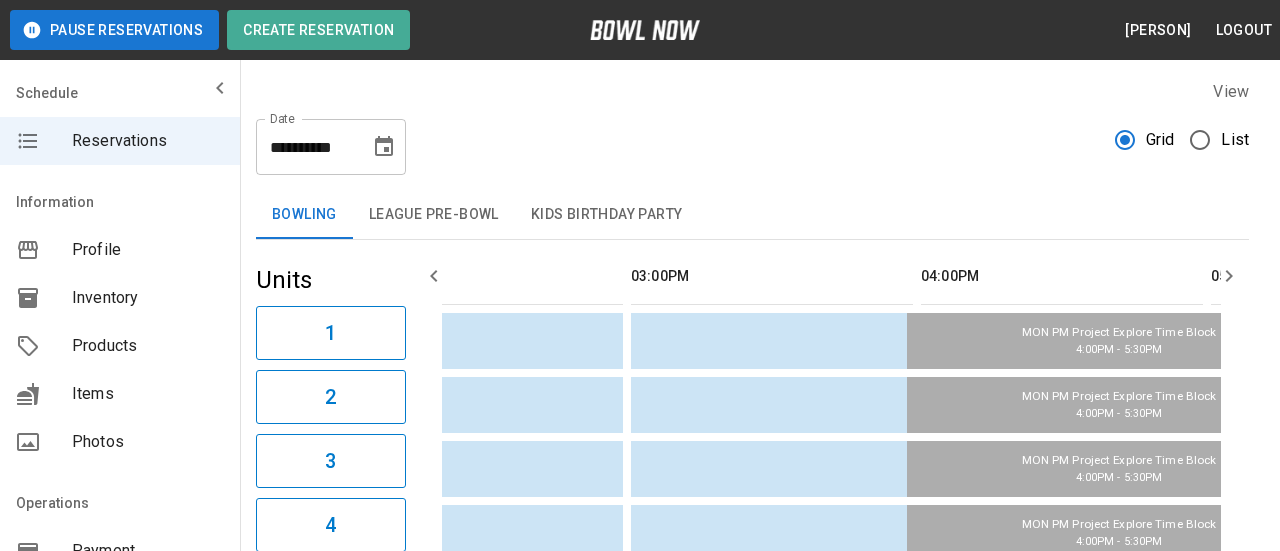 type 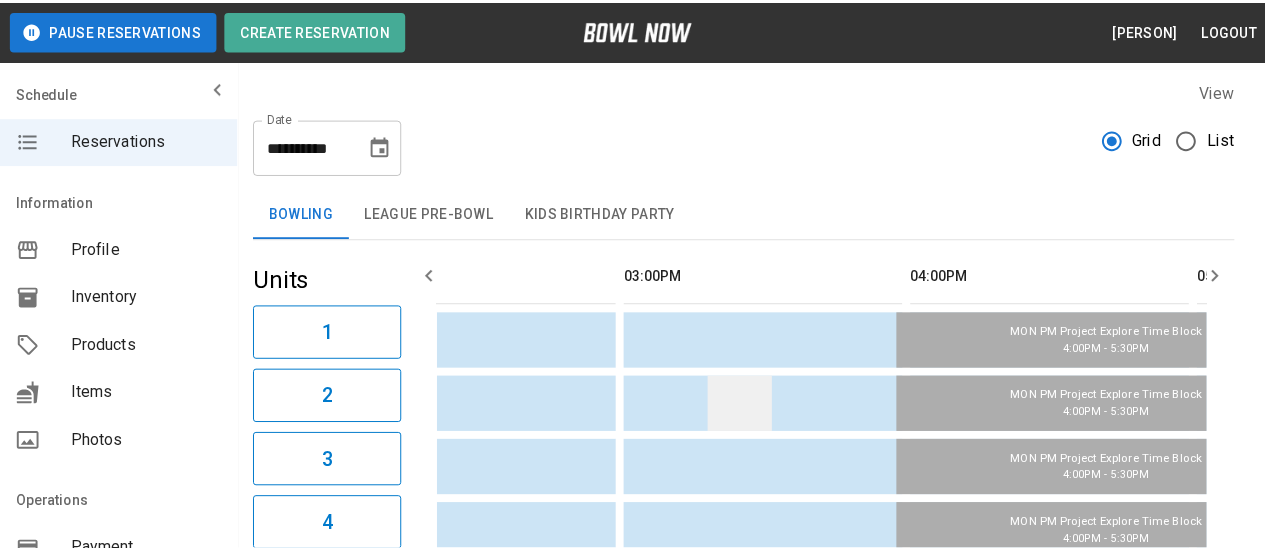 scroll, scrollTop: 0, scrollLeft: 0, axis: both 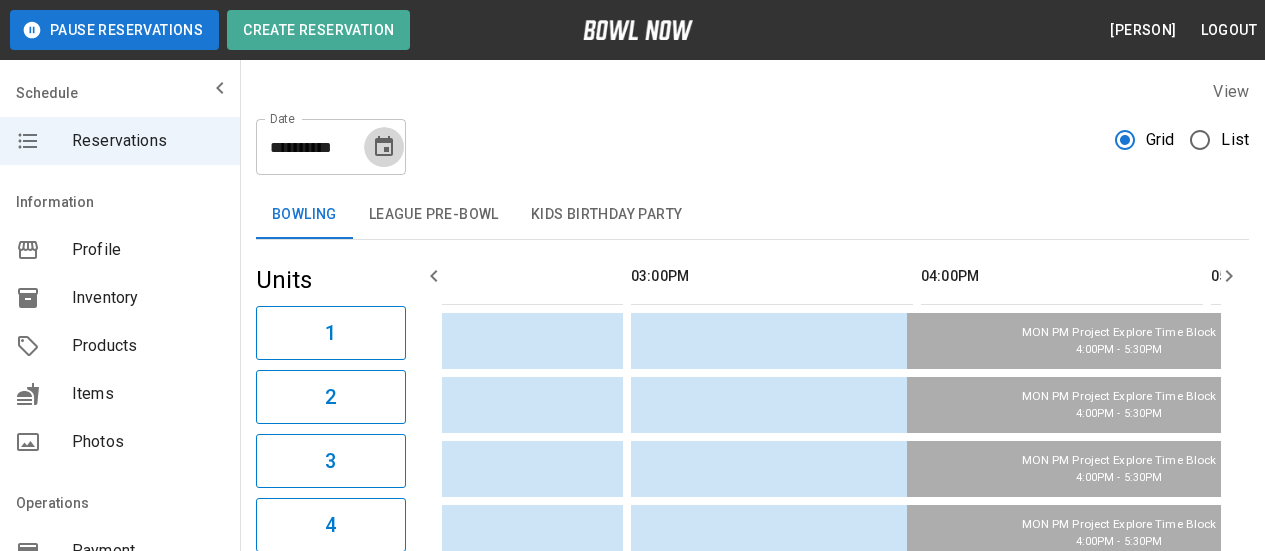 click 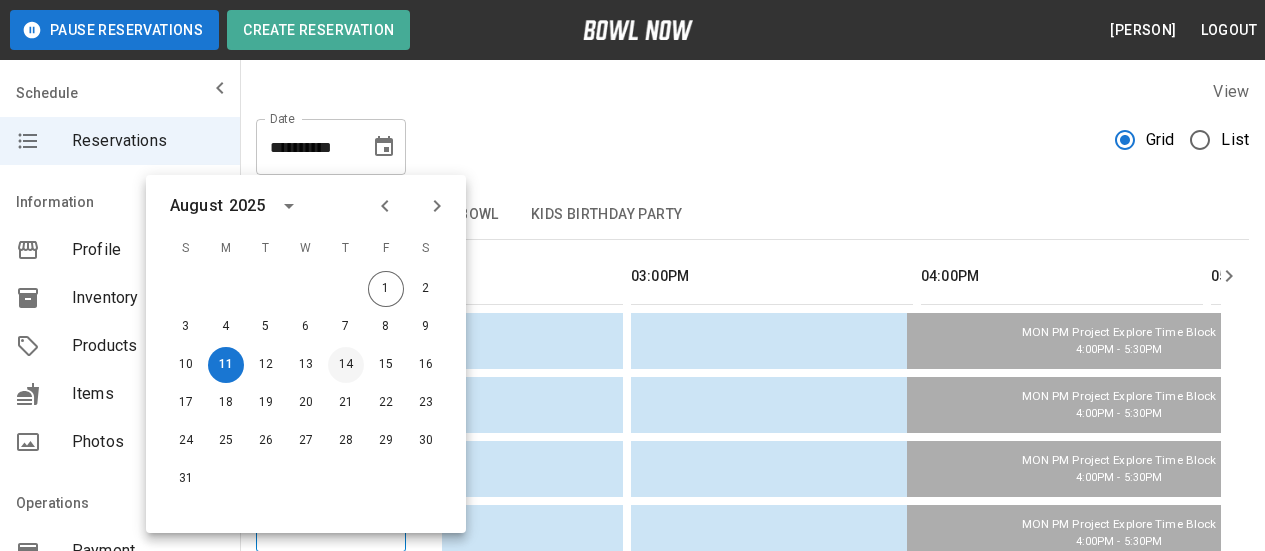 click on "14" at bounding box center [346, 365] 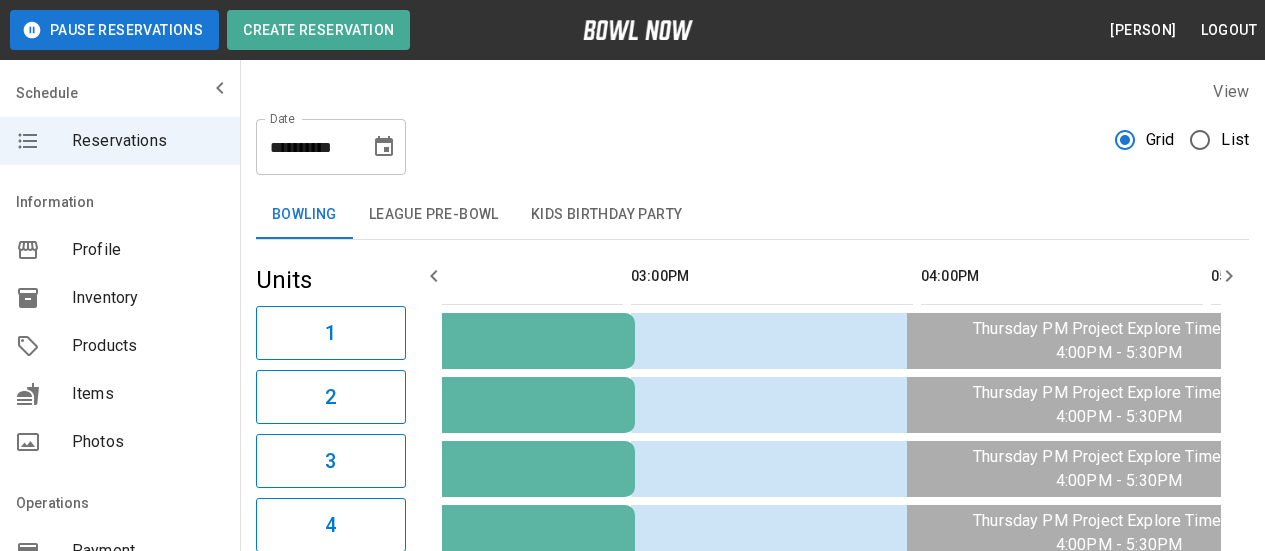 type on "**********" 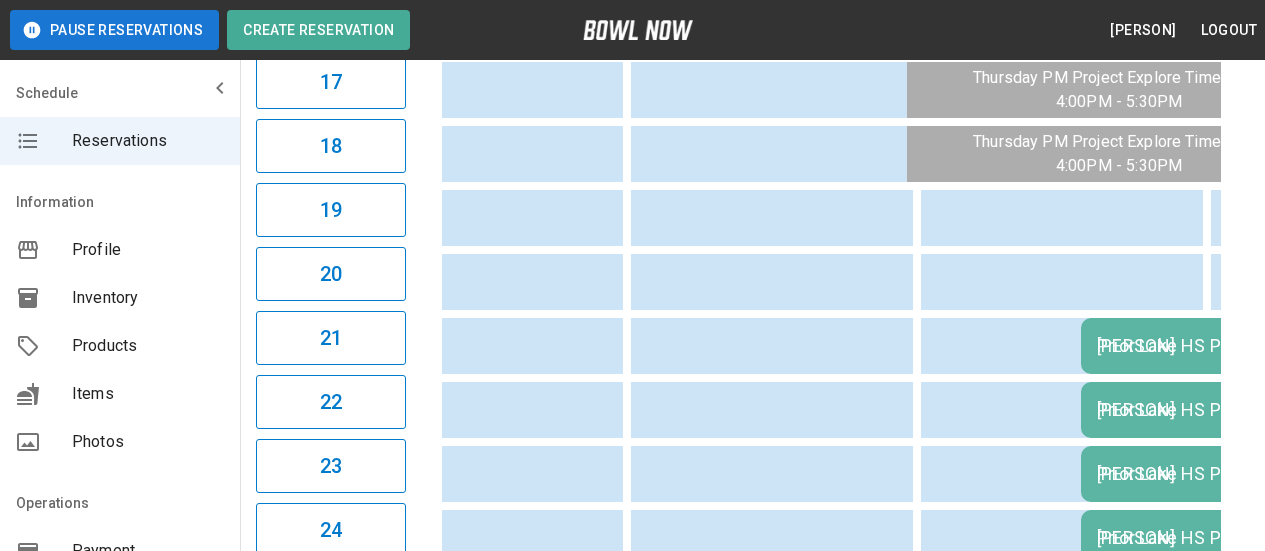 scroll, scrollTop: 1437, scrollLeft: 0, axis: vertical 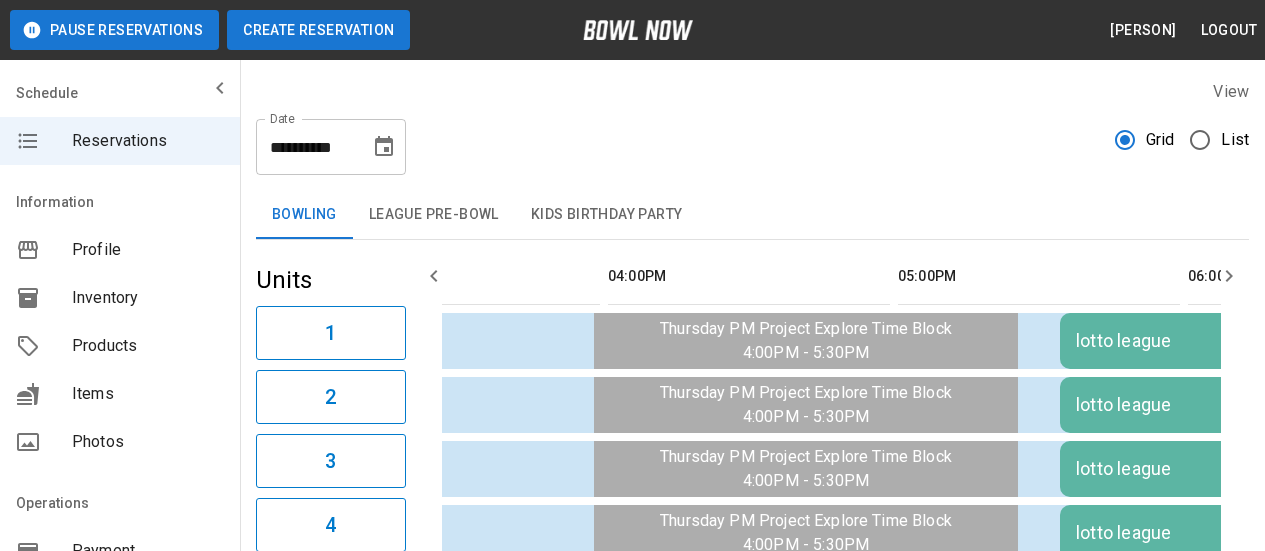 click on "Create Reservation" at bounding box center (318, 30) 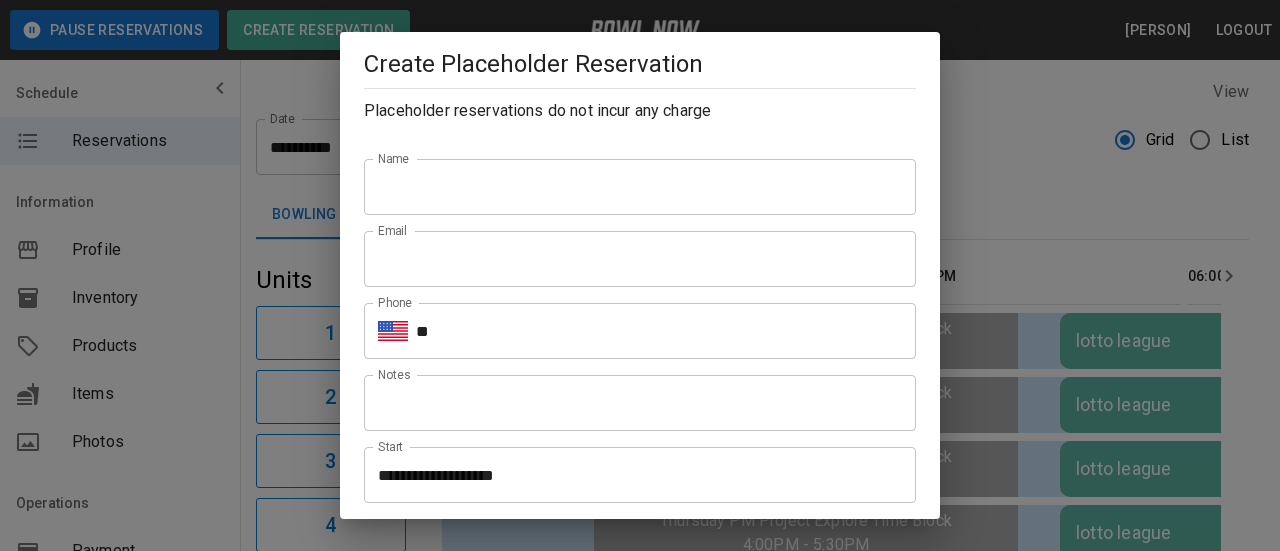 click on "Name" at bounding box center [640, 187] 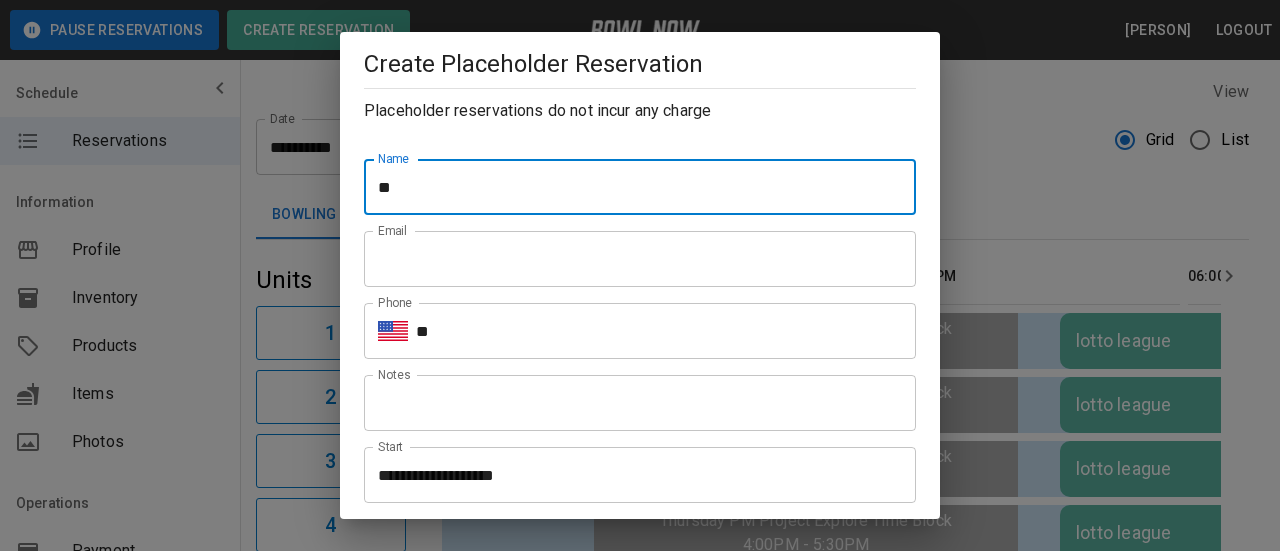 type on "**********" 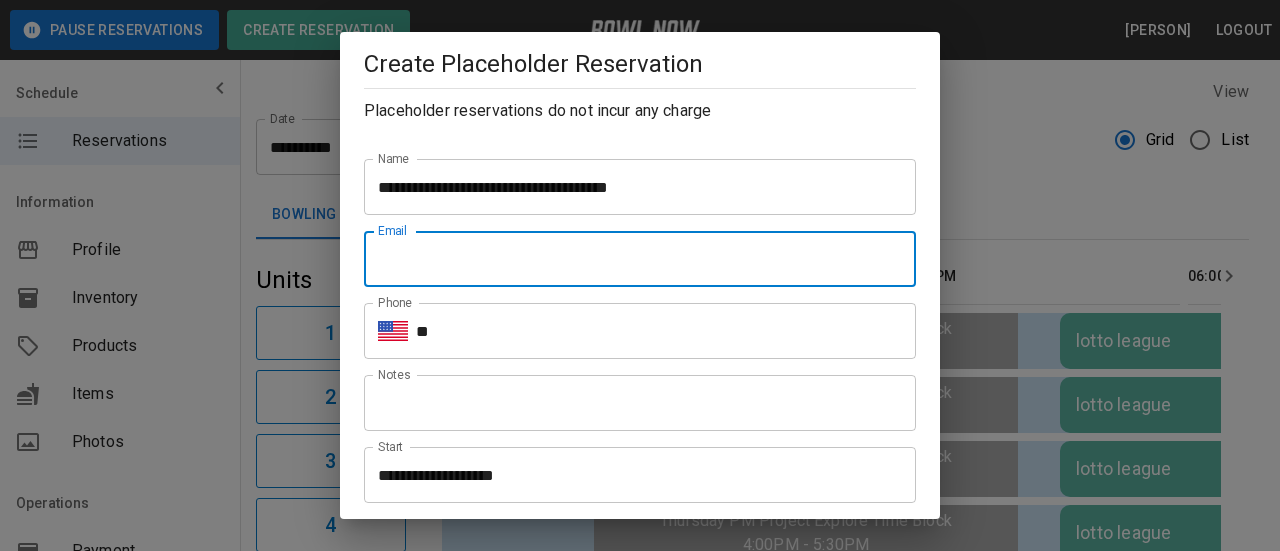 click on "Email" at bounding box center (640, 259) 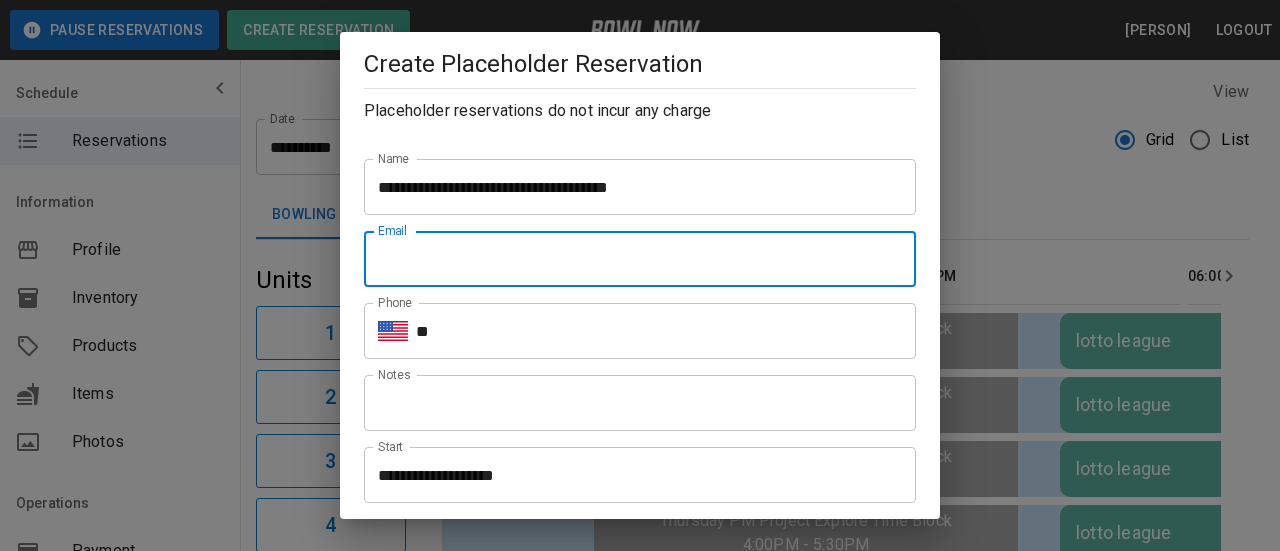 type on "**********" 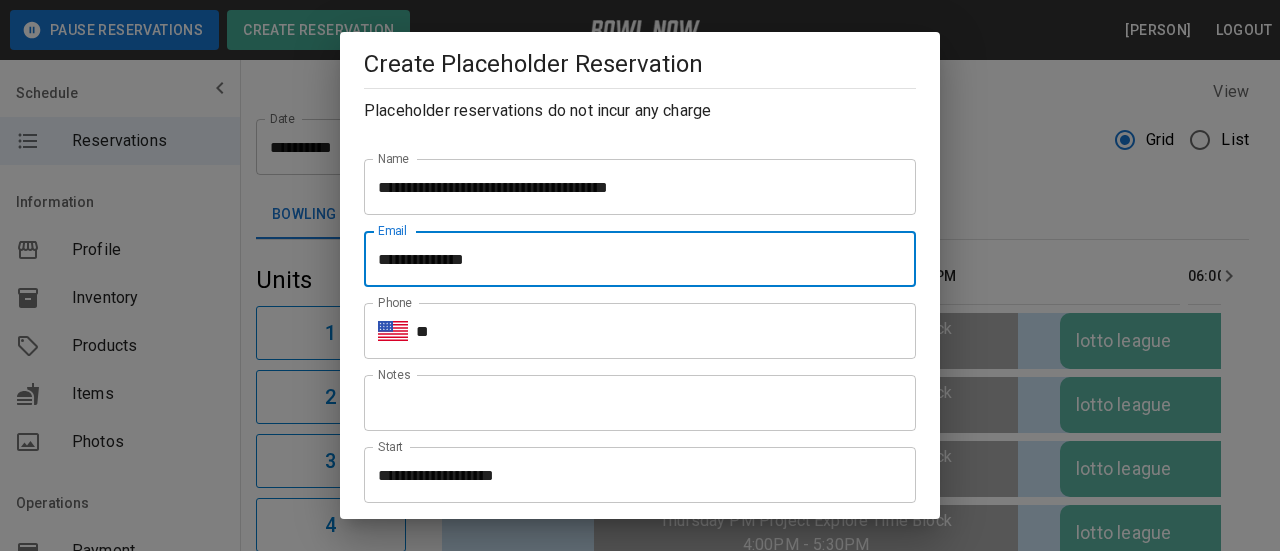 click on "**" at bounding box center (666, 331) 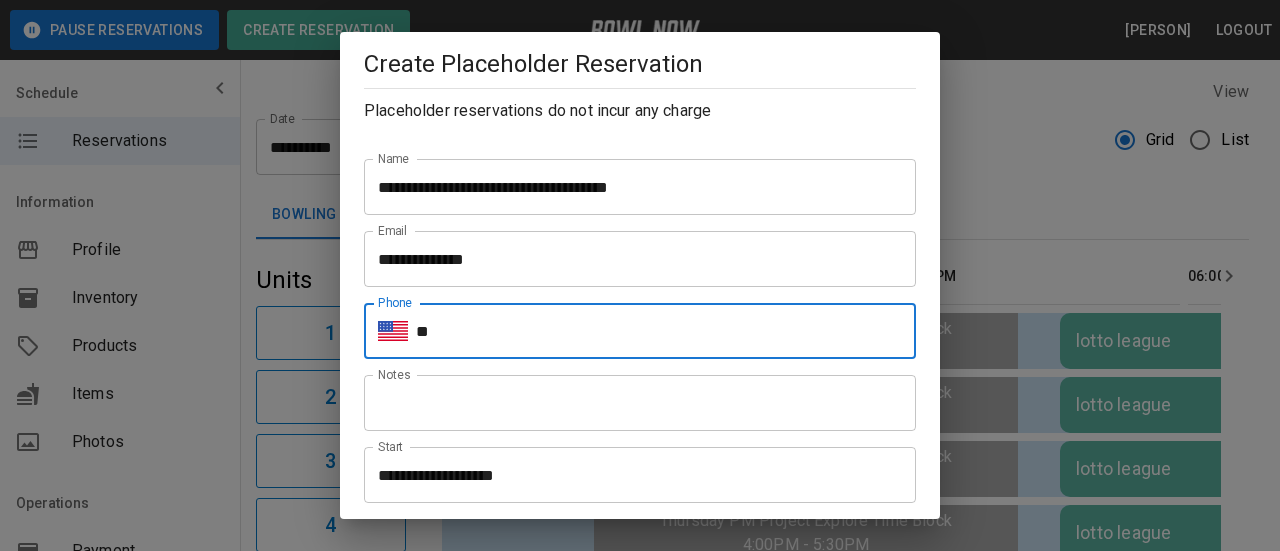 type on "**********" 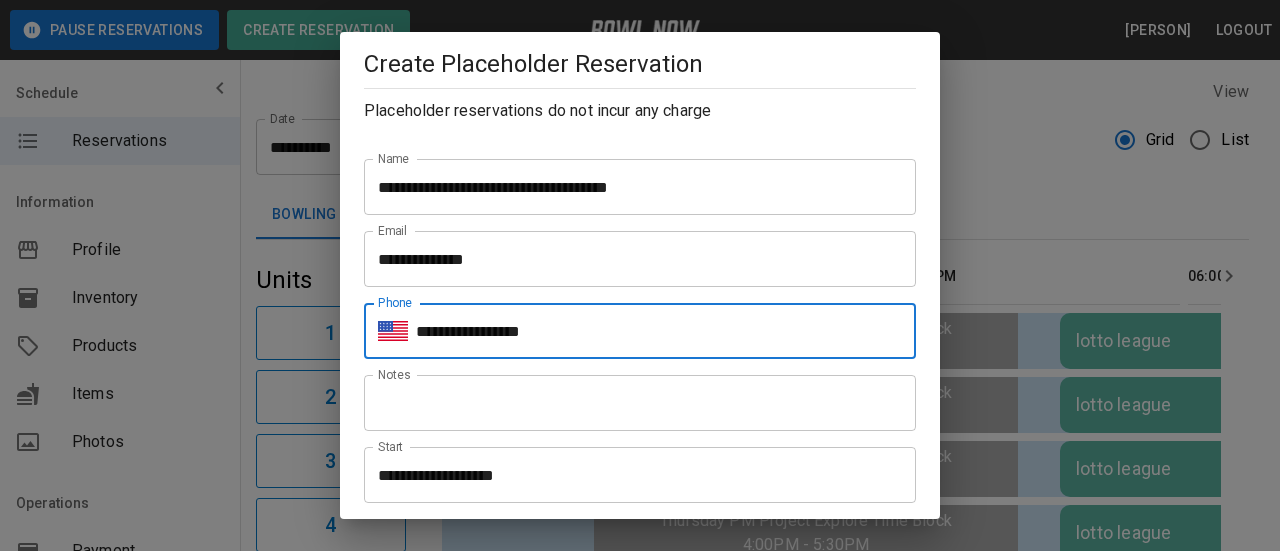 click on "**********" at bounding box center (633, 475) 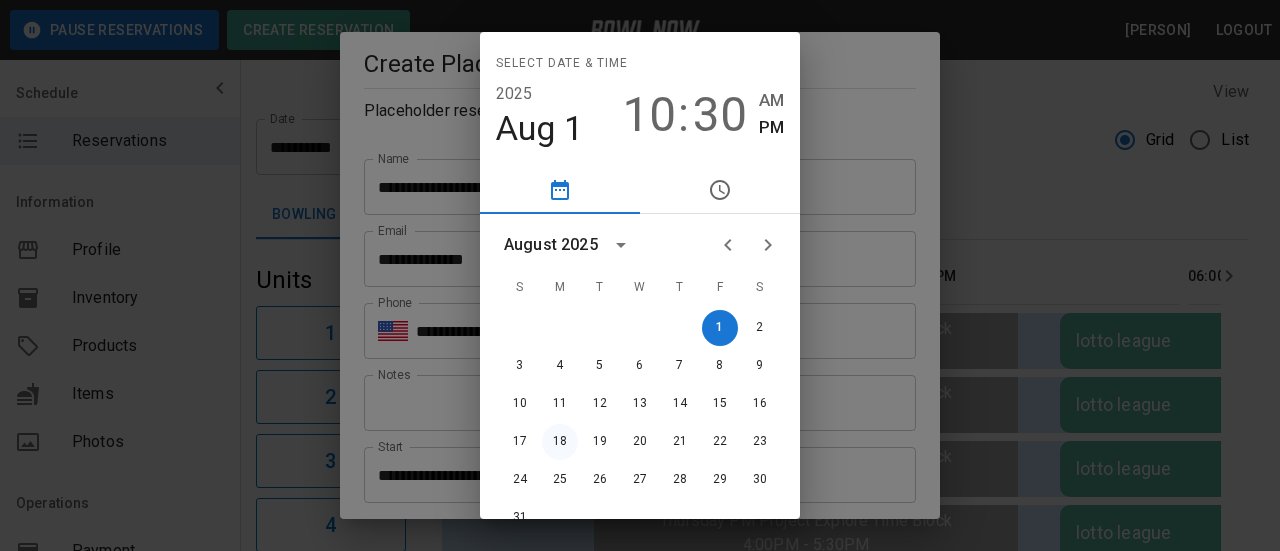 click on "18" at bounding box center (560, 442) 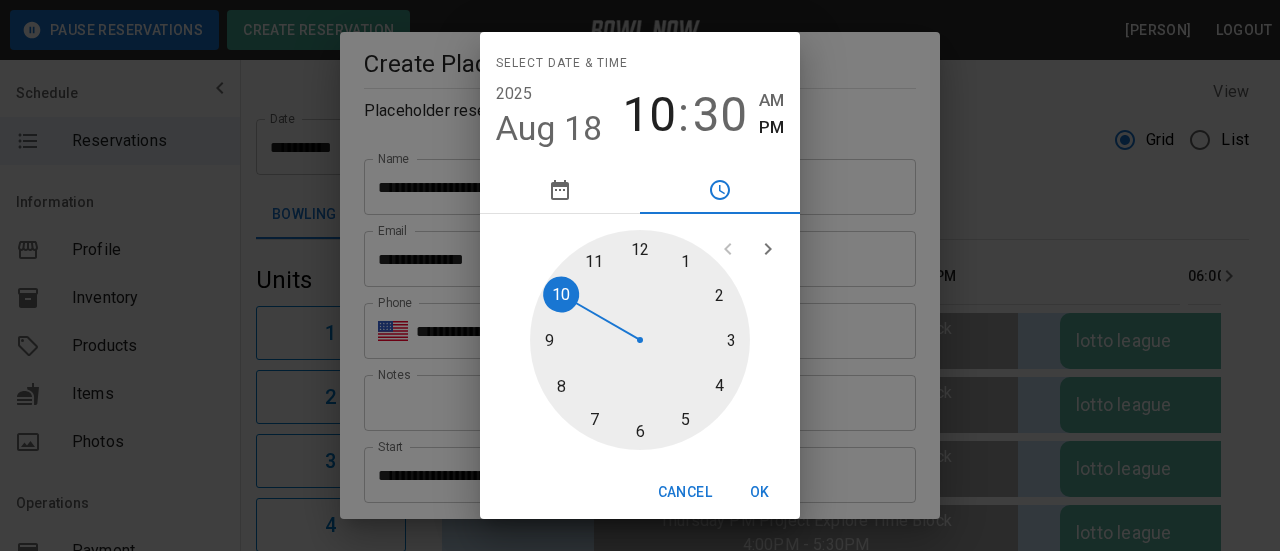 click at bounding box center (640, 340) 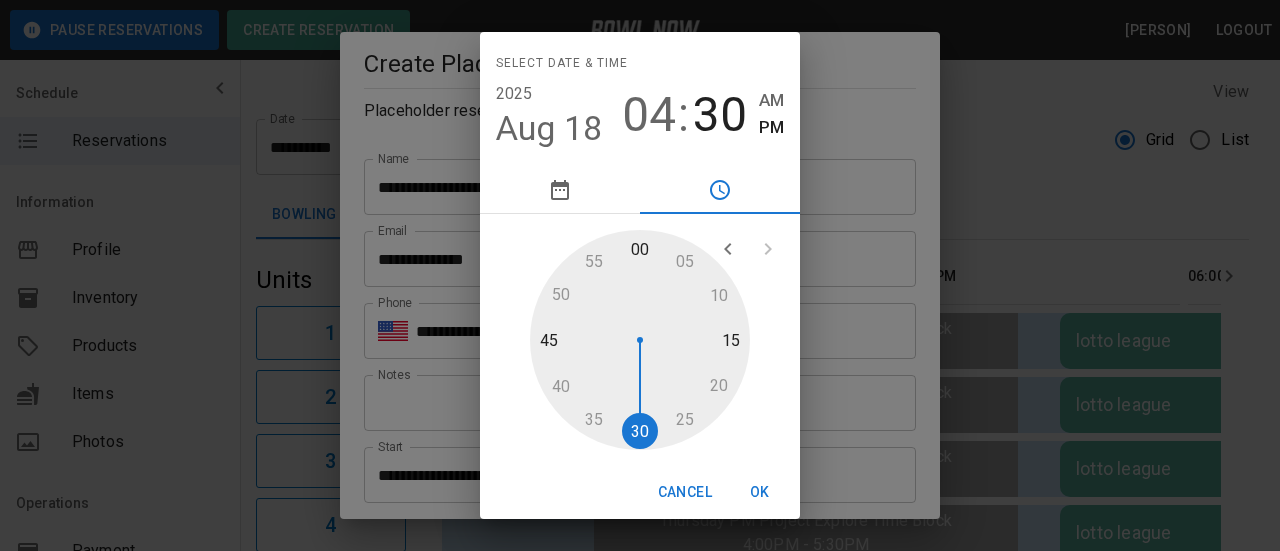 click at bounding box center (640, 340) 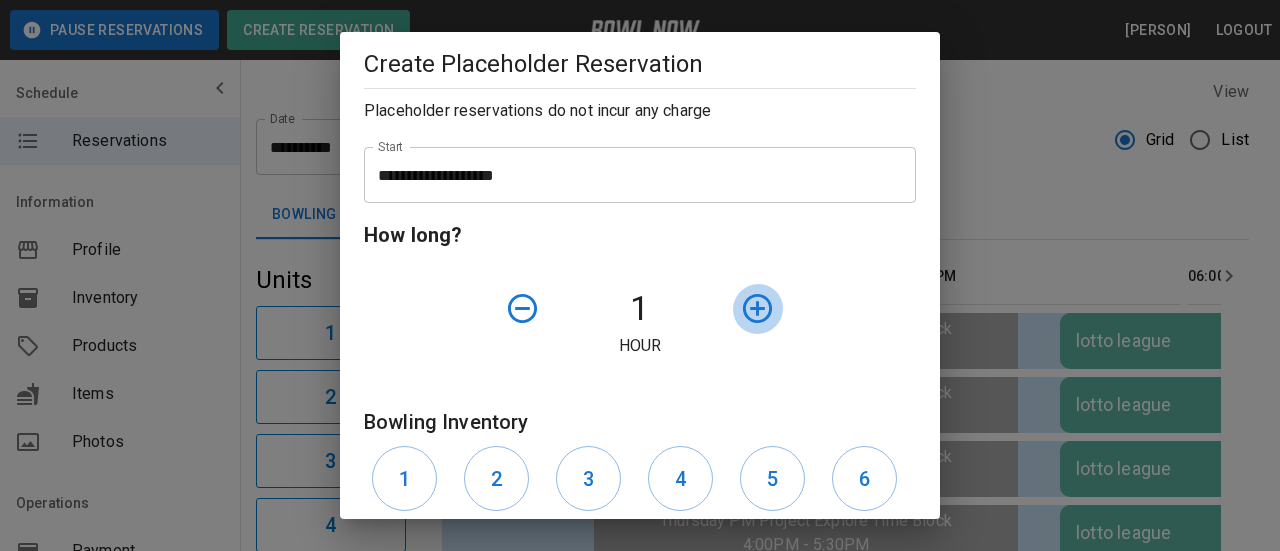 click 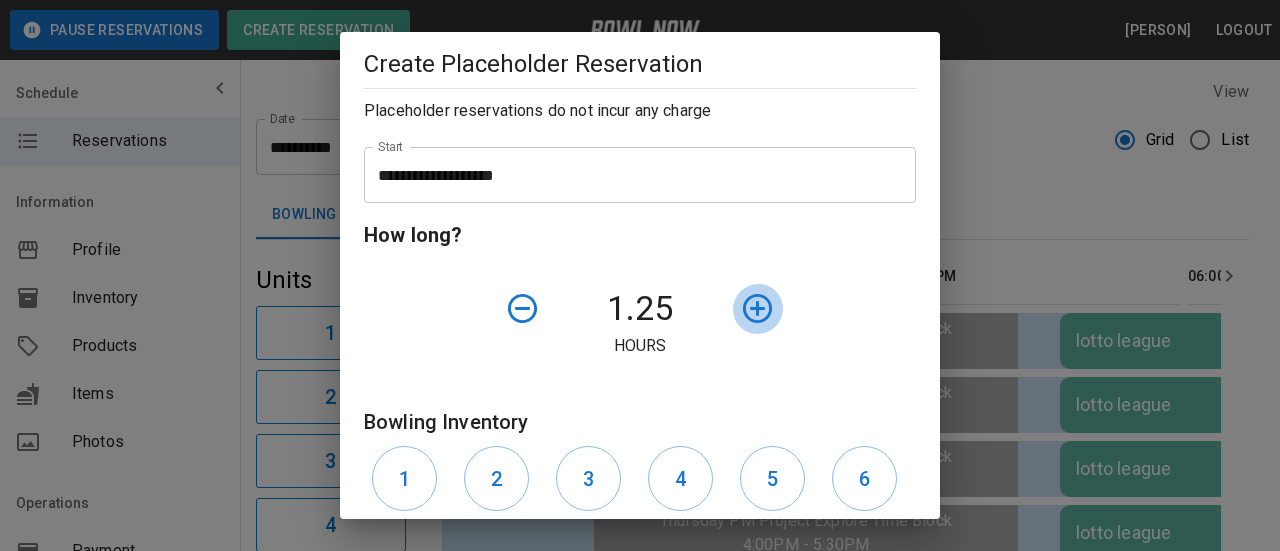 click 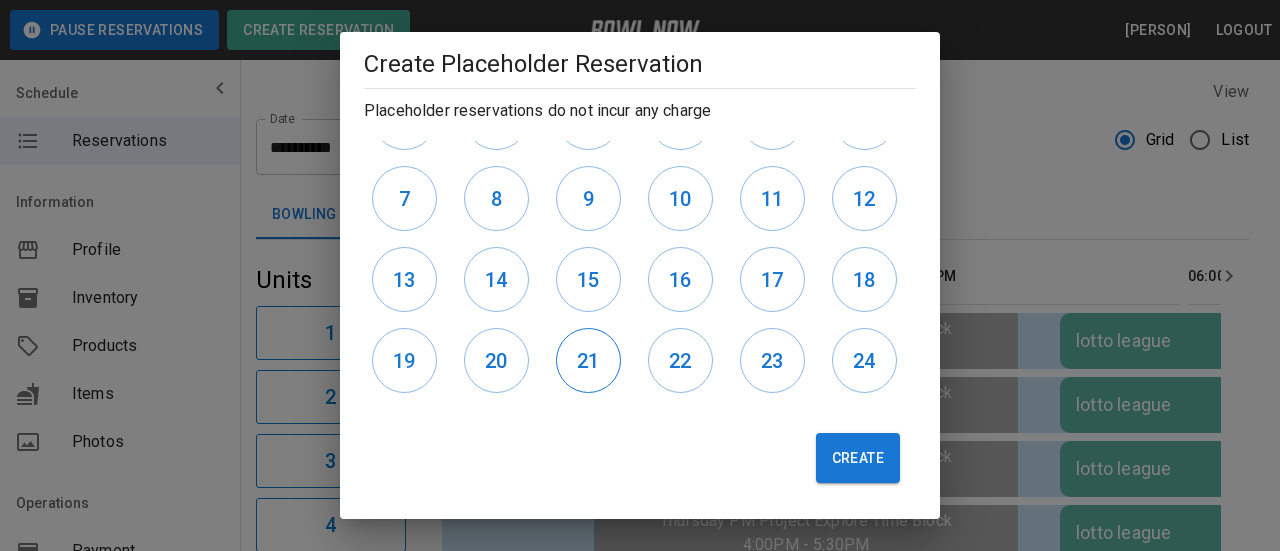 click on "21" at bounding box center (588, 360) 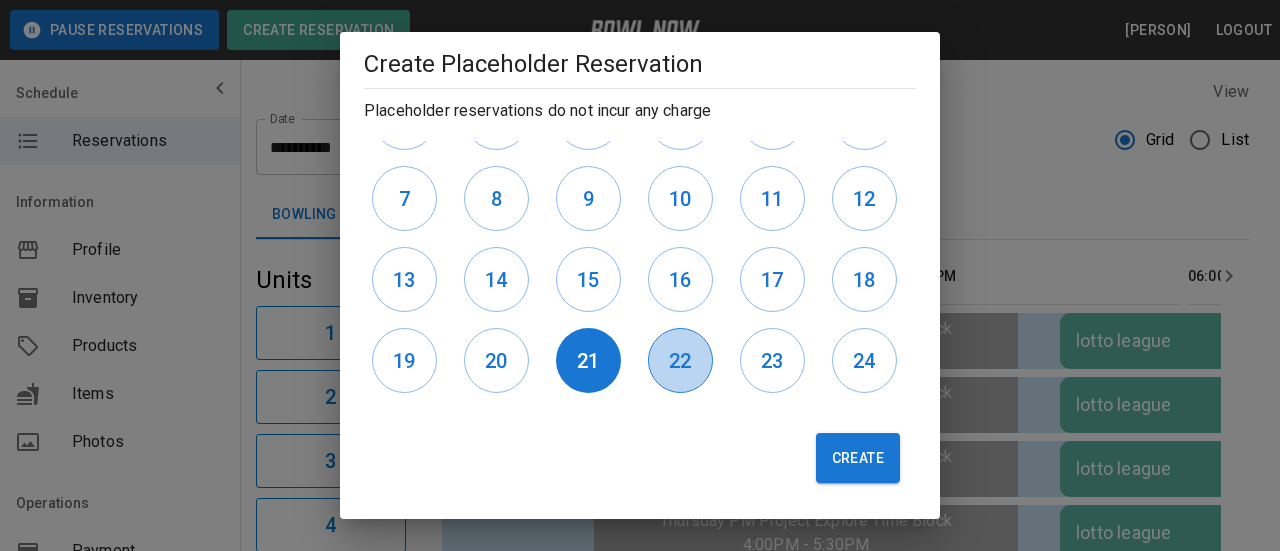 click on "22" at bounding box center [680, 361] 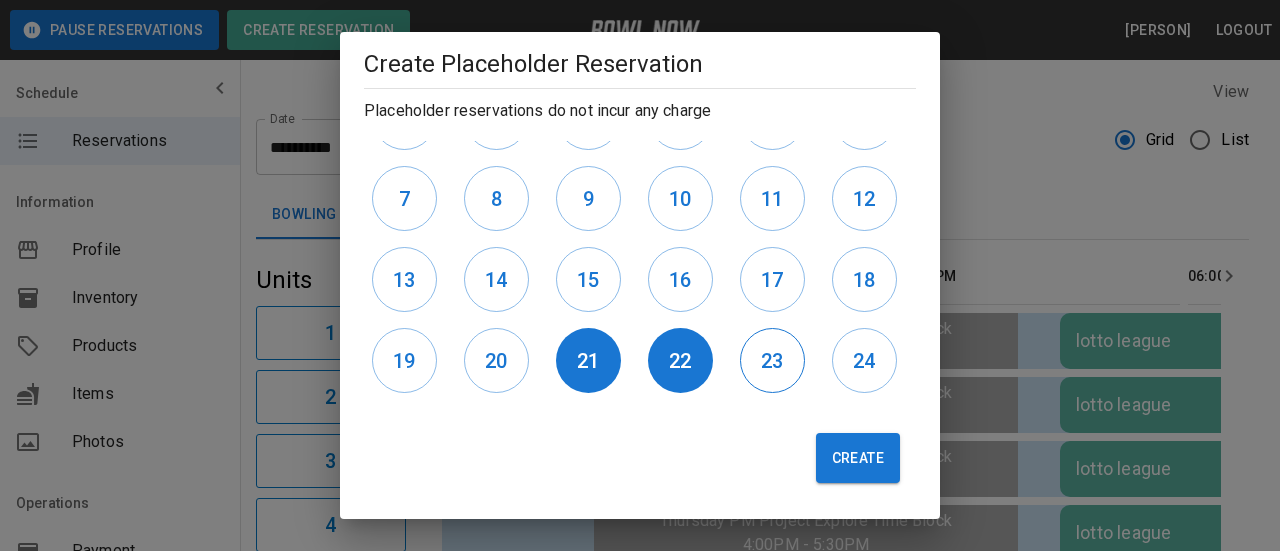 click on "23" at bounding box center (772, 361) 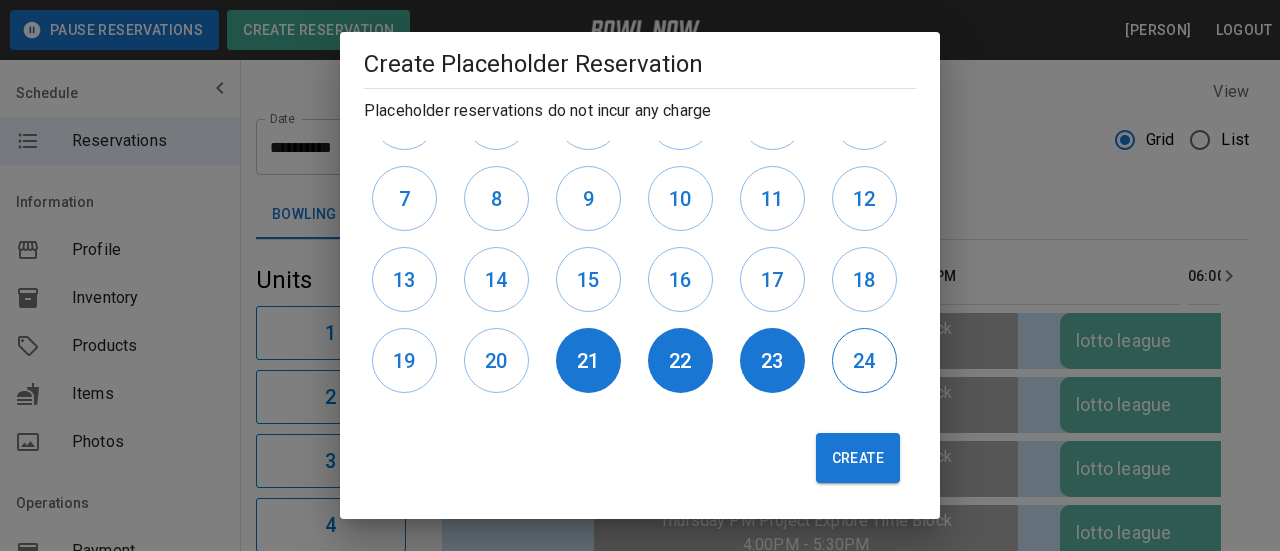click on "24" at bounding box center [864, 361] 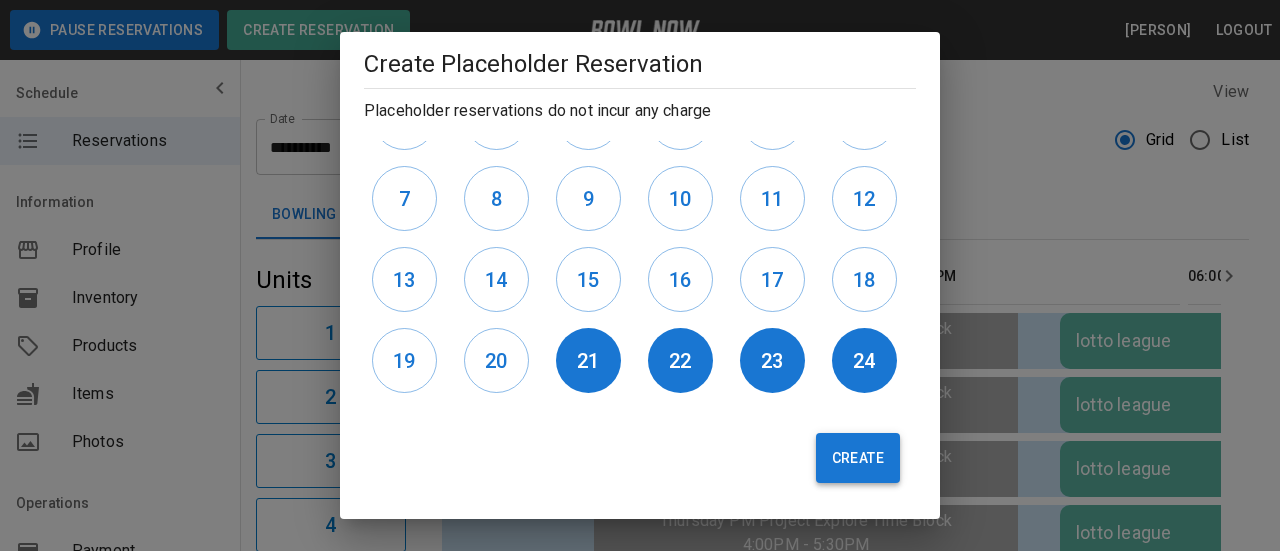 click on "Create" at bounding box center [858, 458] 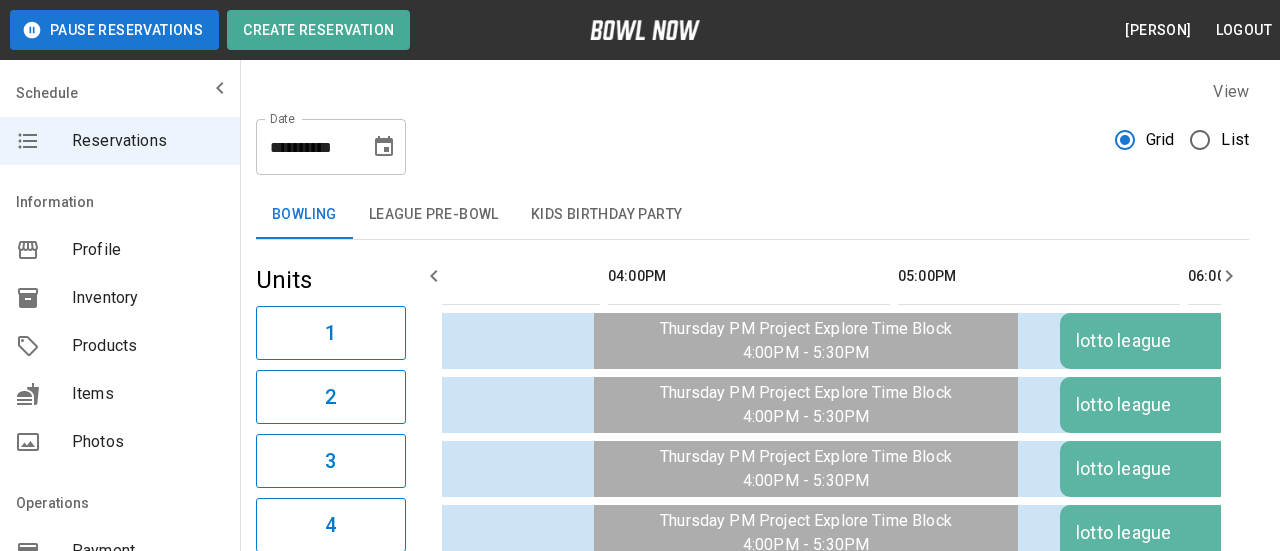 type 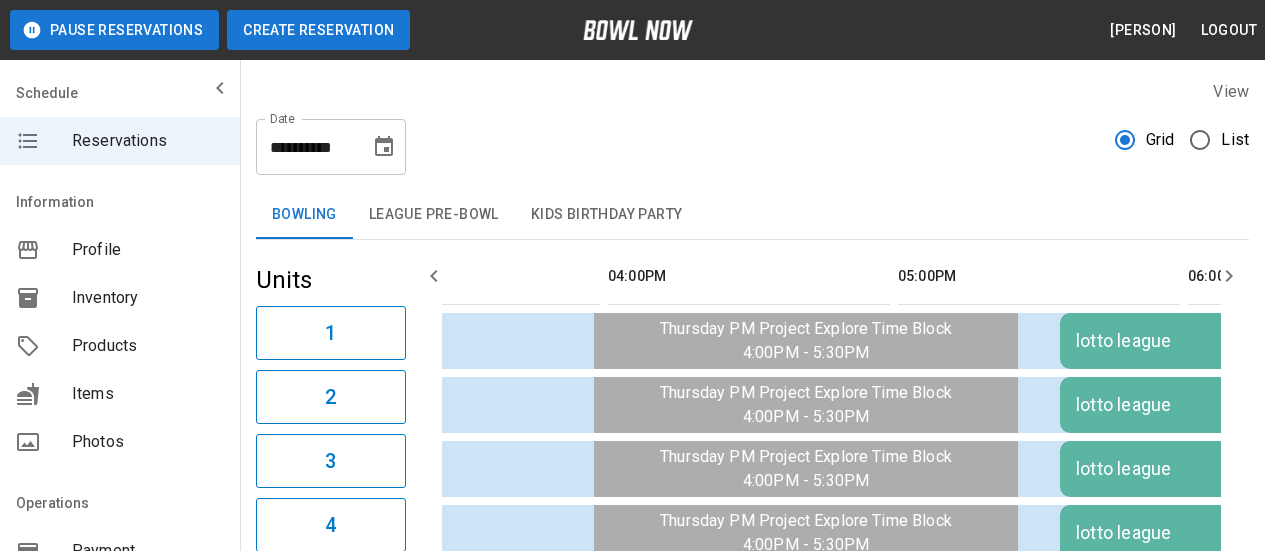 click on "Create Reservation" at bounding box center (318, 30) 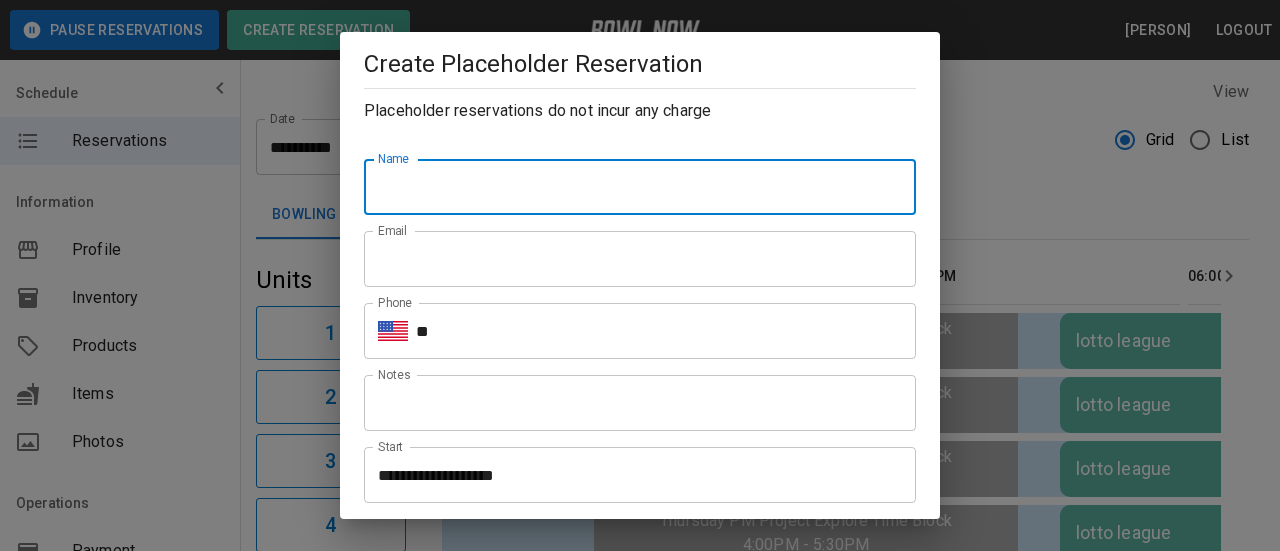 click on "Name" at bounding box center (640, 187) 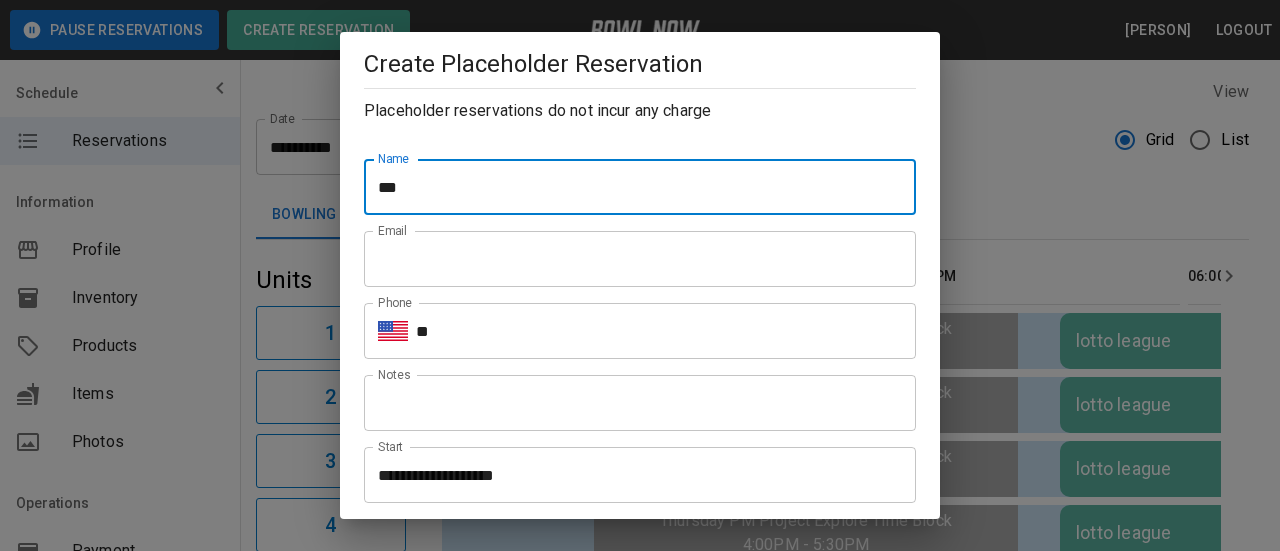 type on "**********" 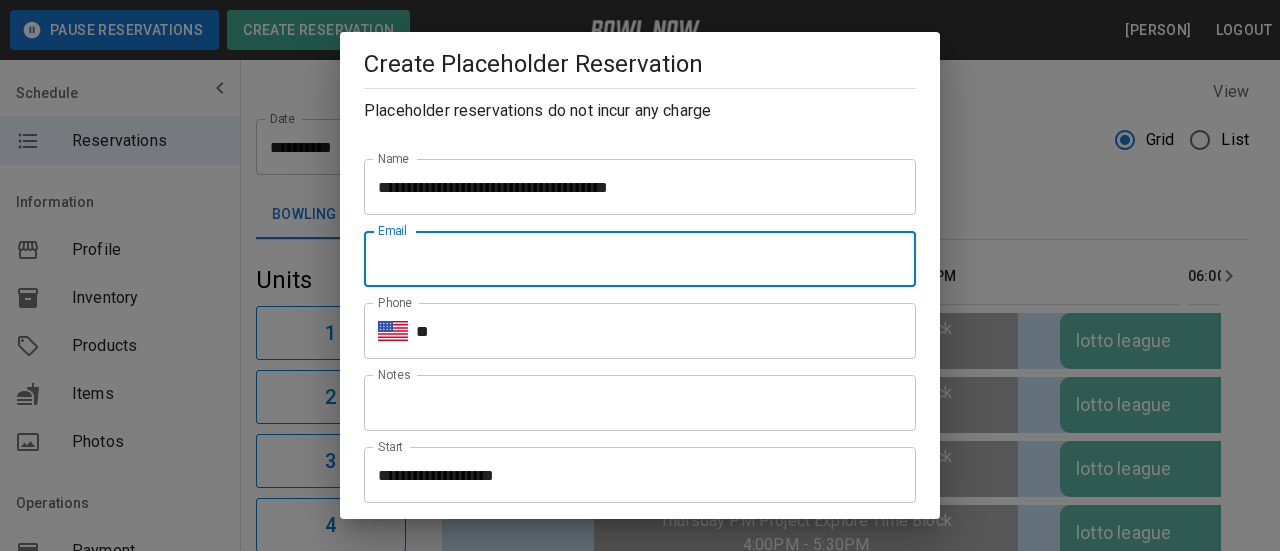 click on "Email" at bounding box center (640, 259) 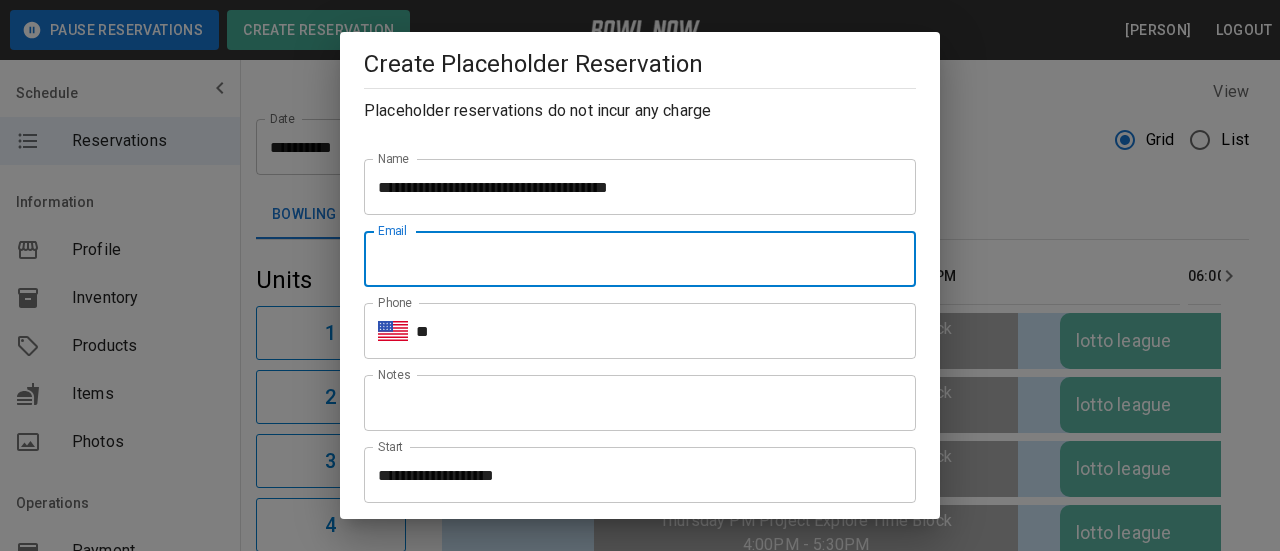 type on "**********" 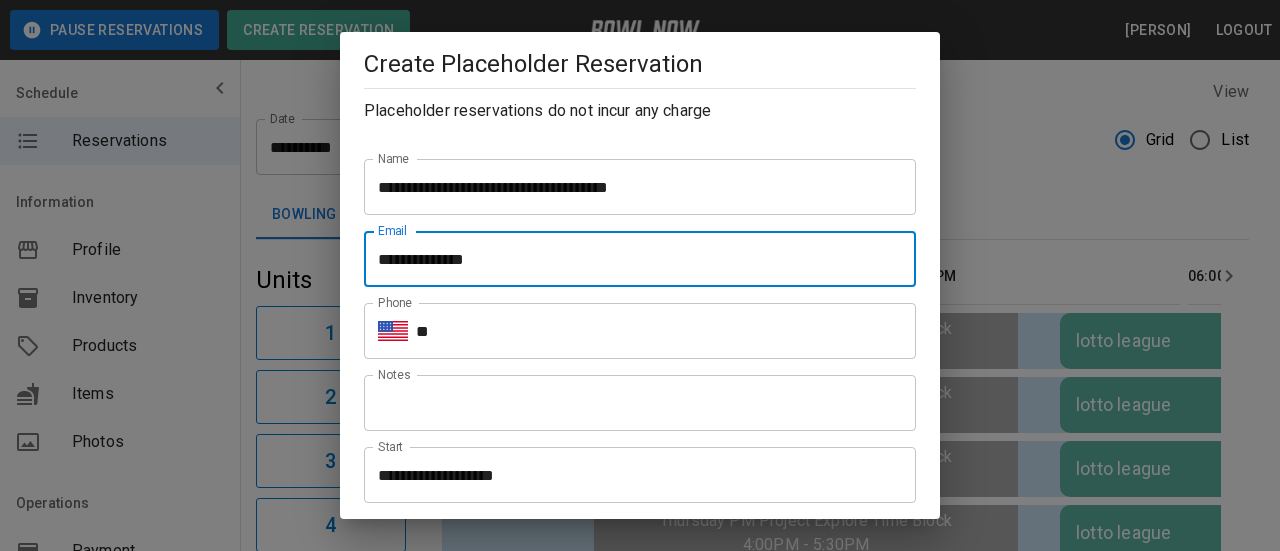 click on "**" at bounding box center [666, 331] 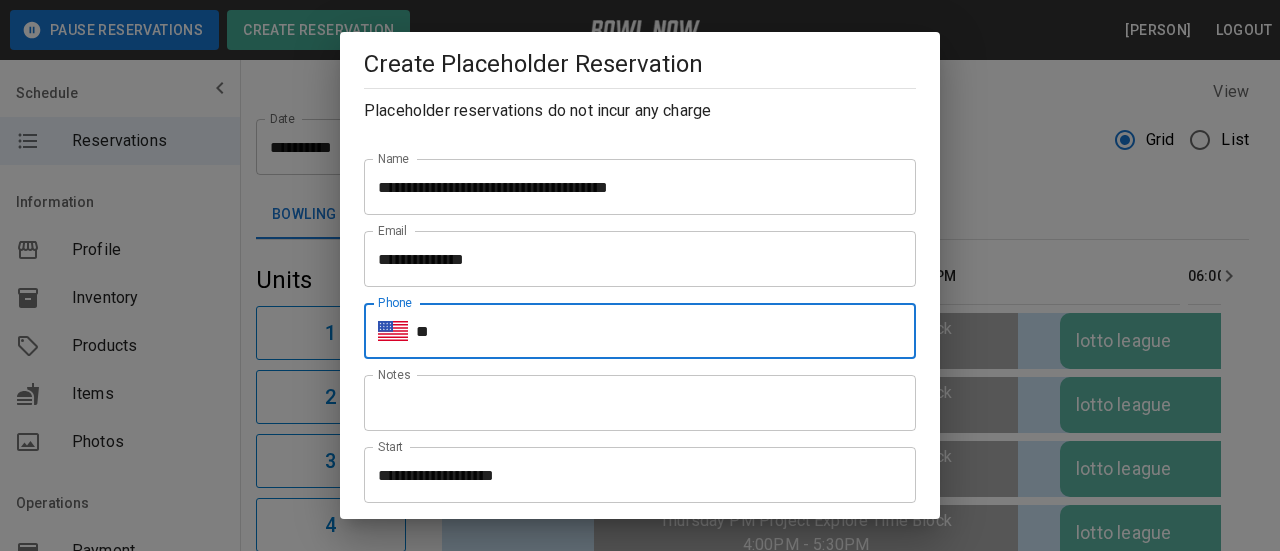 type on "**********" 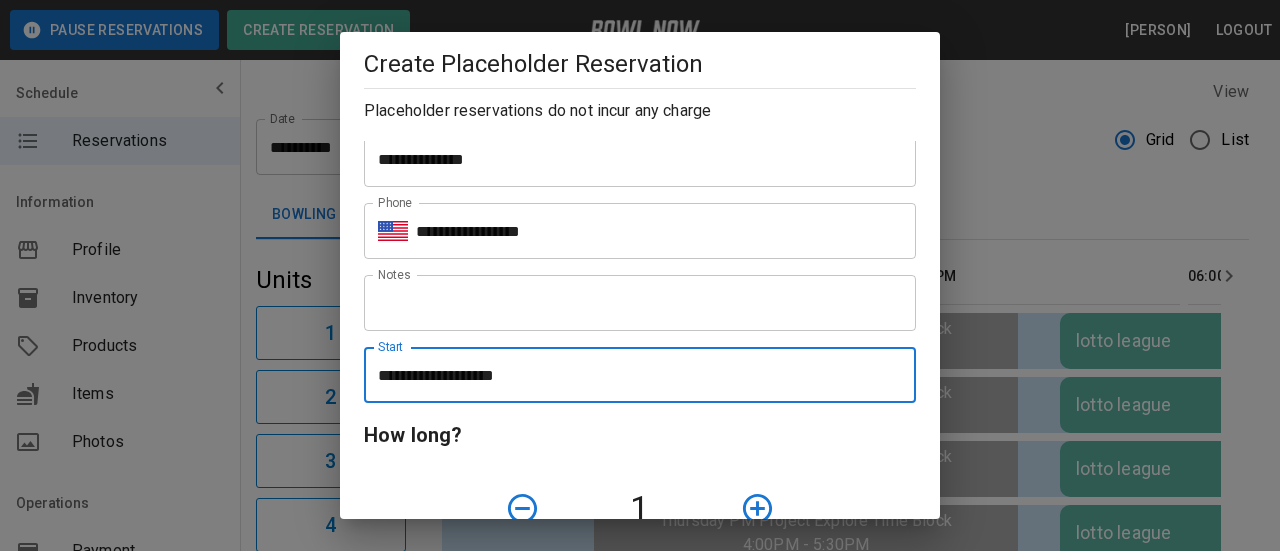 click on "**********" at bounding box center [633, 375] 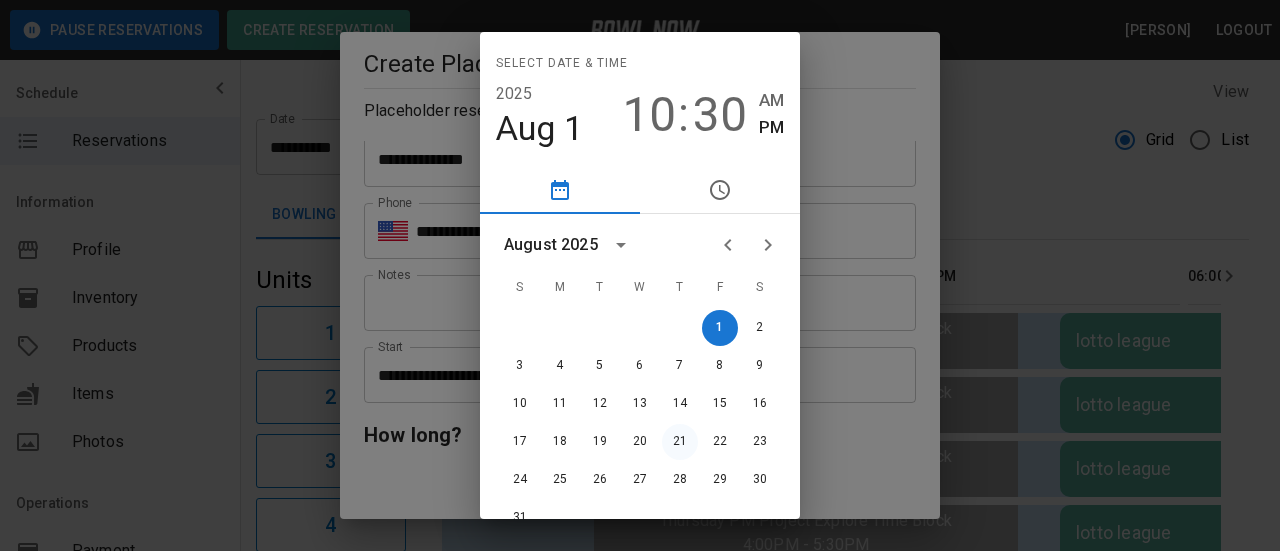click on "21" at bounding box center [680, 442] 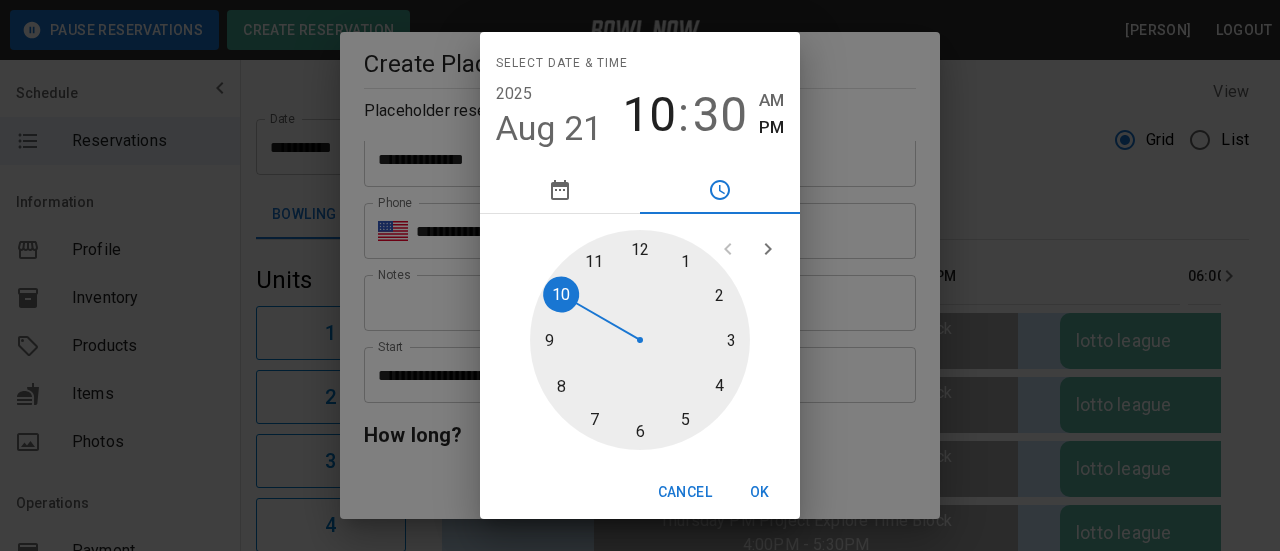click at bounding box center [640, 340] 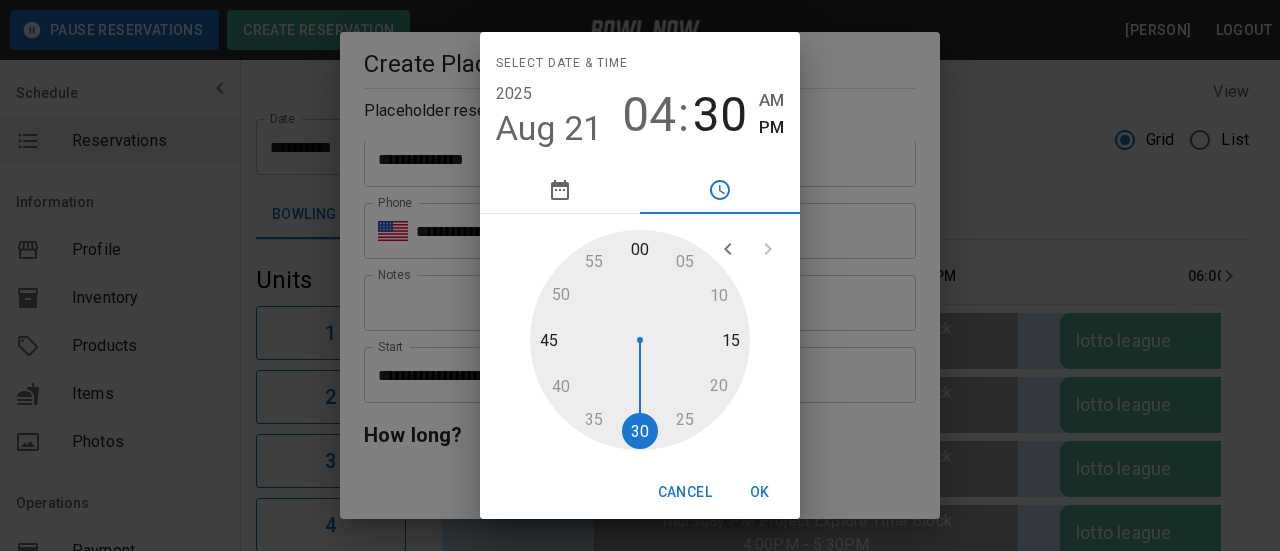 click at bounding box center [640, 340] 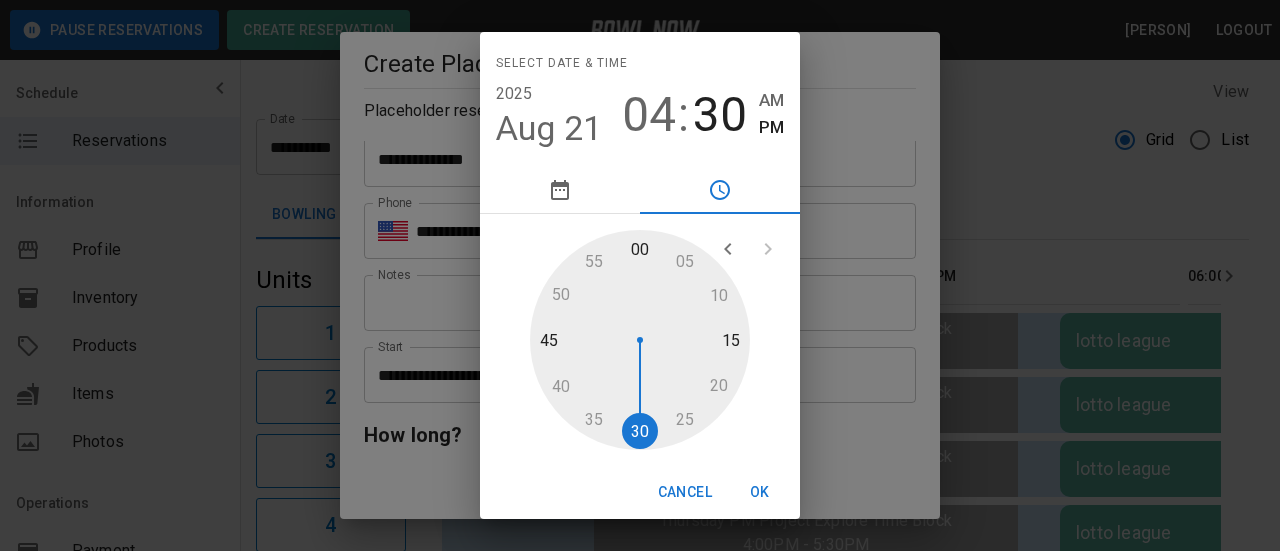 click on "OK" at bounding box center [760, 492] 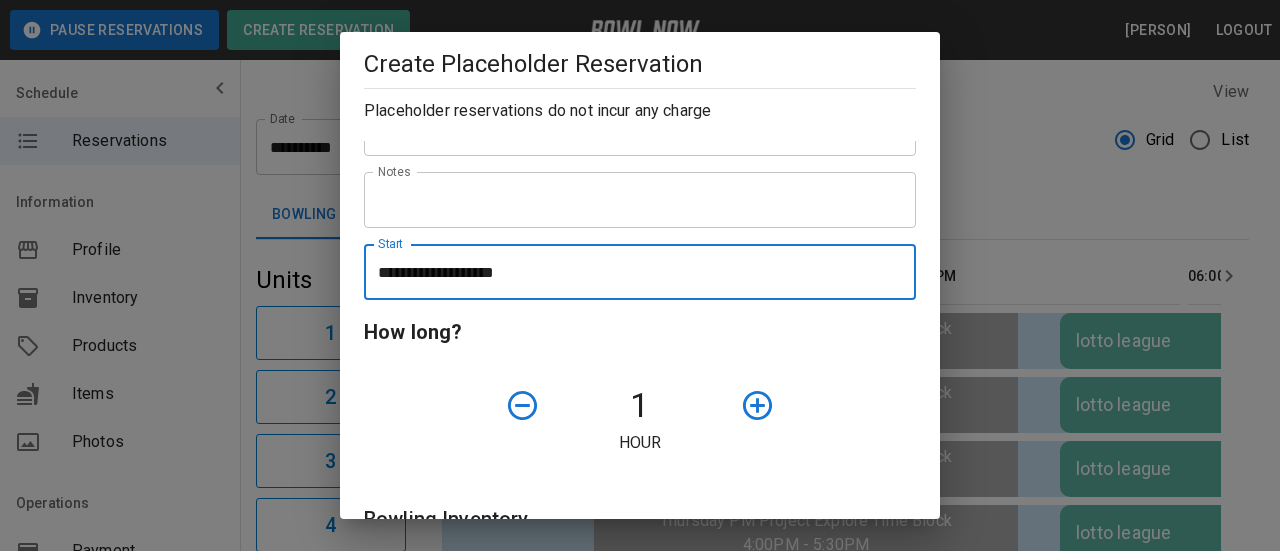 scroll, scrollTop: 300, scrollLeft: 0, axis: vertical 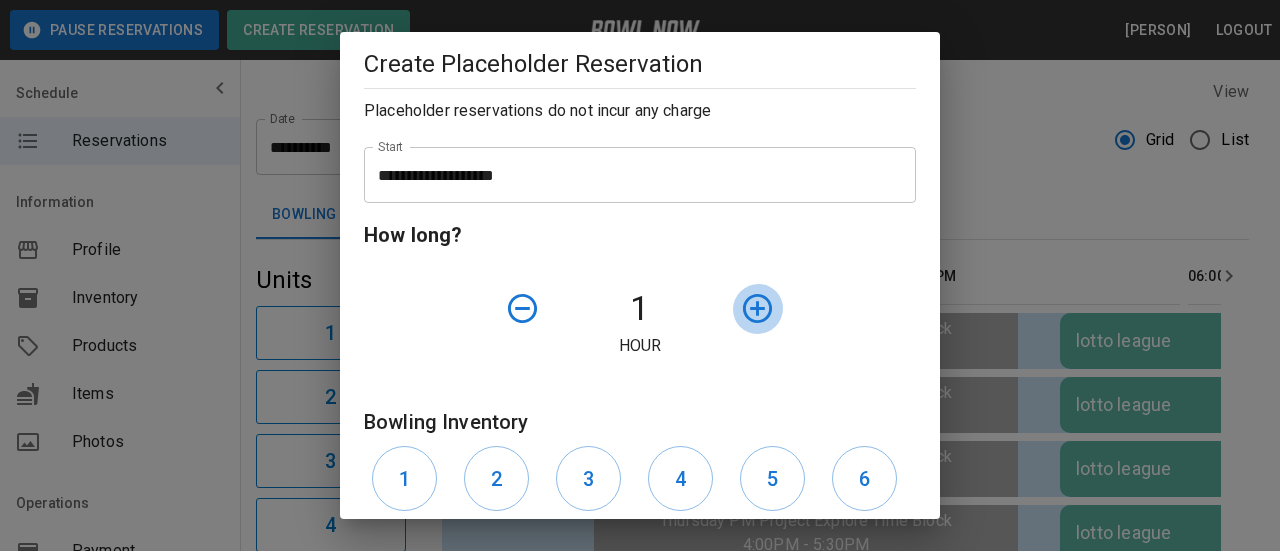 click 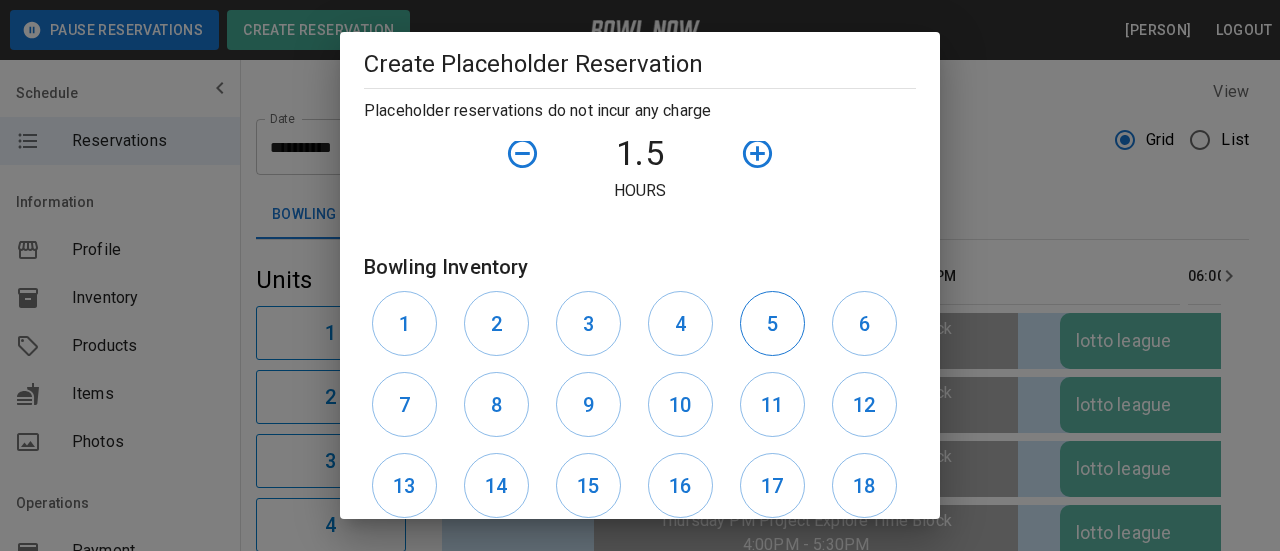 scroll, scrollTop: 661, scrollLeft: 0, axis: vertical 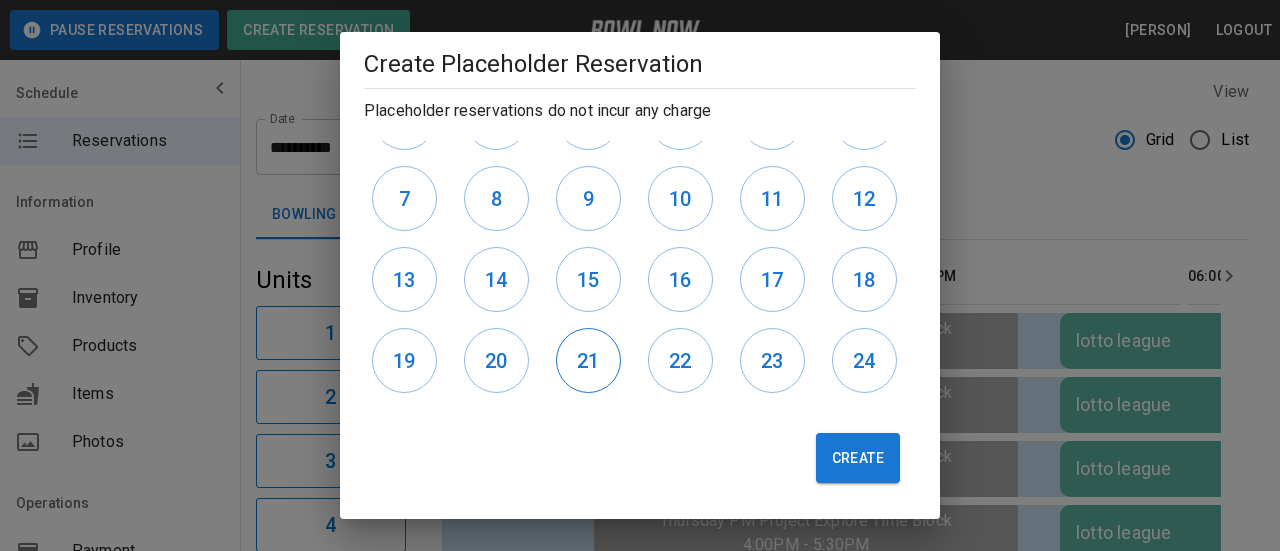 click on "21" at bounding box center (588, 361) 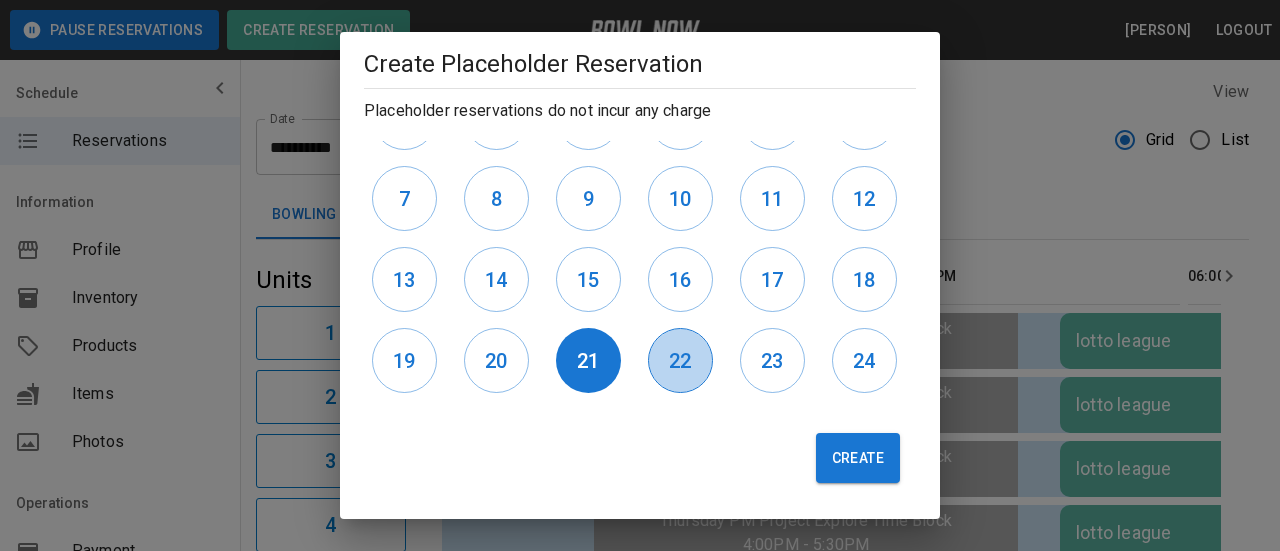 click on "22" at bounding box center (680, 361) 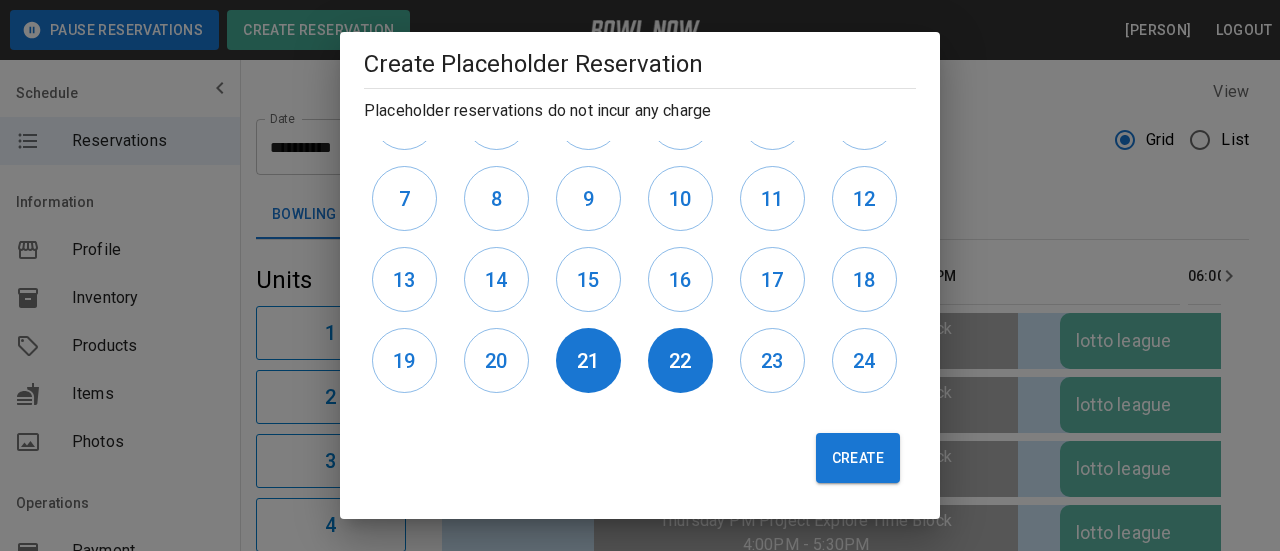 click on "23" at bounding box center (778, 360) 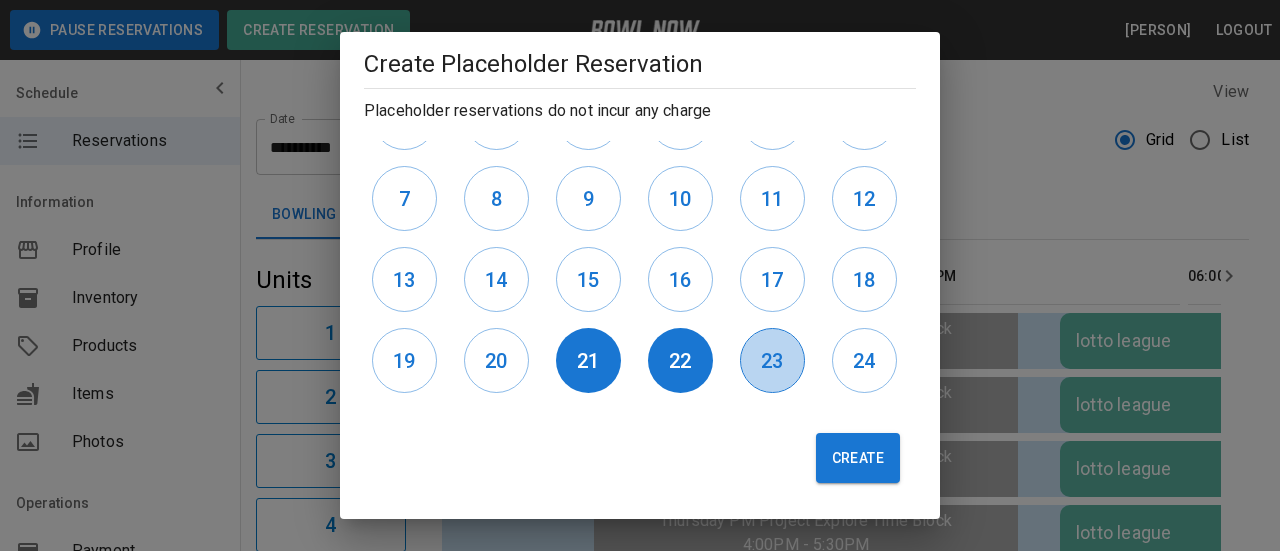 click on "23" at bounding box center (772, 361) 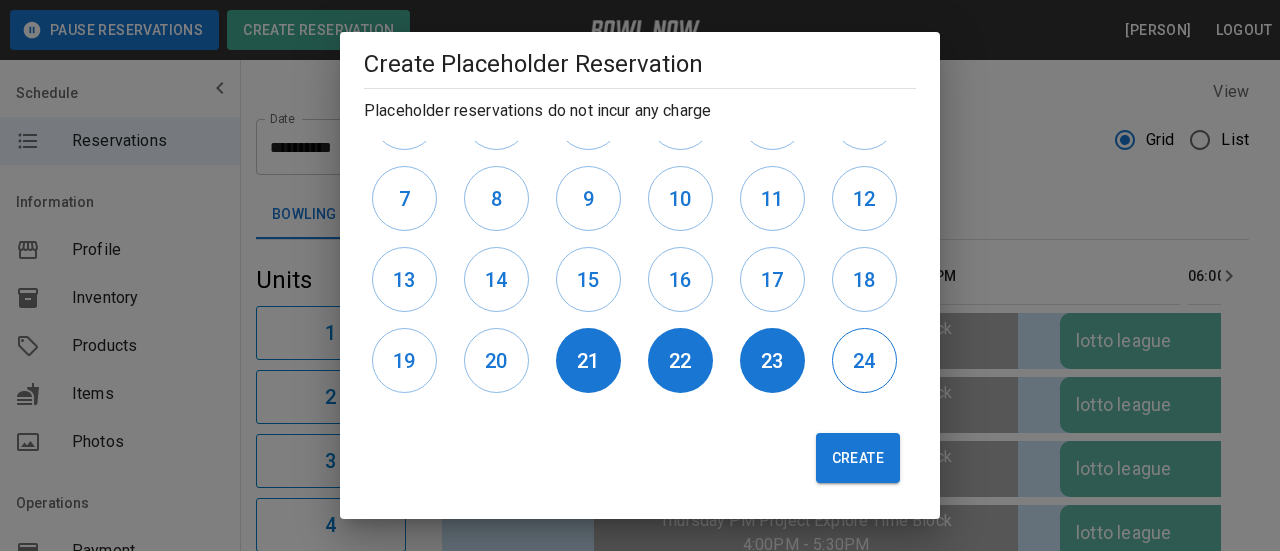 click on "24" at bounding box center [864, 361] 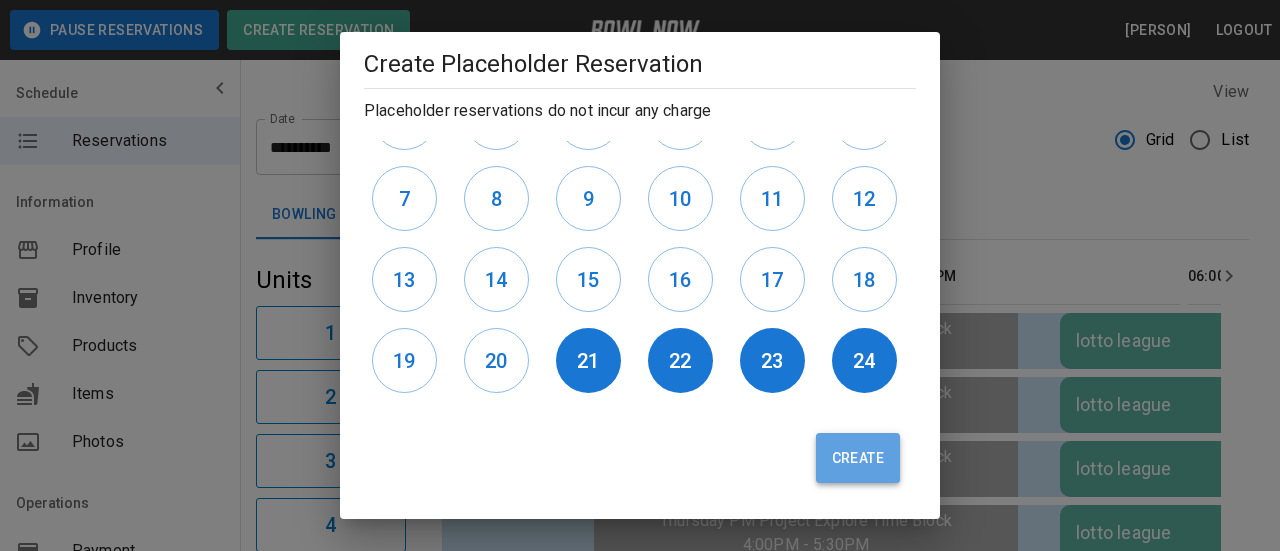 click on "Create" at bounding box center [858, 458] 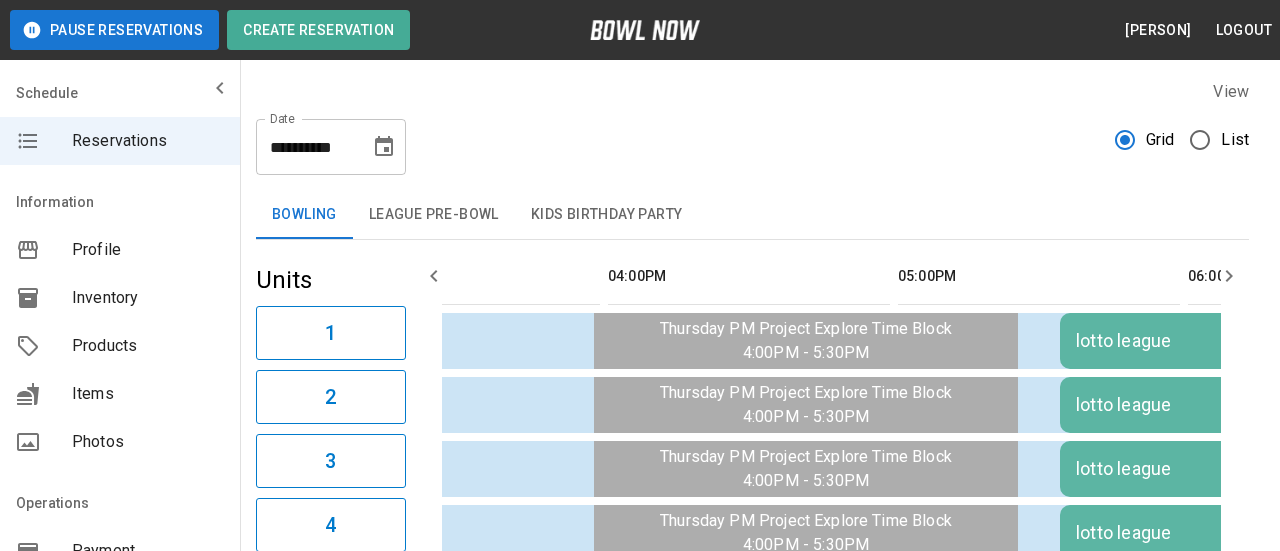 type 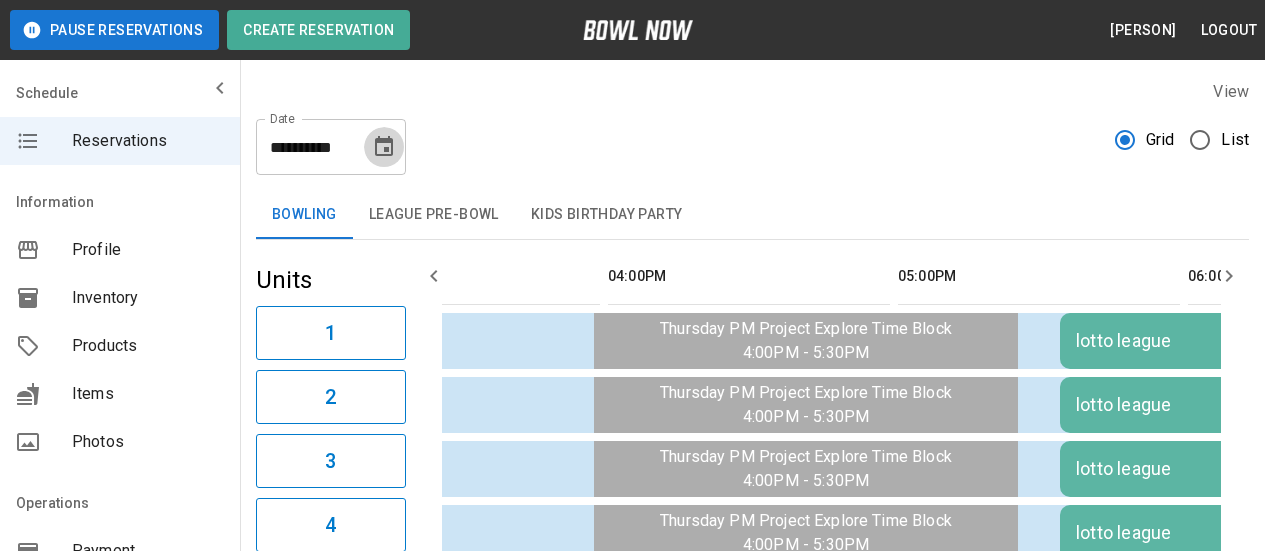 click at bounding box center (384, 147) 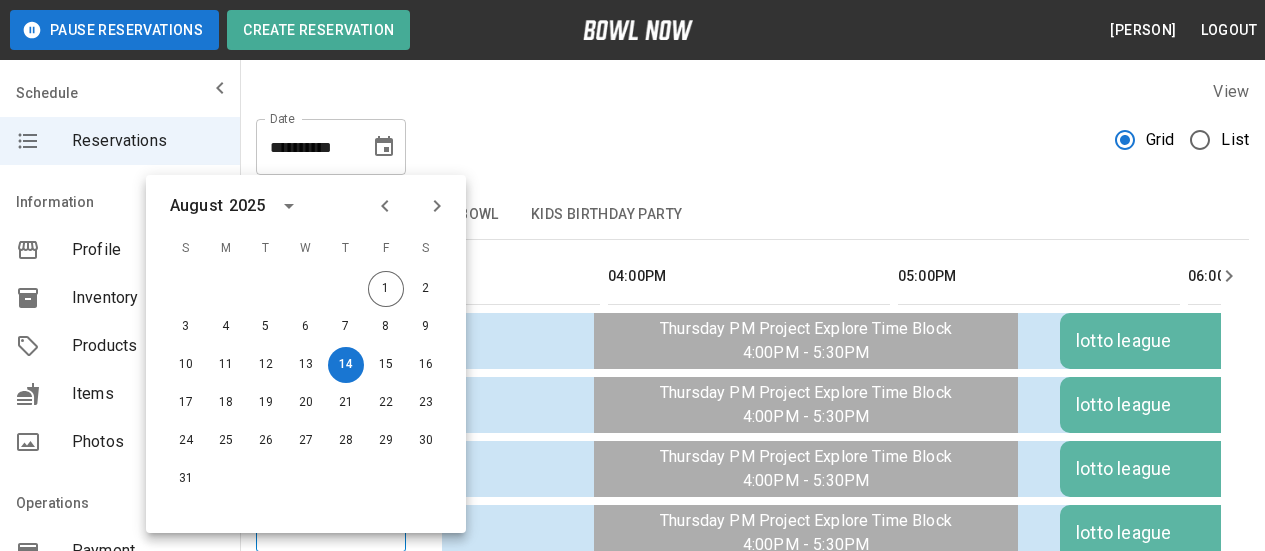 click at bounding box center [384, 147] 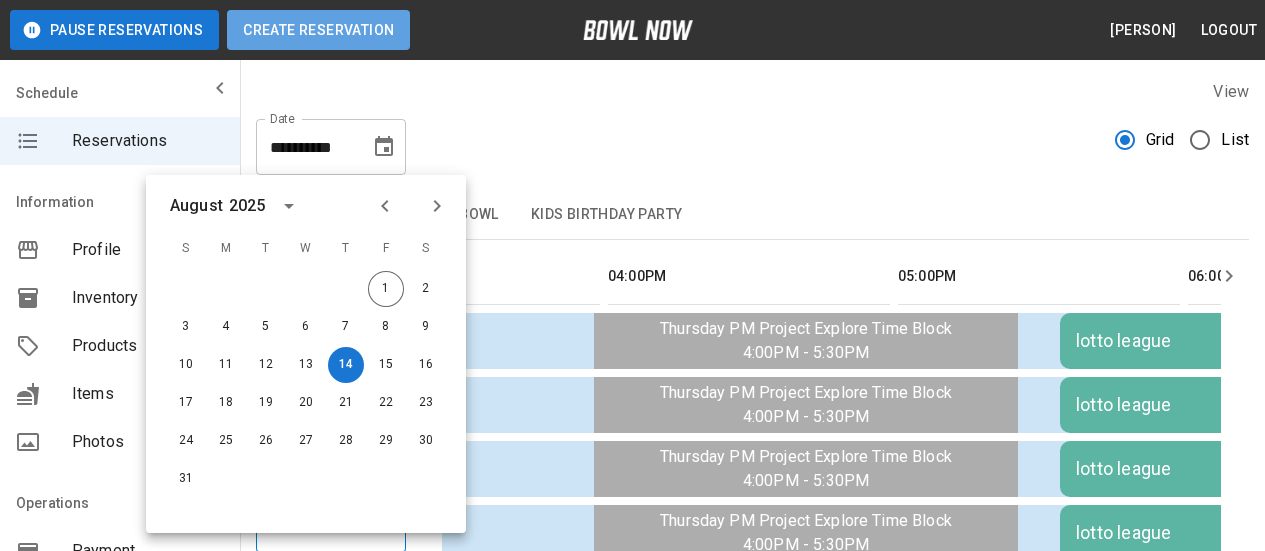 click on "Create Reservation" at bounding box center (318, 30) 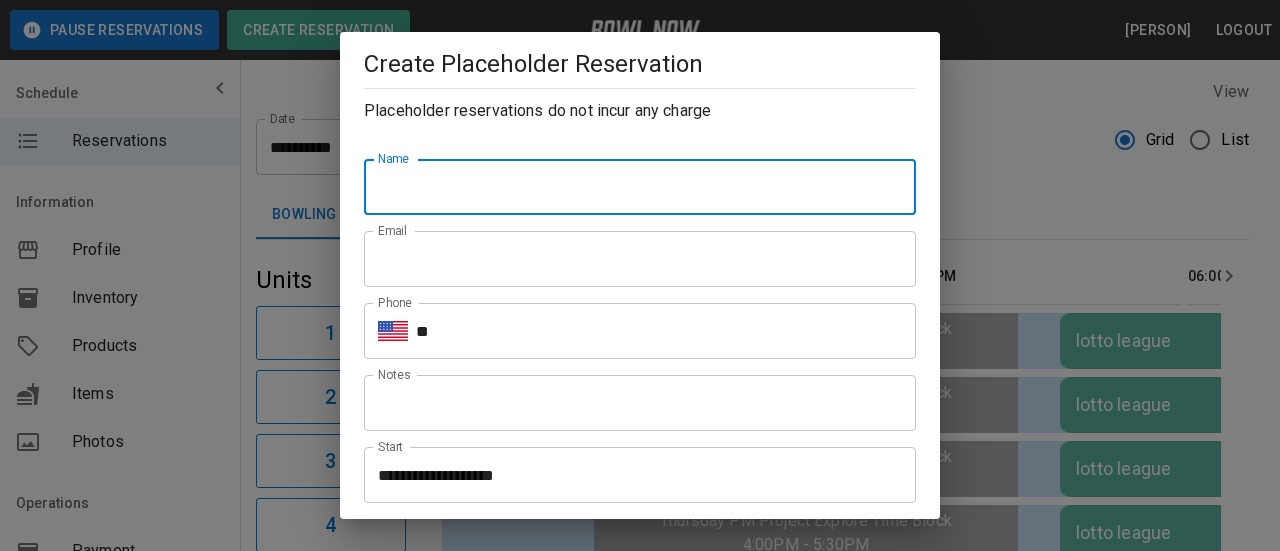 click on "Name" at bounding box center (640, 187) 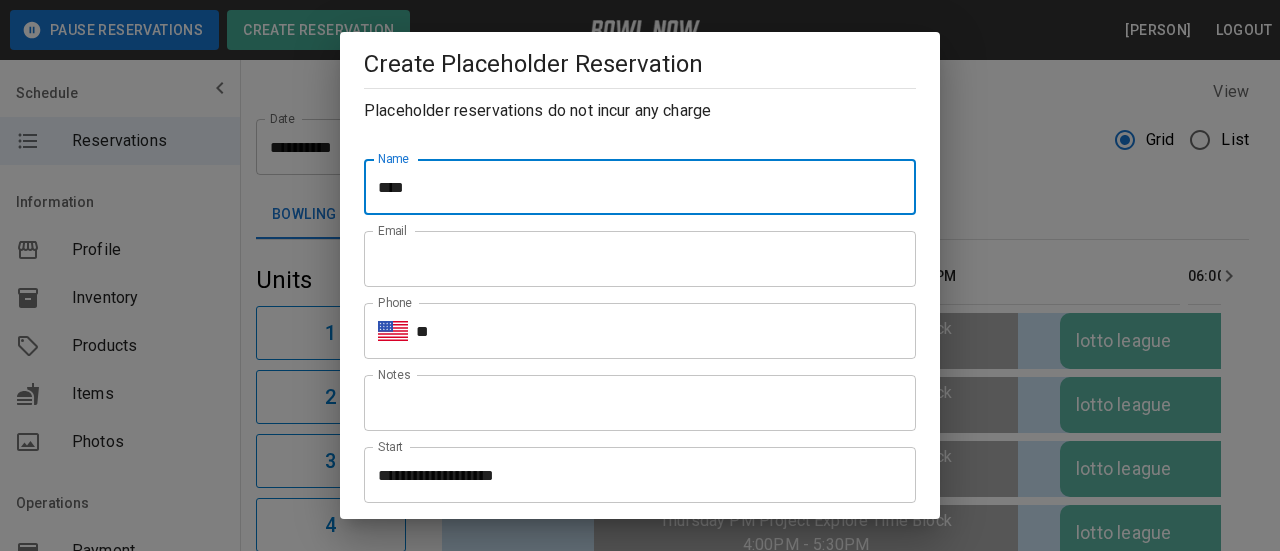 type on "**********" 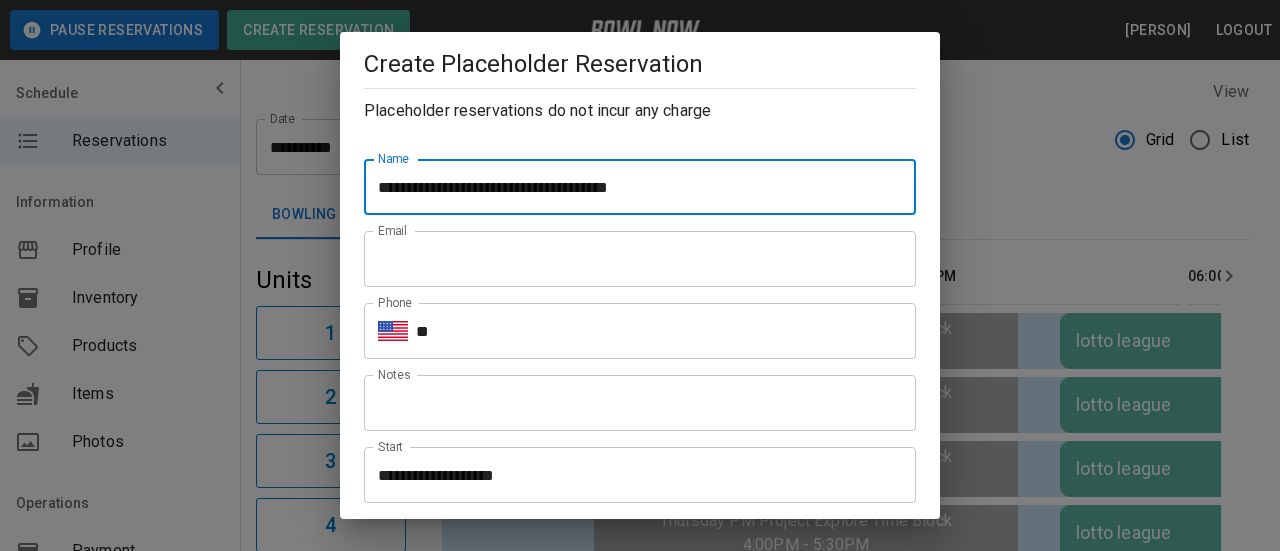 click on "Email" at bounding box center [640, 259] 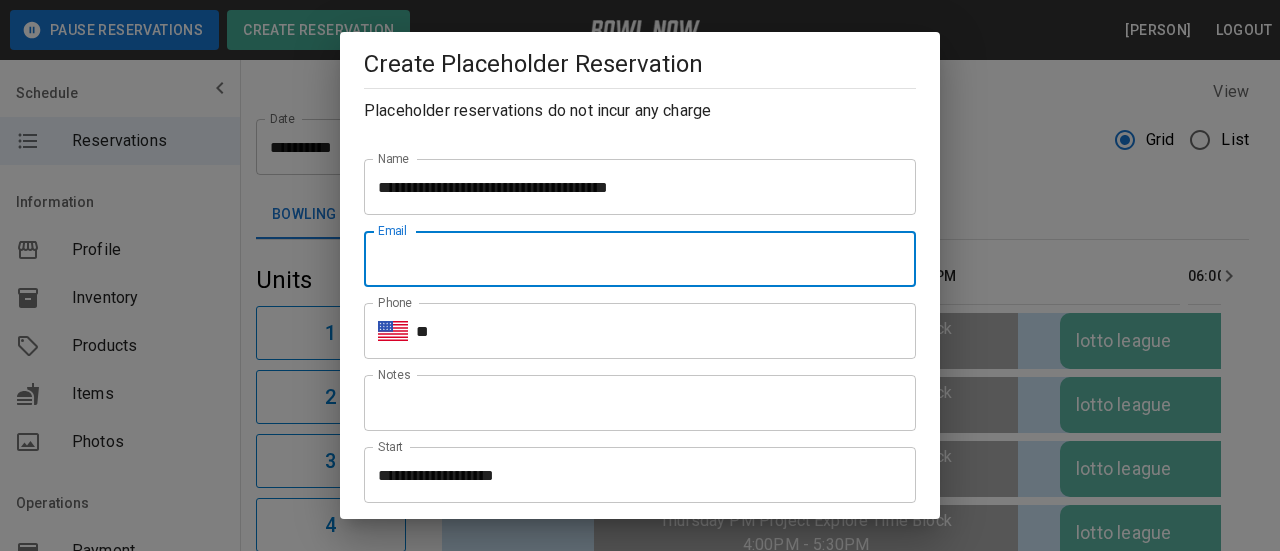 type on "**********" 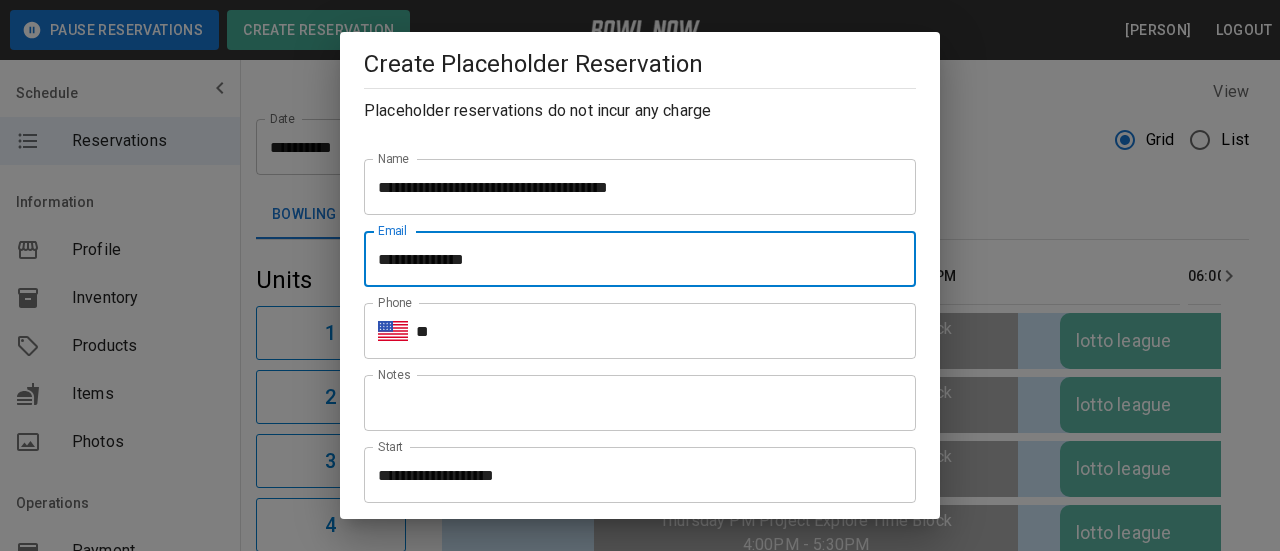 click on "**" at bounding box center [666, 331] 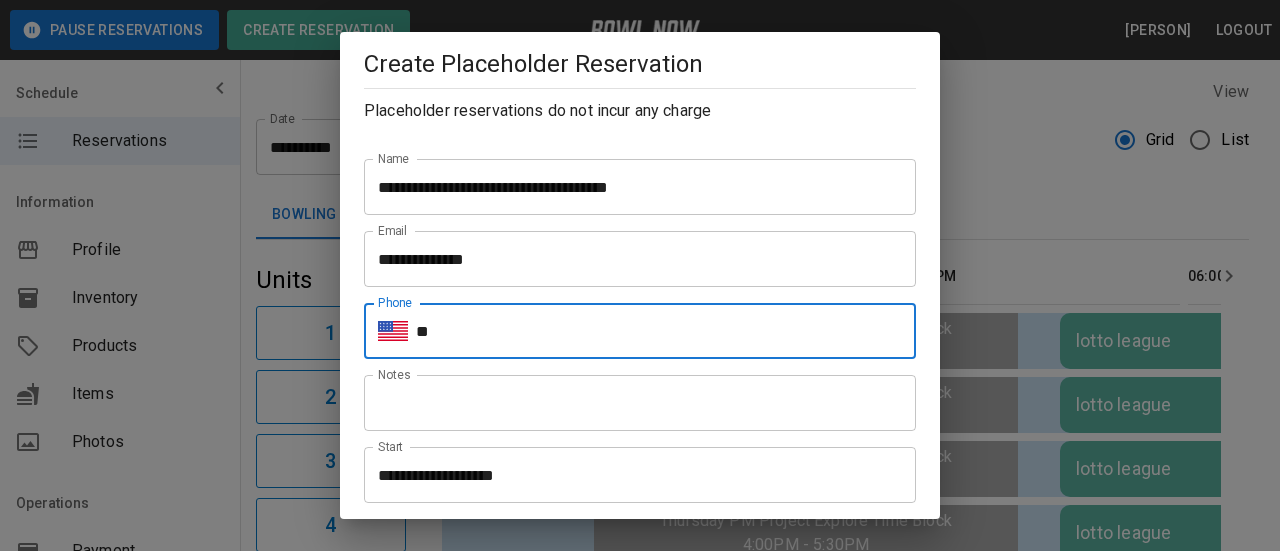 type on "**********" 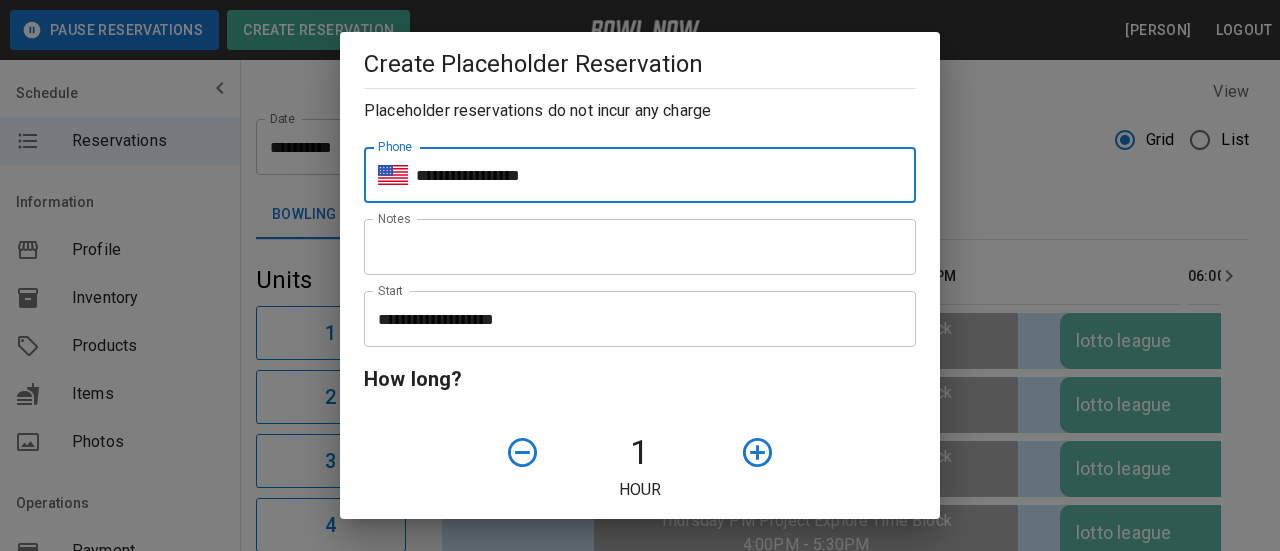 scroll, scrollTop: 300, scrollLeft: 0, axis: vertical 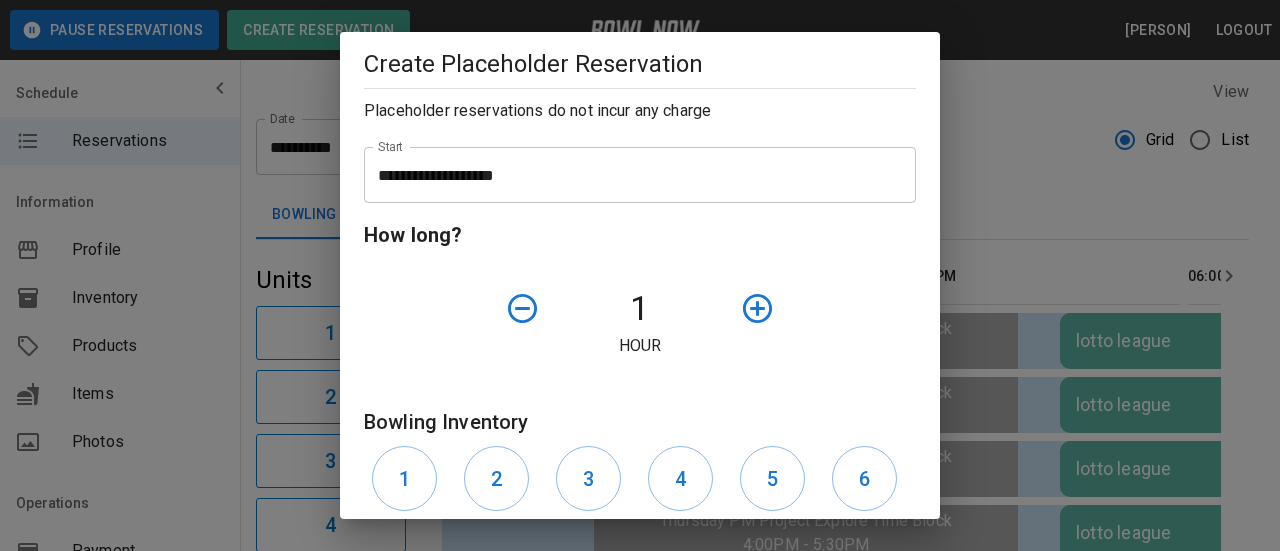 click on "**********" at bounding box center [633, 175] 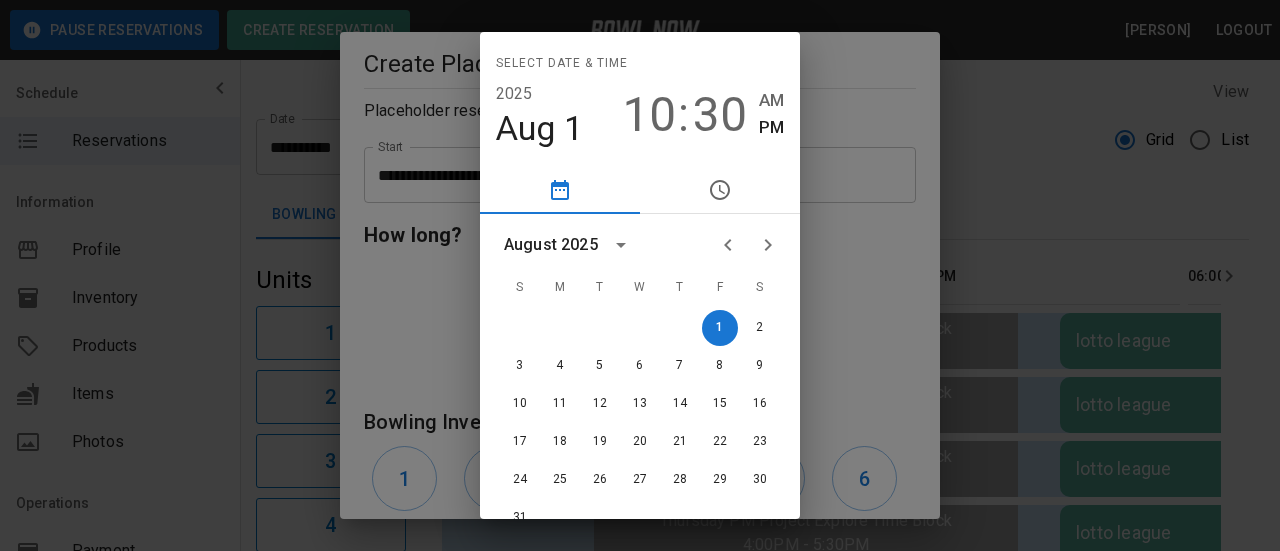 click on ":" at bounding box center (683, 115) 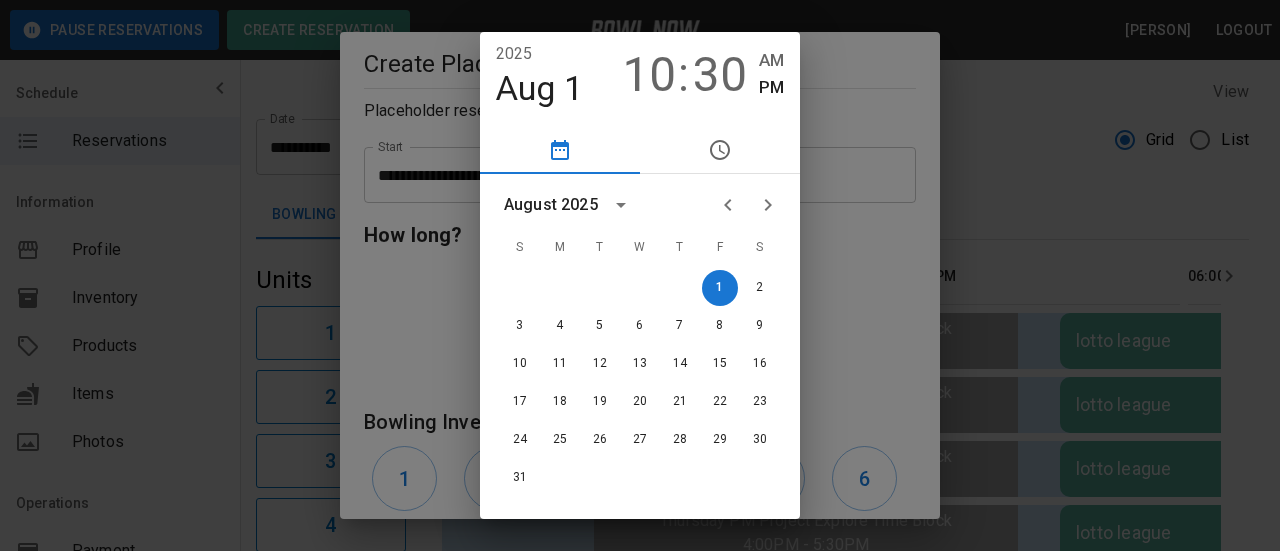 scroll, scrollTop: 0, scrollLeft: 0, axis: both 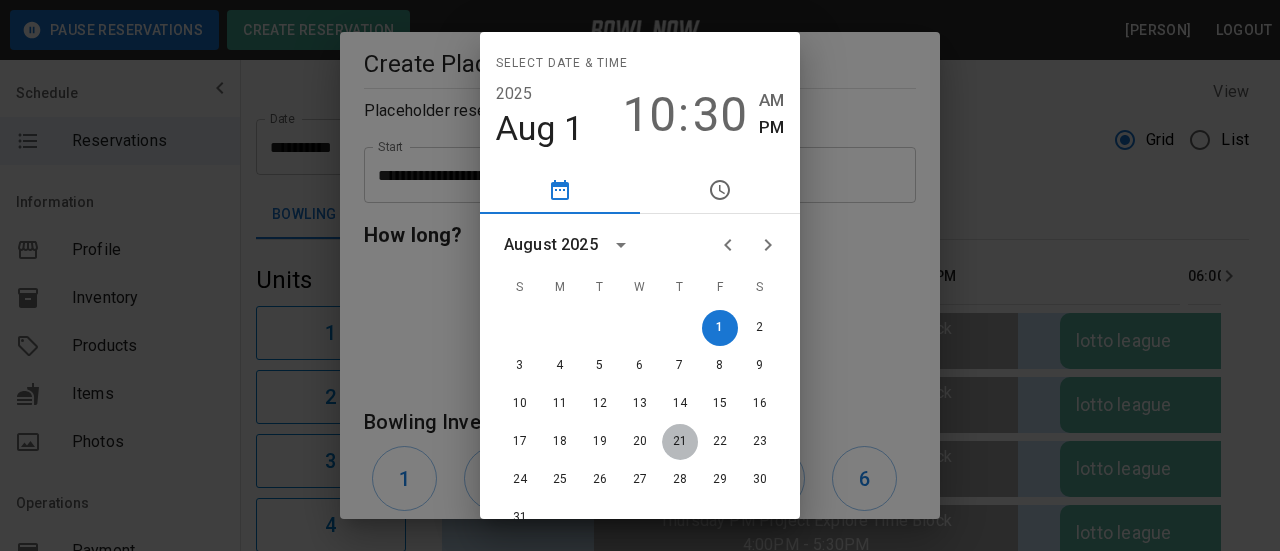 click on "21" at bounding box center (680, 442) 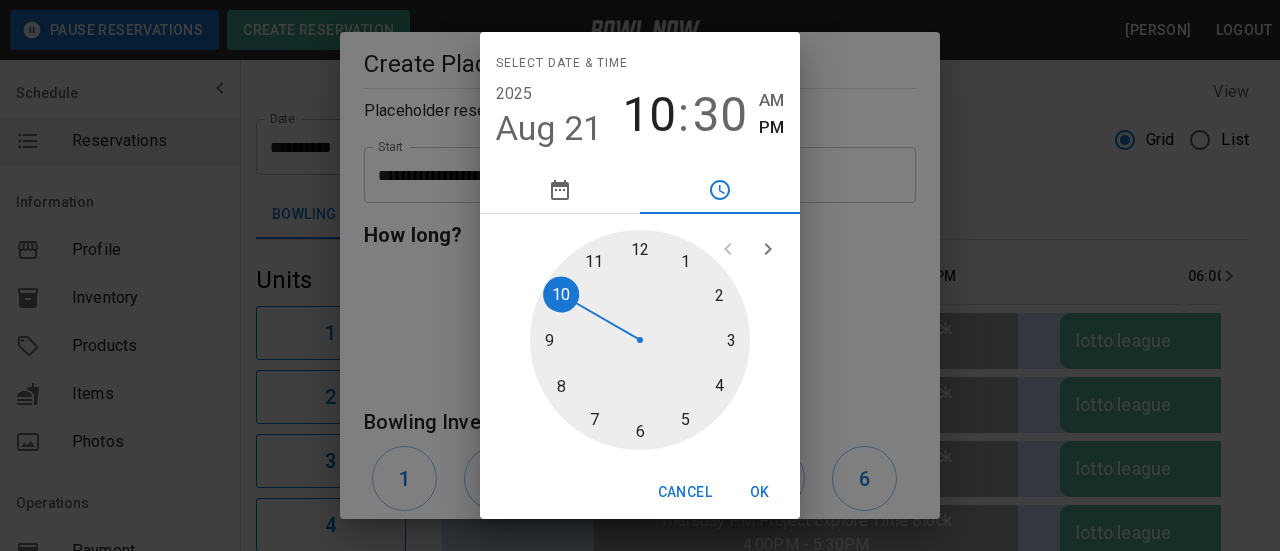 click on "Cancel" at bounding box center [685, 492] 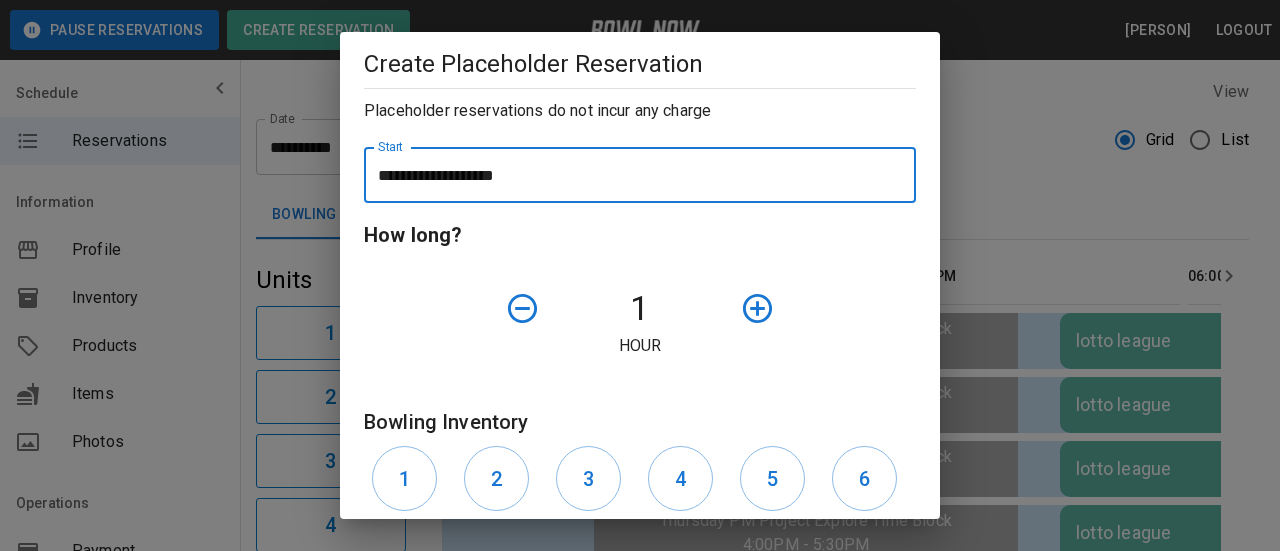 click on "**********" at bounding box center (633, 175) 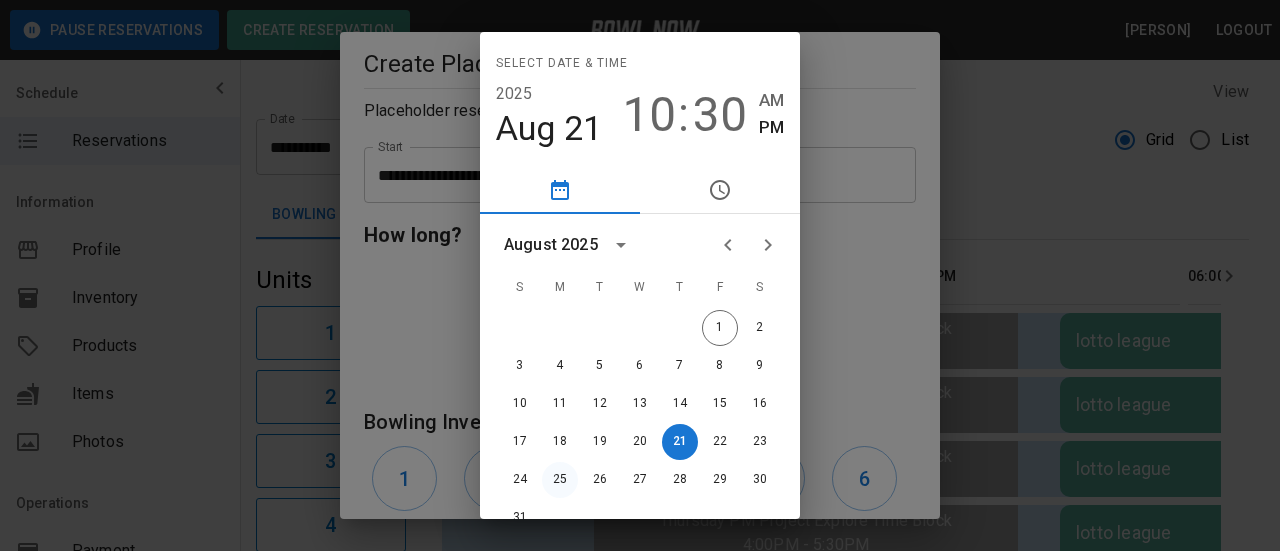 click on "25" at bounding box center (560, 480) 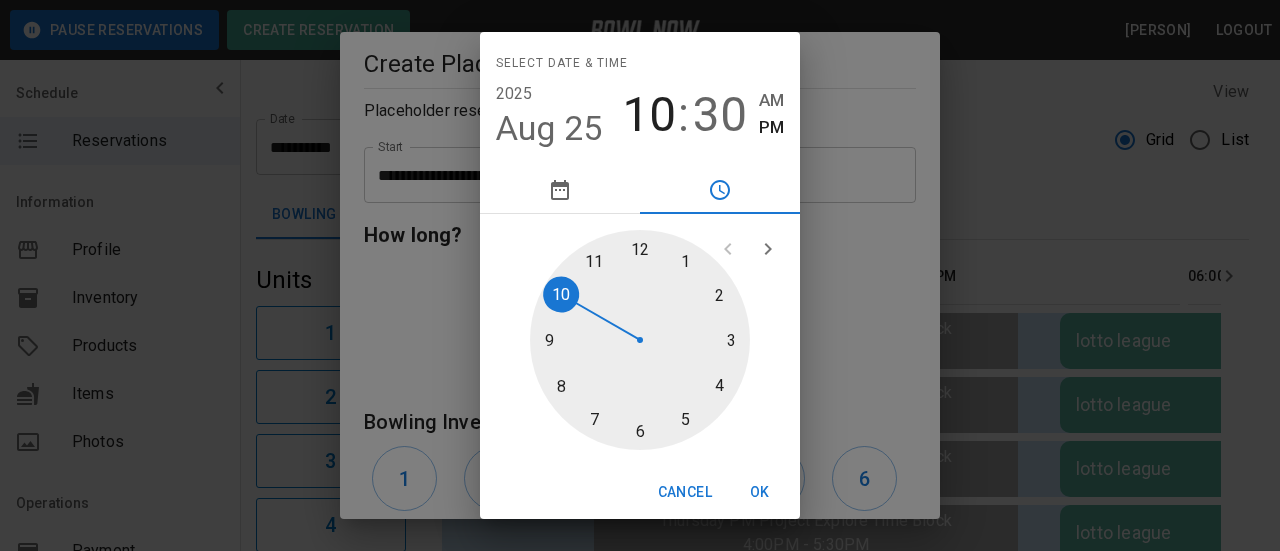 click at bounding box center (640, 340) 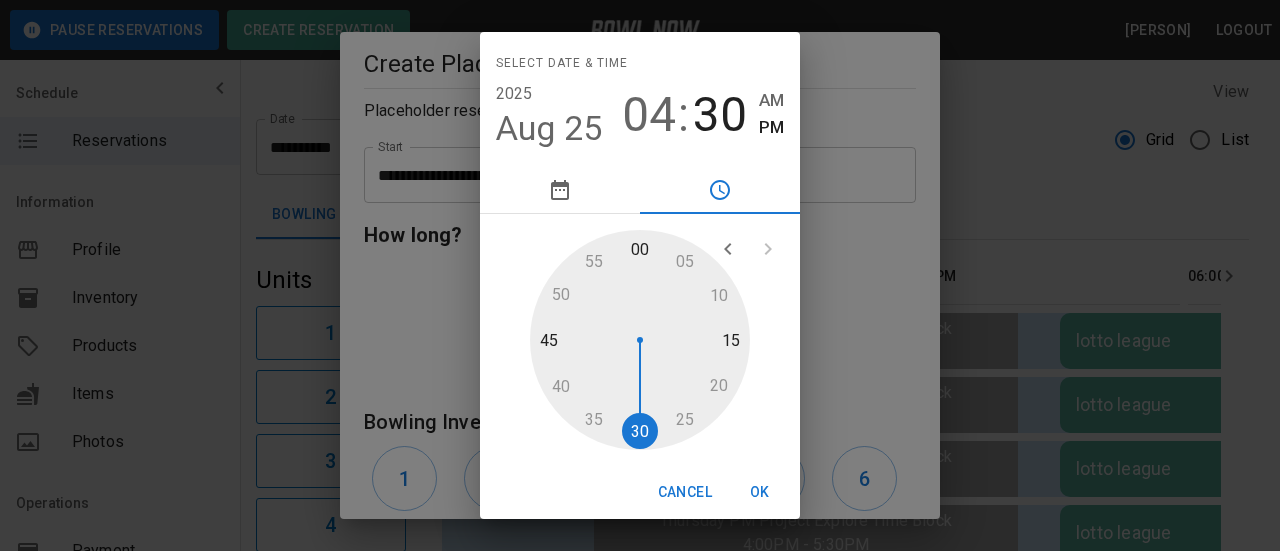 click at bounding box center [640, 340] 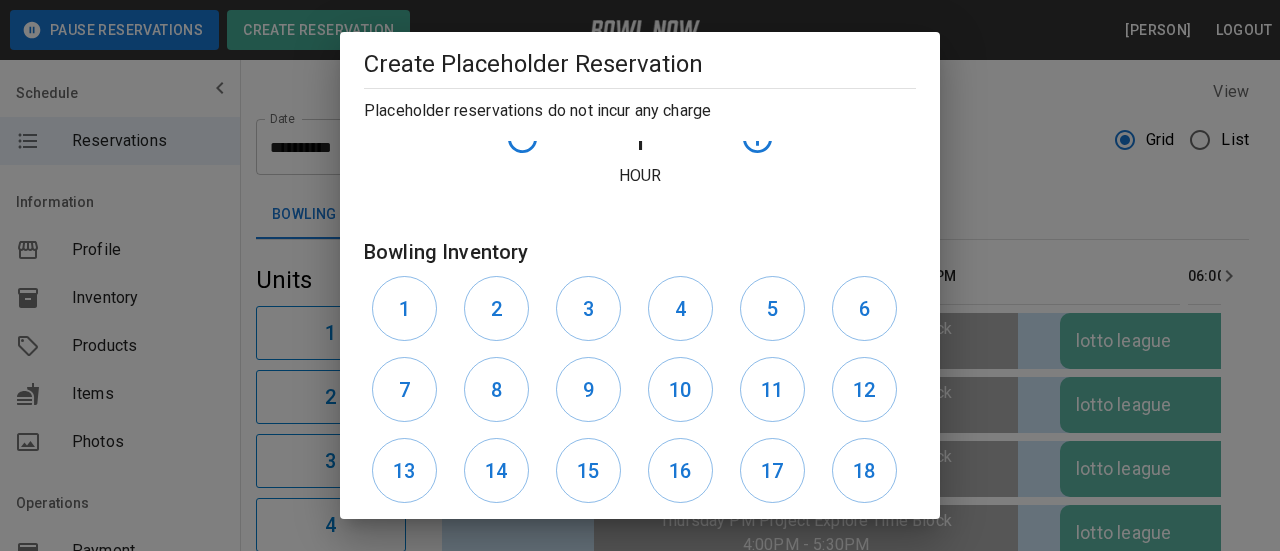 scroll, scrollTop: 300, scrollLeft: 0, axis: vertical 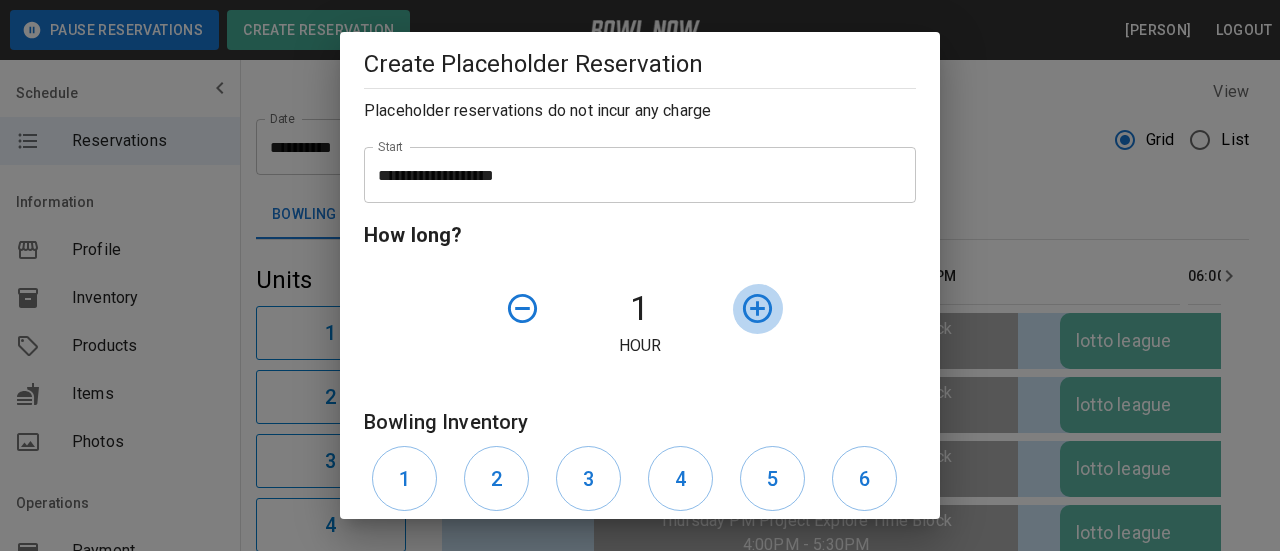 click 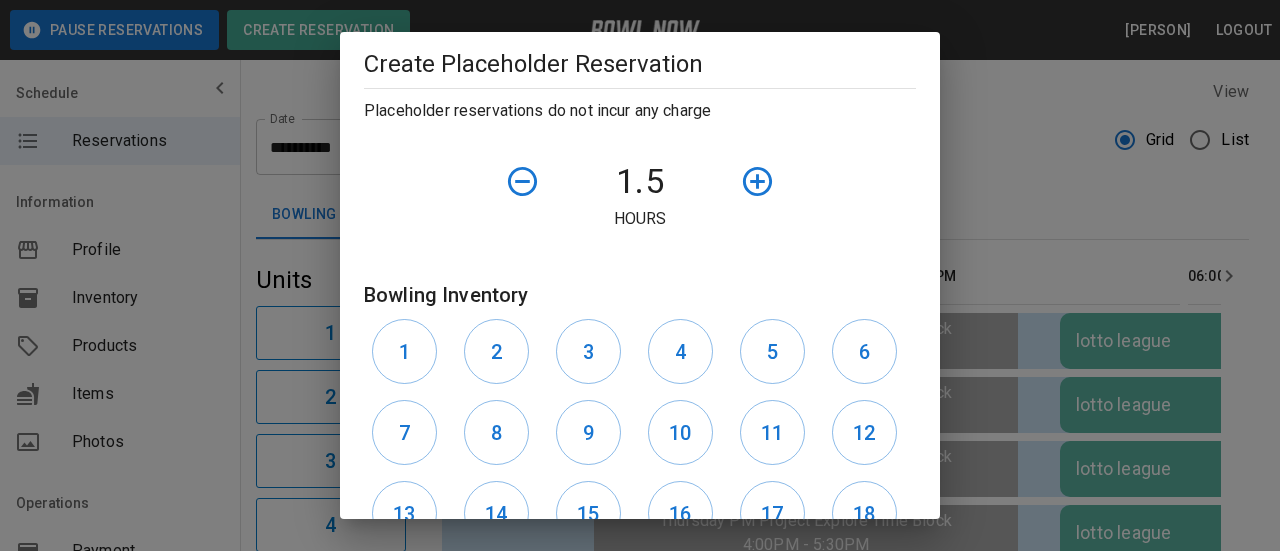 scroll, scrollTop: 661, scrollLeft: 0, axis: vertical 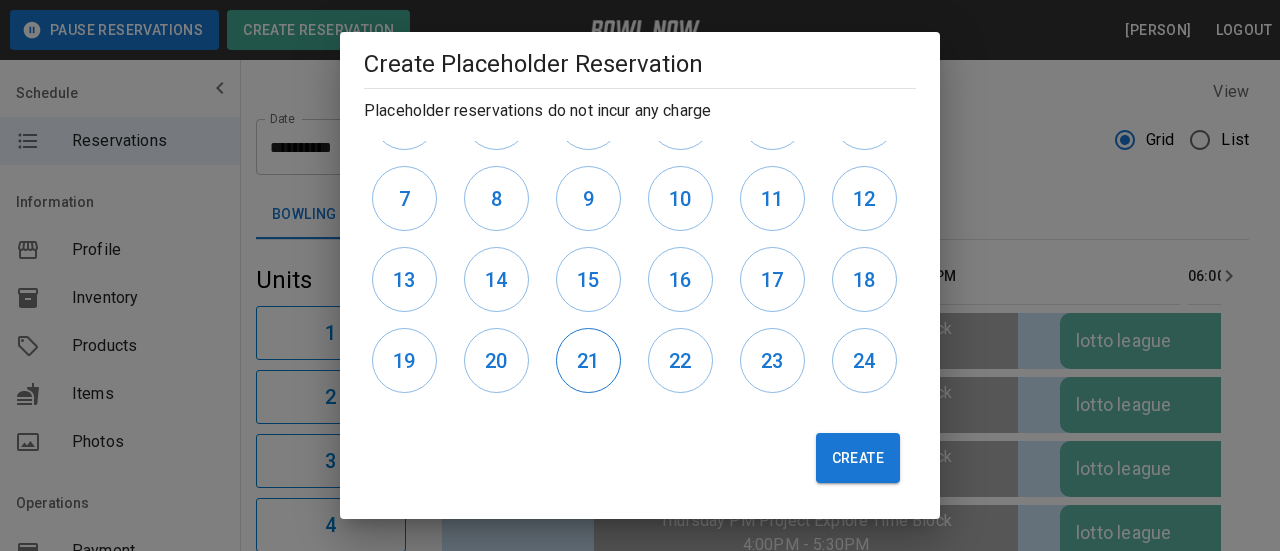click on "21" at bounding box center (588, 361) 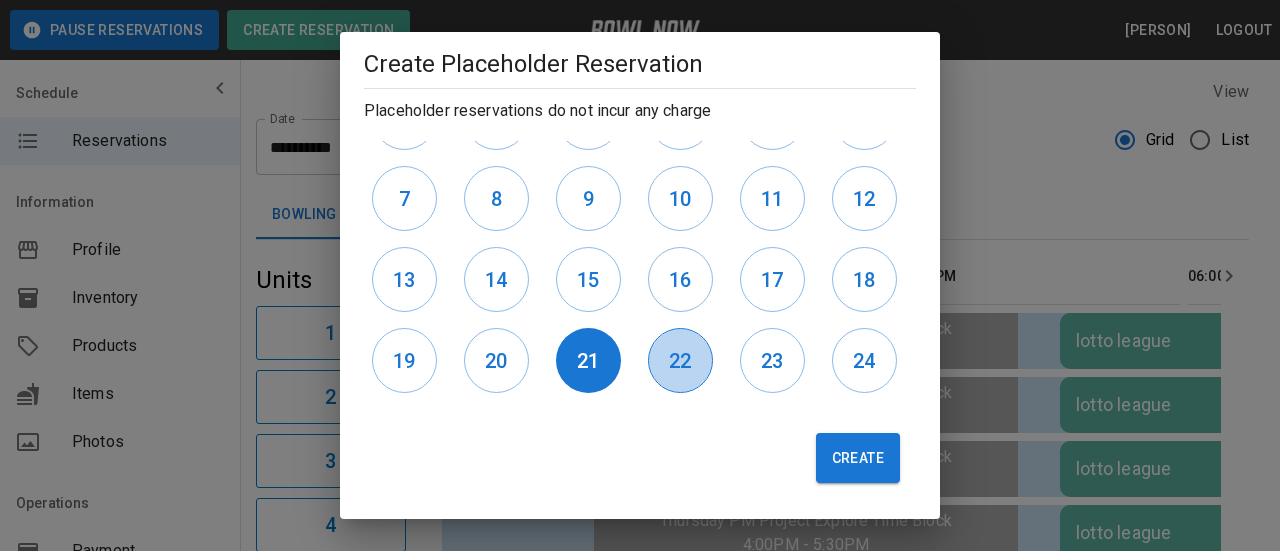 click on "22" at bounding box center (680, 360) 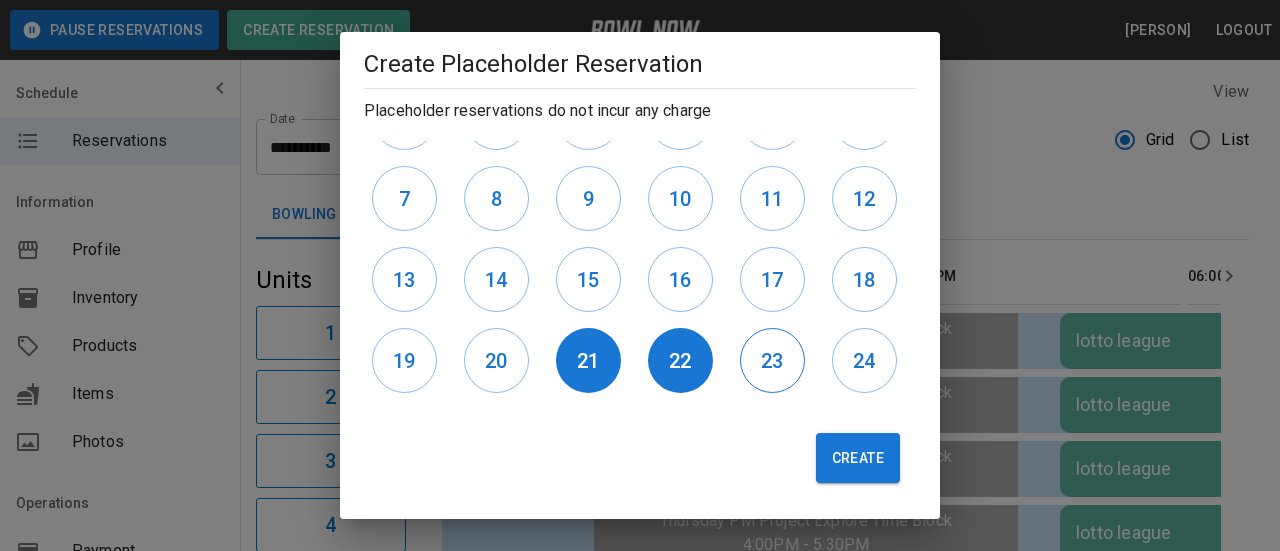 click on "23" at bounding box center [772, 361] 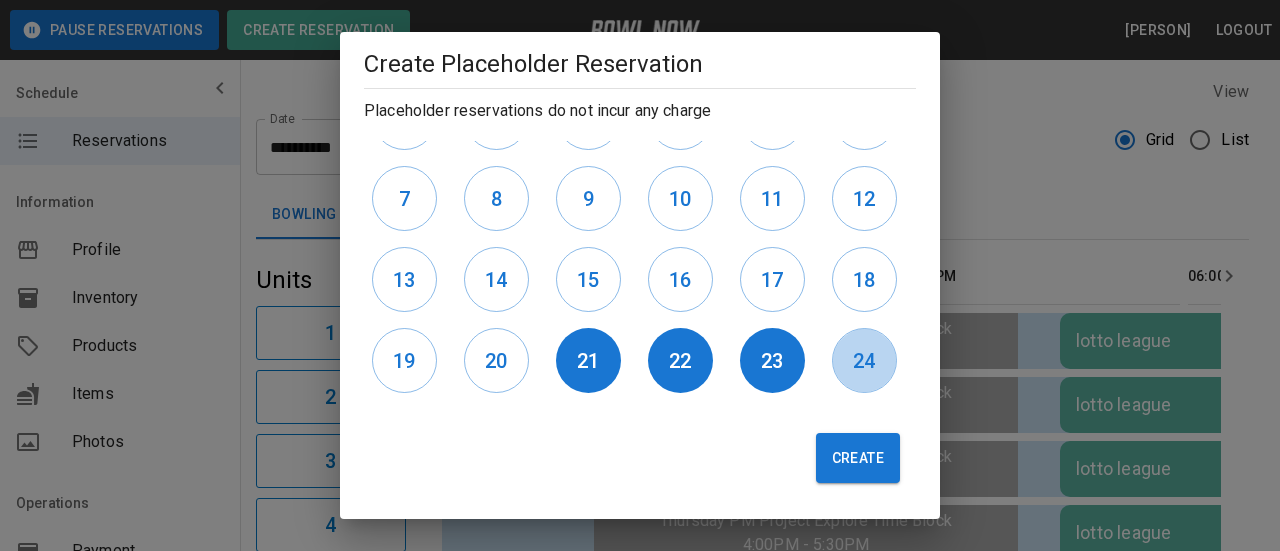 drag, startPoint x: 862, startPoint y: 355, endPoint x: 842, endPoint y: 397, distance: 46.518814 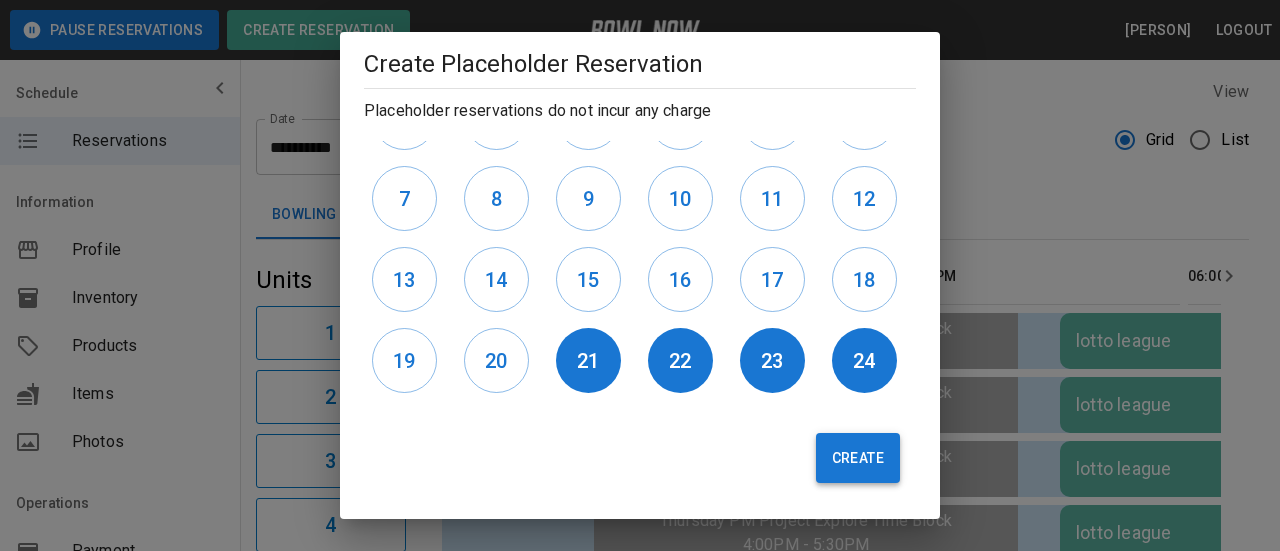 click on "Create" at bounding box center [858, 458] 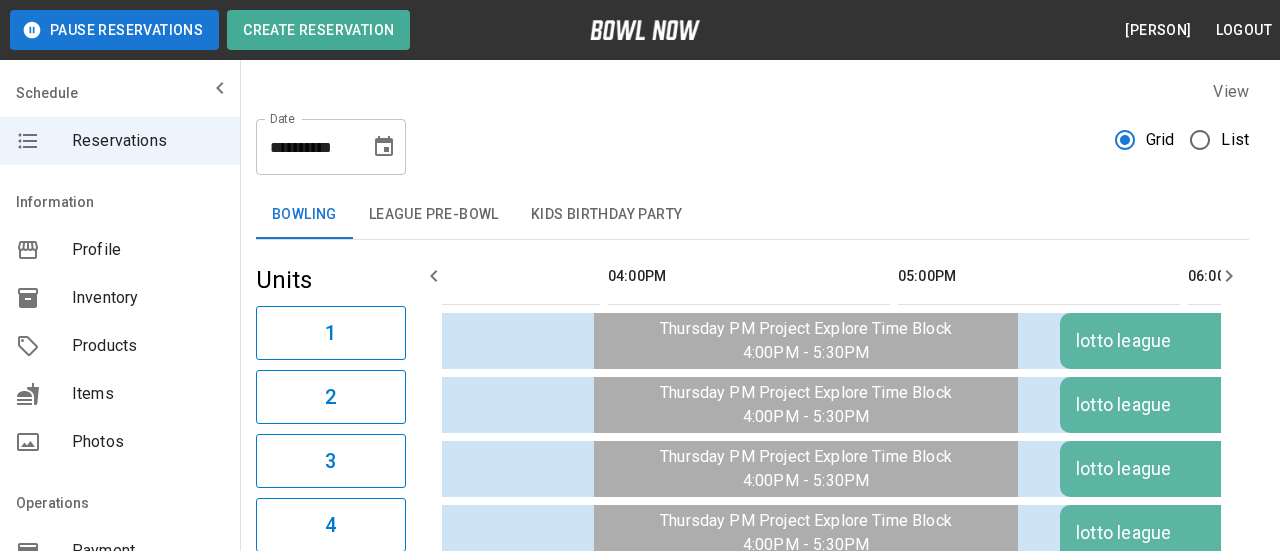 type 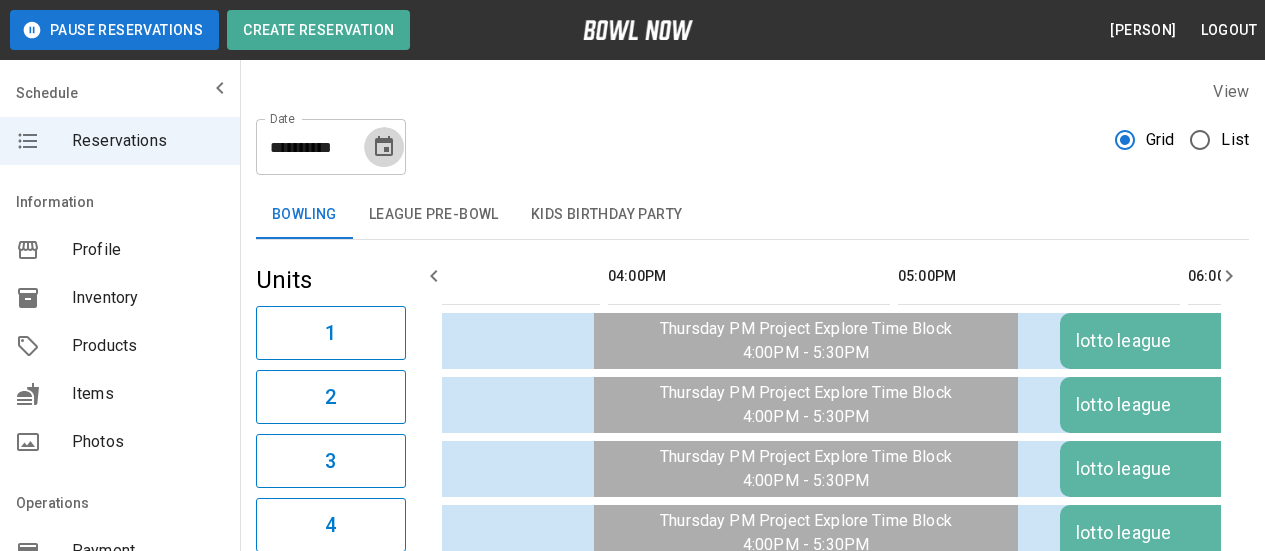 click 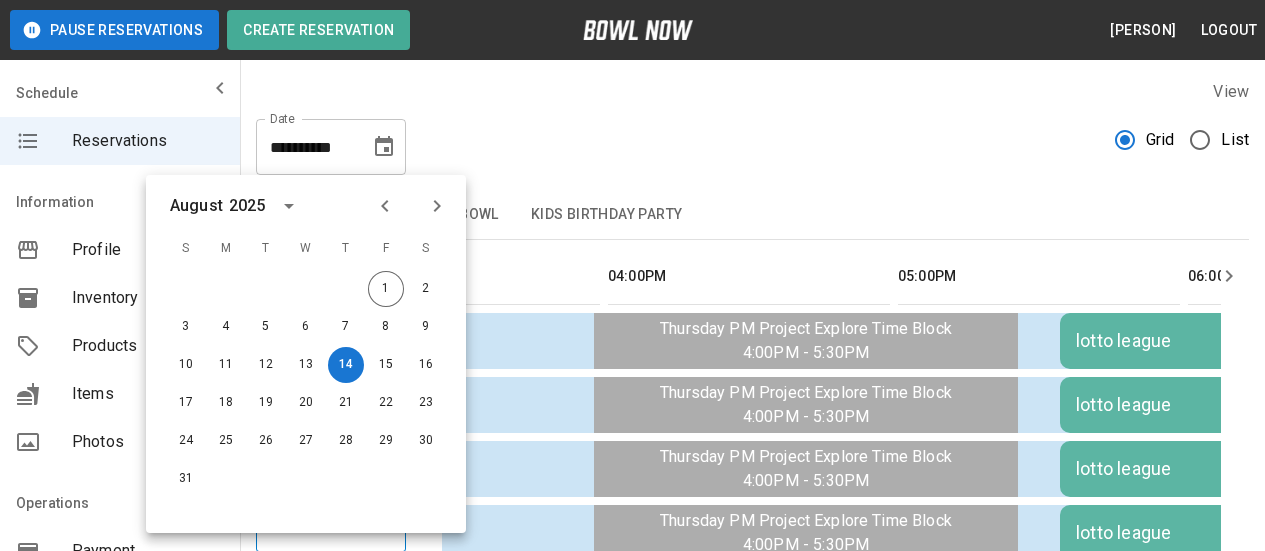 click 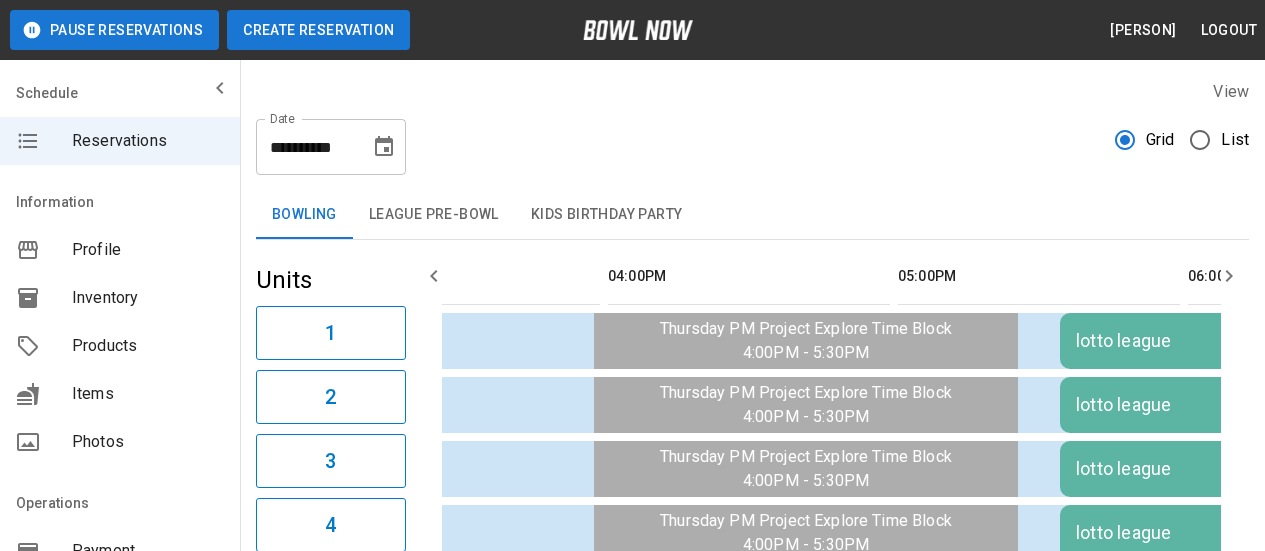 click on "Create Reservation" at bounding box center (318, 30) 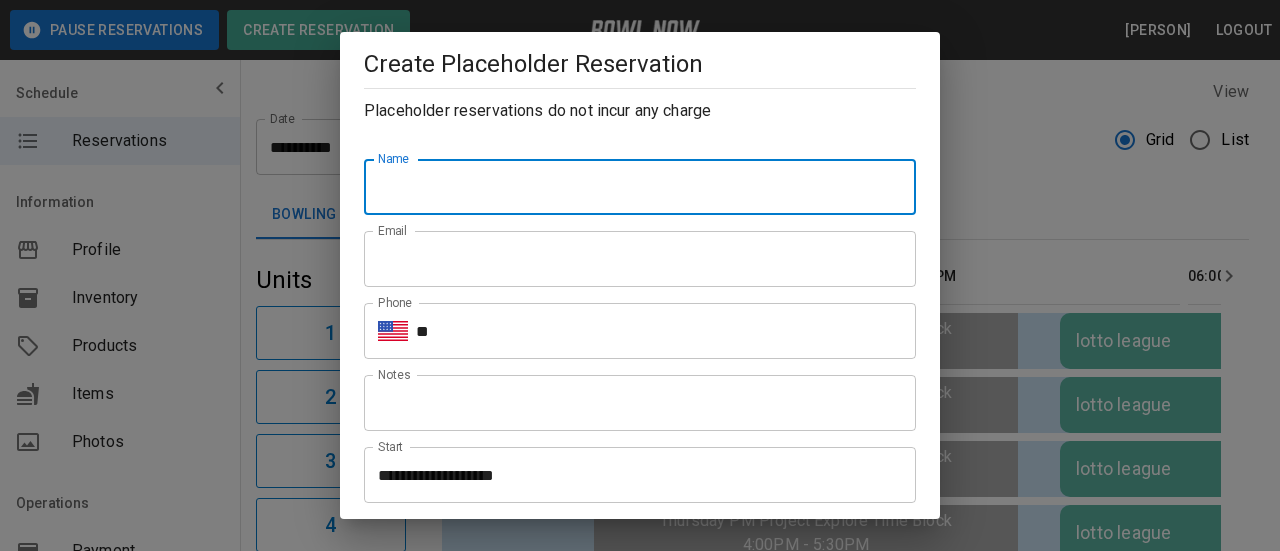 click on "Name" at bounding box center (640, 187) 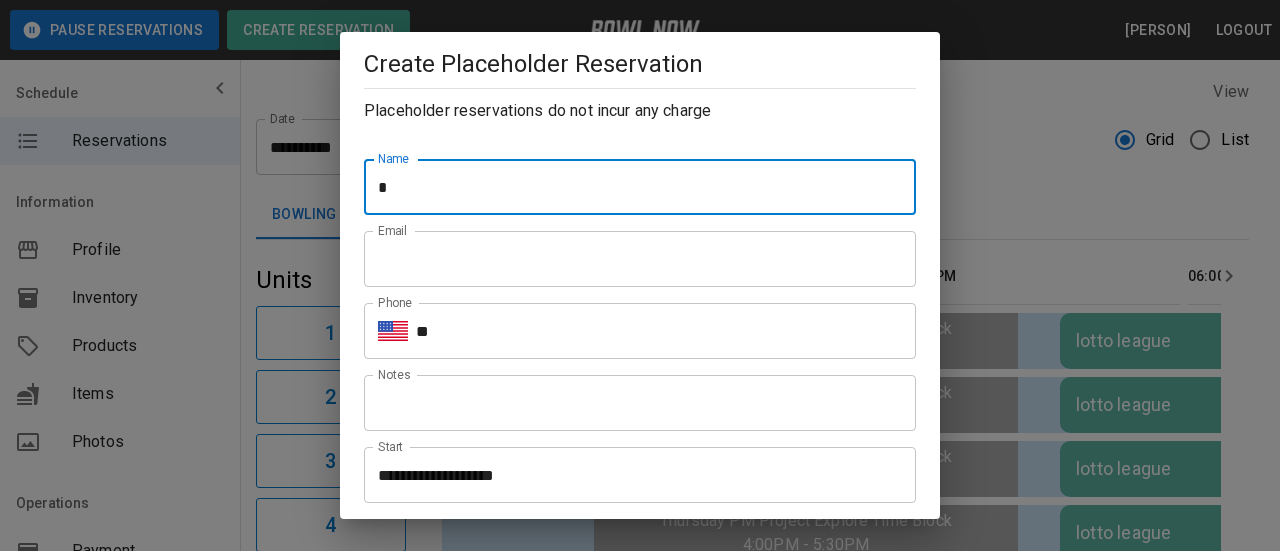 type on "**********" 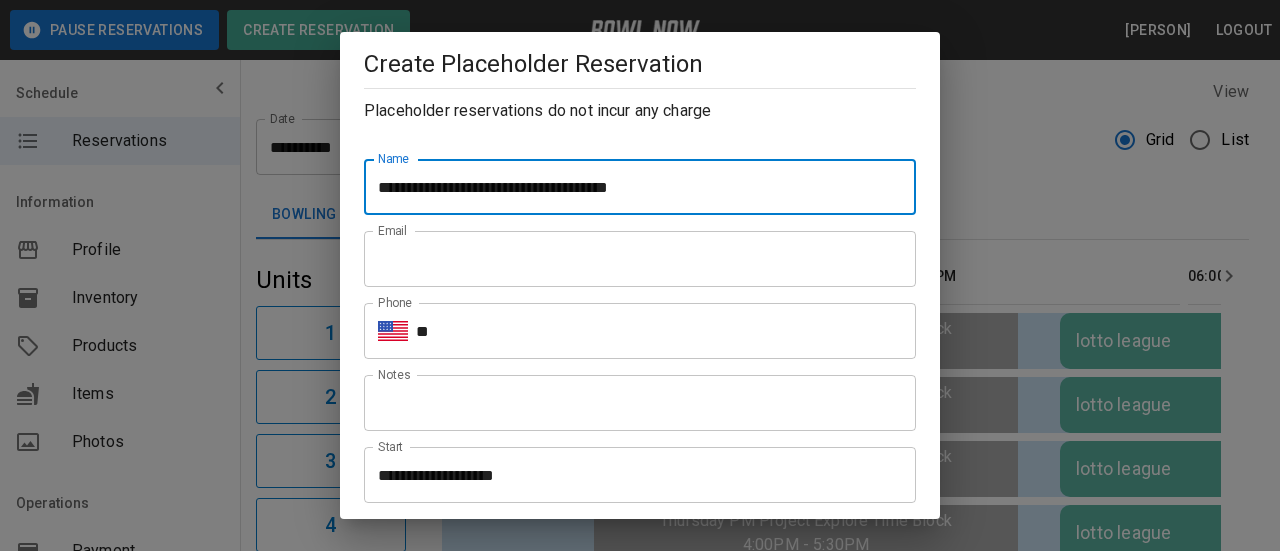 click on "Email" at bounding box center (640, 259) 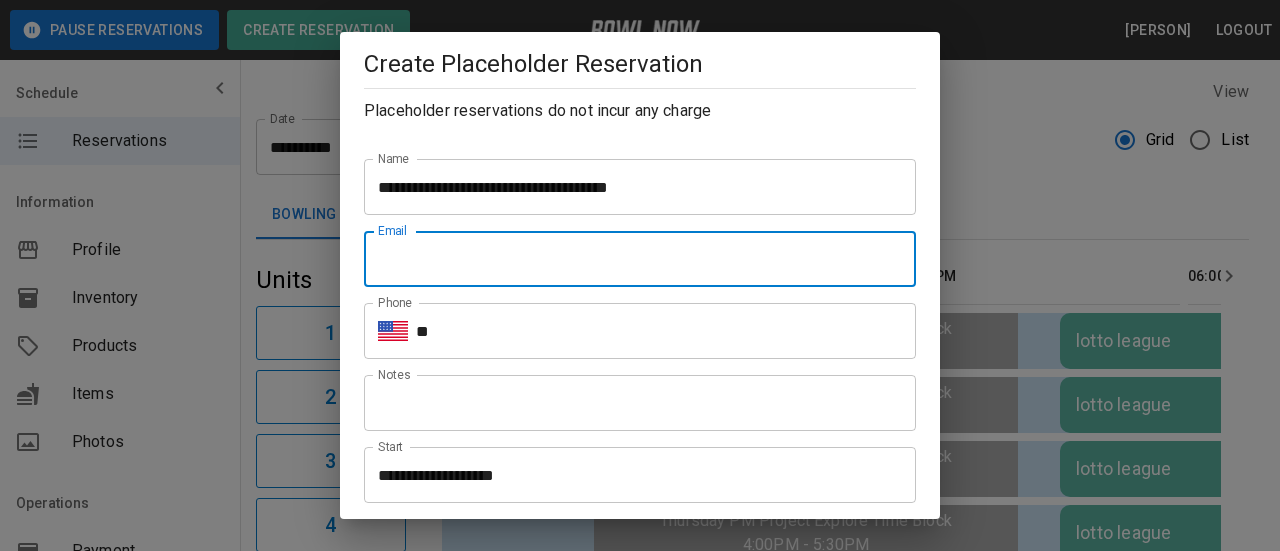 type on "**********" 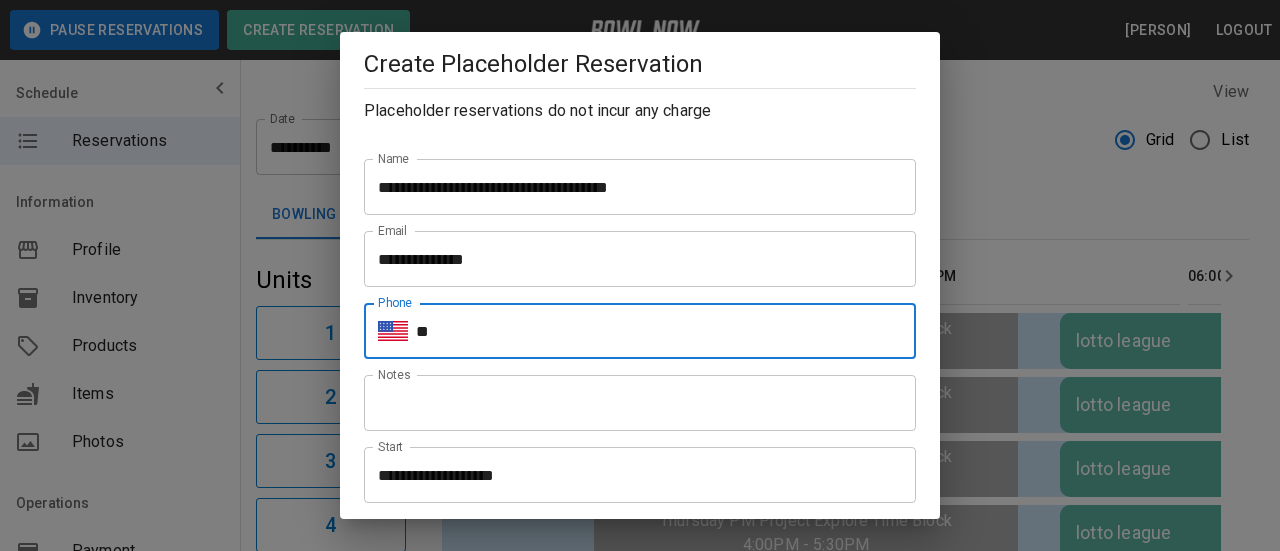 click on "**" at bounding box center (666, 331) 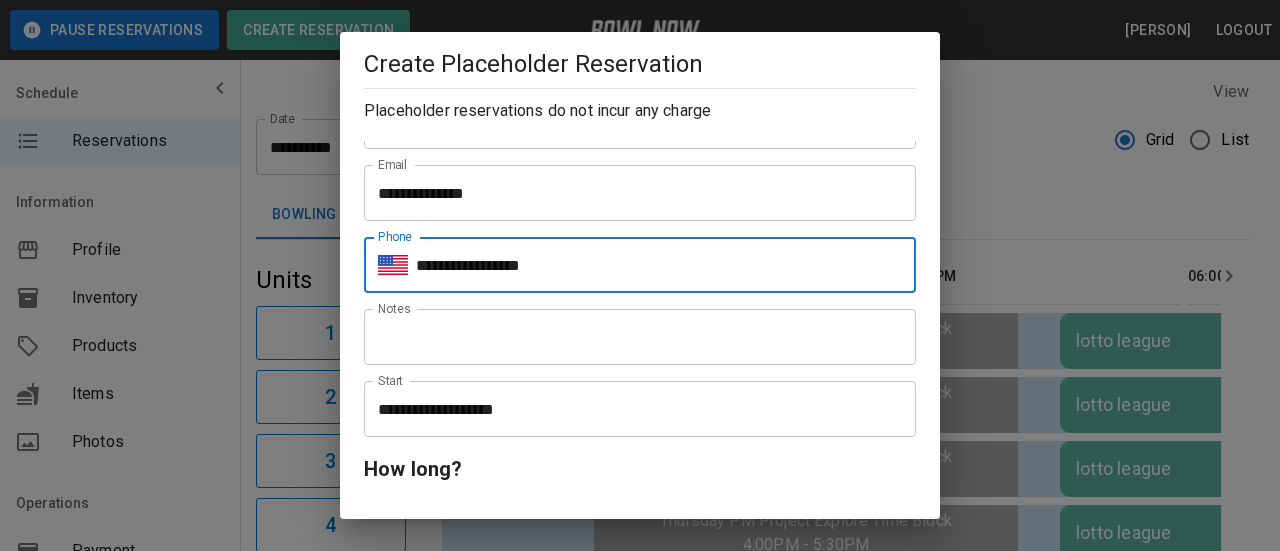scroll, scrollTop: 100, scrollLeft: 0, axis: vertical 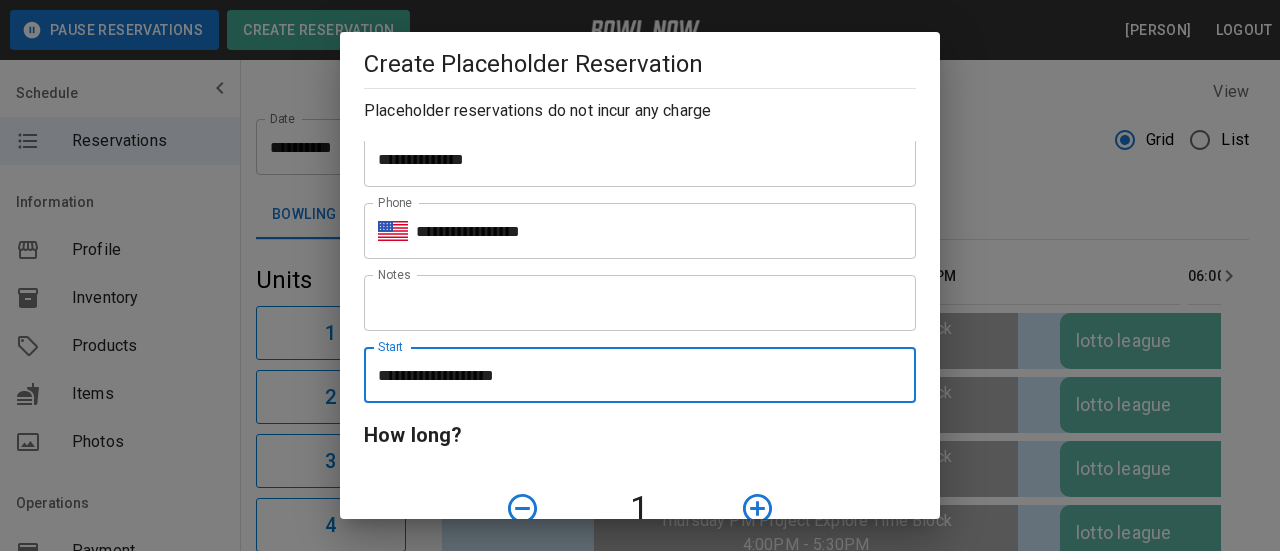 click on "**********" at bounding box center [633, 375] 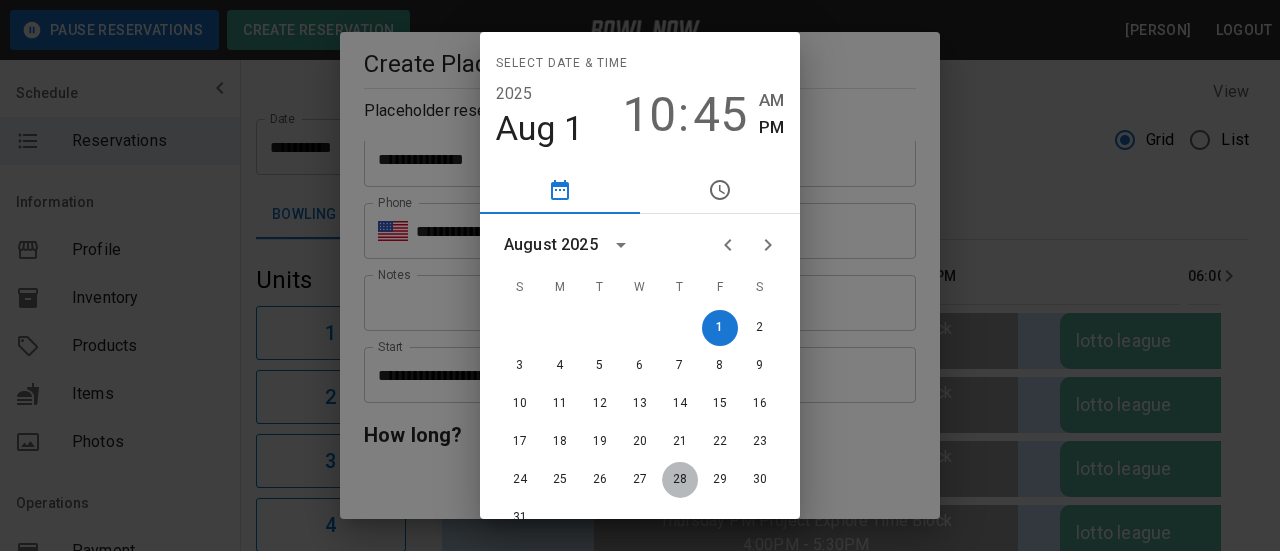 click on "28" at bounding box center [680, 480] 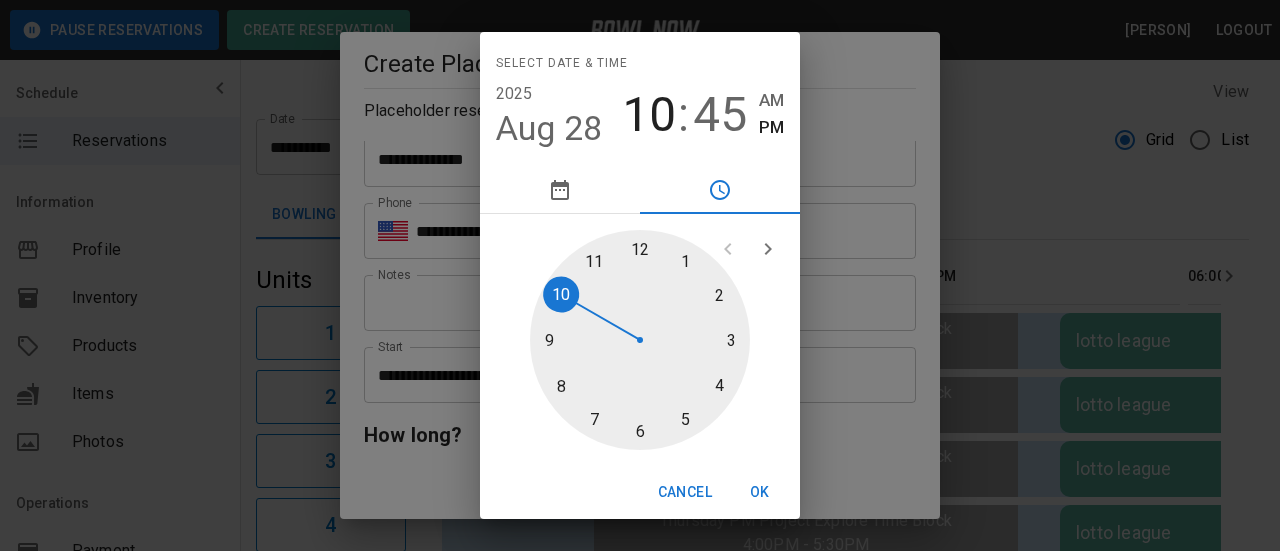 click at bounding box center [640, 340] 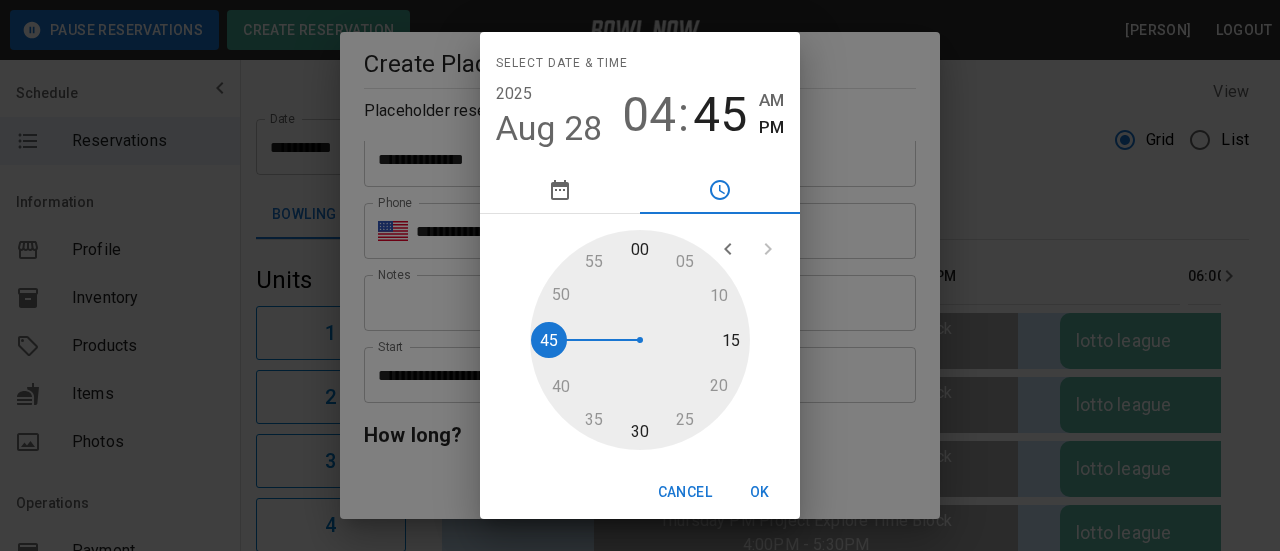 click at bounding box center (640, 340) 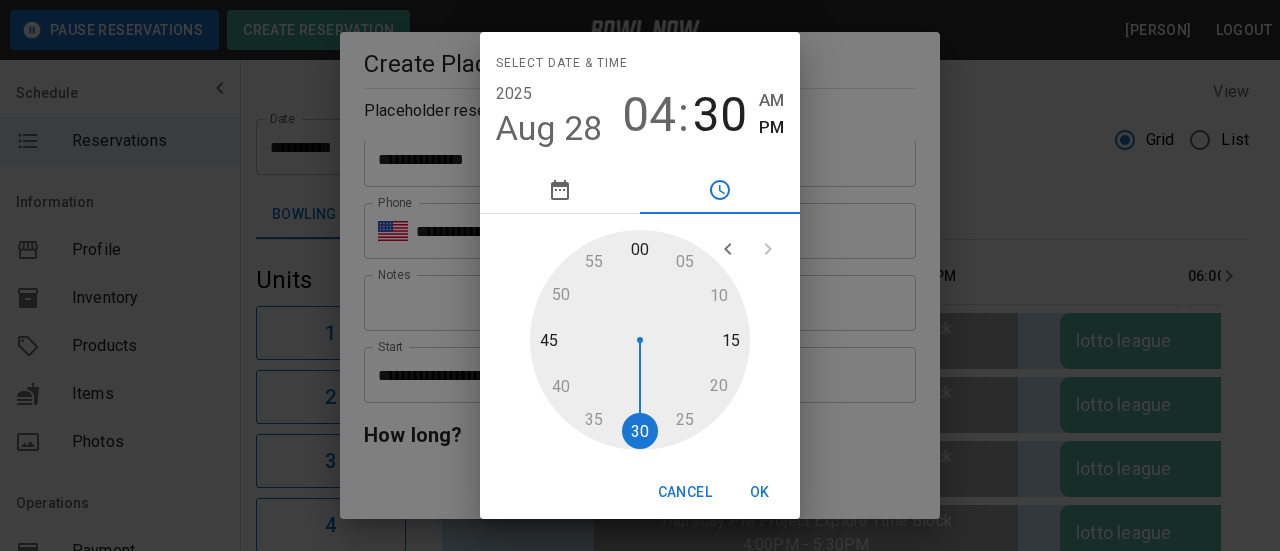 click on "OK" at bounding box center (760, 492) 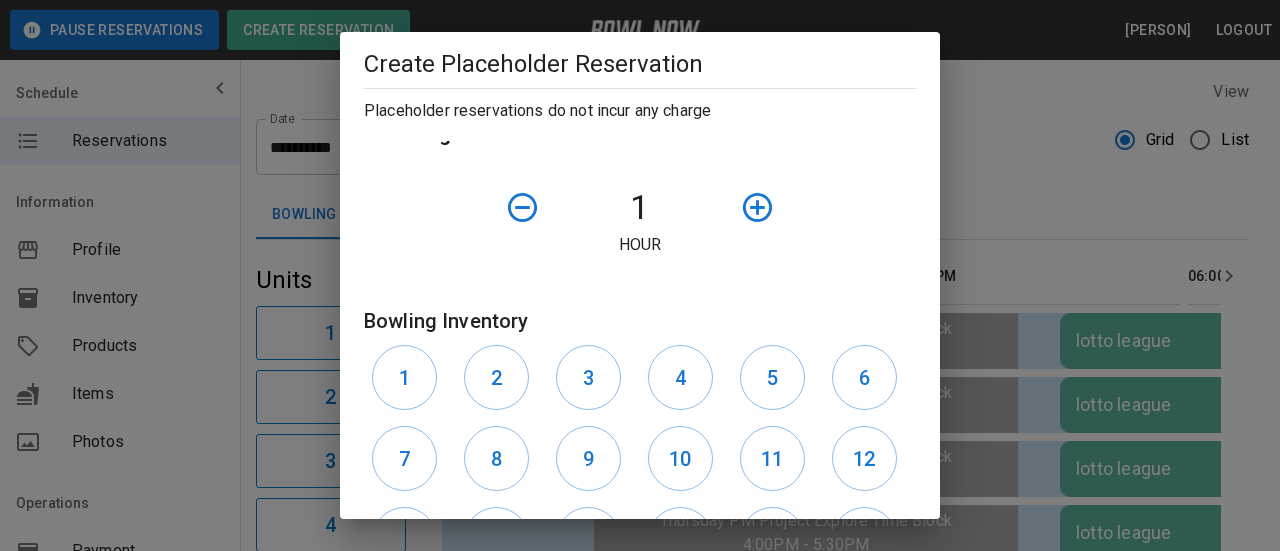 scroll, scrollTop: 400, scrollLeft: 0, axis: vertical 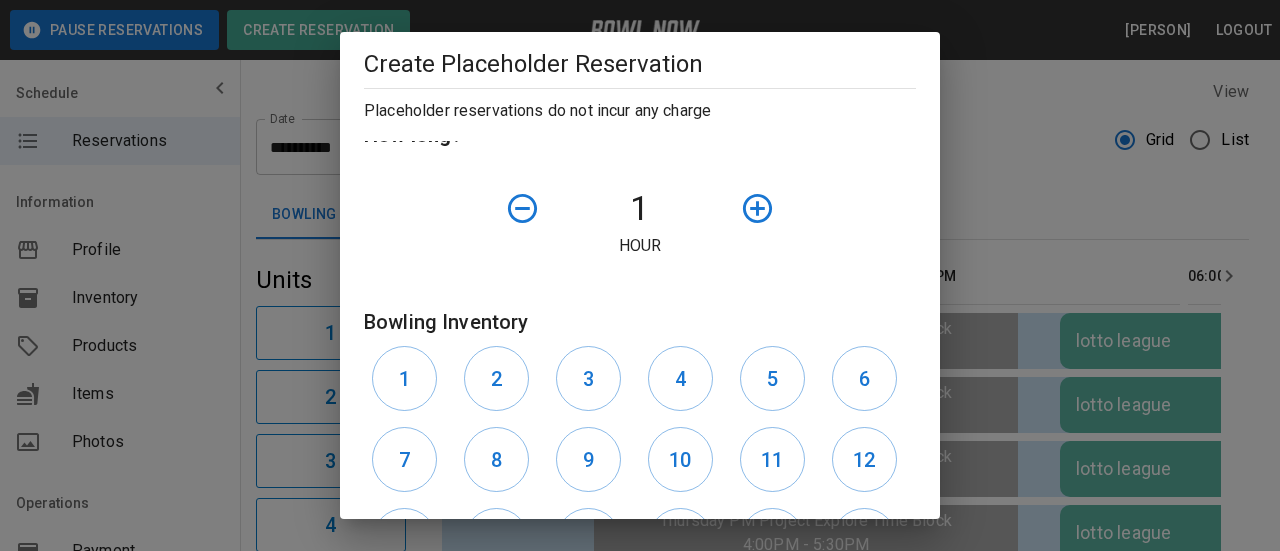 click 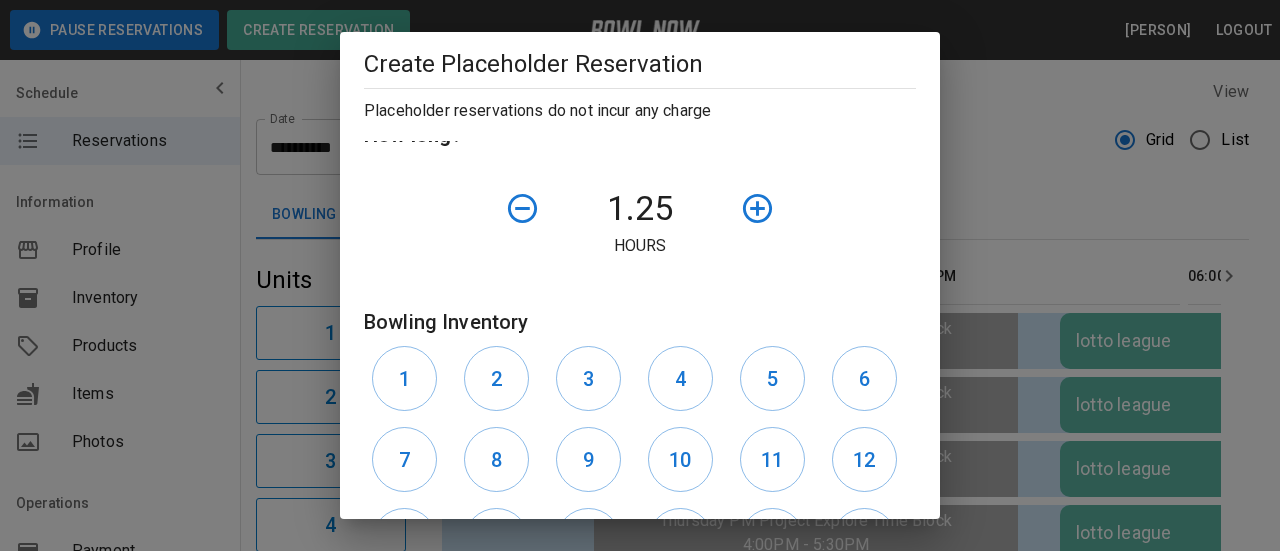 click 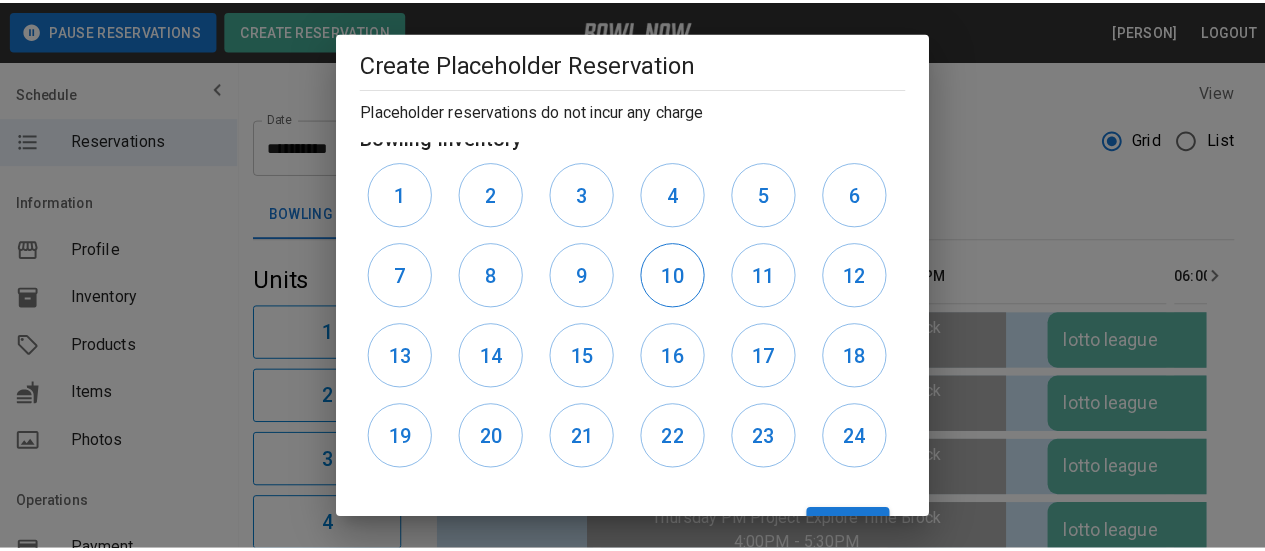 scroll, scrollTop: 661, scrollLeft: 0, axis: vertical 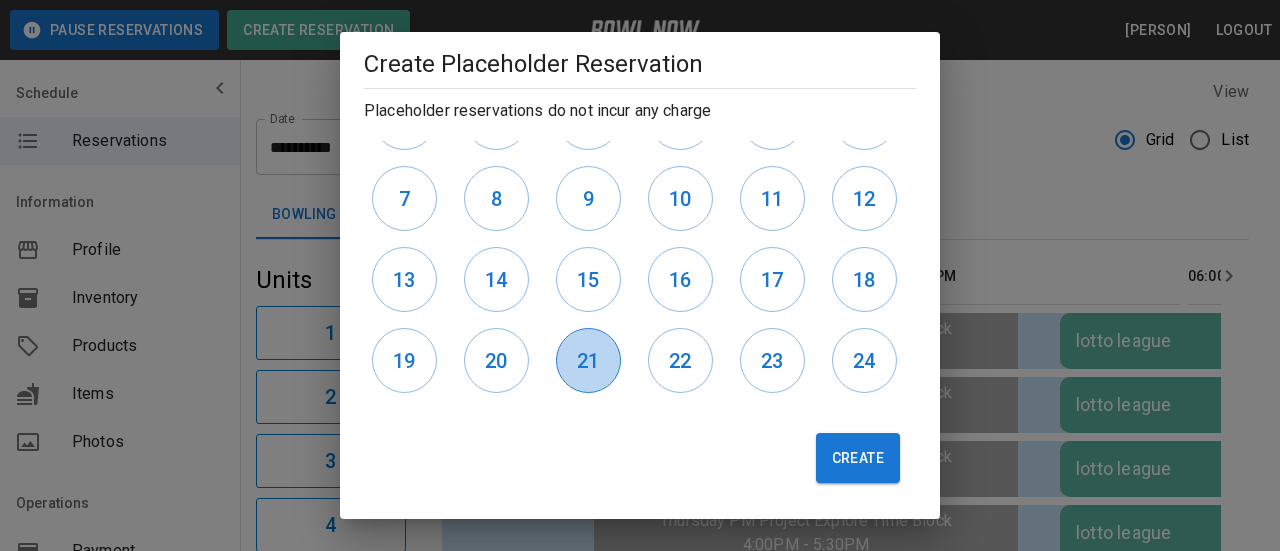 click on "21" at bounding box center (588, 361) 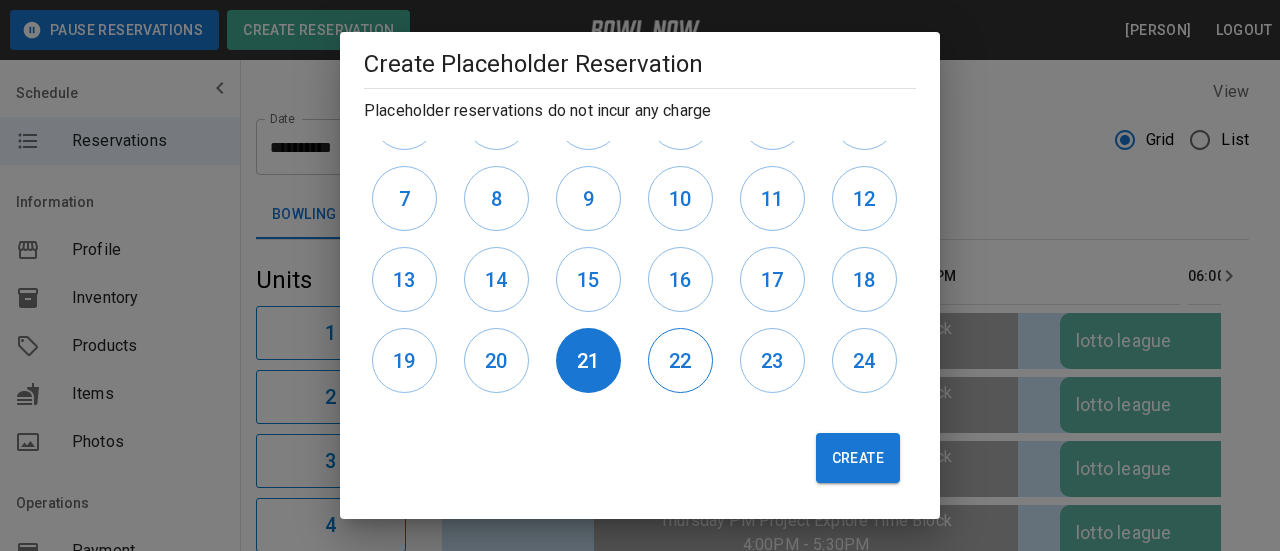 click on "22" at bounding box center [680, 360] 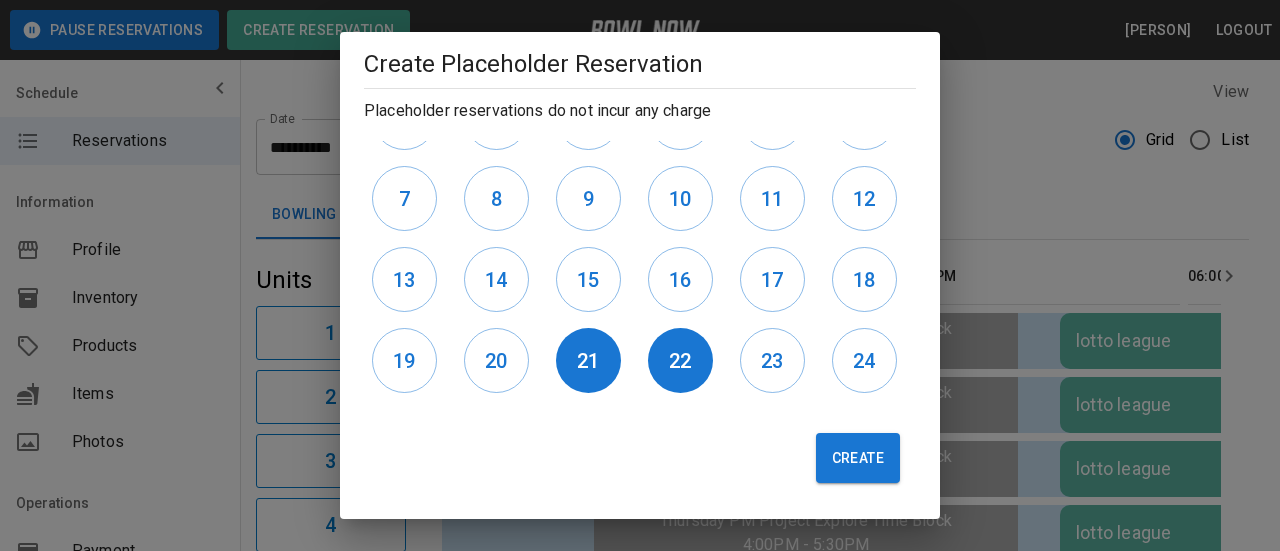 click on "23" at bounding box center [772, 361] 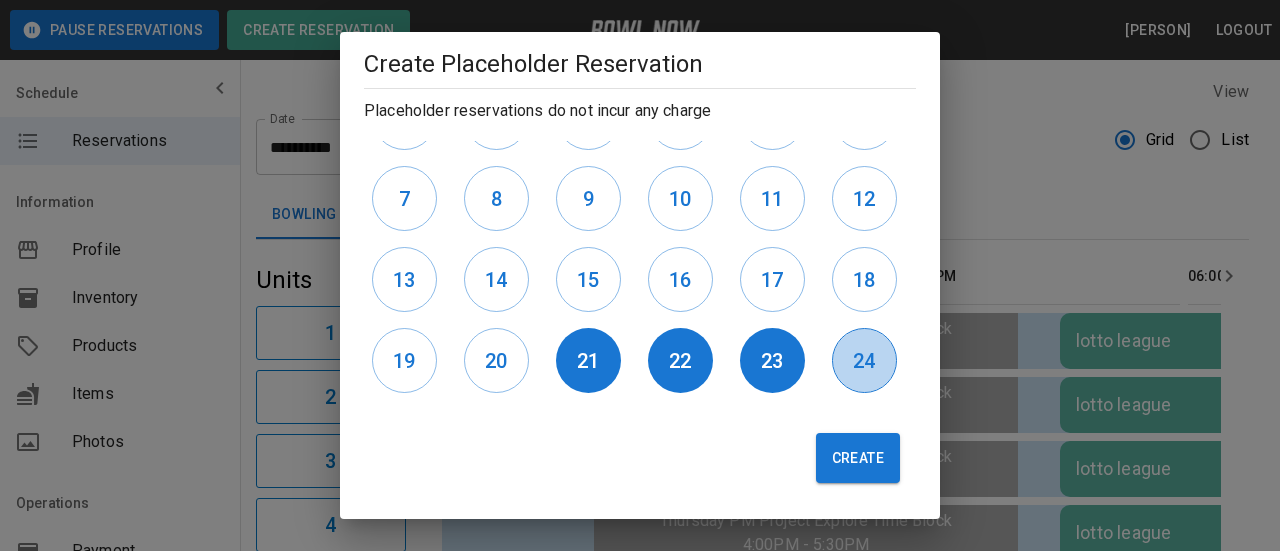click on "24" at bounding box center (864, 361) 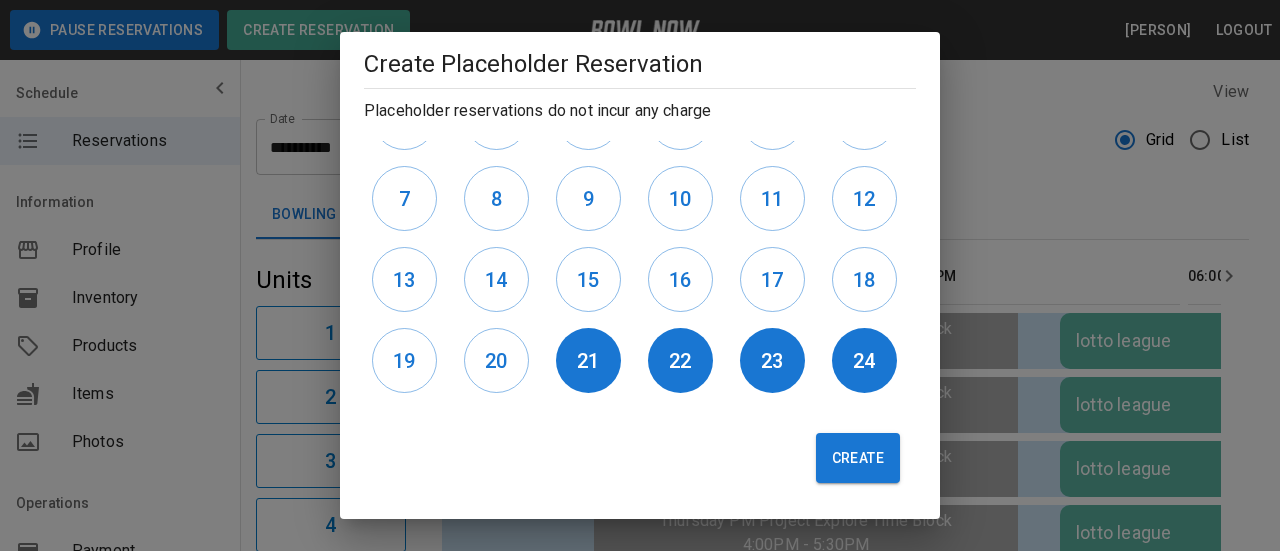 click on "Create" at bounding box center [858, 458] 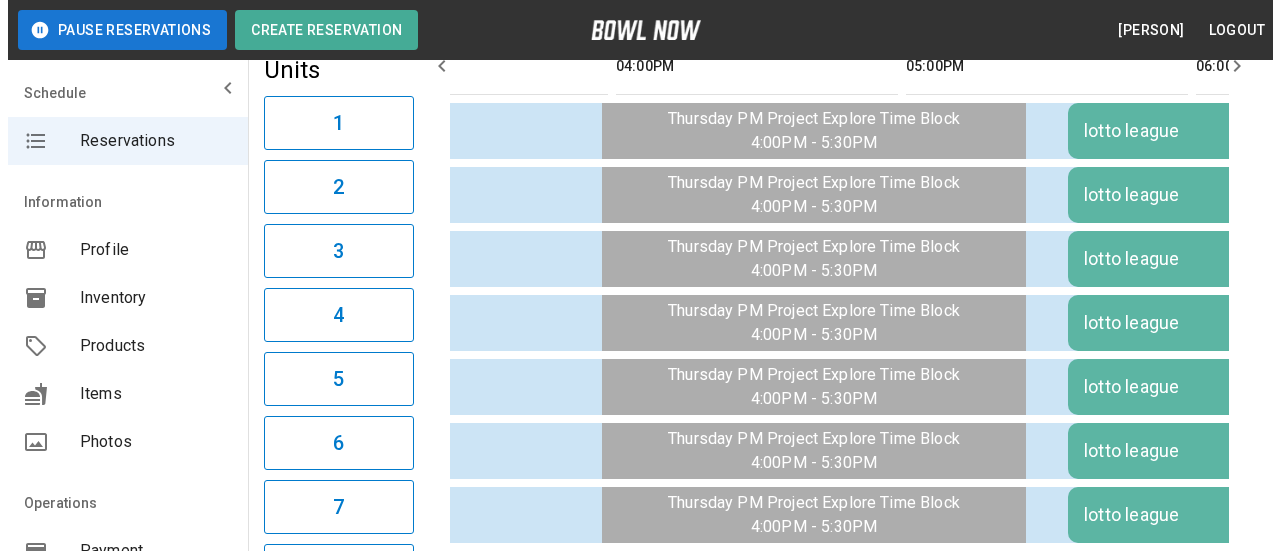 scroll, scrollTop: 0, scrollLeft: 0, axis: both 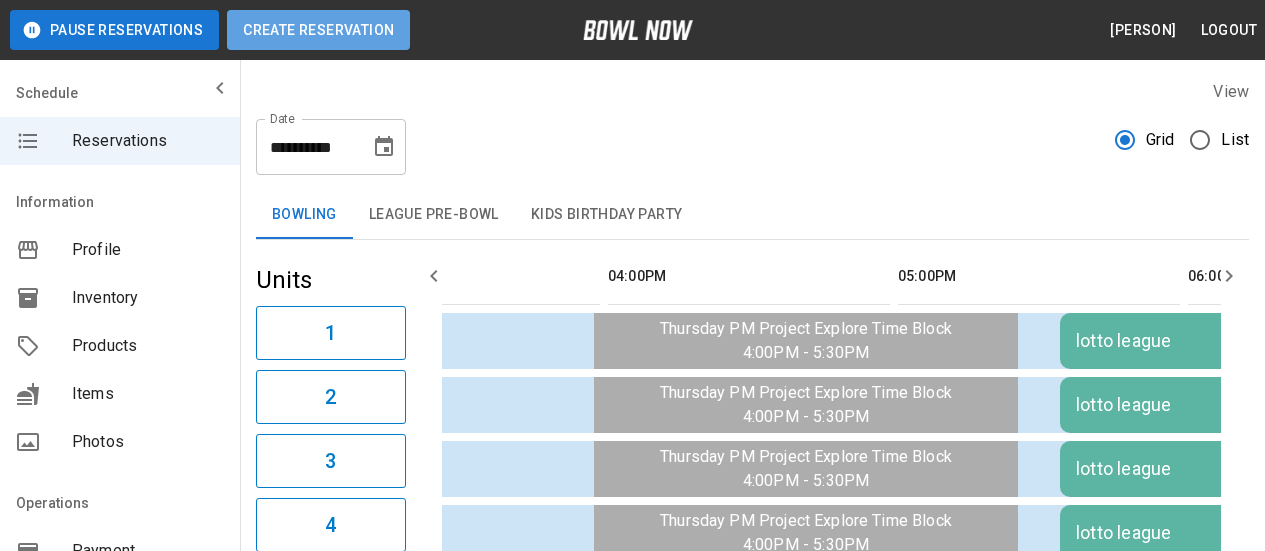 click on "Create Reservation" at bounding box center [318, 30] 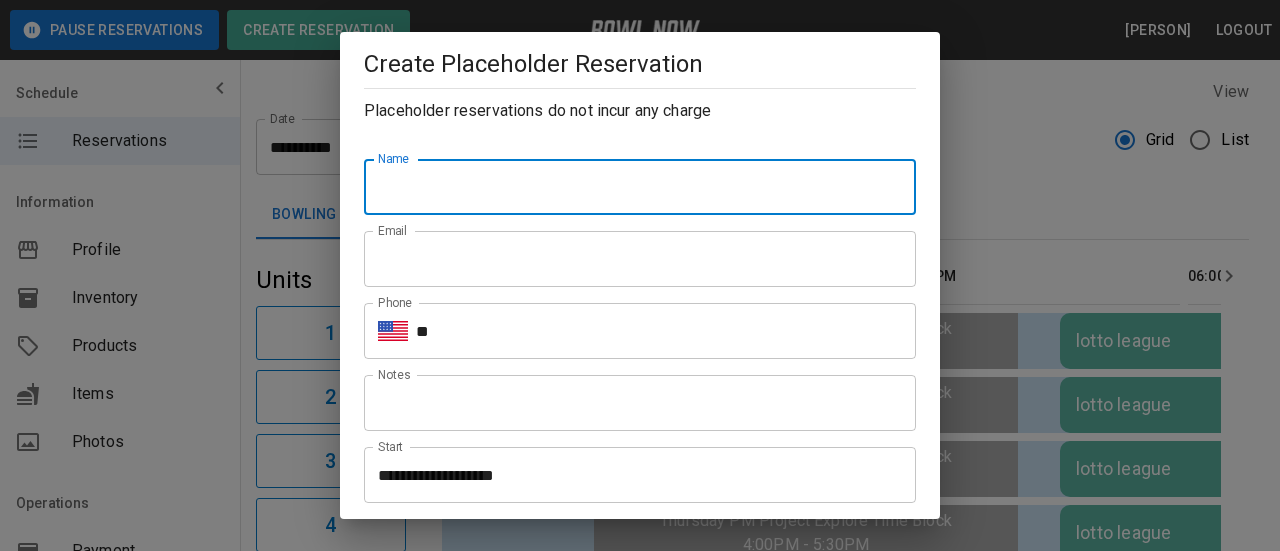 click on "Name" at bounding box center [640, 187] 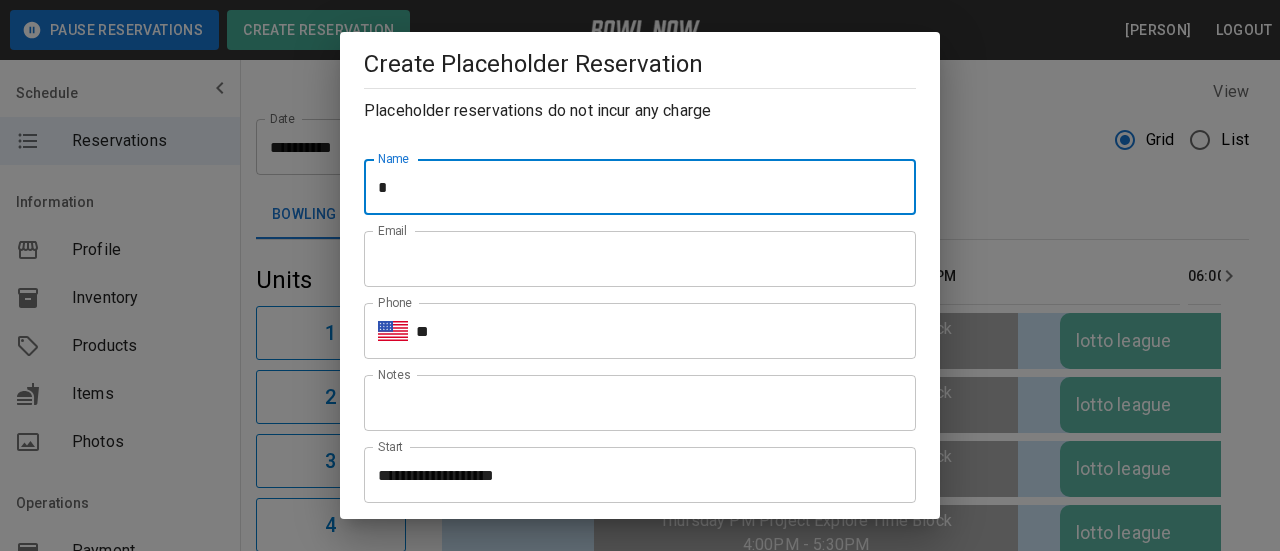 type on "**********" 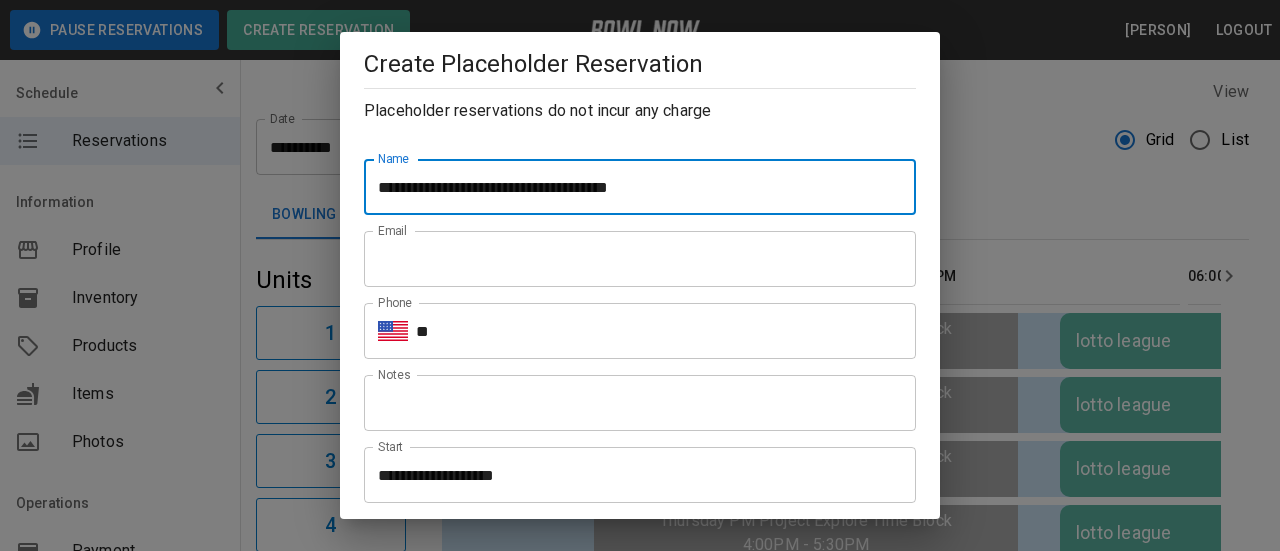 click on "Email" at bounding box center [640, 259] 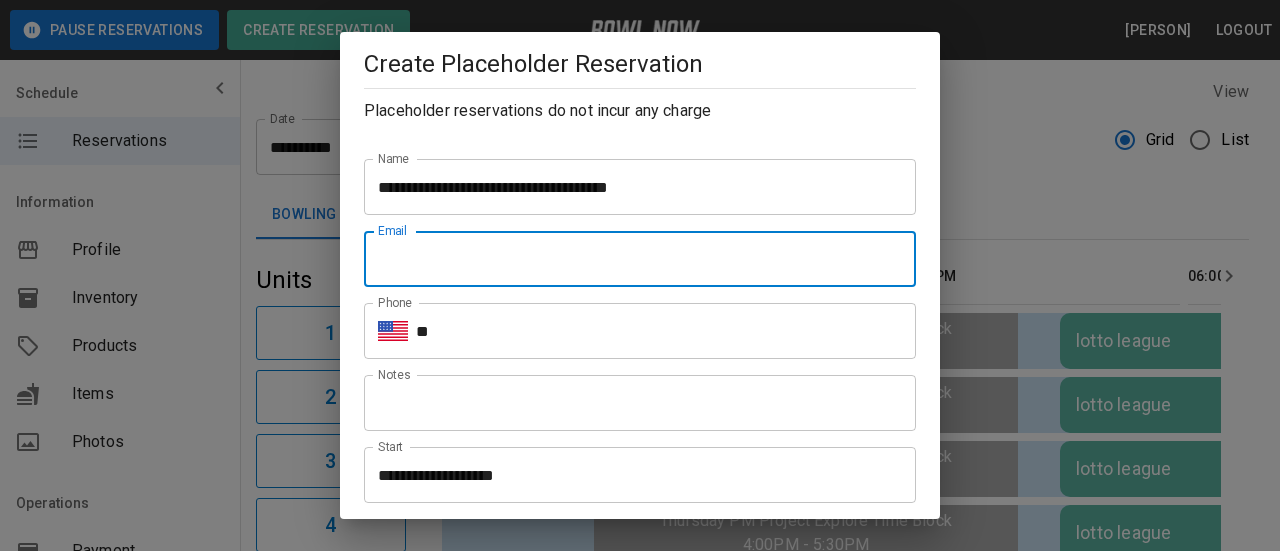 type on "**********" 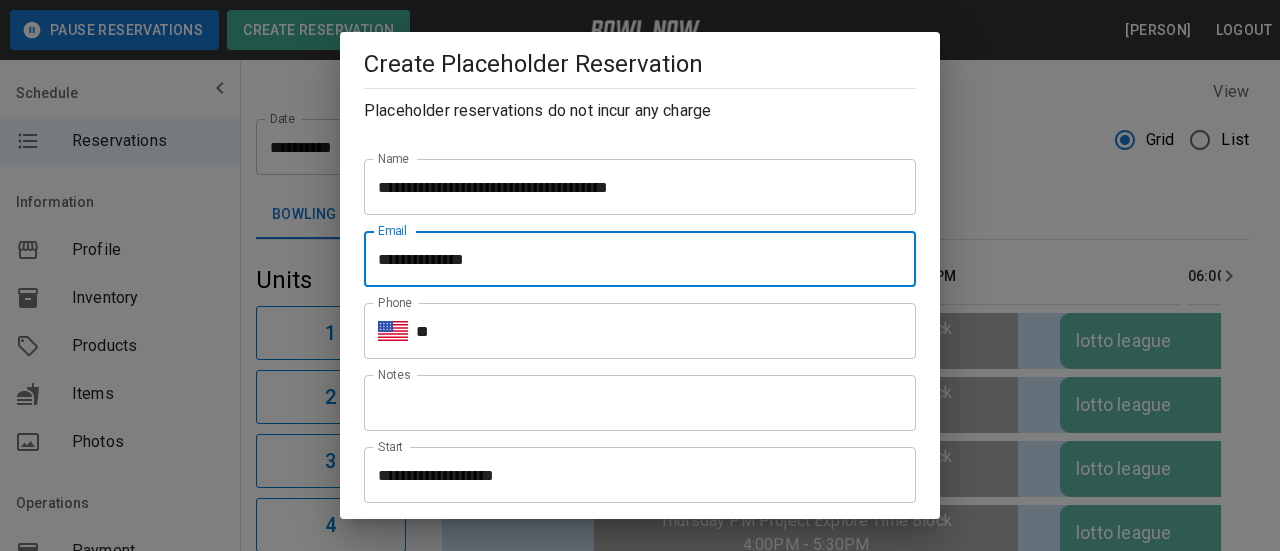click on "**" at bounding box center (666, 331) 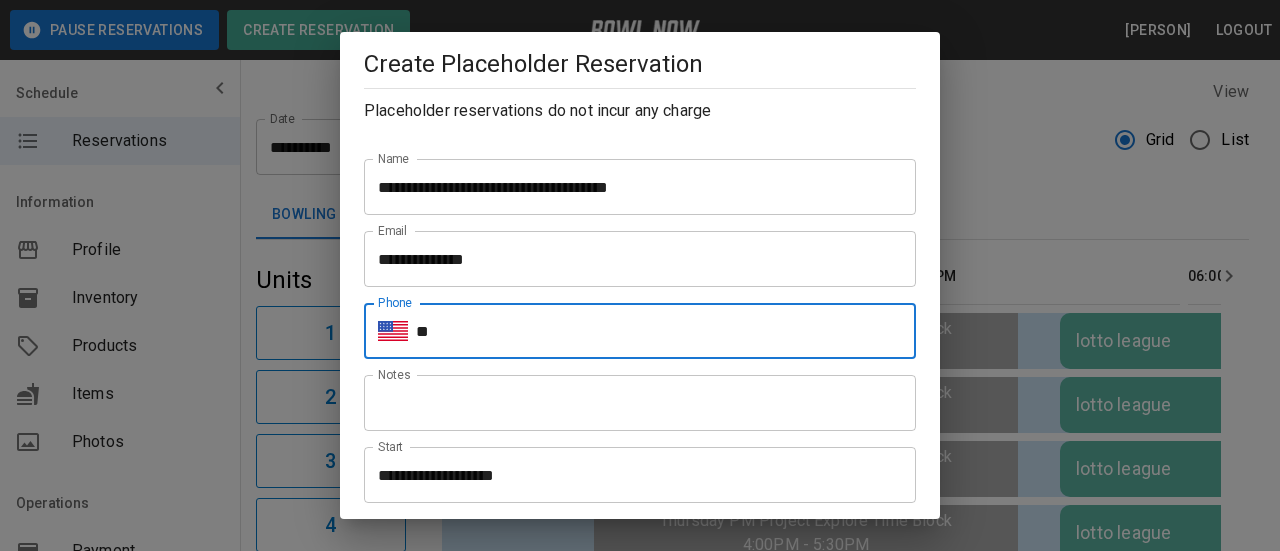 type on "**********" 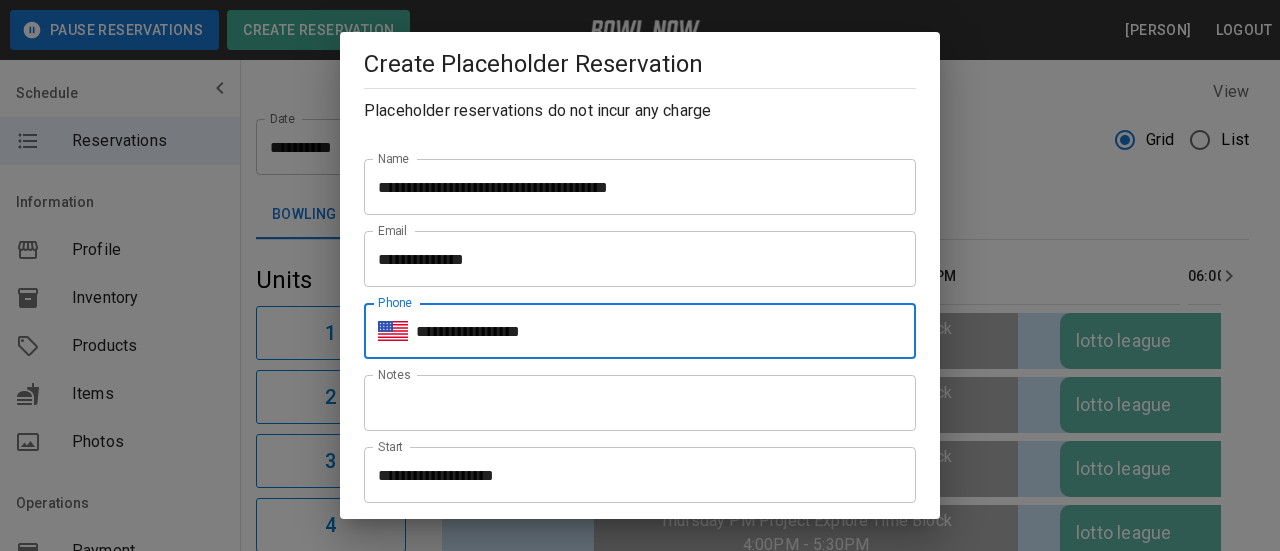 click on "**********" at bounding box center [633, 475] 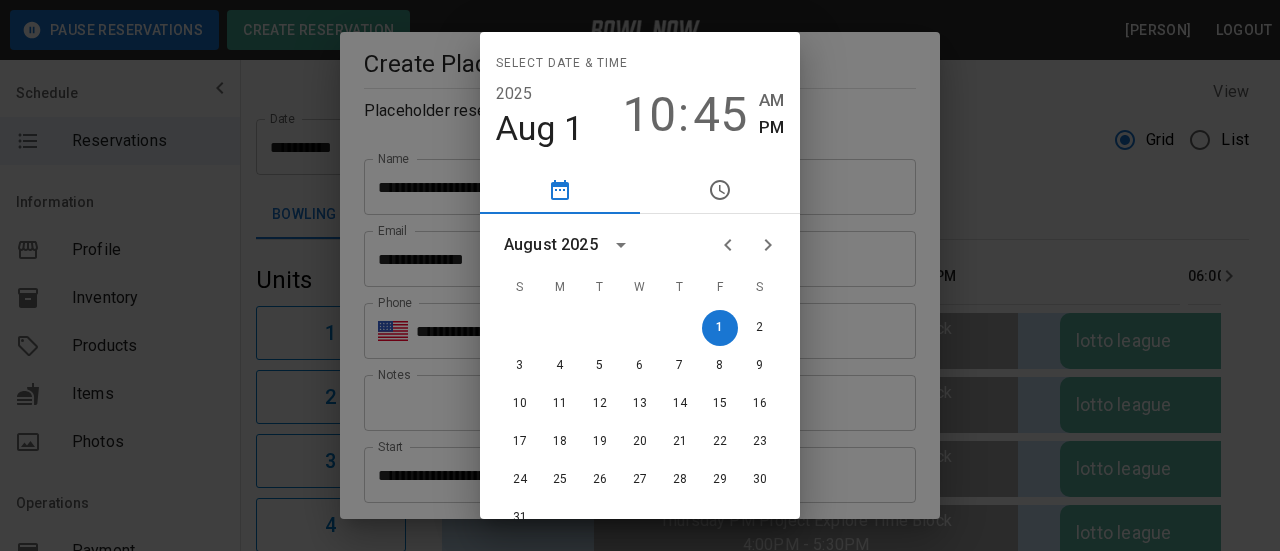 click 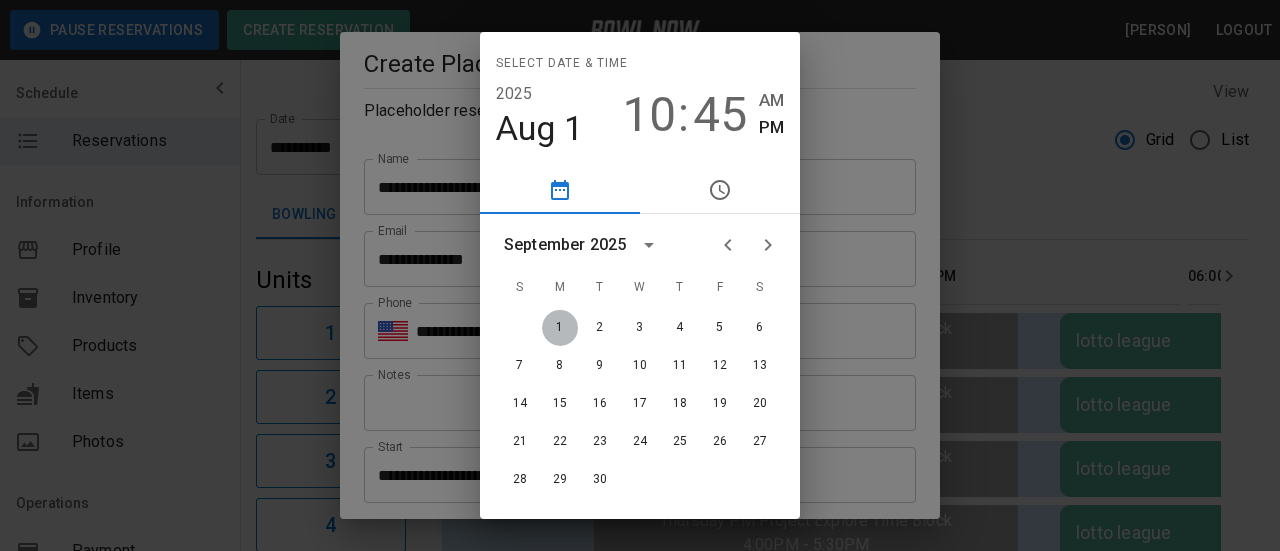 click on "1" at bounding box center (560, 328) 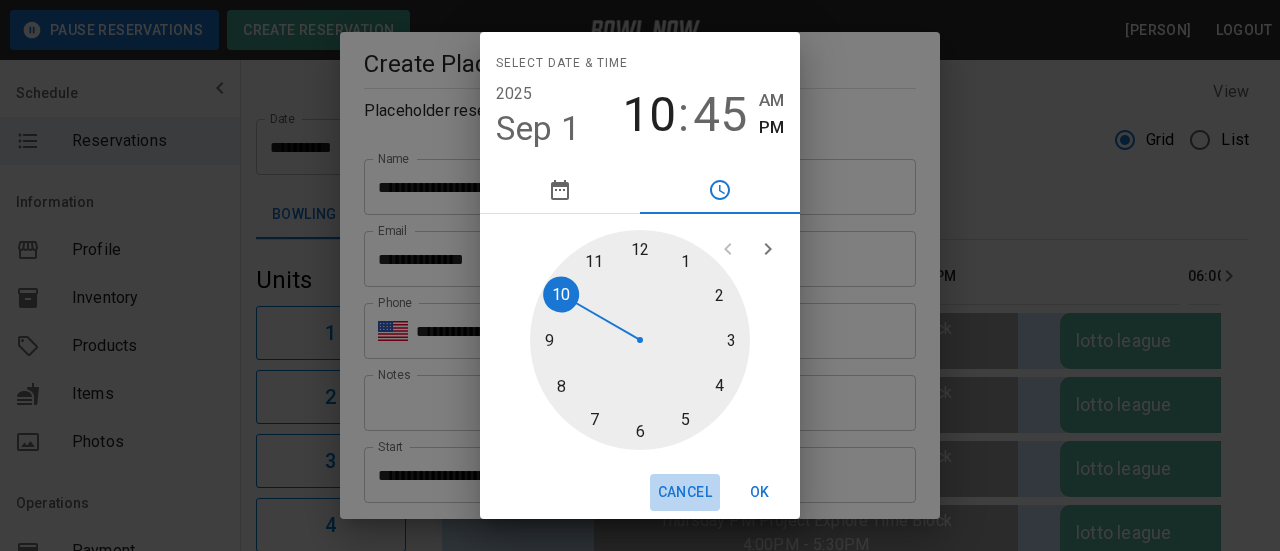 click on "Cancel" at bounding box center (685, 492) 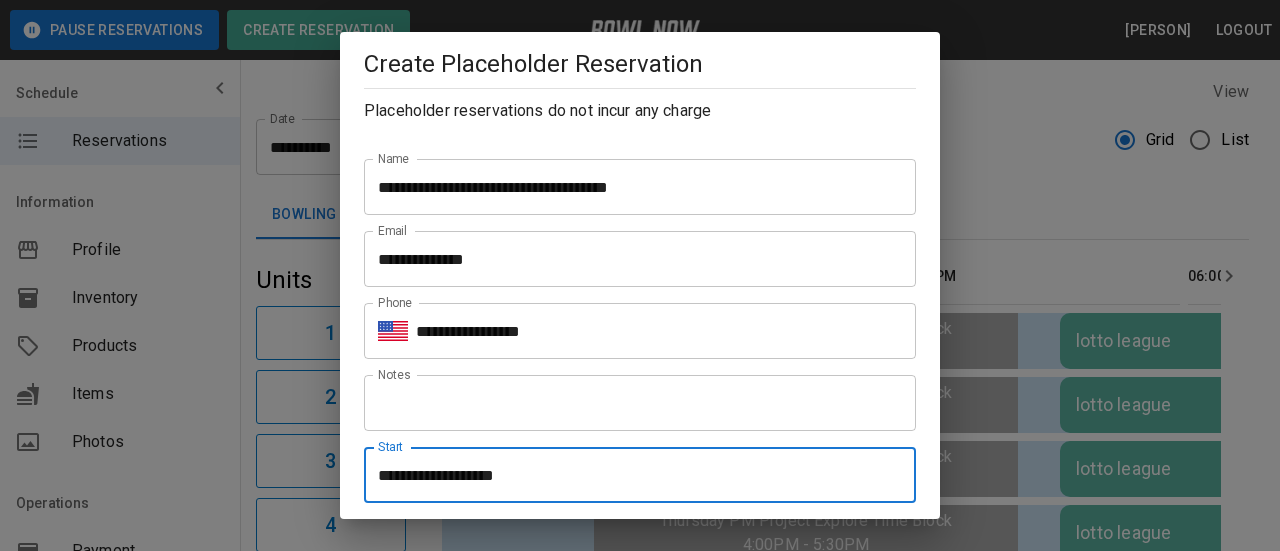 click on "**********" at bounding box center [633, 475] 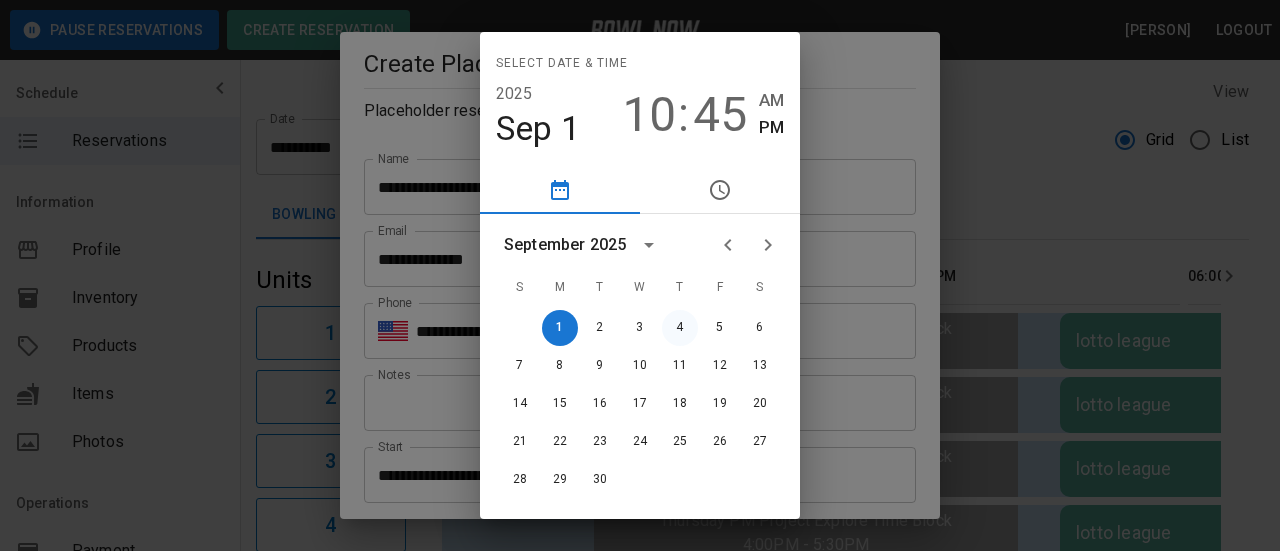 click on "4" at bounding box center [680, 328] 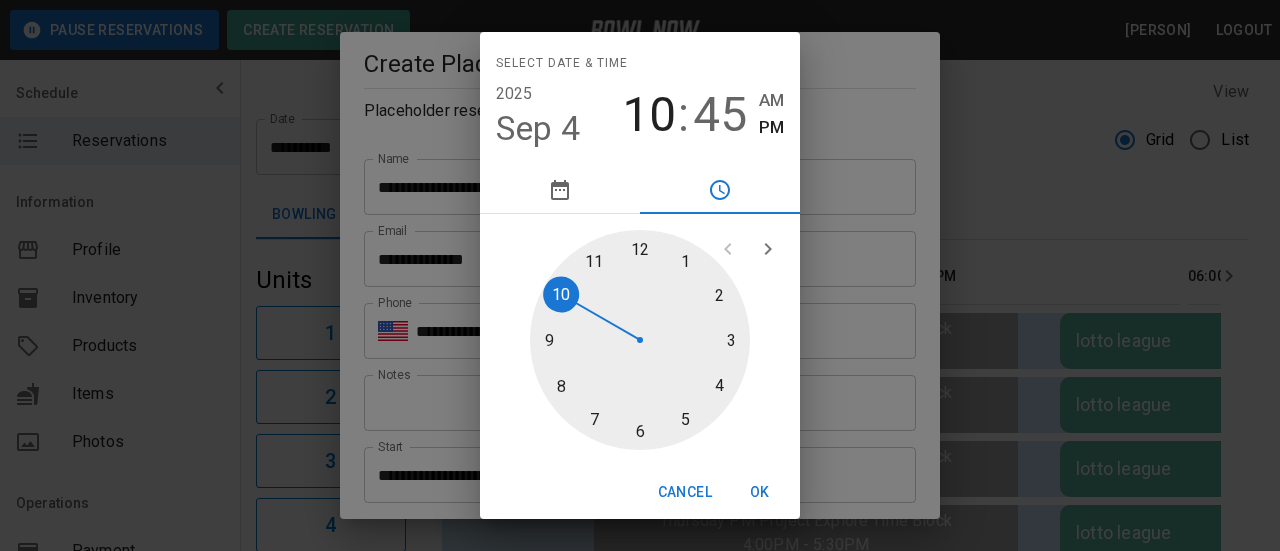 click at bounding box center (640, 340) 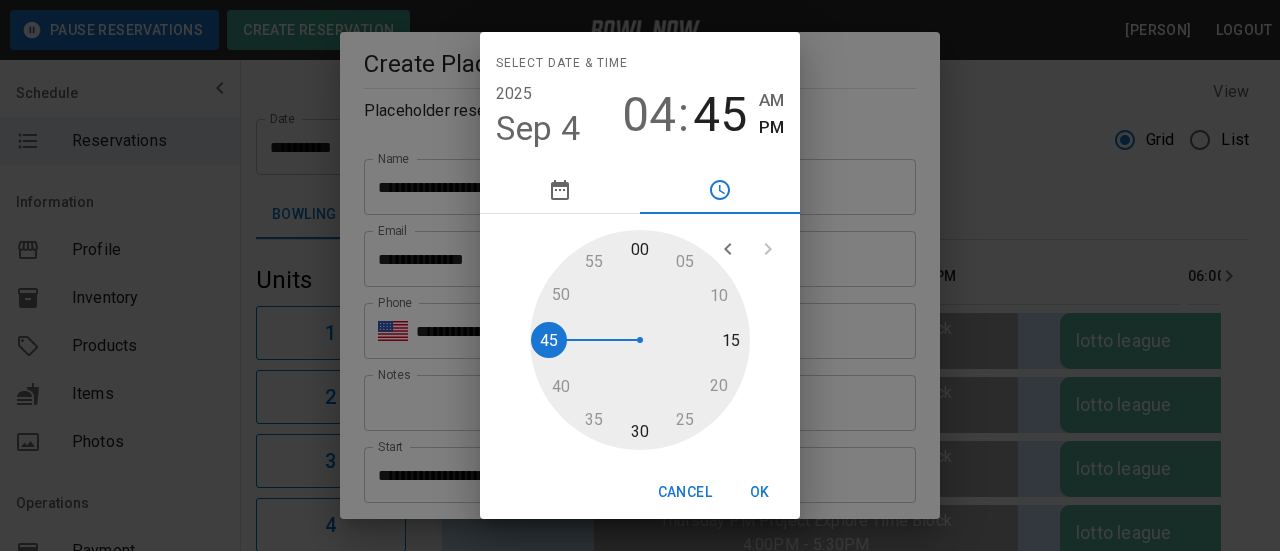 click at bounding box center (640, 340) 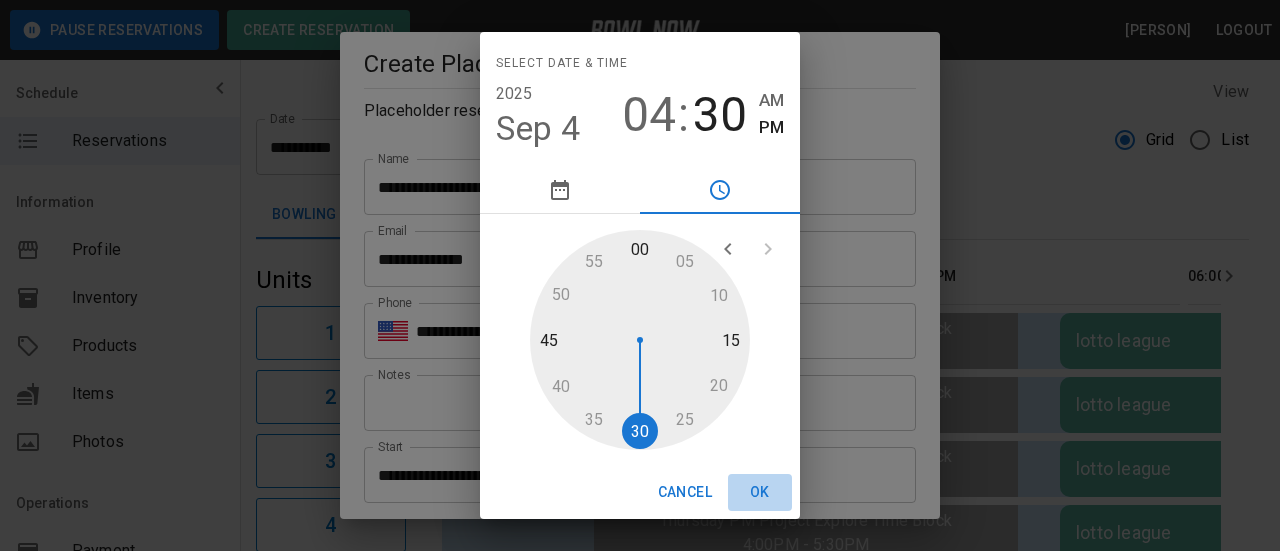 click on "OK" at bounding box center [760, 492] 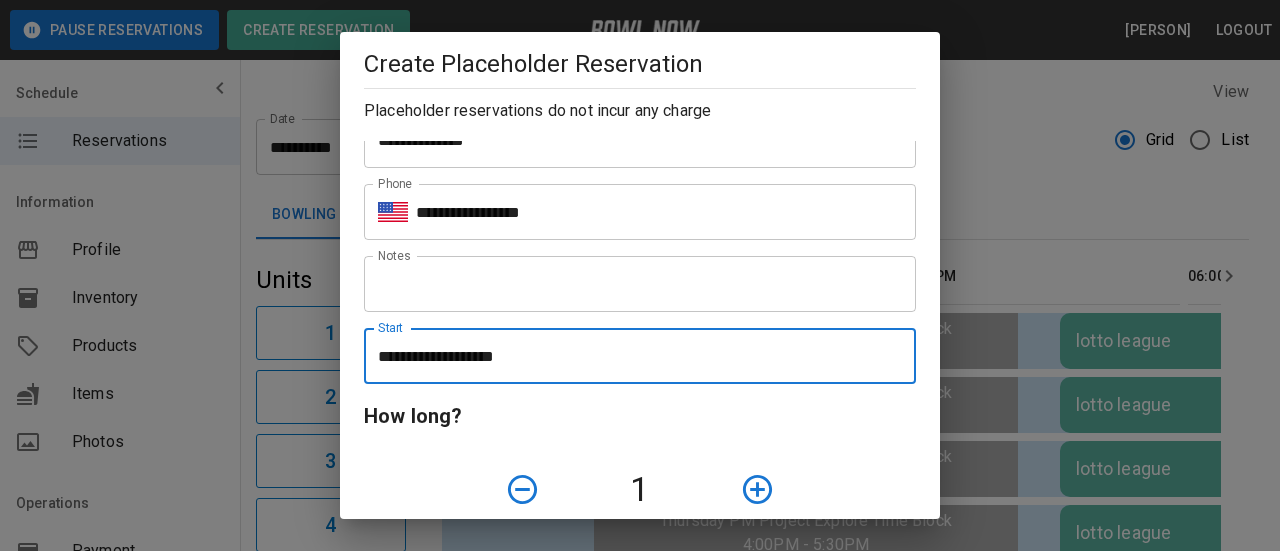 scroll, scrollTop: 300, scrollLeft: 0, axis: vertical 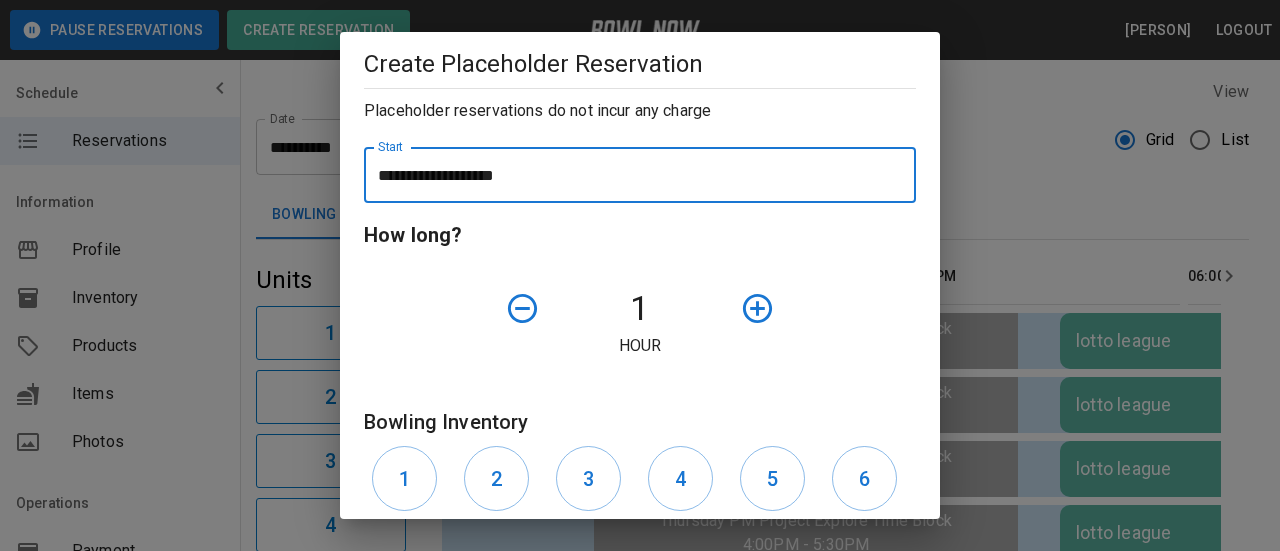 click 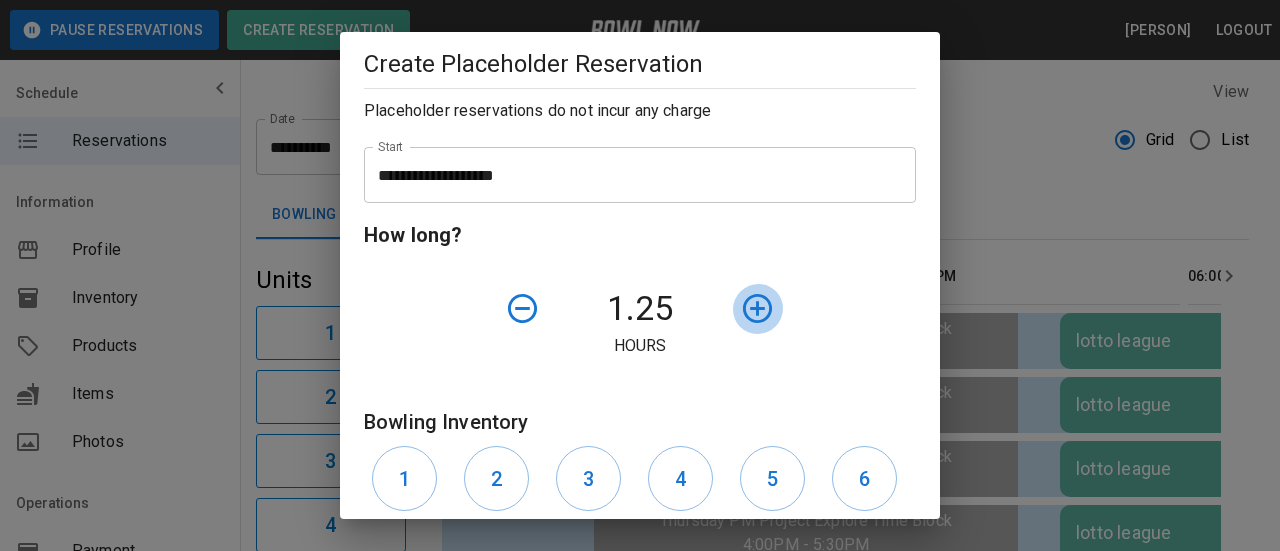 click 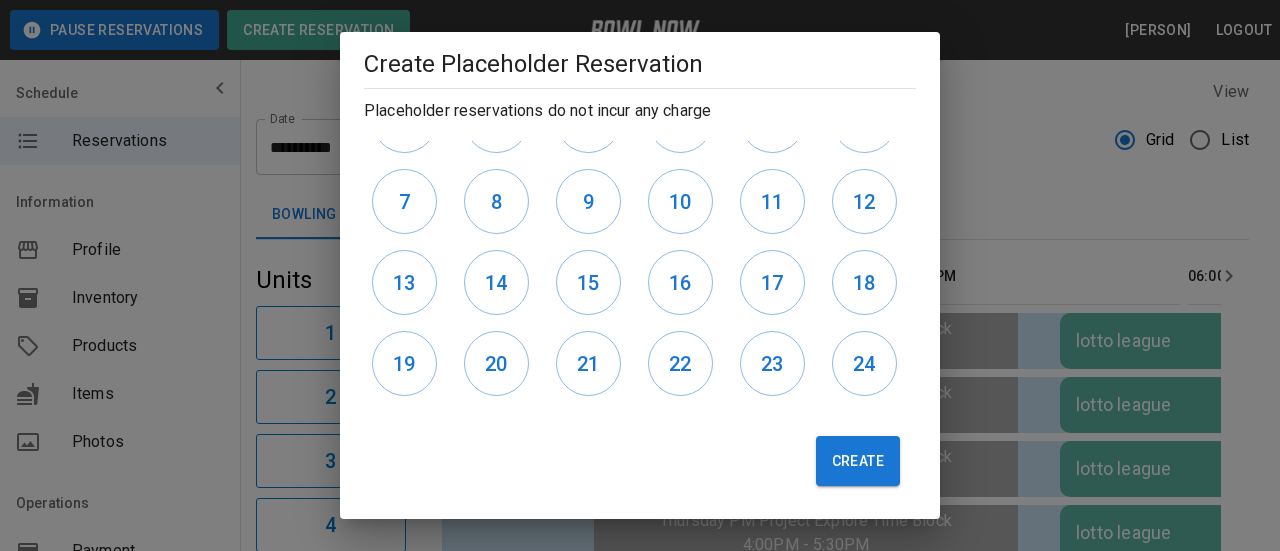 scroll, scrollTop: 661, scrollLeft: 0, axis: vertical 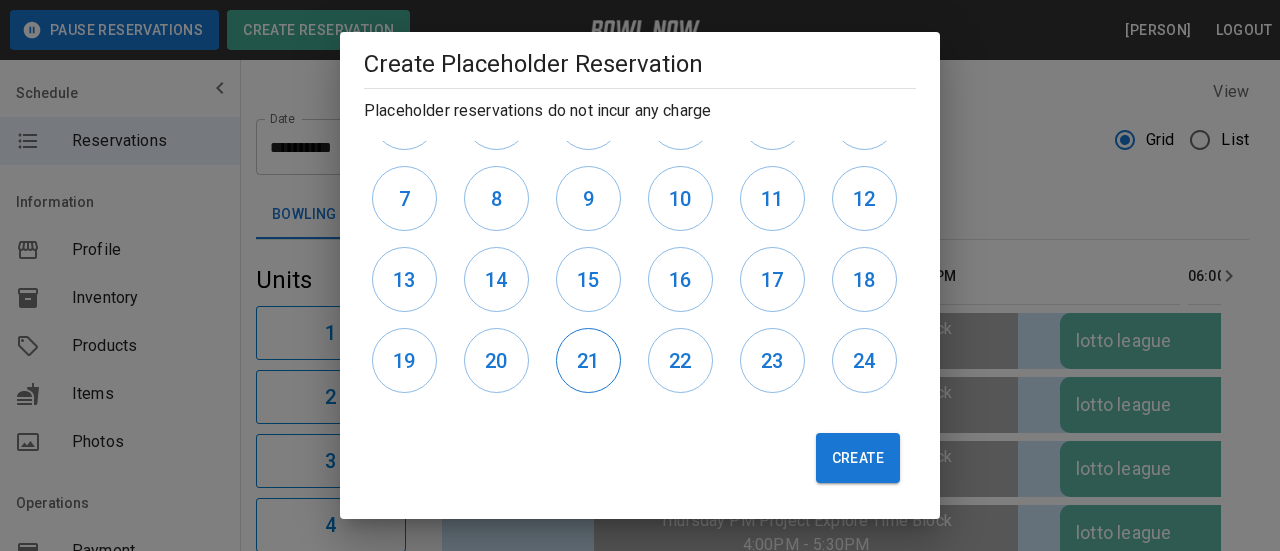 click on "21" at bounding box center (588, 360) 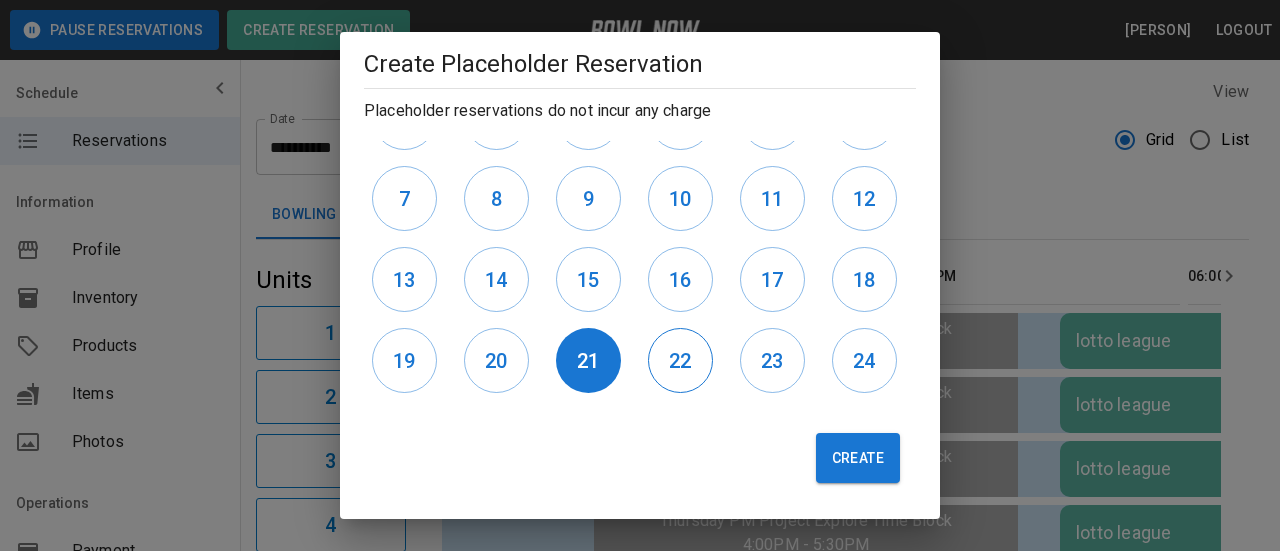 click on "22" at bounding box center (680, 360) 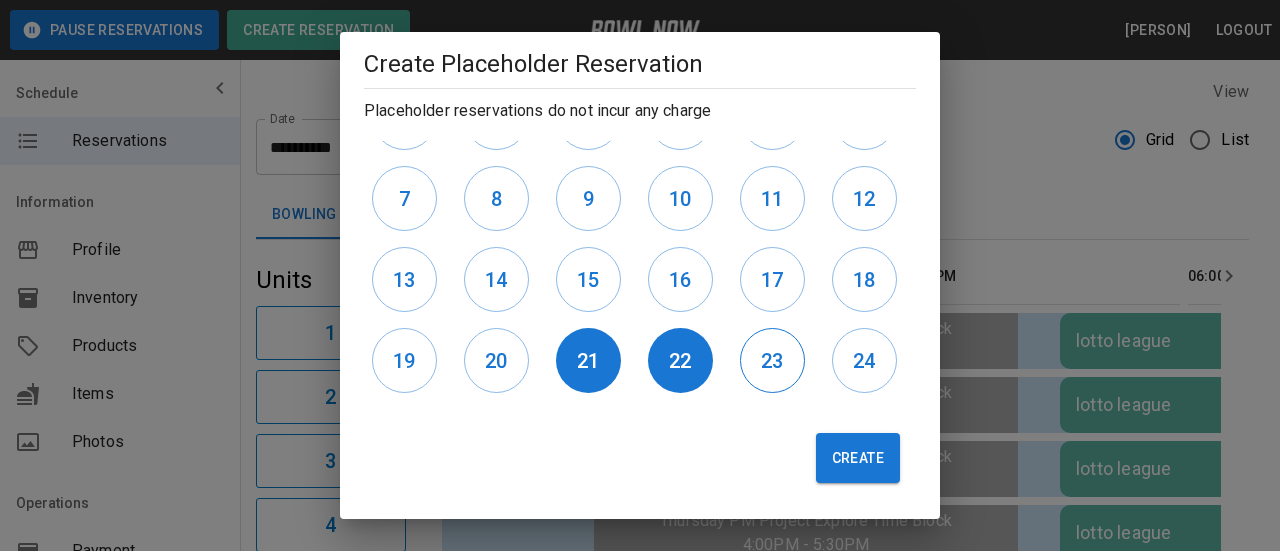 click on "23" at bounding box center (772, 361) 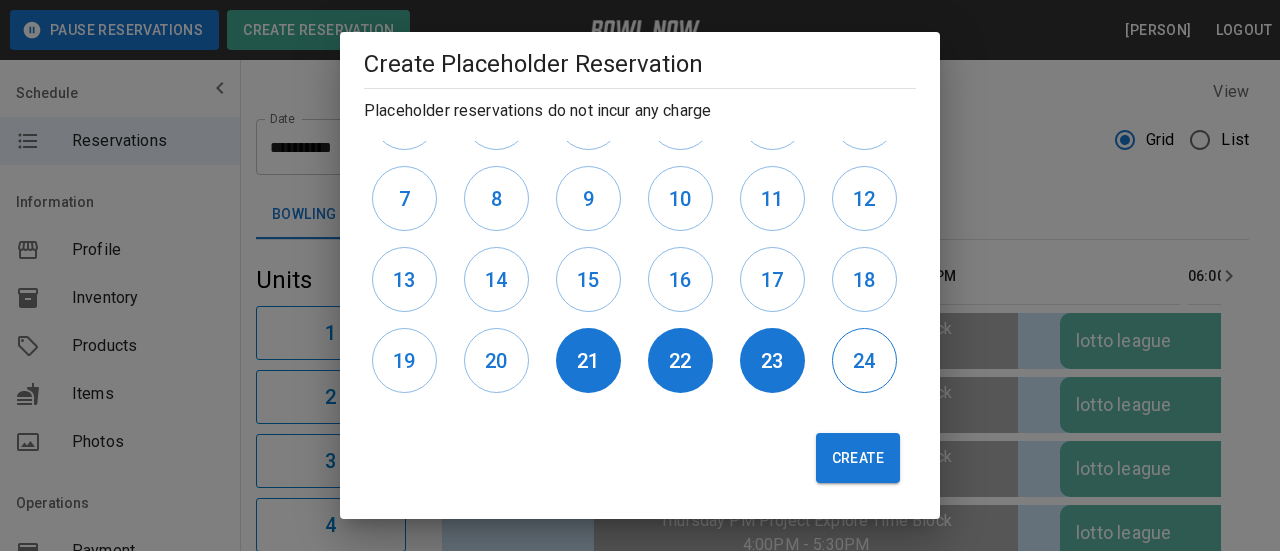 drag, startPoint x: 846, startPoint y: 367, endPoint x: 840, endPoint y: 387, distance: 20.880613 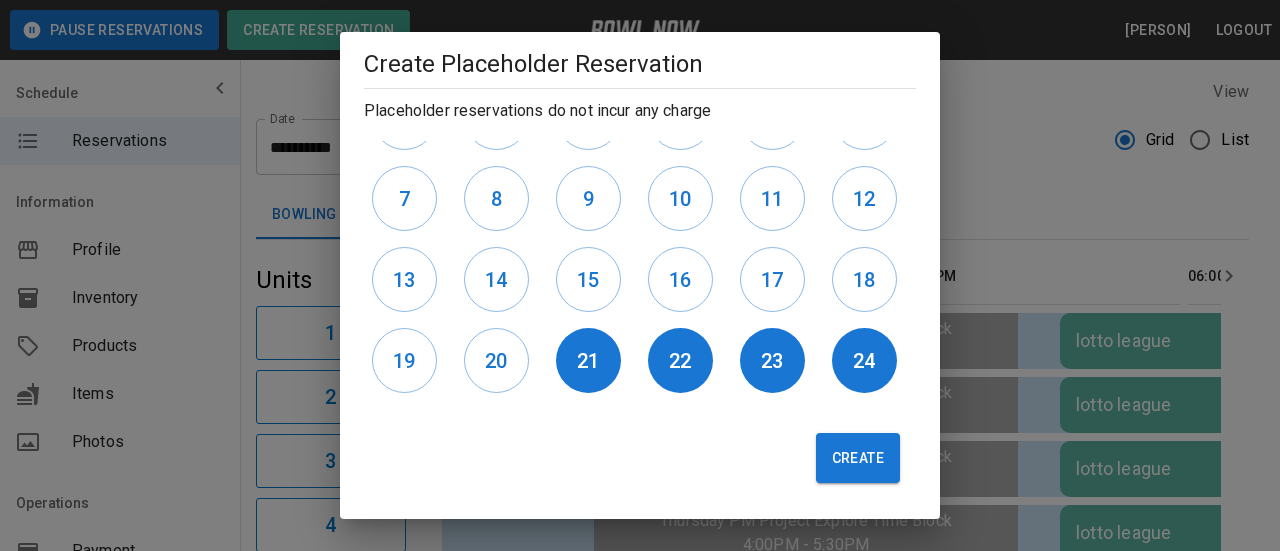 click on "Create" at bounding box center [858, 458] 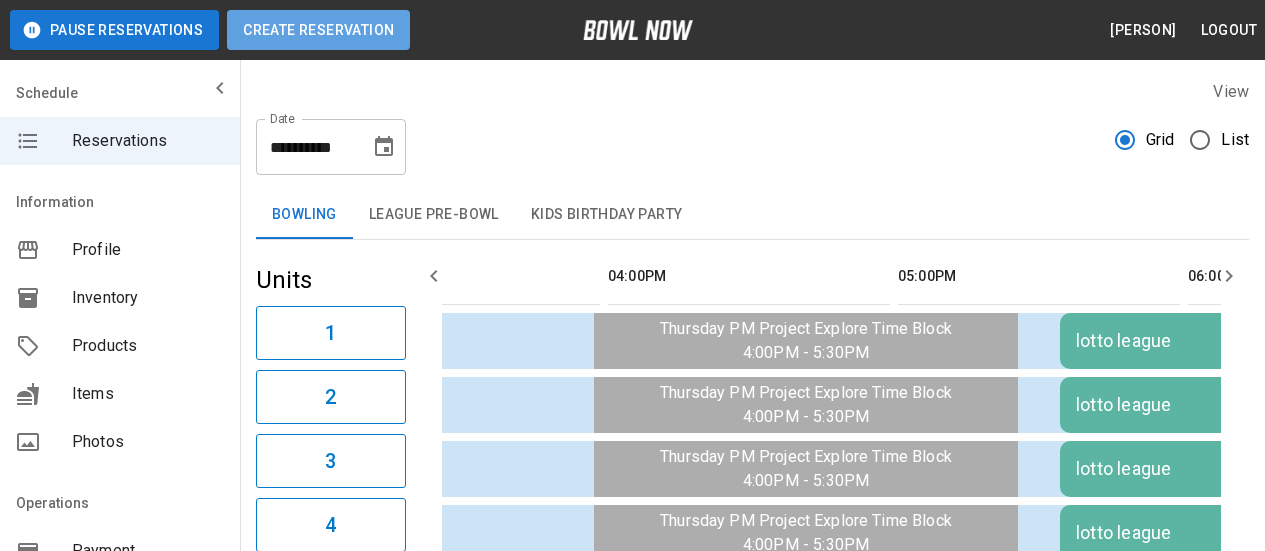 click on "Create Reservation" at bounding box center (318, 30) 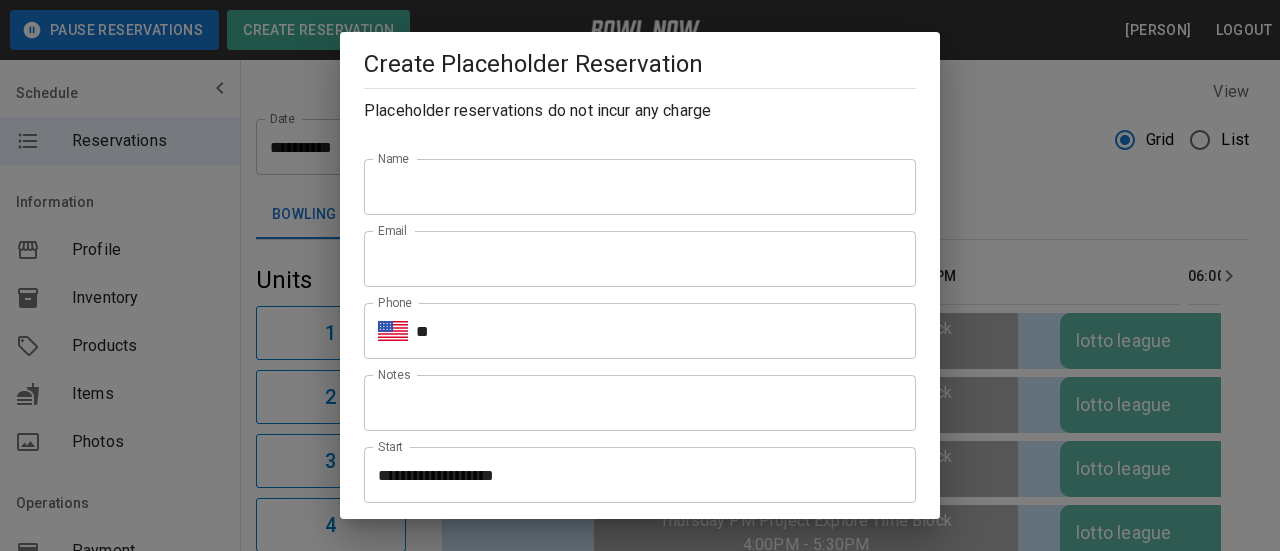 click on "Name [PERSON]" at bounding box center [632, 170] 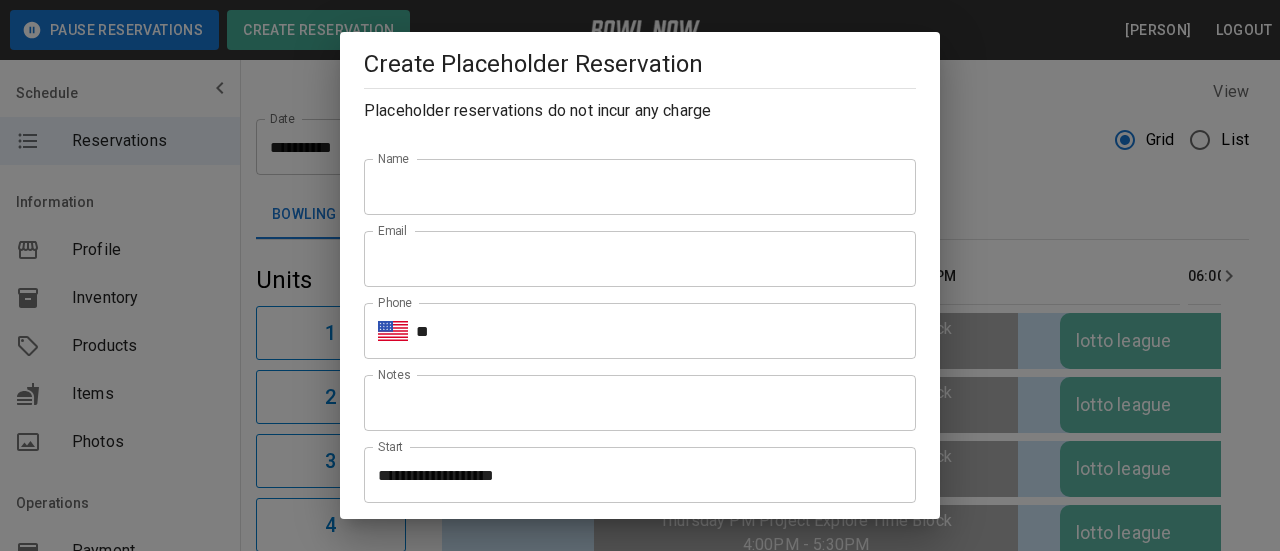 click on "Name" at bounding box center (640, 187) 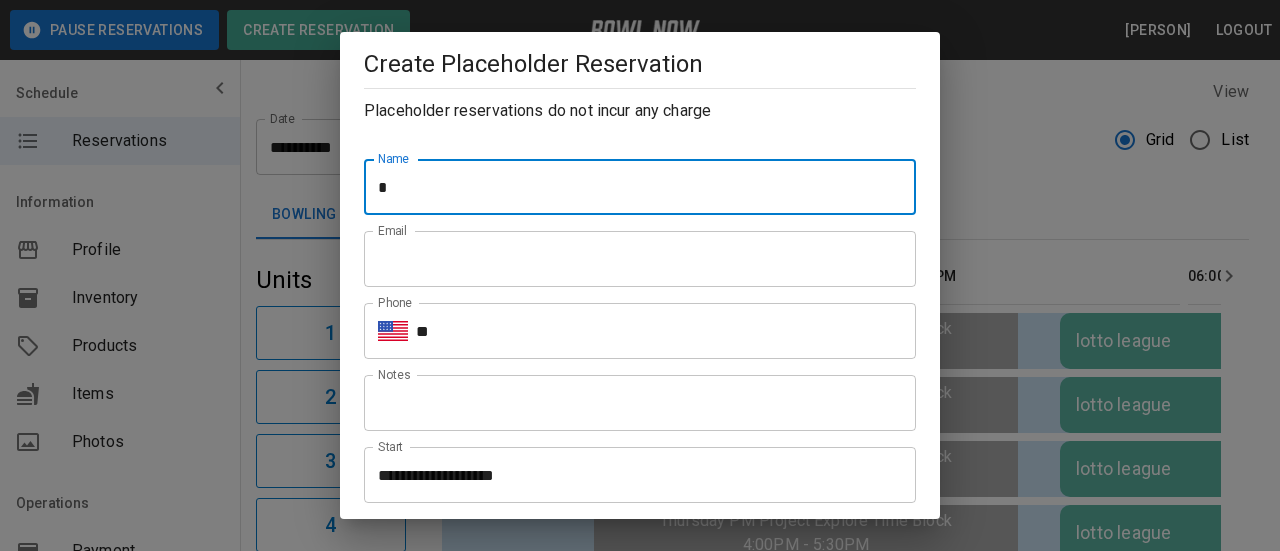 type on "**********" 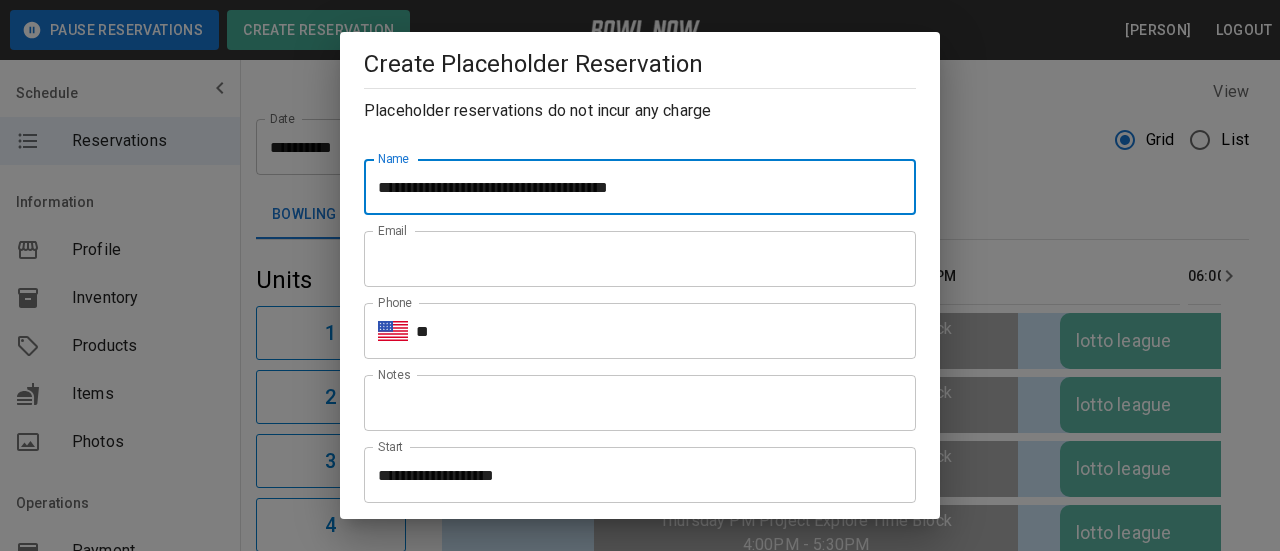 click on "Email" at bounding box center [640, 259] 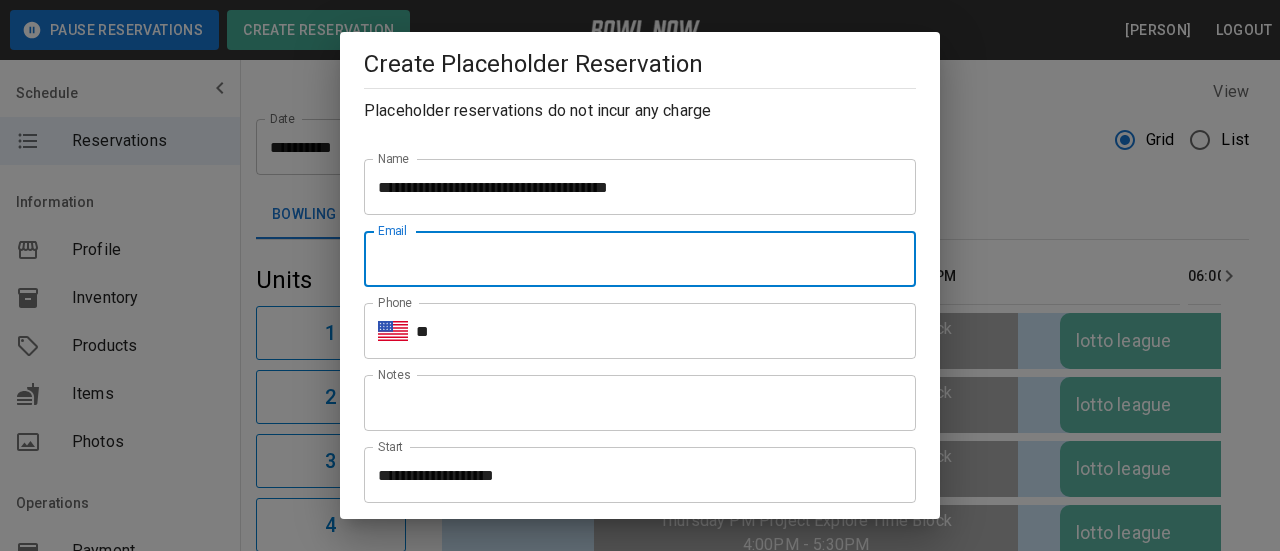 type on "**********" 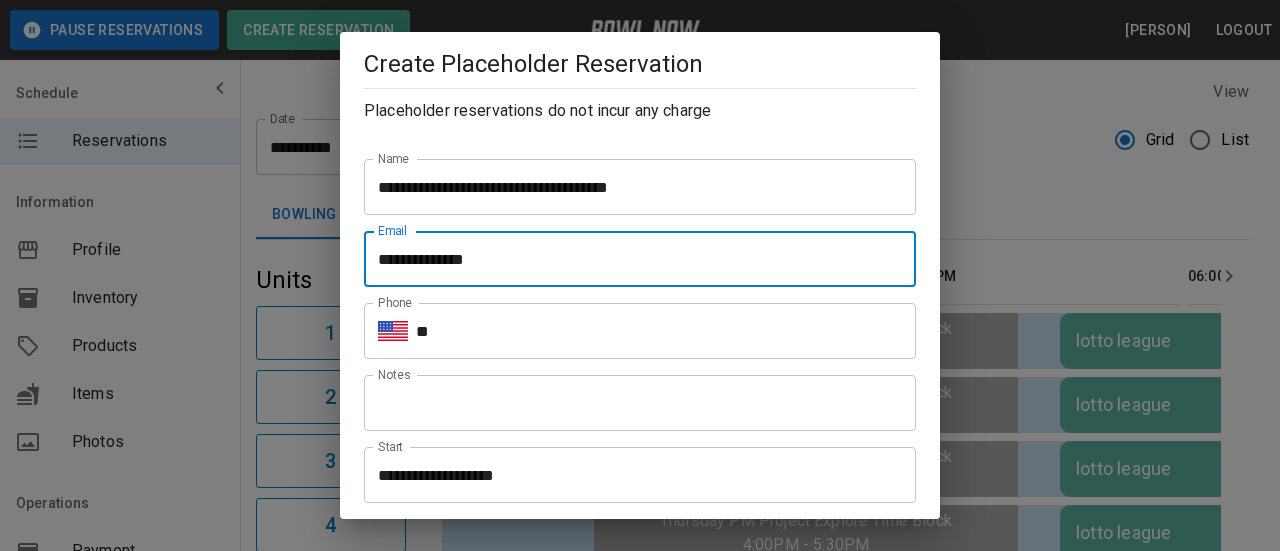 click on "**" at bounding box center [666, 331] 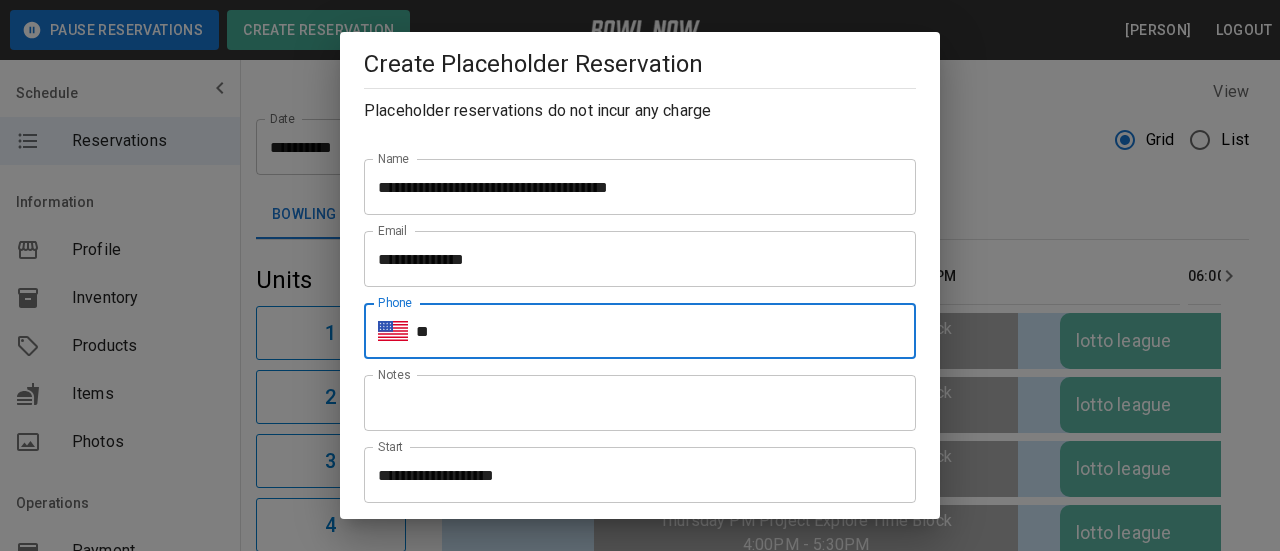 type on "**********" 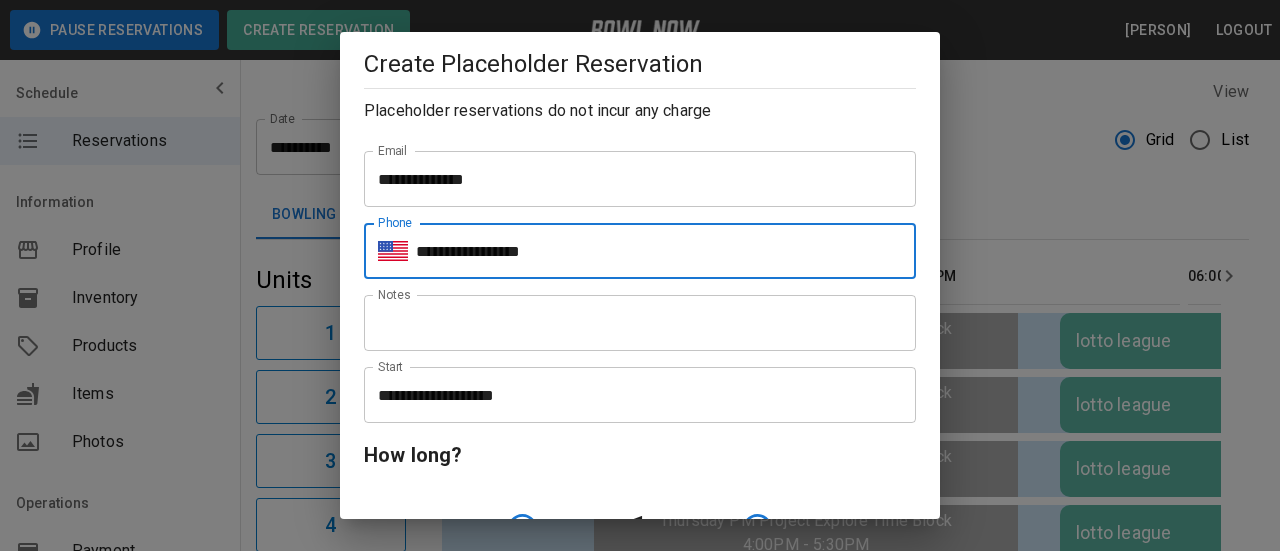 scroll, scrollTop: 200, scrollLeft: 0, axis: vertical 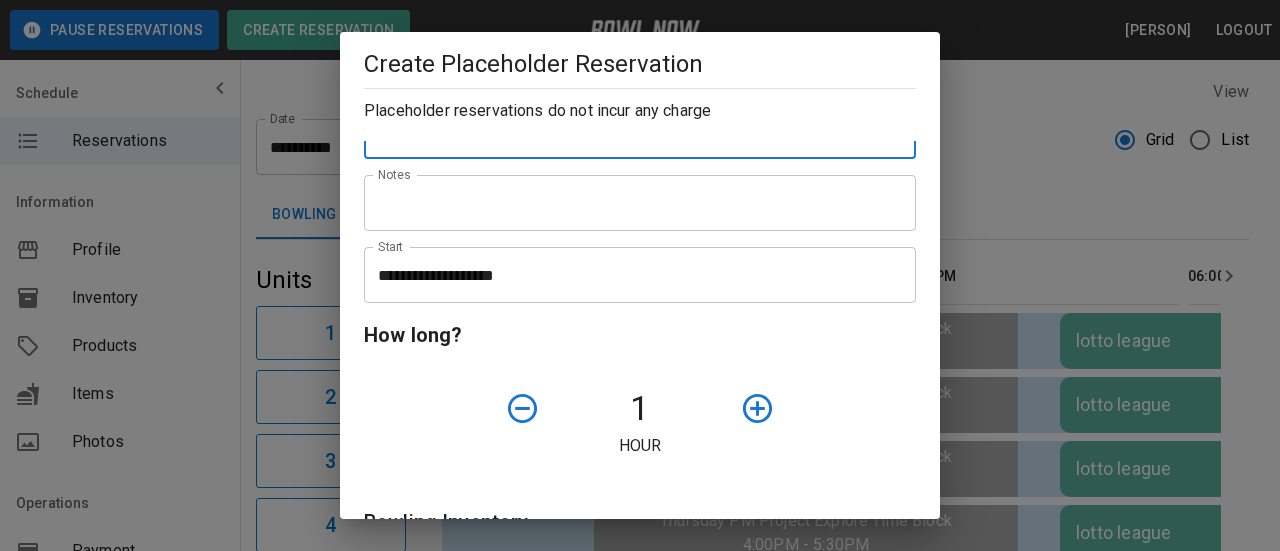 click on "**********" at bounding box center (633, 275) 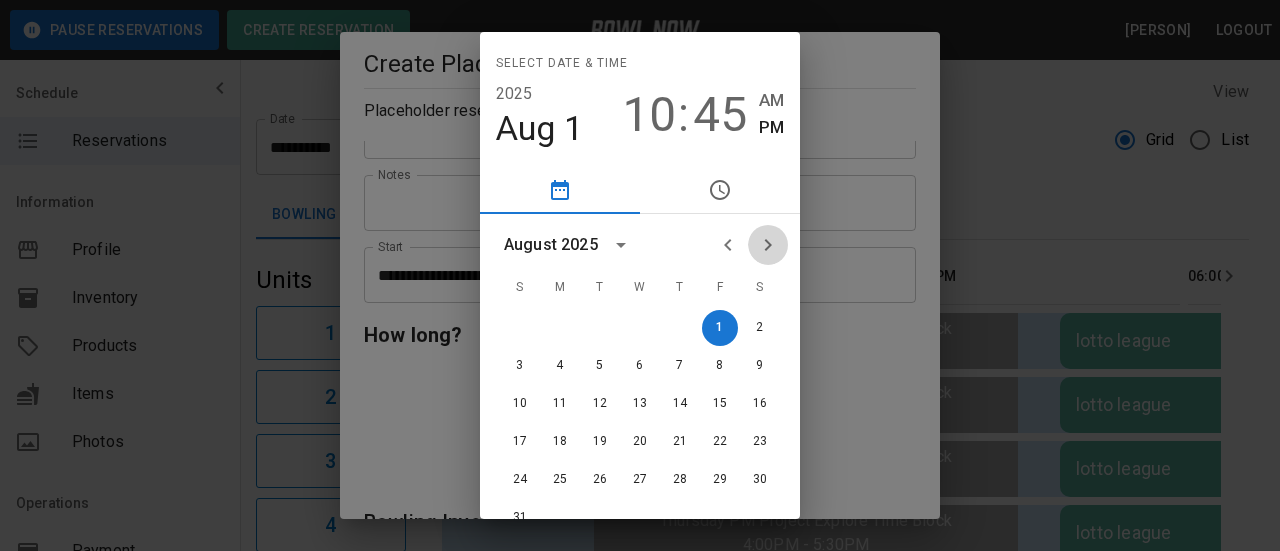 click 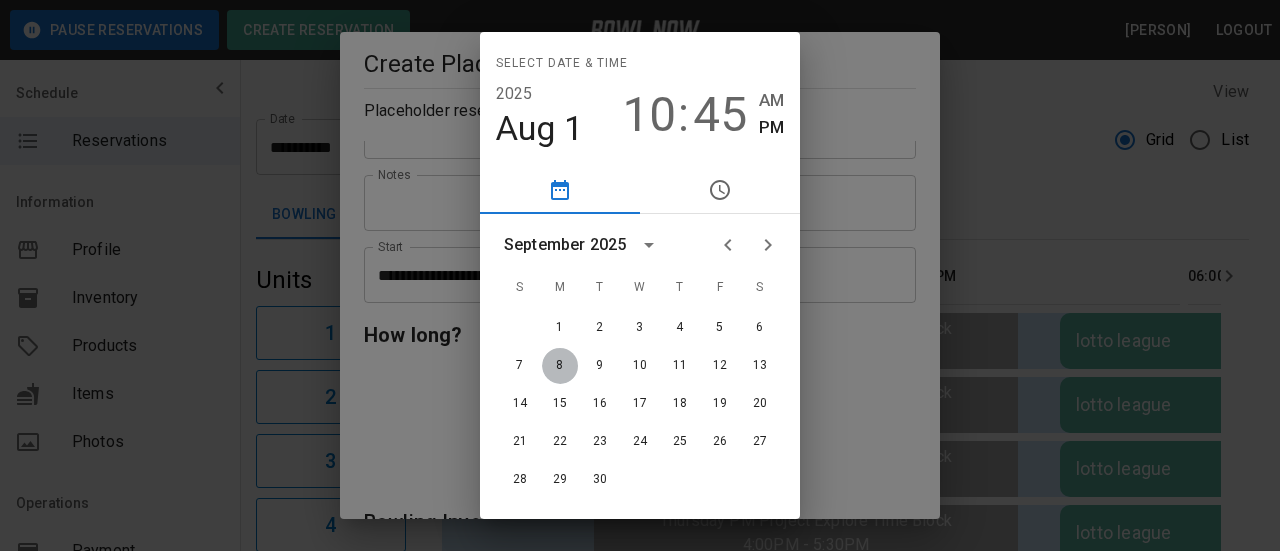 click on "8" at bounding box center [560, 366] 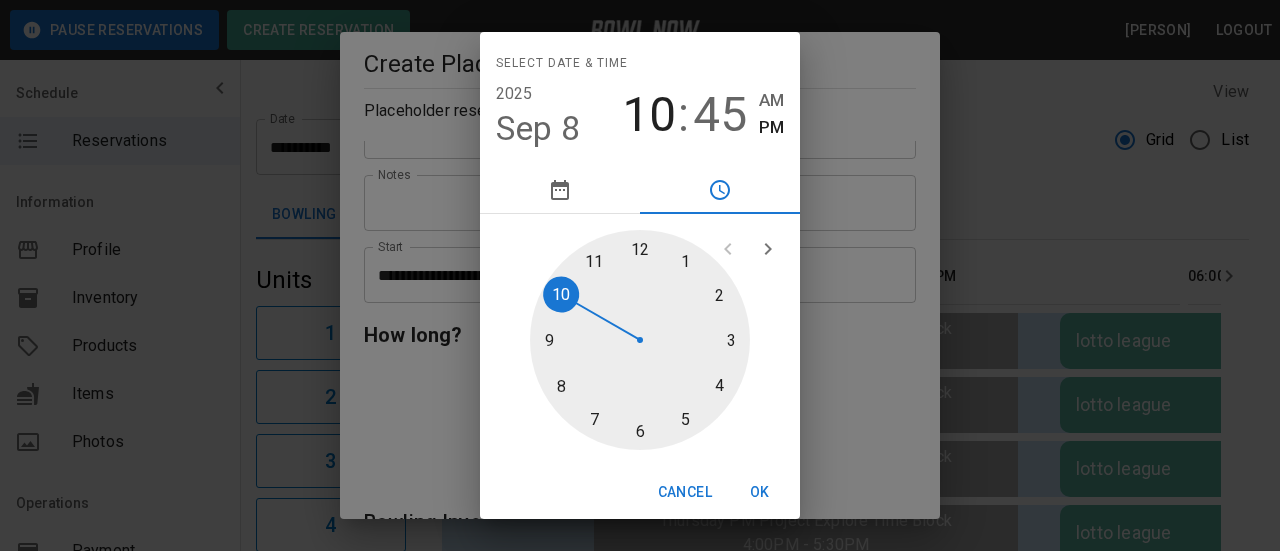 click at bounding box center [640, 340] 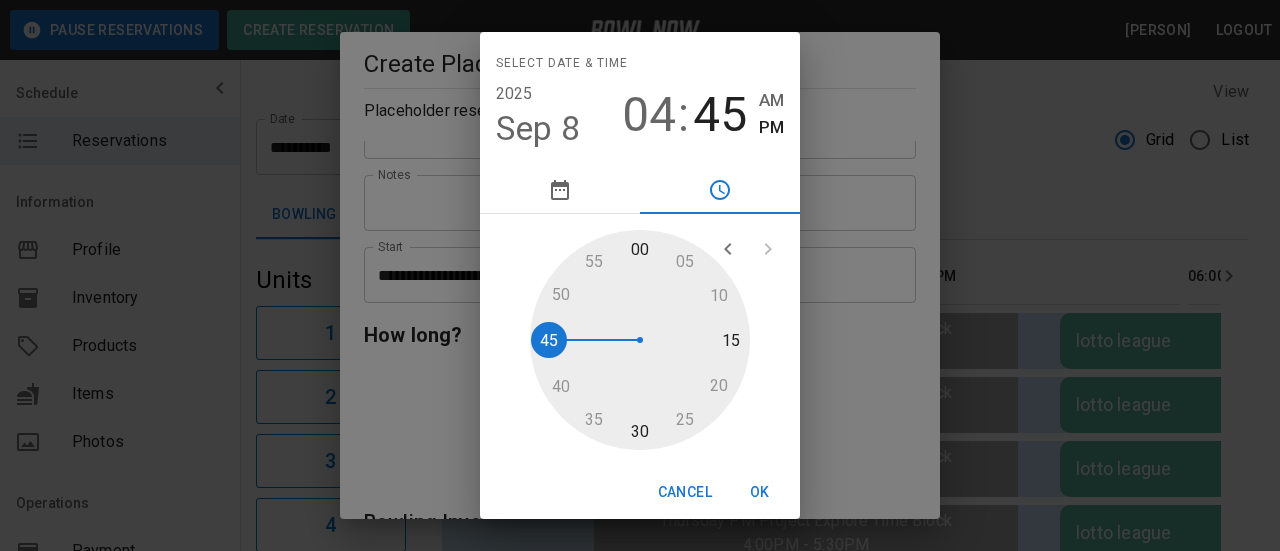 click at bounding box center [640, 340] 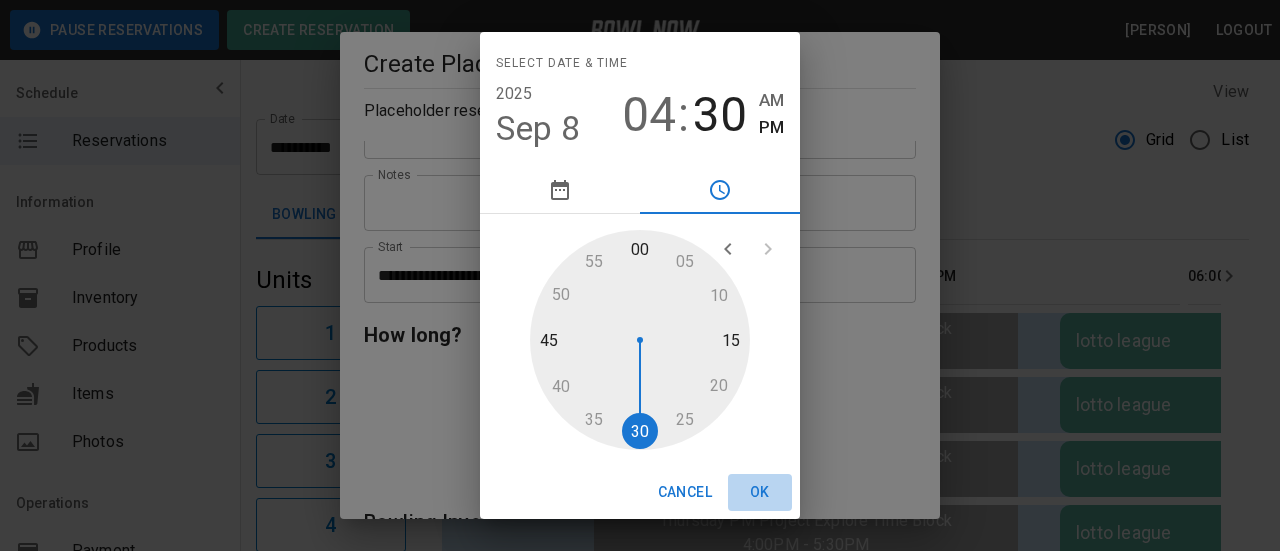 click on "OK" at bounding box center [760, 492] 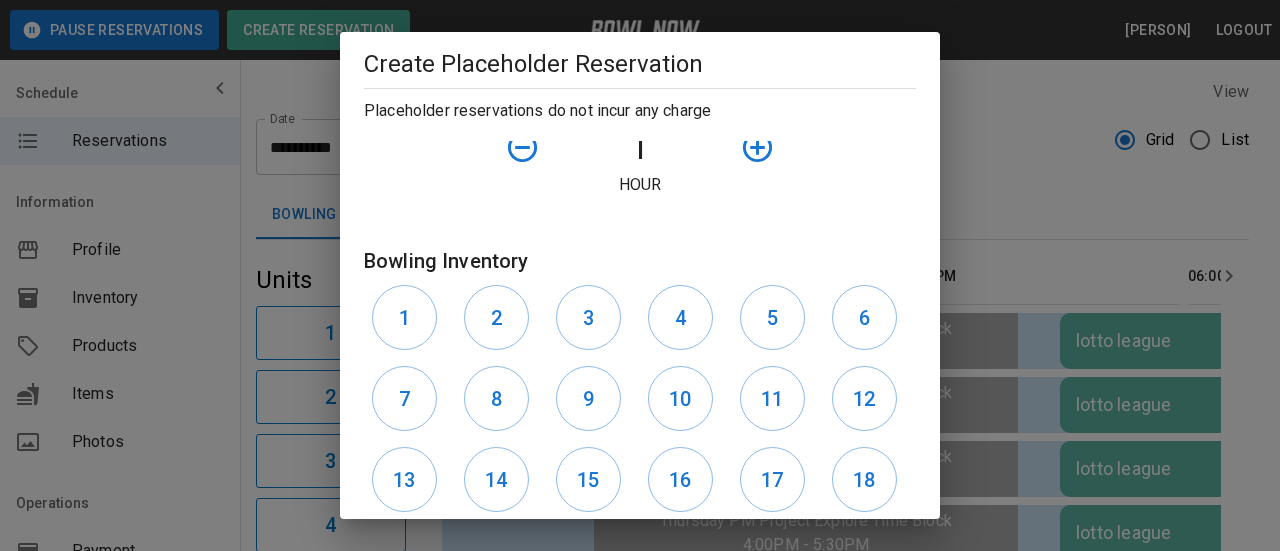 scroll, scrollTop: 400, scrollLeft: 0, axis: vertical 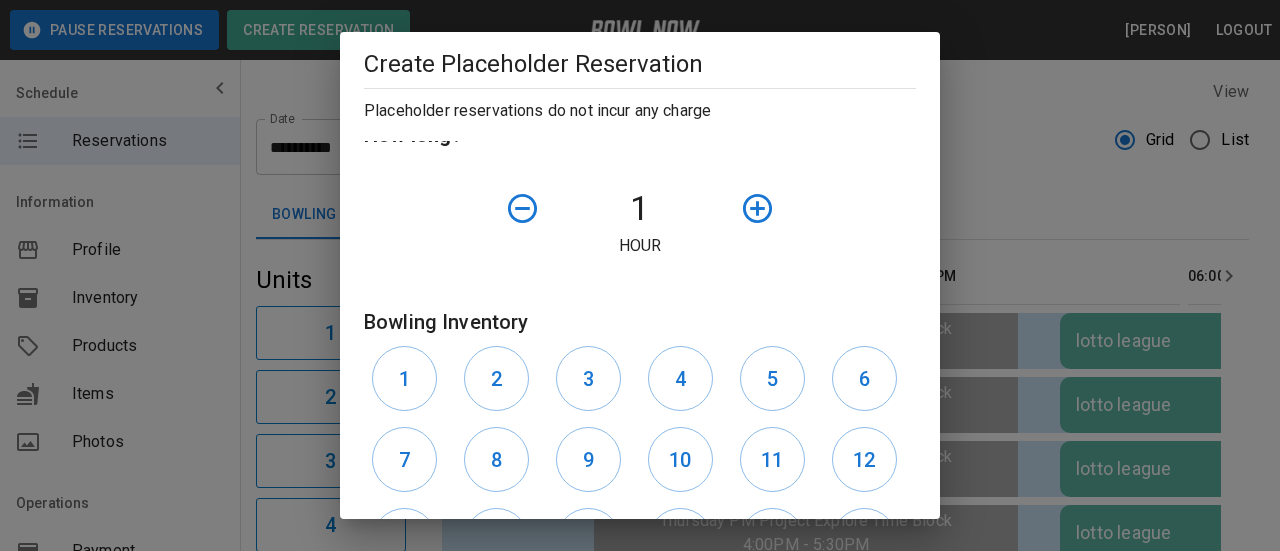 click 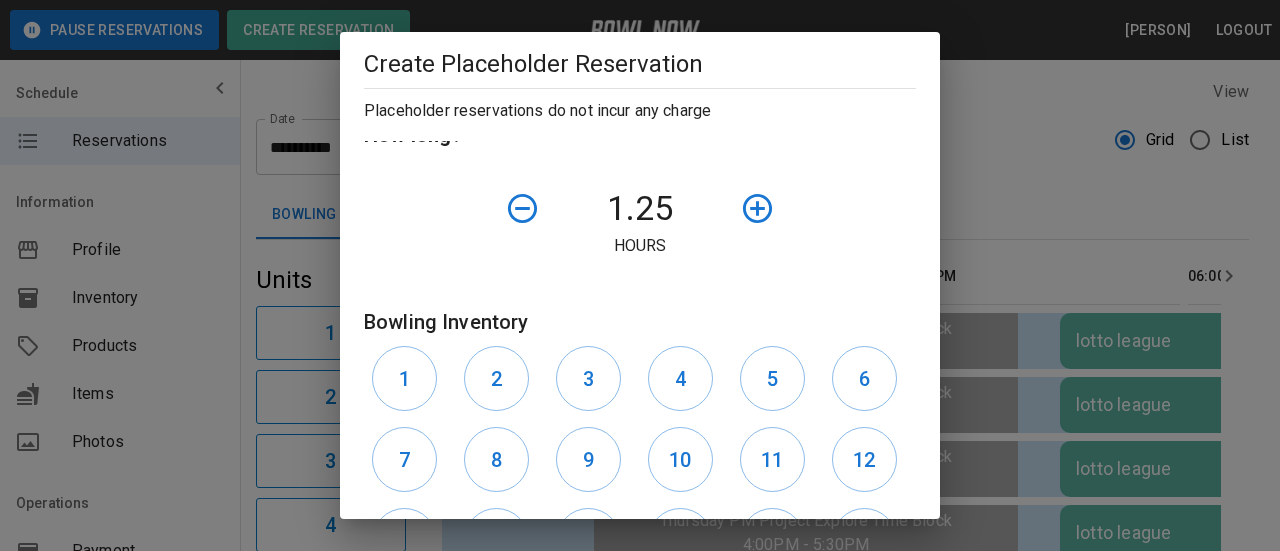 click 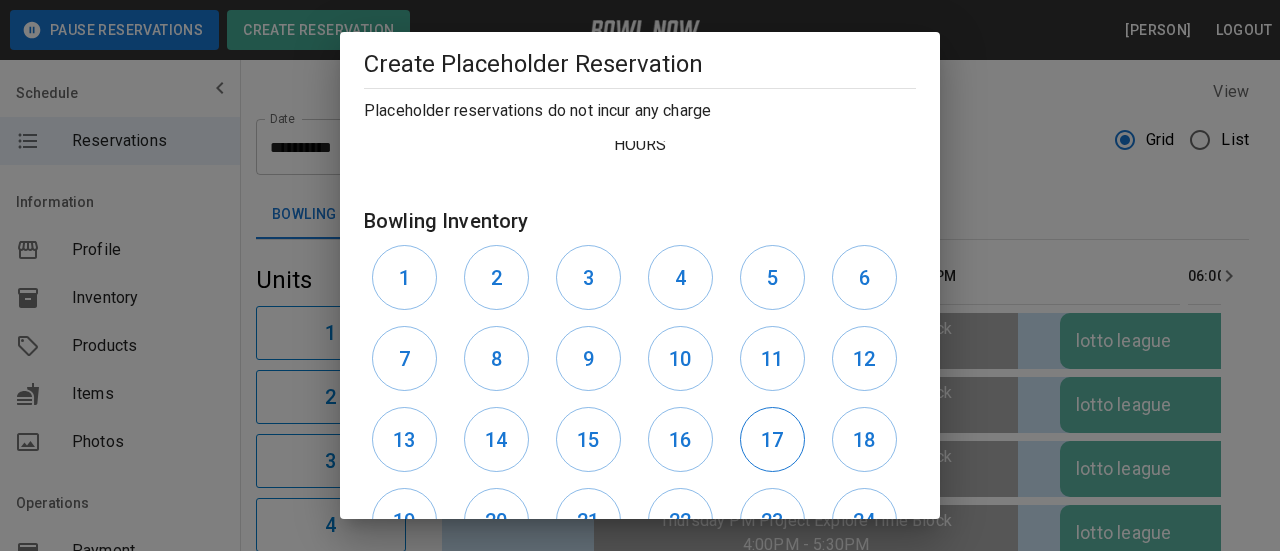 scroll, scrollTop: 661, scrollLeft: 0, axis: vertical 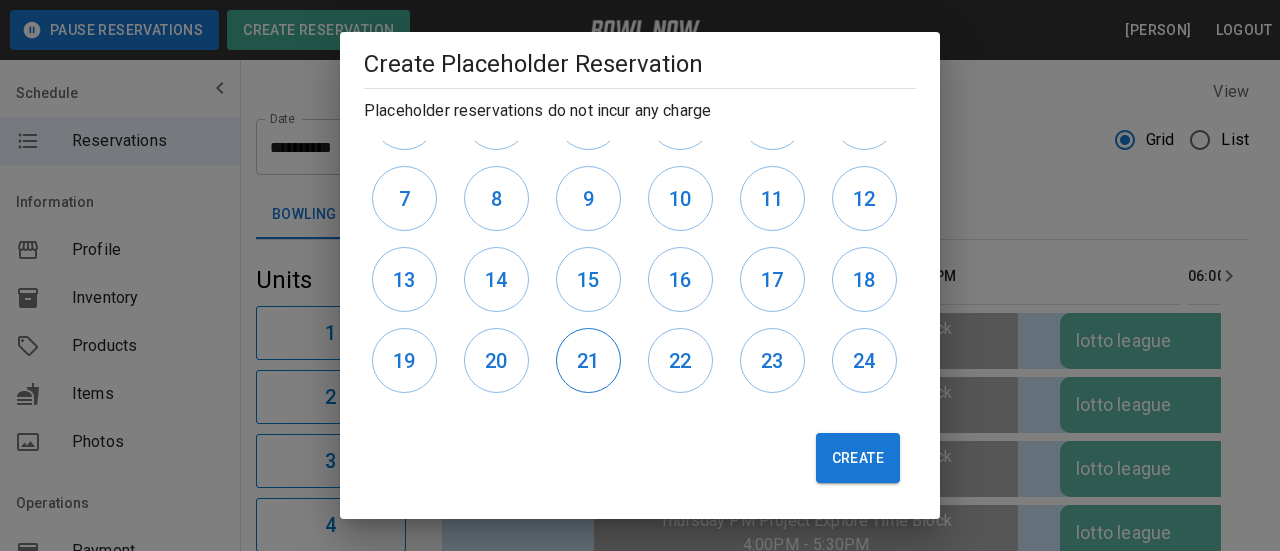 click on "21" at bounding box center (588, 360) 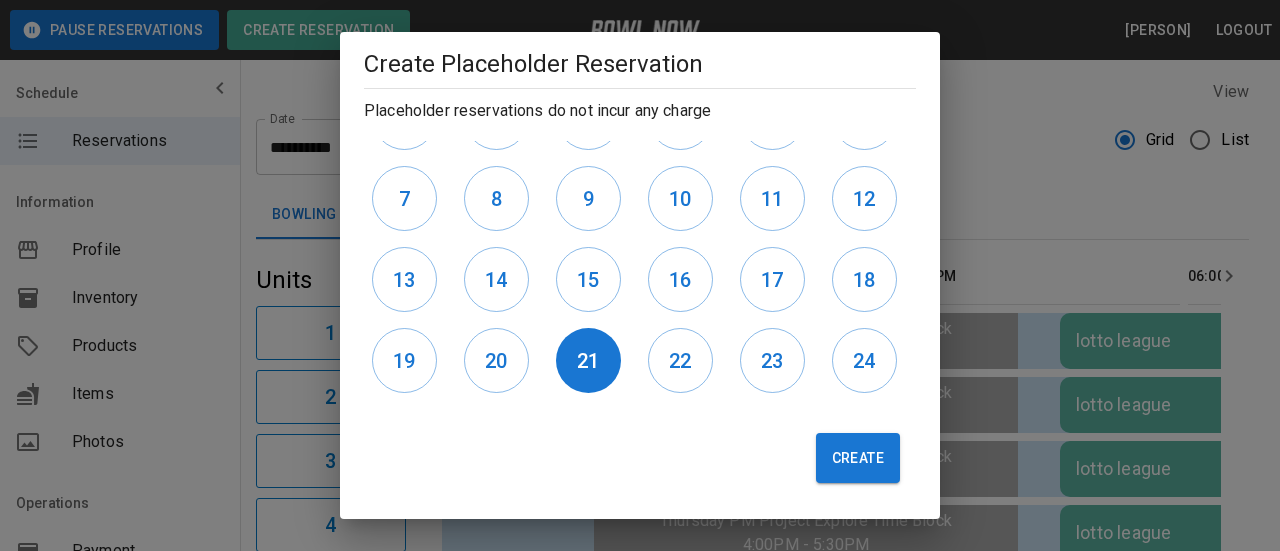 click on "22" at bounding box center [686, 360] 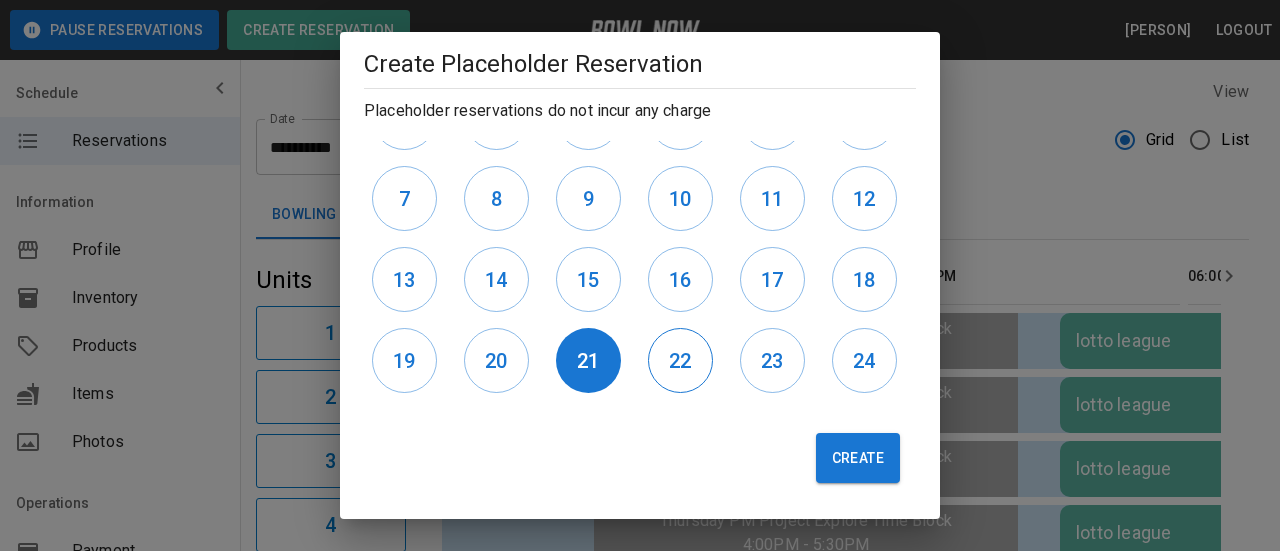 click on "22" at bounding box center [680, 360] 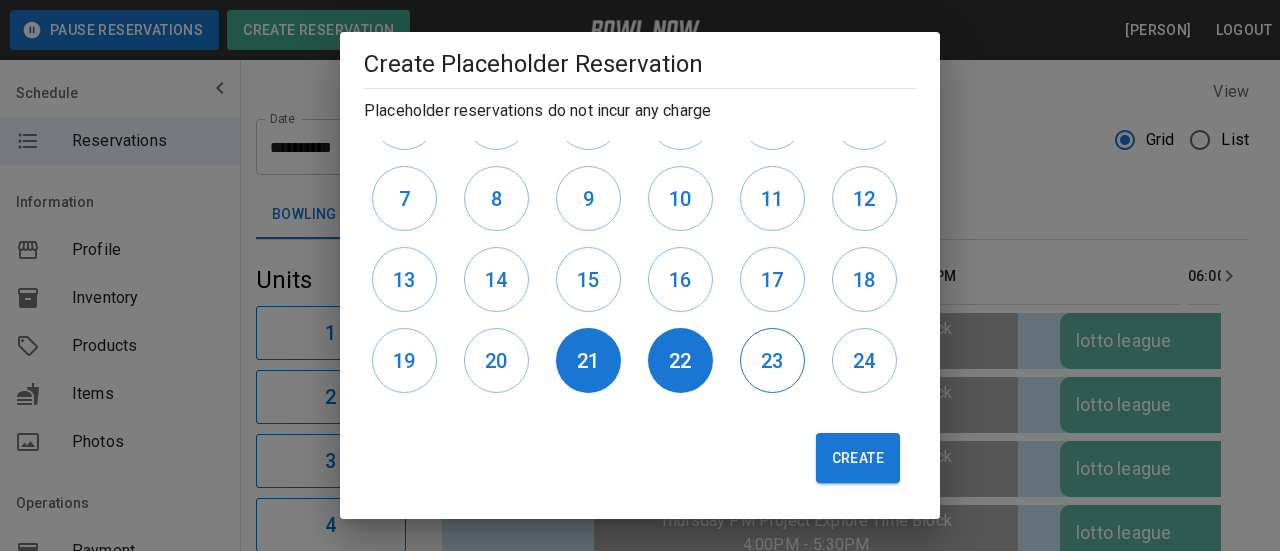 click on "23" at bounding box center (772, 360) 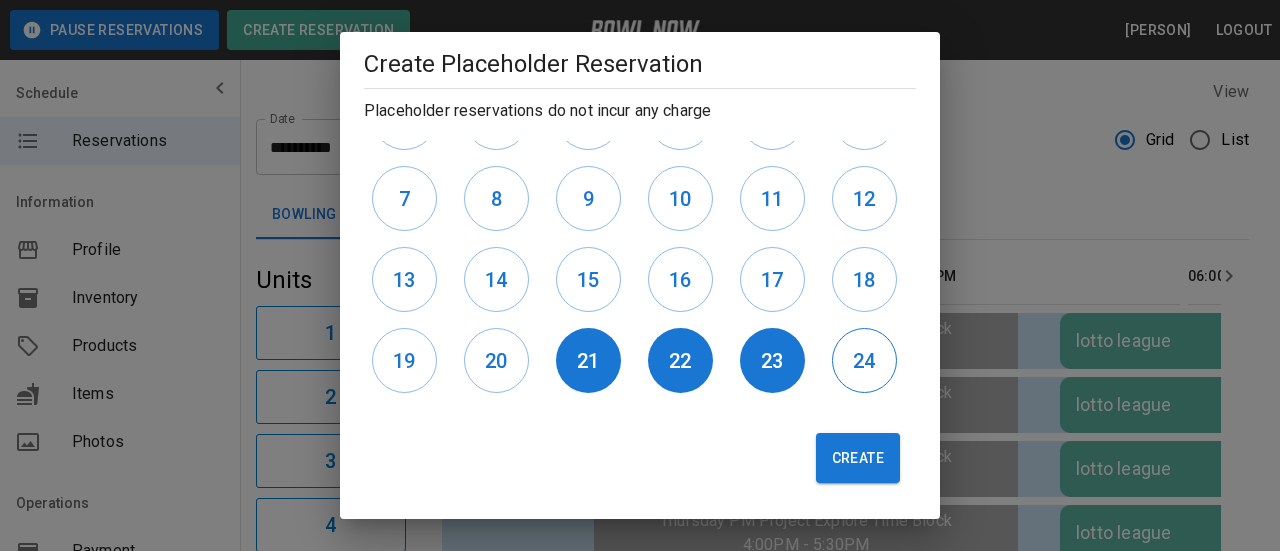 click on "24" at bounding box center [864, 361] 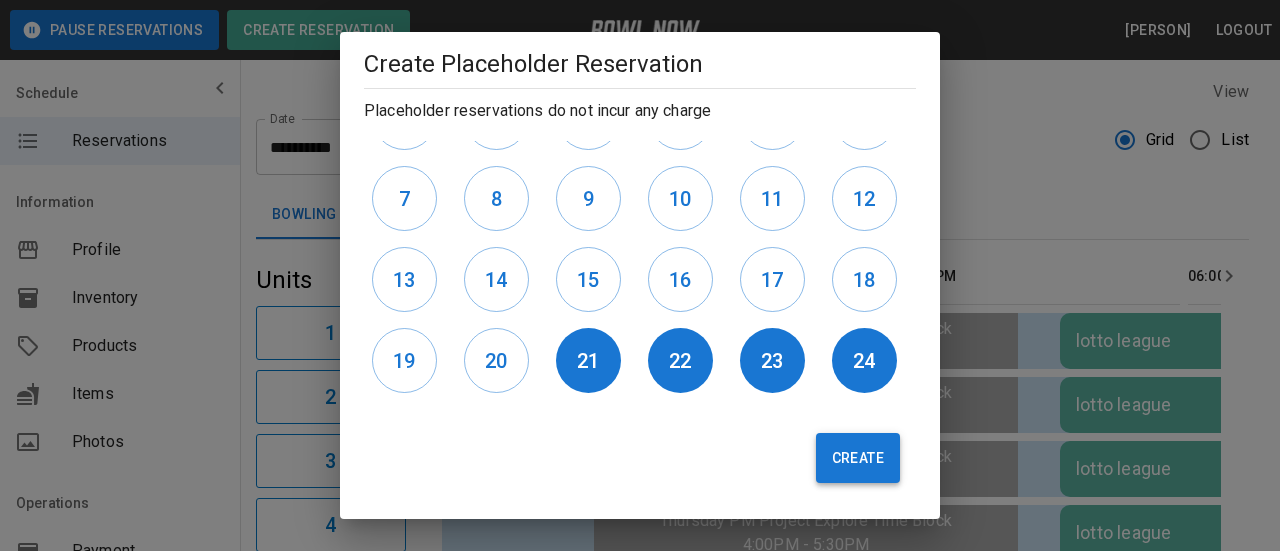 click on "Create" at bounding box center (858, 458) 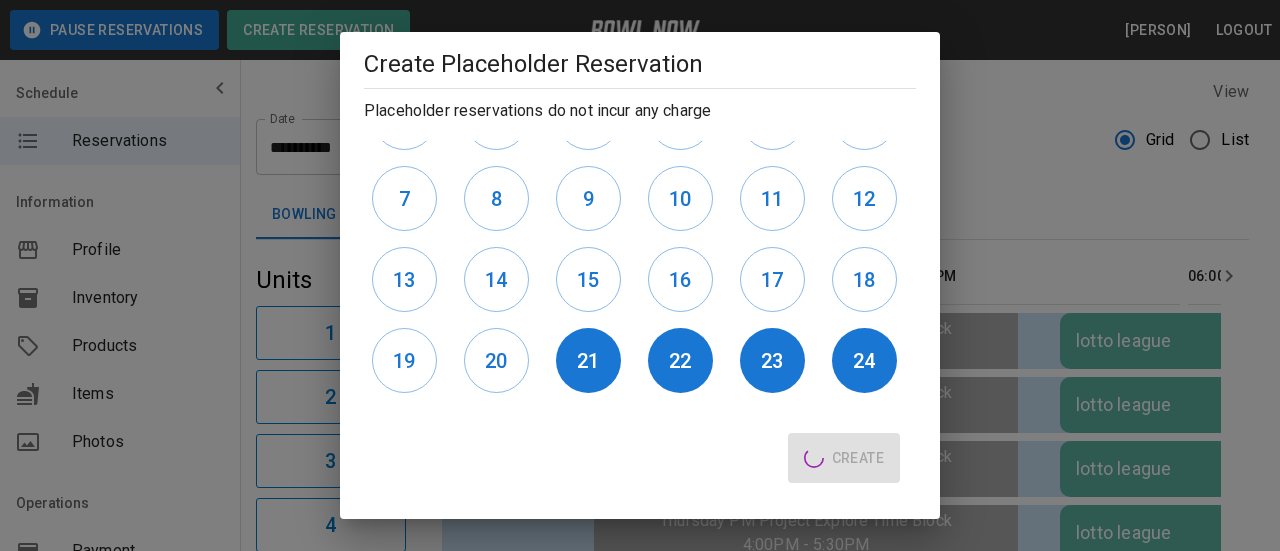 type 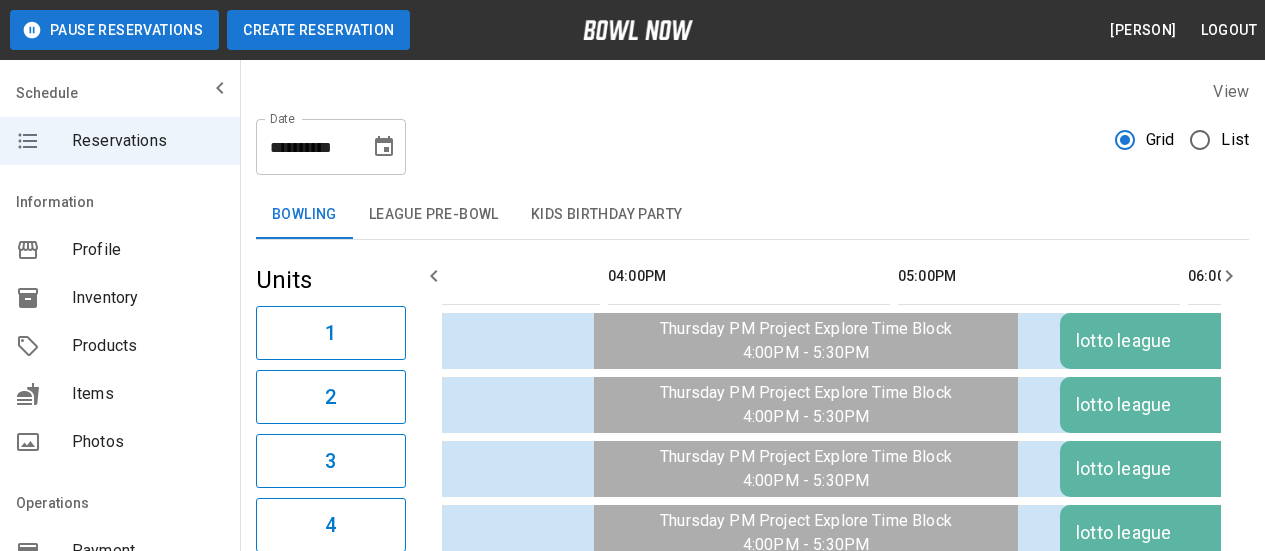 click on "Create Reservation" at bounding box center [318, 30] 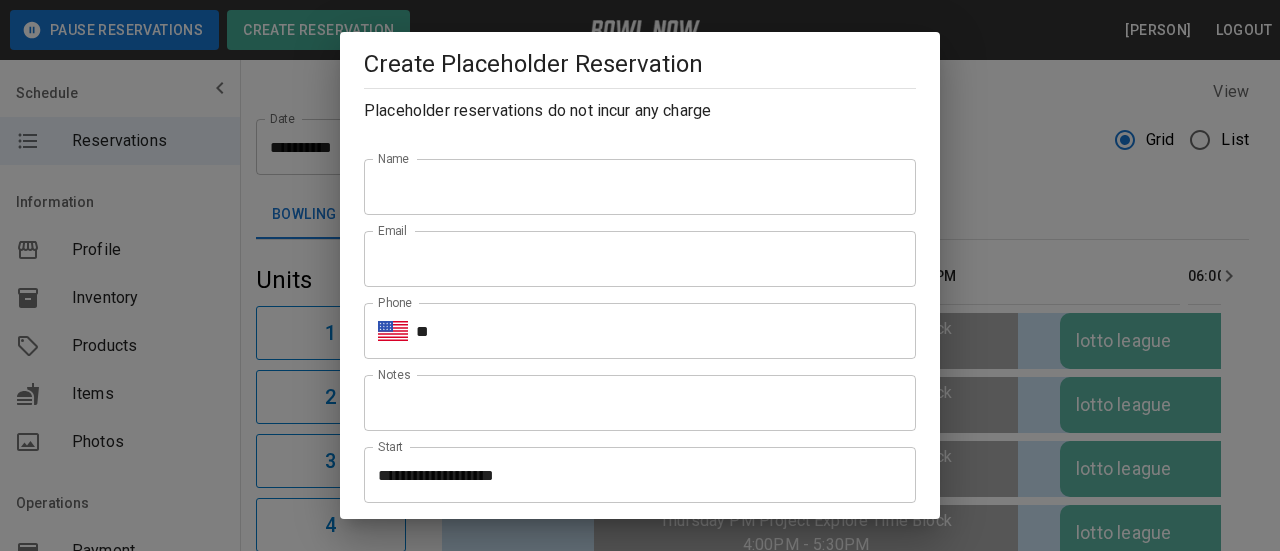 click on "Name" at bounding box center (640, 187) 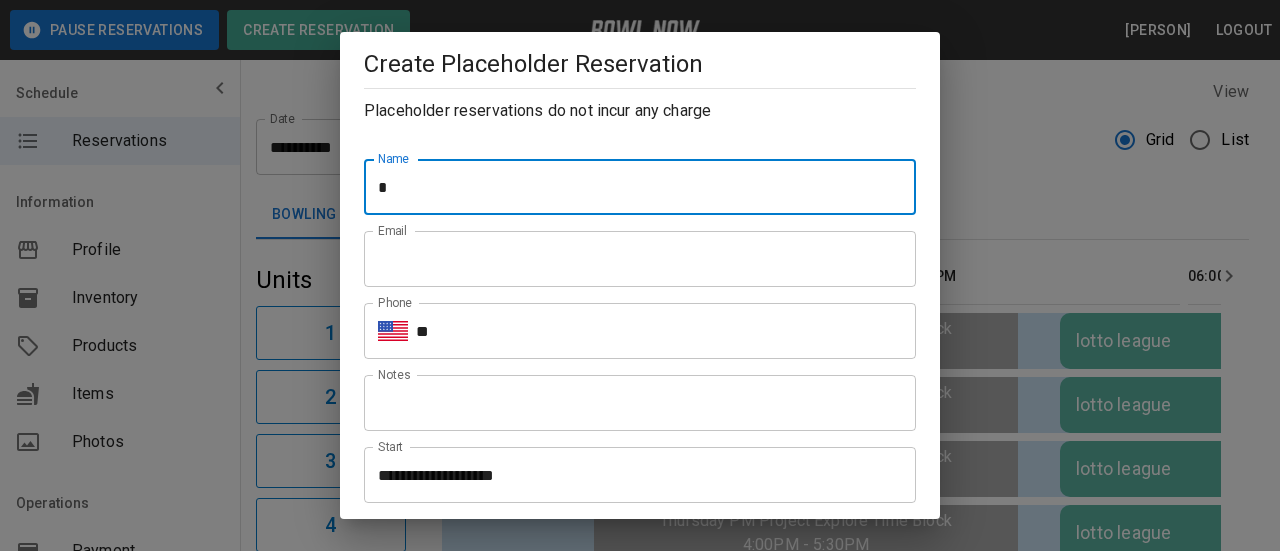 type on "**********" 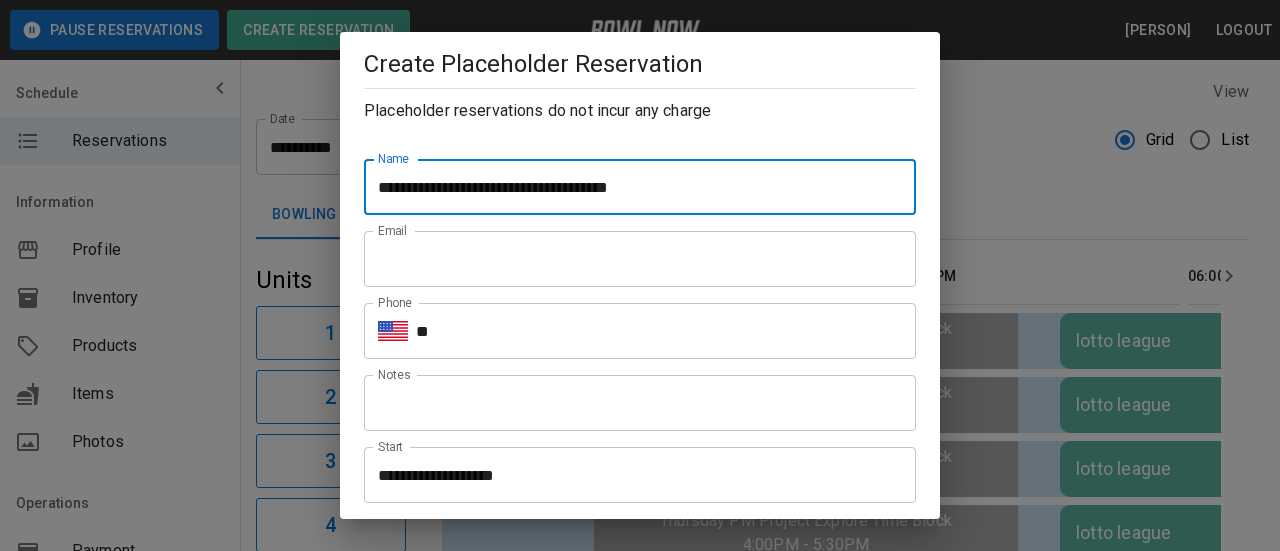 click on "Email" at bounding box center (640, 259) 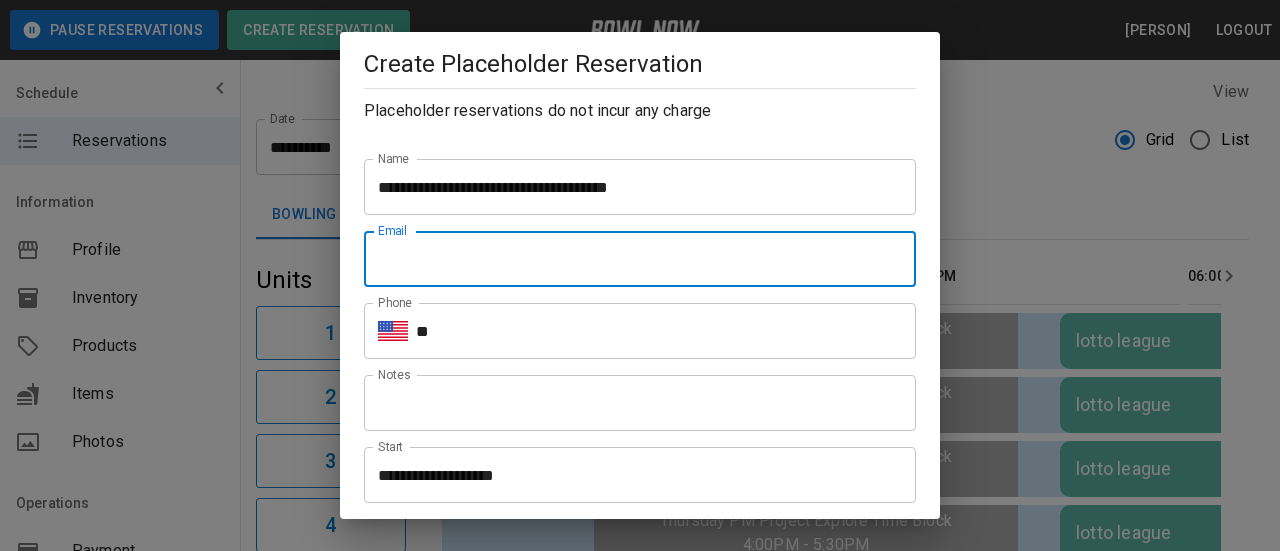 type on "**********" 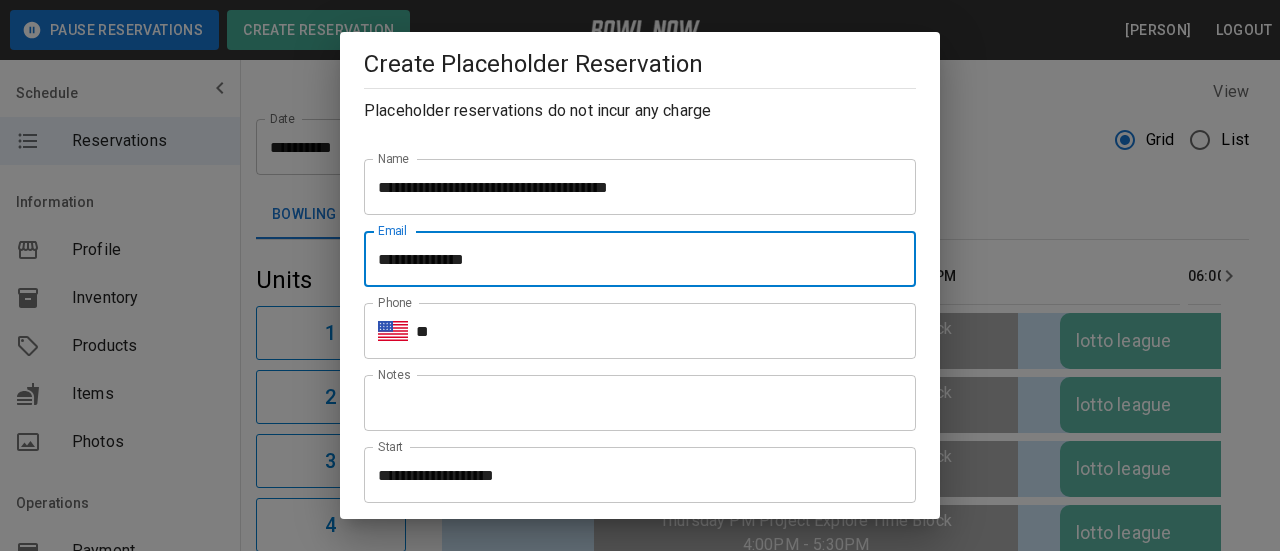 drag, startPoint x: 473, startPoint y: 335, endPoint x: 488, endPoint y: 335, distance: 15 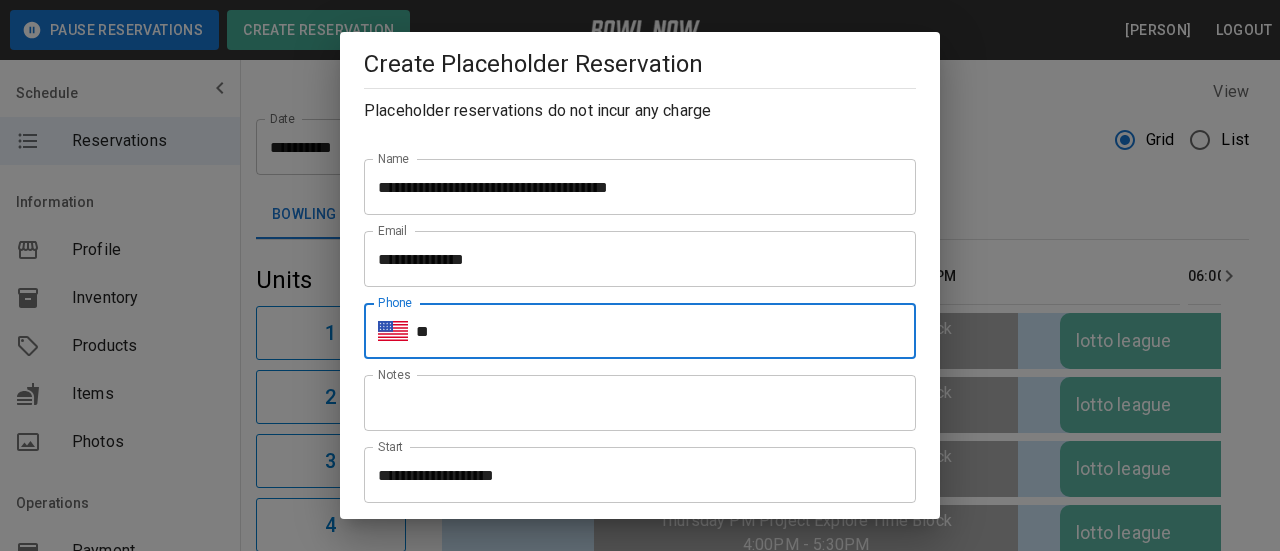 type on "**********" 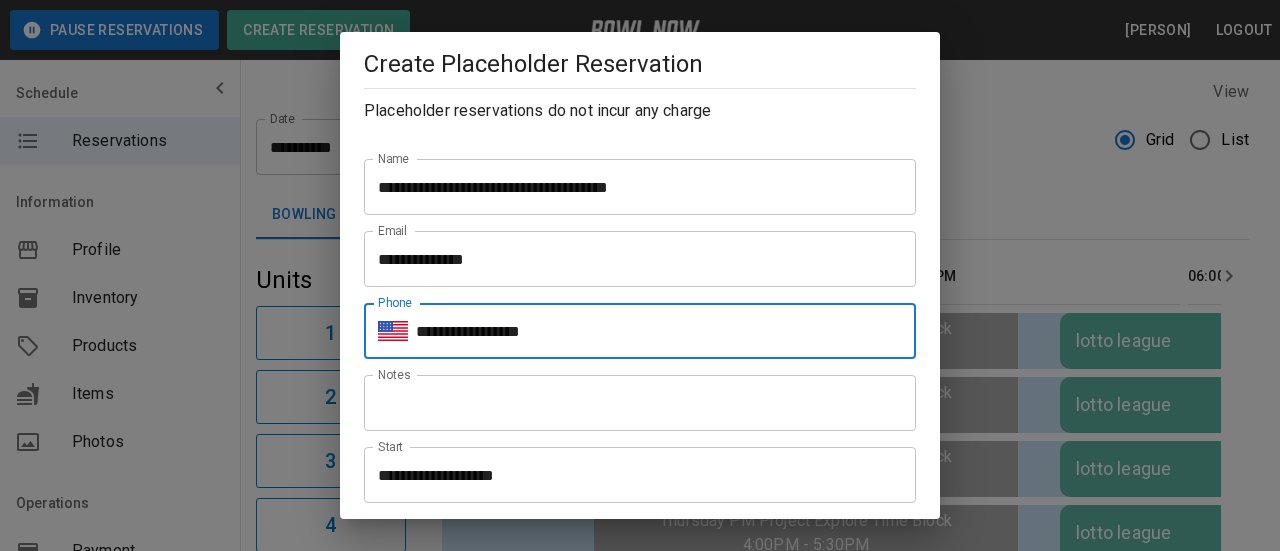 click on "**********" at bounding box center [633, 475] 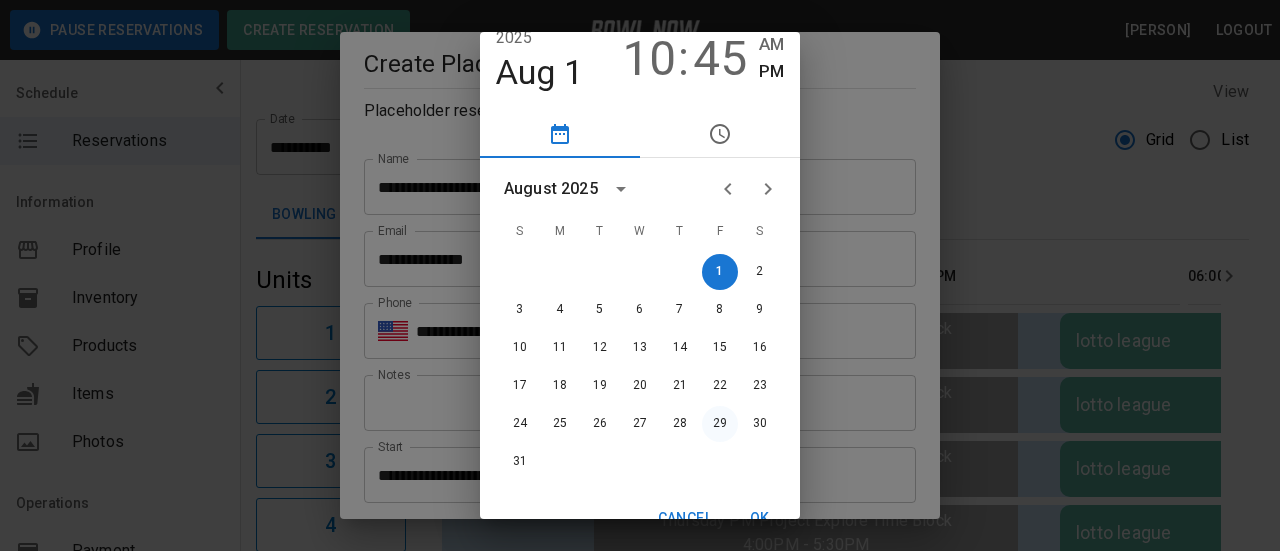 scroll, scrollTop: 81, scrollLeft: 0, axis: vertical 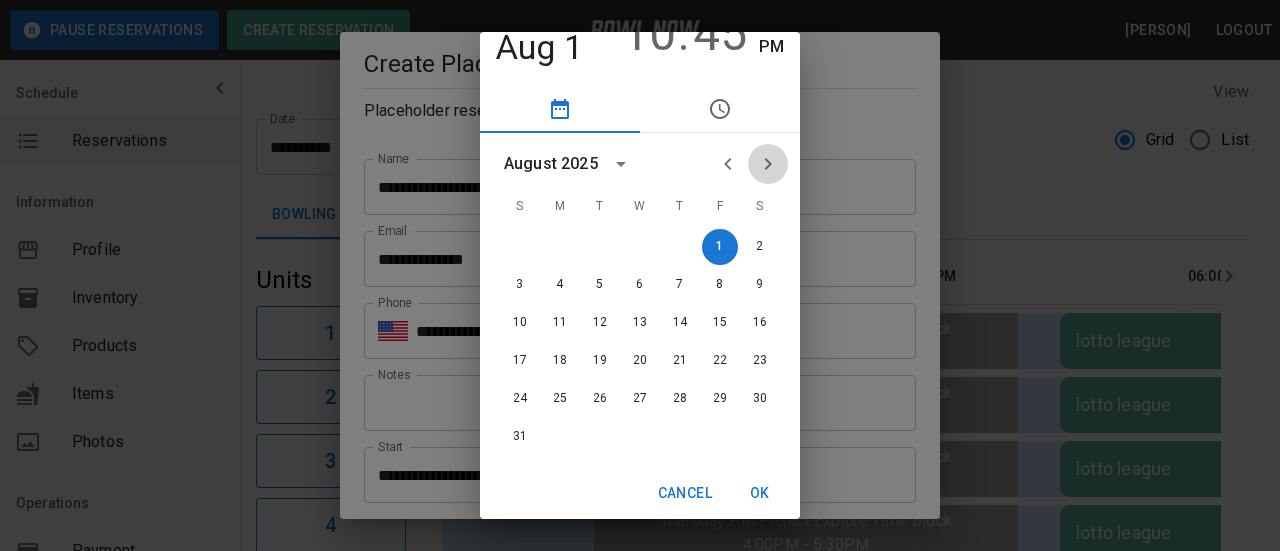 click 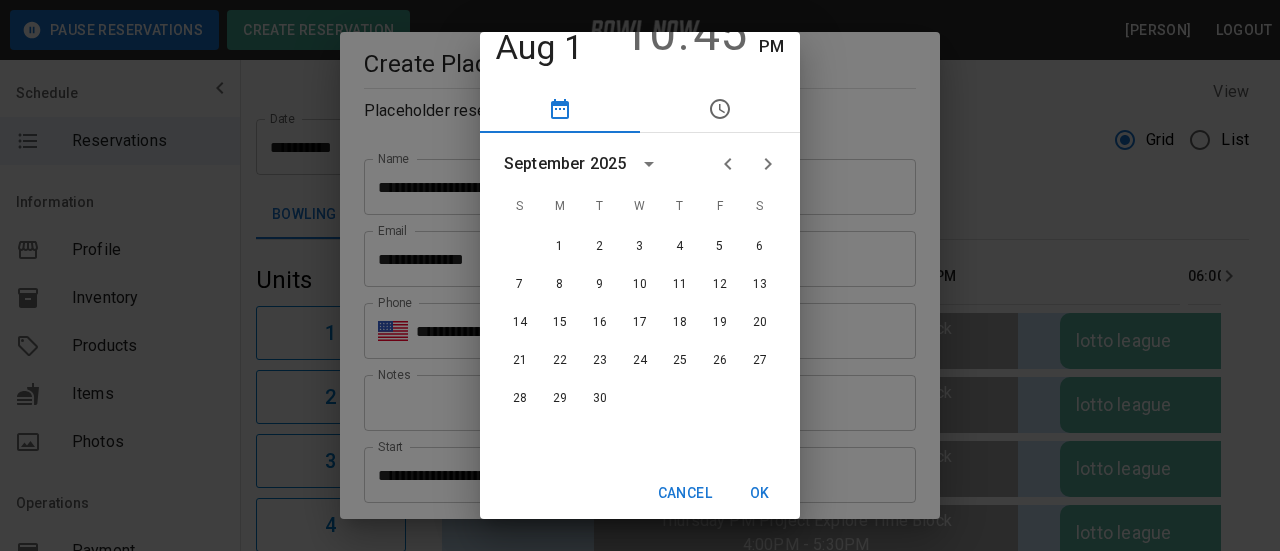 click on "7 8 9 10 11 12 13" at bounding box center [640, 285] 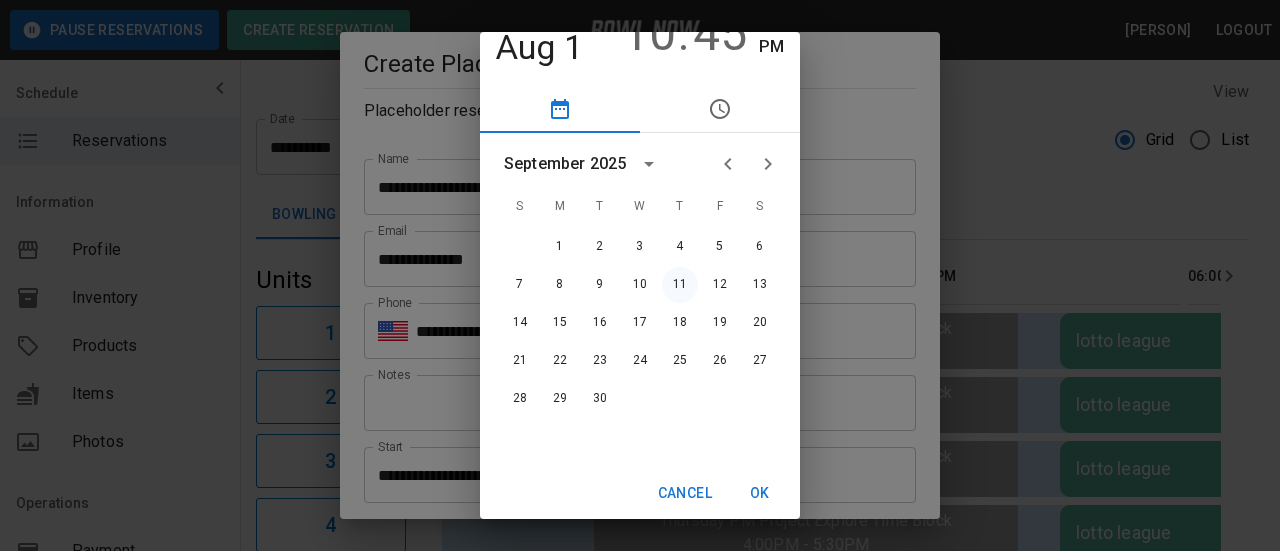 click on "11" at bounding box center [680, 285] 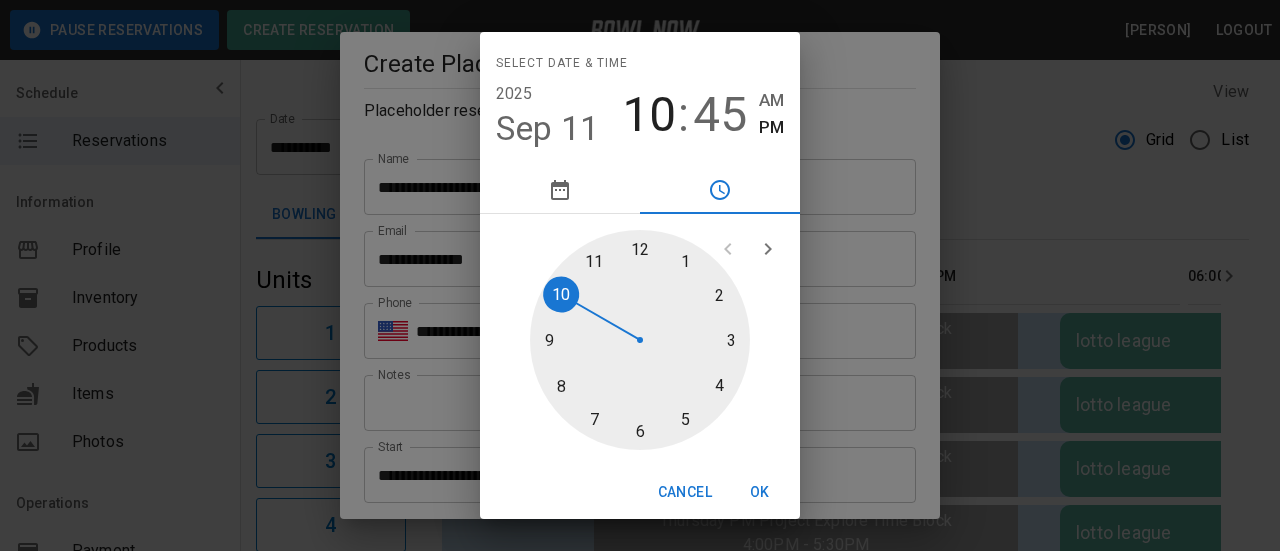 scroll, scrollTop: 0, scrollLeft: 0, axis: both 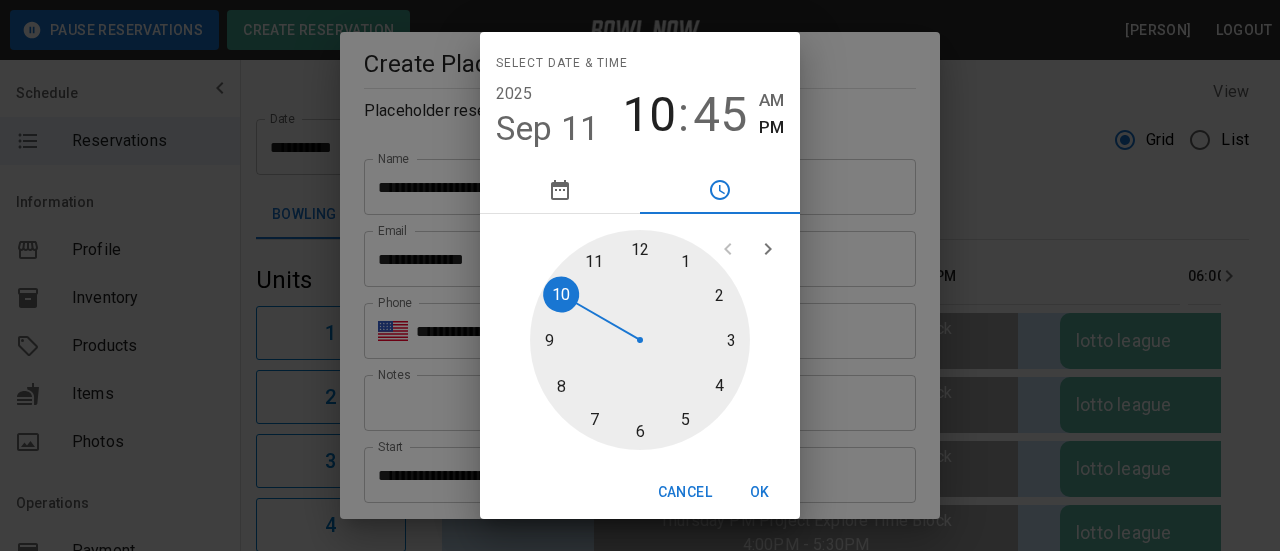 click at bounding box center [640, 340] 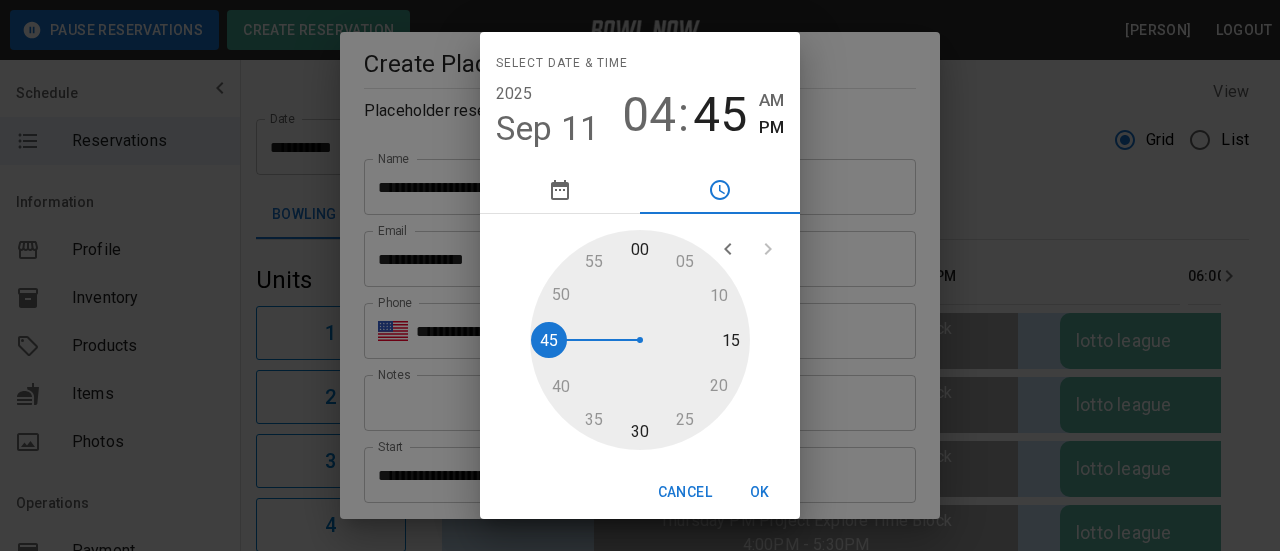 click at bounding box center [640, 340] 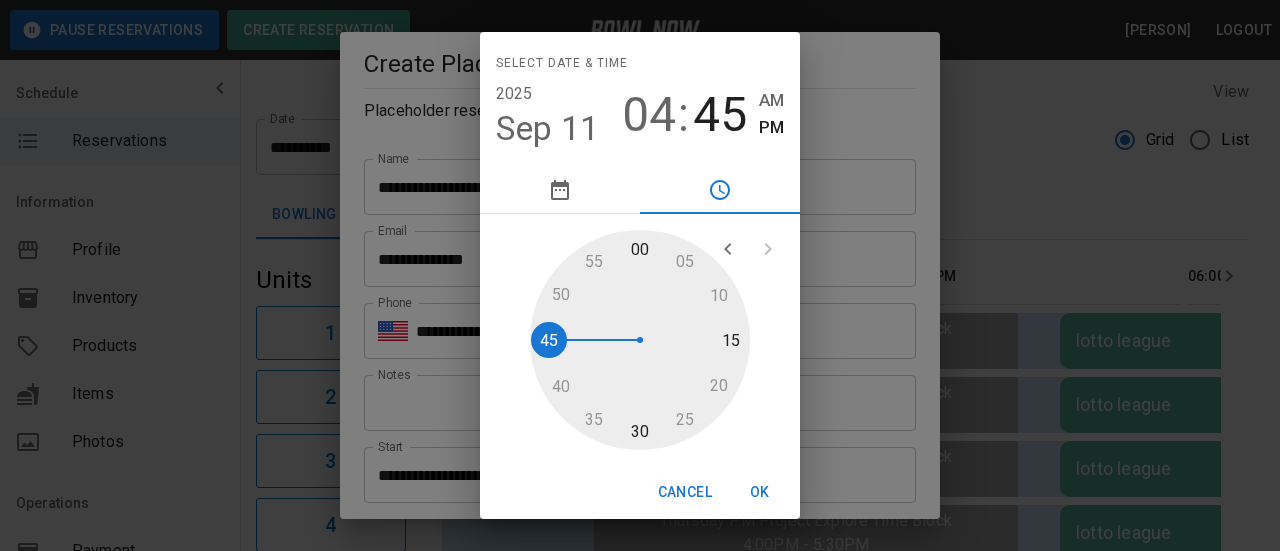 type on "**********" 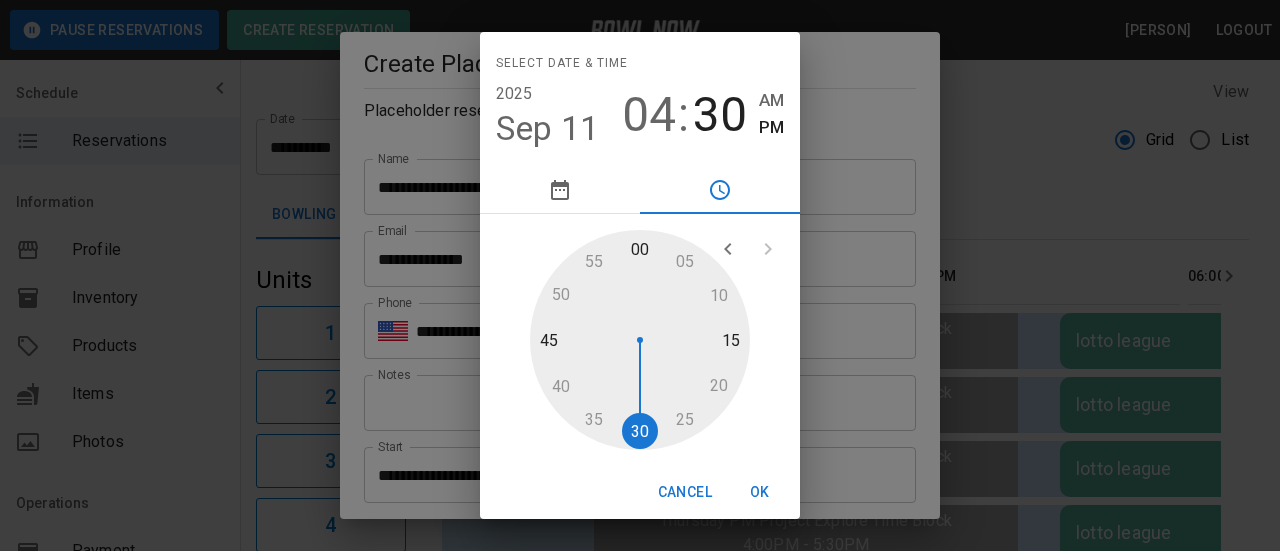 click on "OK" at bounding box center [760, 492] 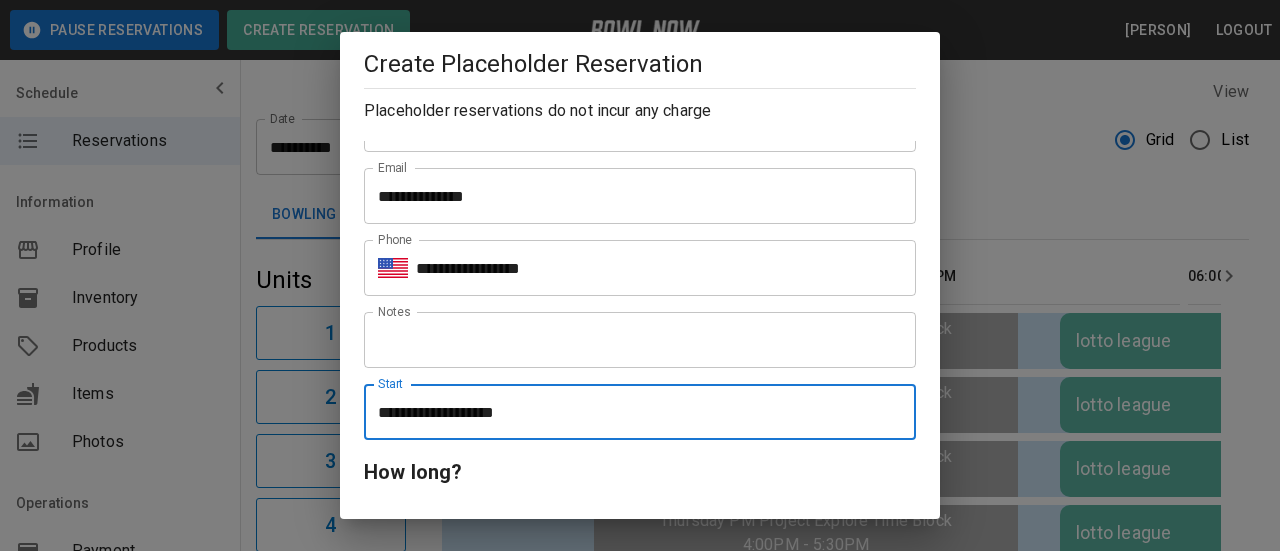 scroll, scrollTop: 300, scrollLeft: 0, axis: vertical 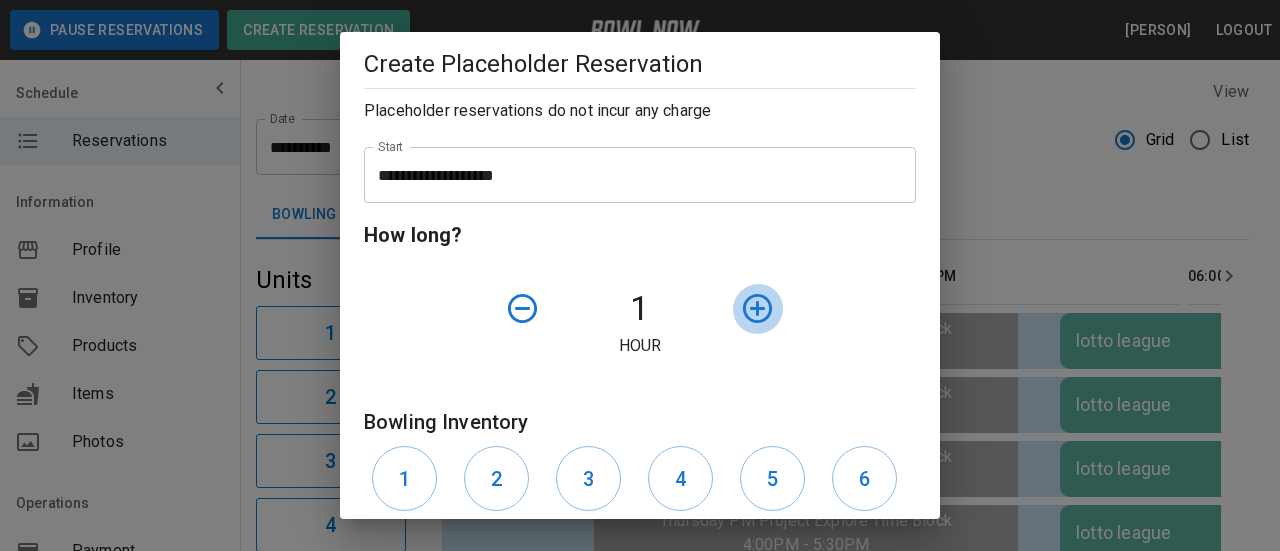 click at bounding box center (757, 308) 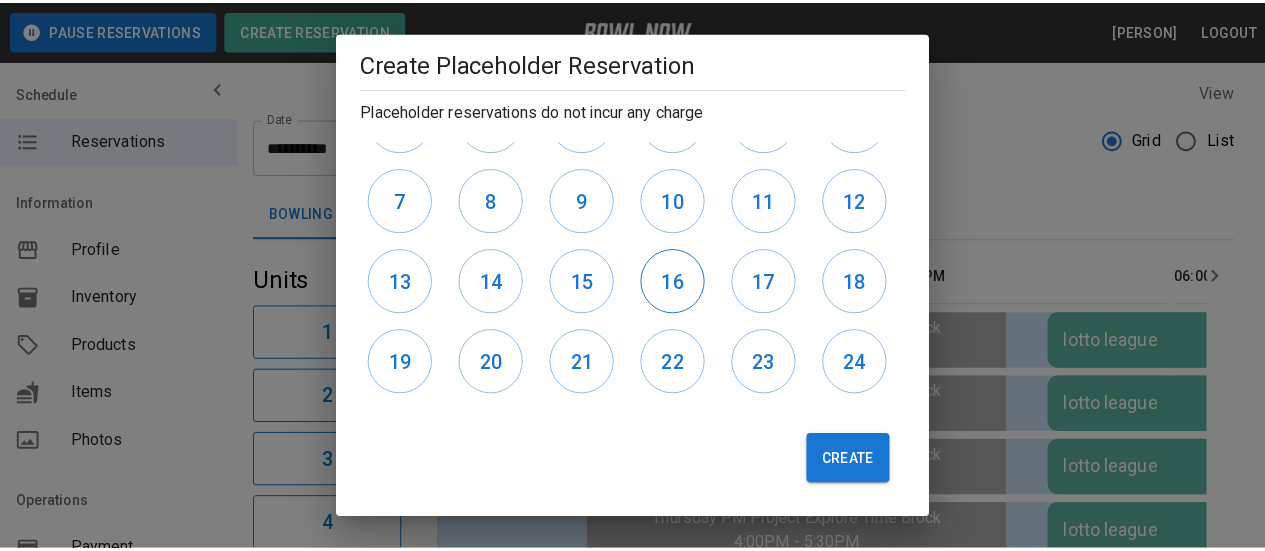 scroll, scrollTop: 661, scrollLeft: 0, axis: vertical 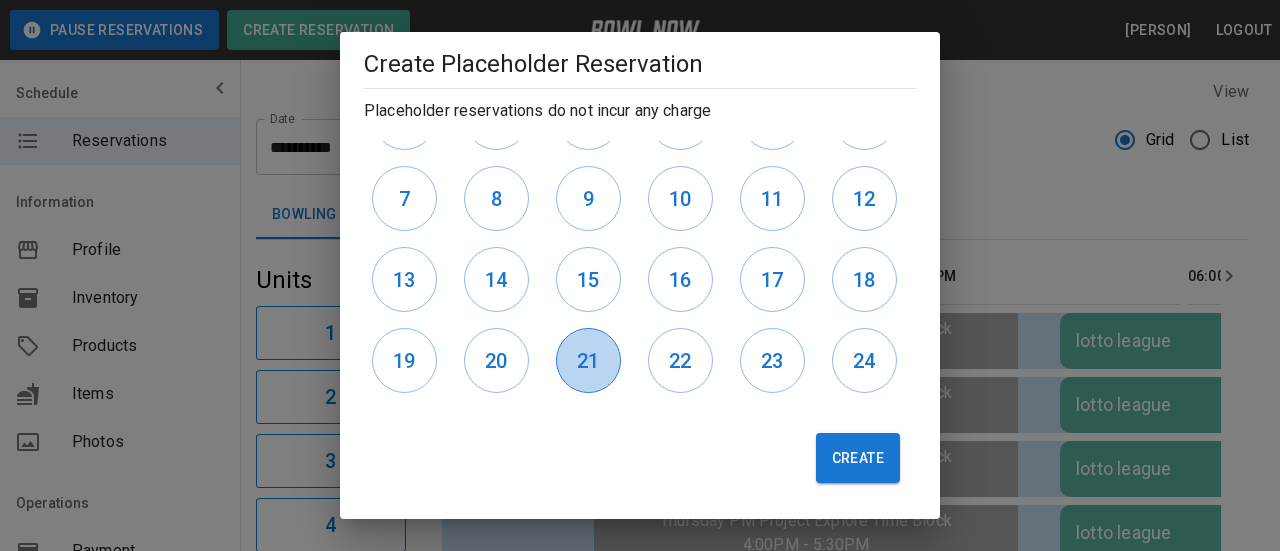 click on "21" at bounding box center [588, 361] 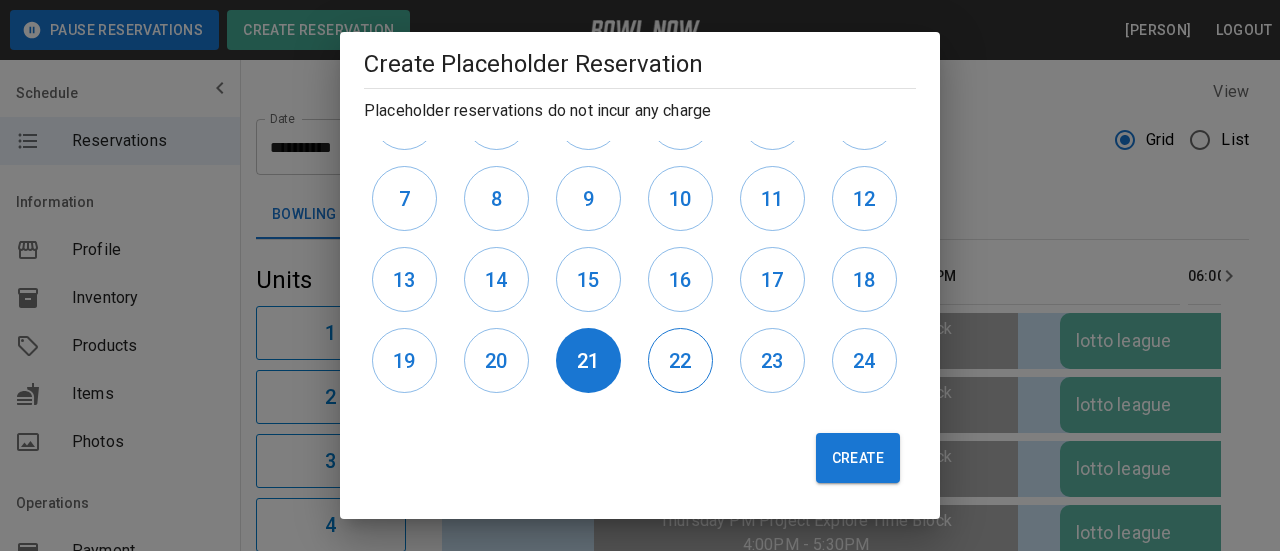 click on "22" at bounding box center (680, 360) 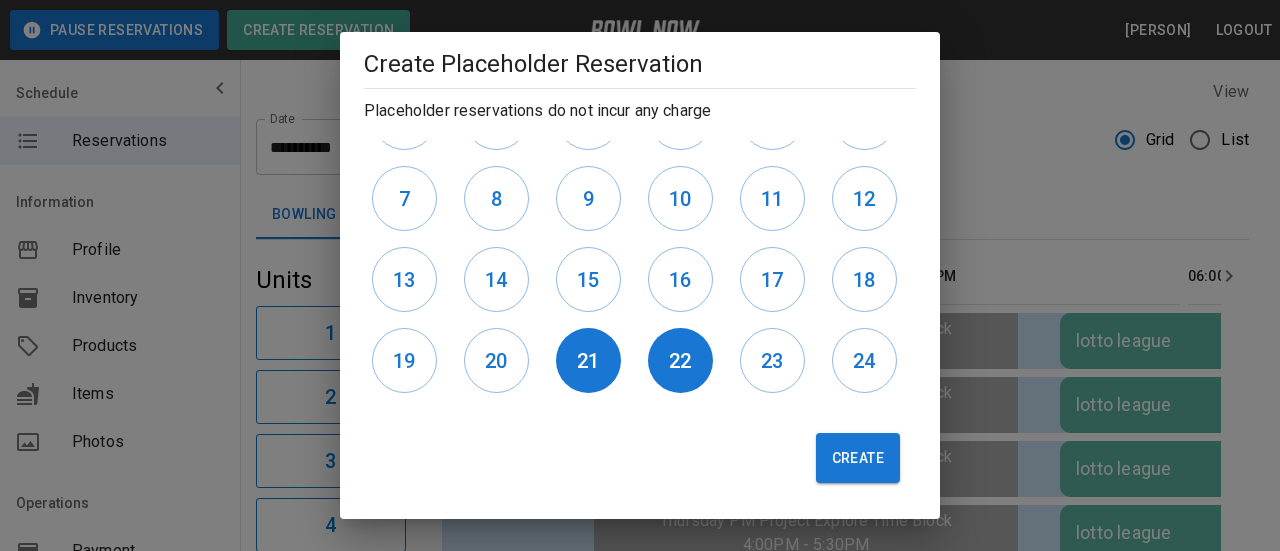 drag, startPoint x: 750, startPoint y: 363, endPoint x: 925, endPoint y: 363, distance: 175 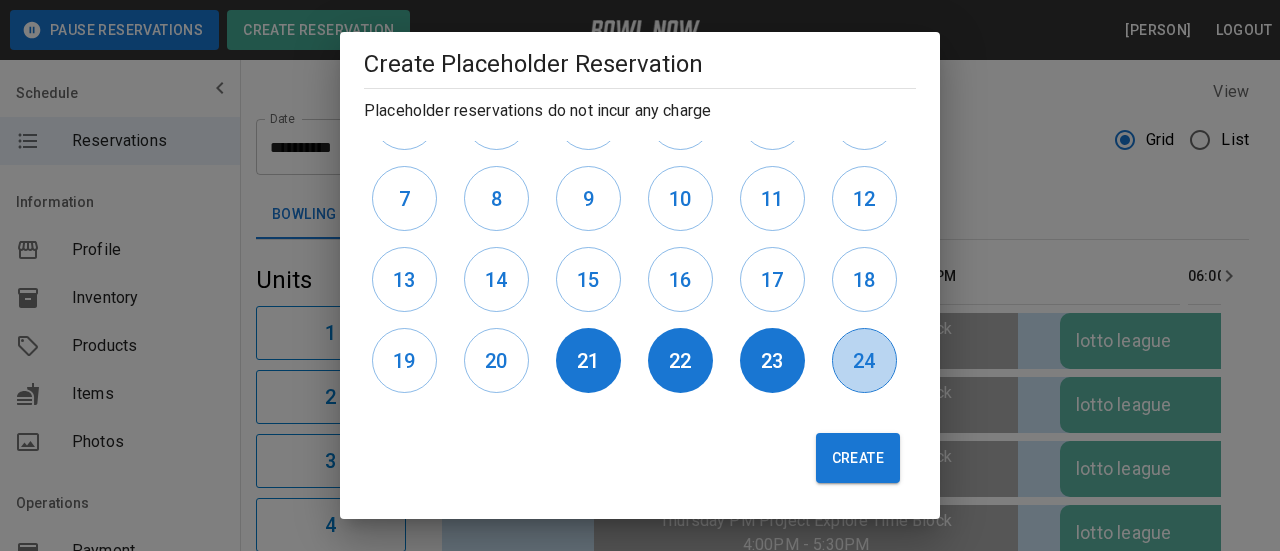 click on "24" at bounding box center [864, 361] 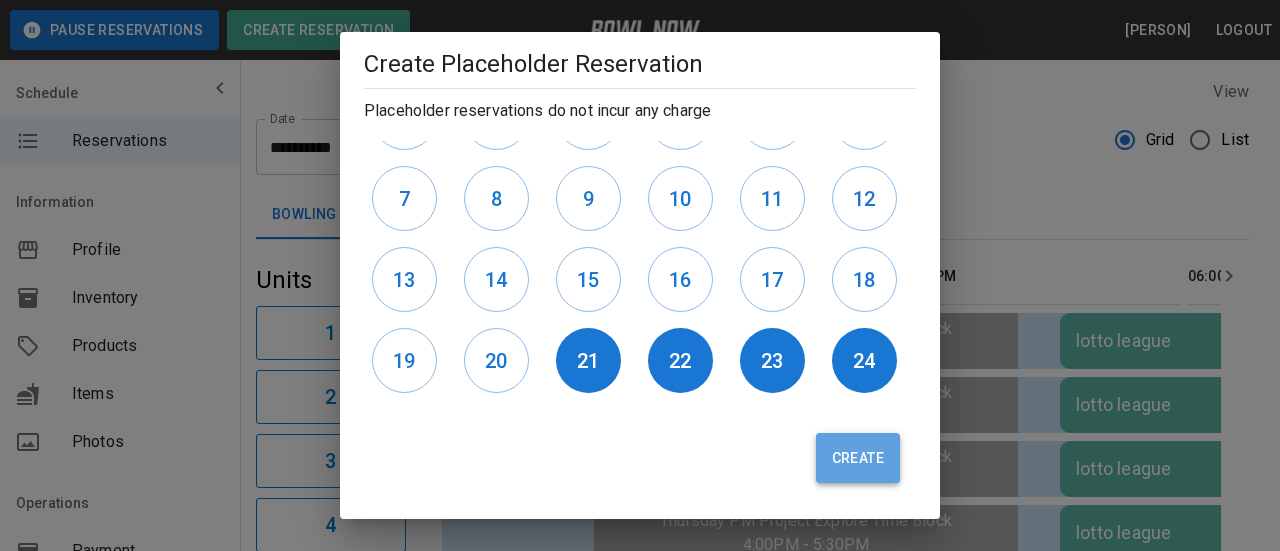 click on "Create" at bounding box center [858, 458] 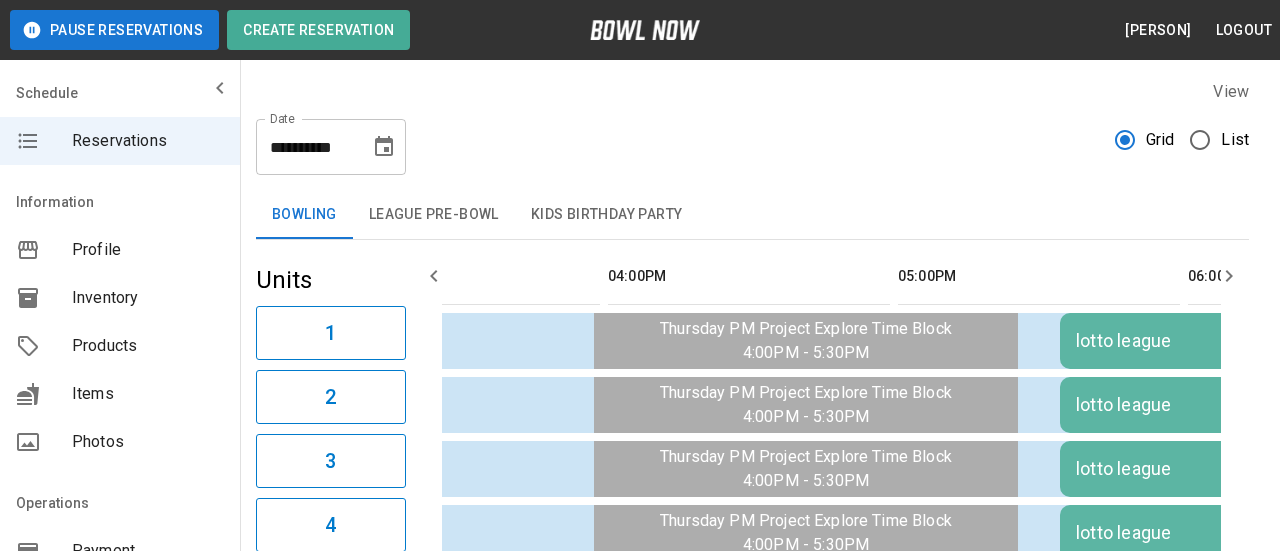 type 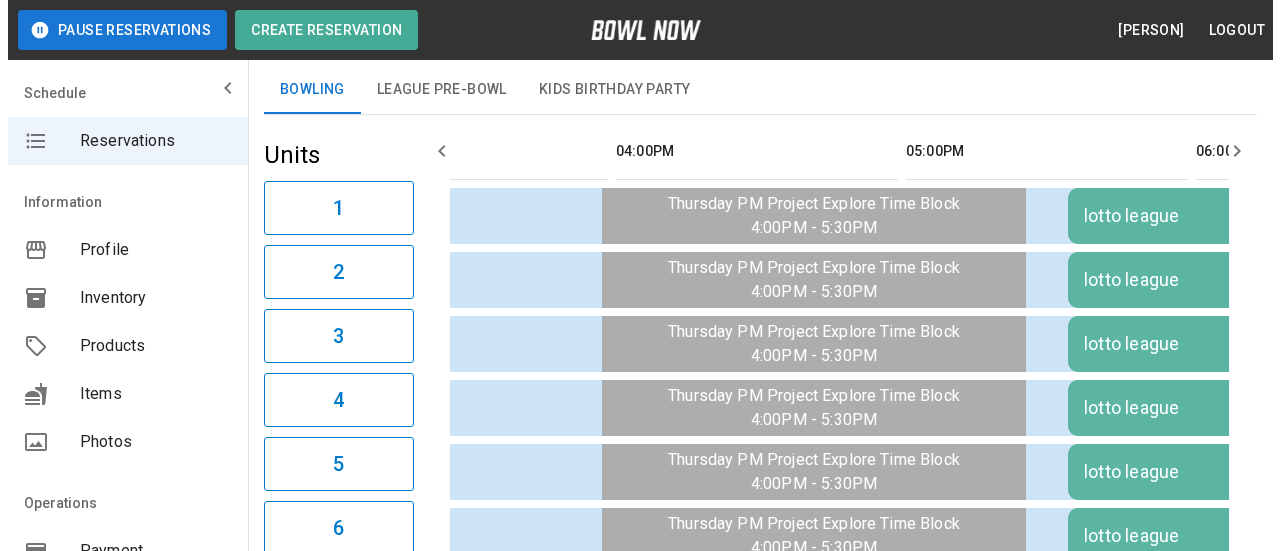 scroll, scrollTop: 0, scrollLeft: 0, axis: both 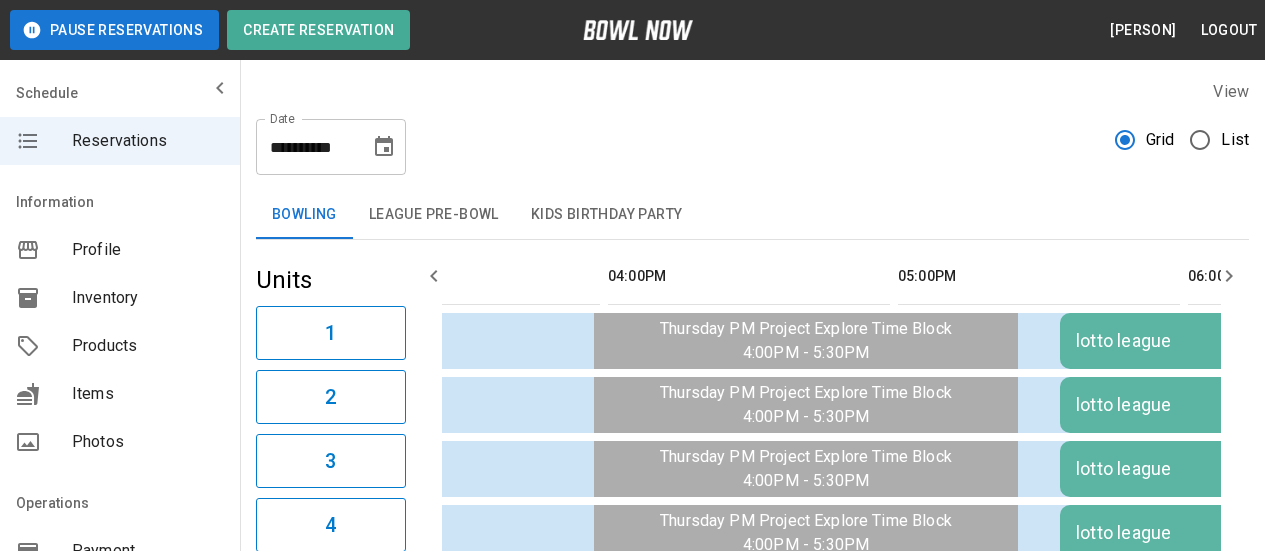 click at bounding box center [384, 147] 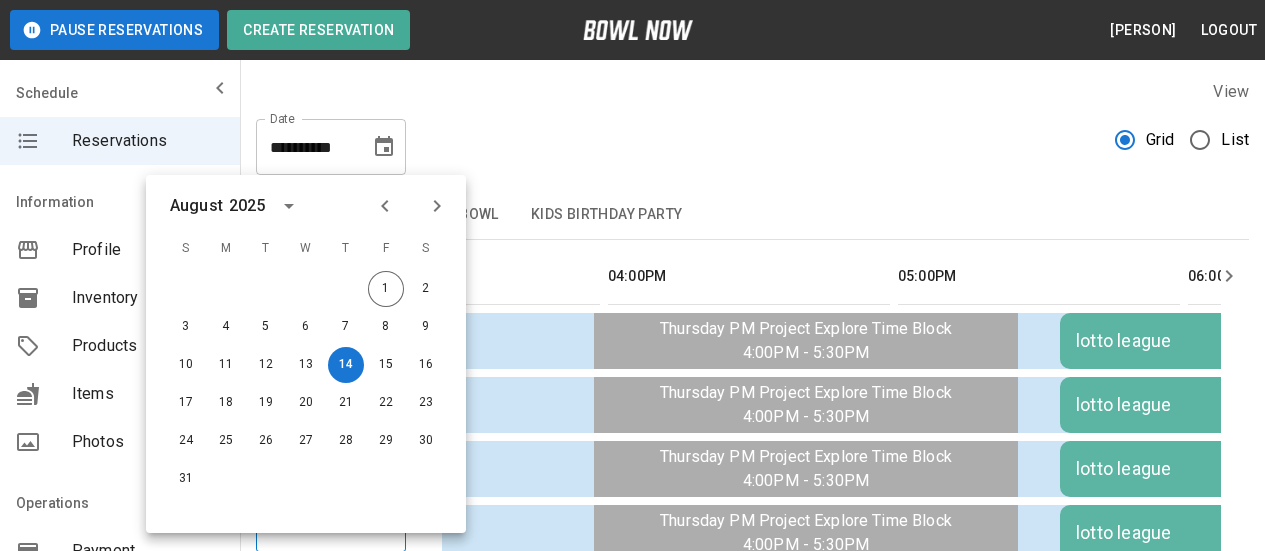 click at bounding box center (384, 147) 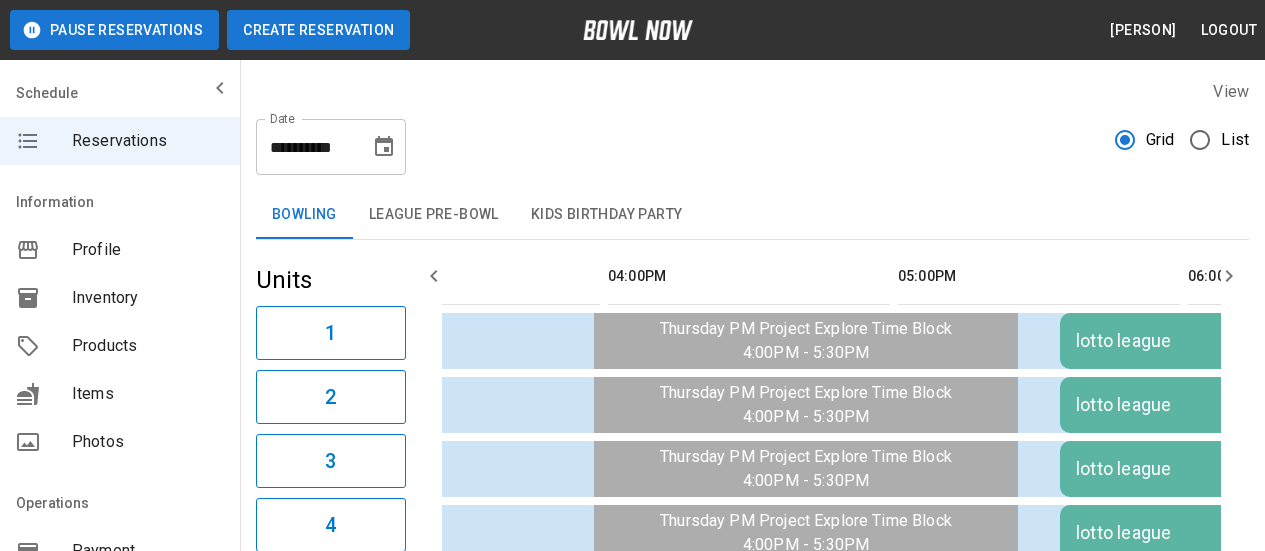 click on "Create Reservation" at bounding box center [318, 30] 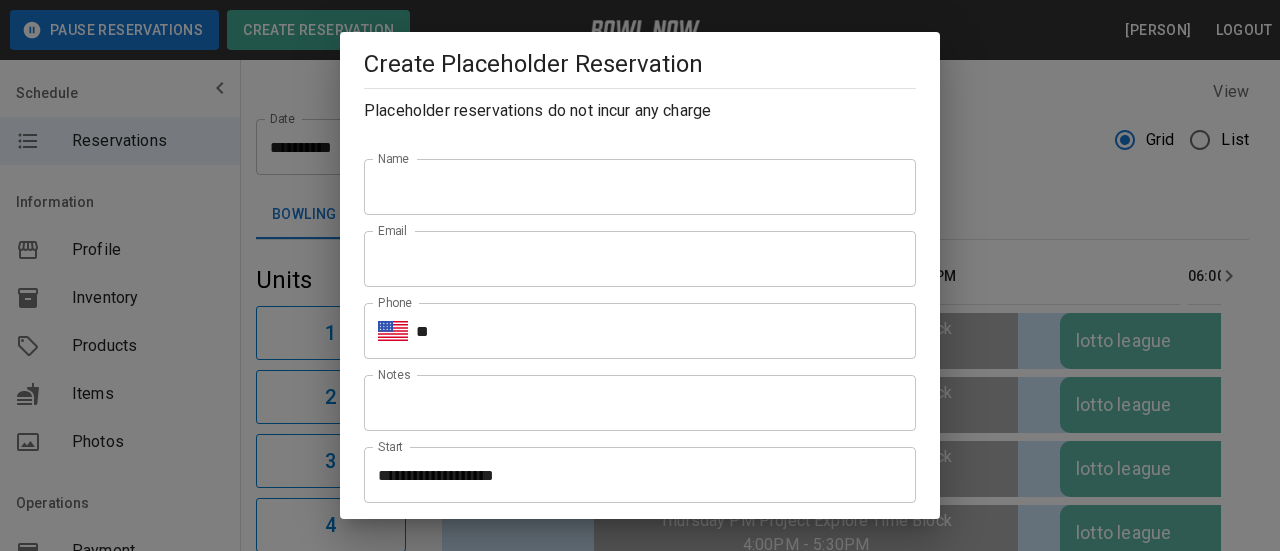 click on "Name" at bounding box center (640, 187) 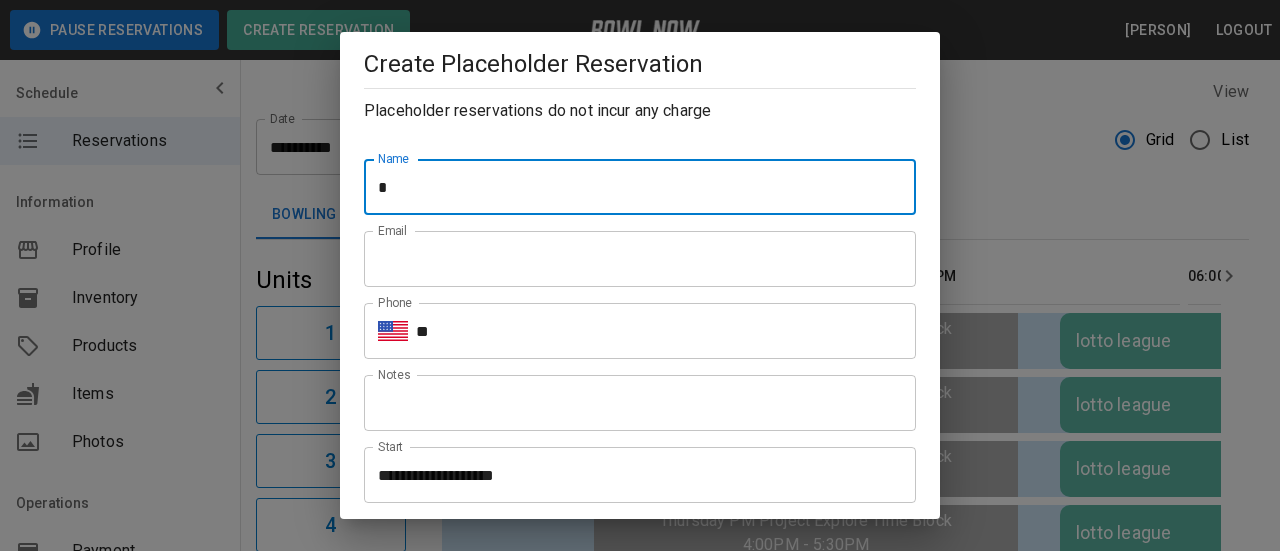 type on "**********" 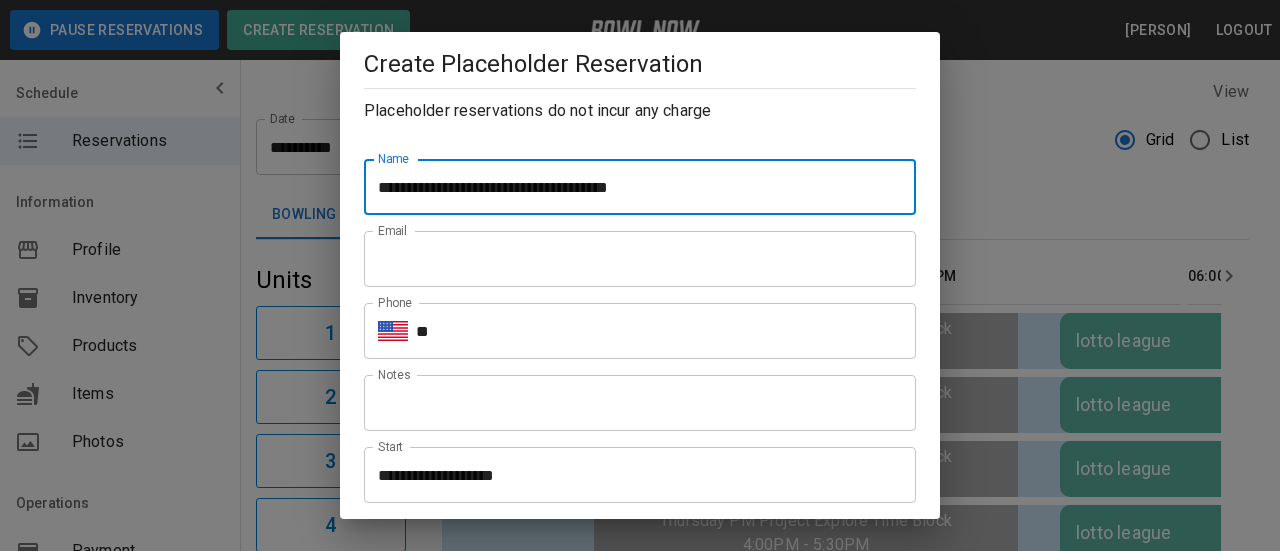 click on "**" at bounding box center (666, 331) 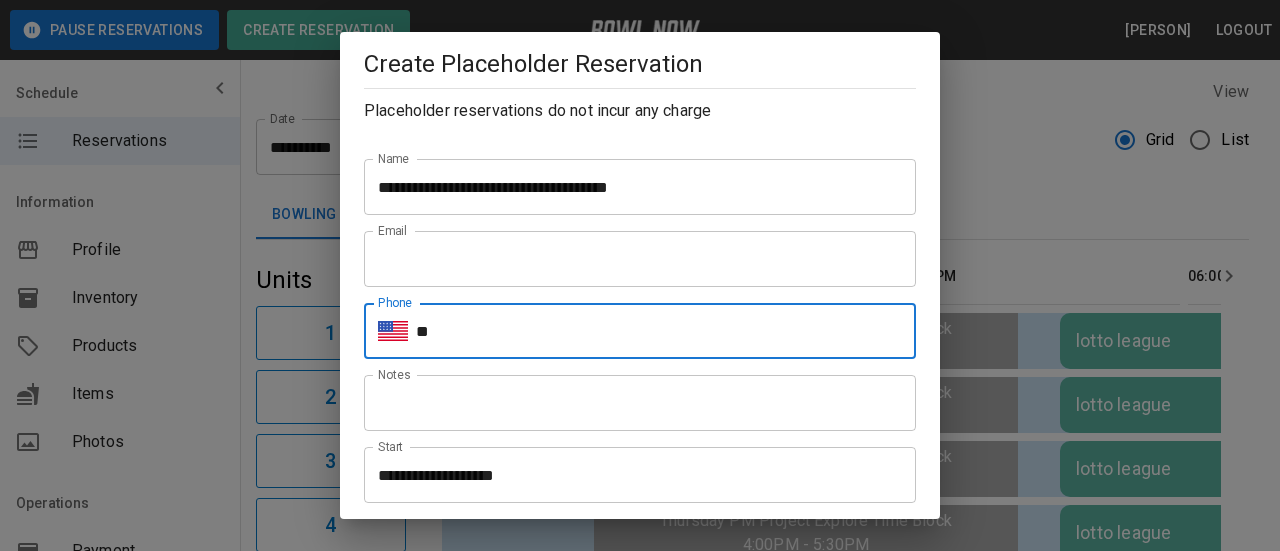 type on "**********" 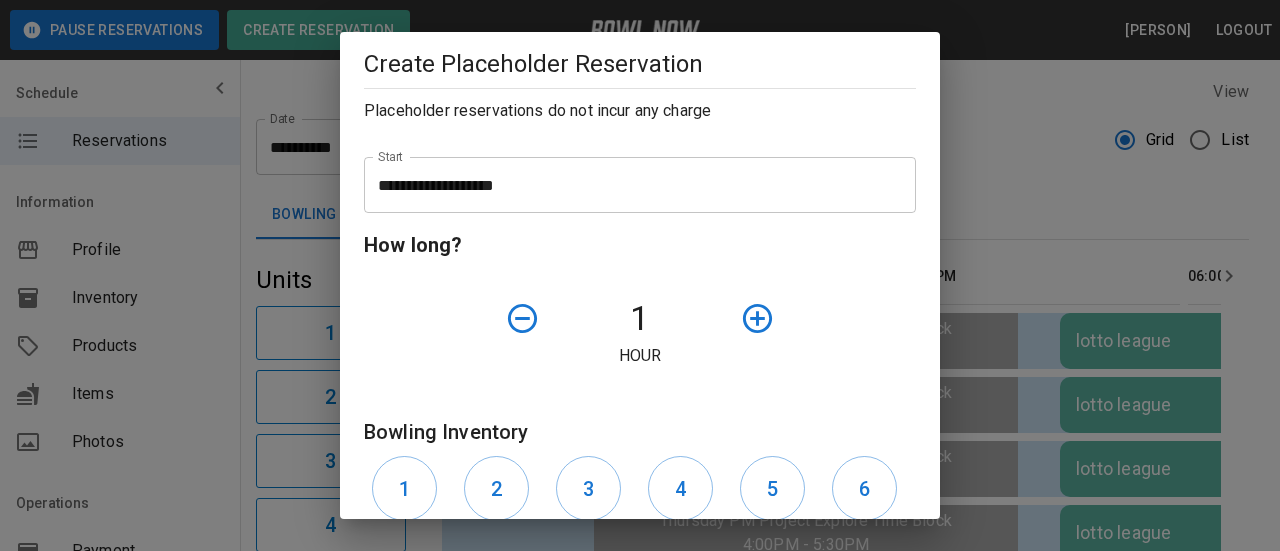 scroll, scrollTop: 300, scrollLeft: 0, axis: vertical 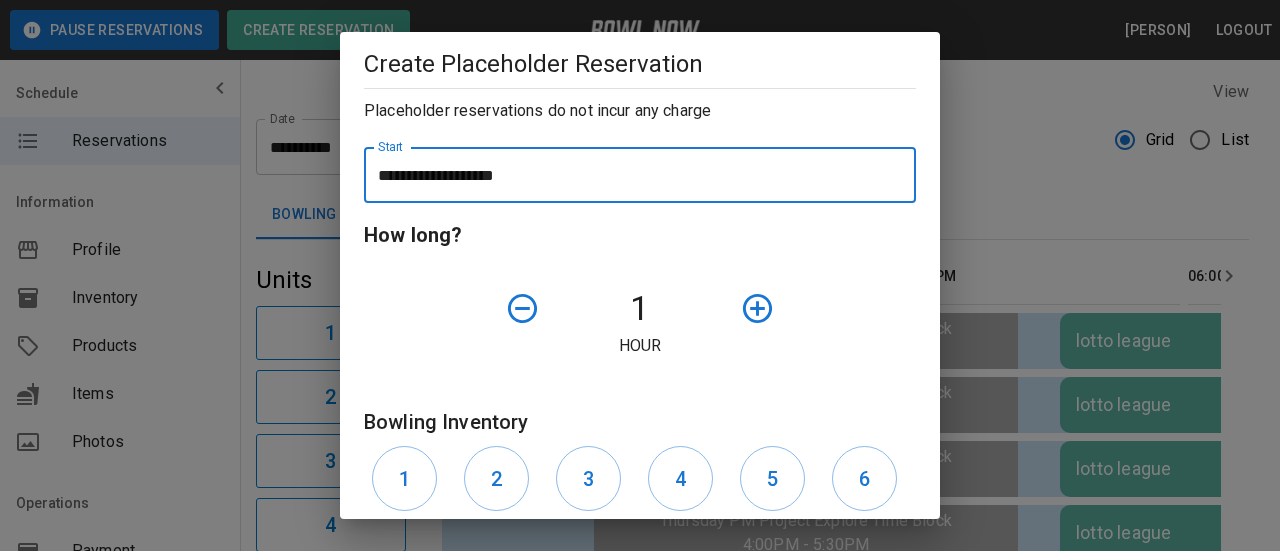 click on "**********" at bounding box center [633, 175] 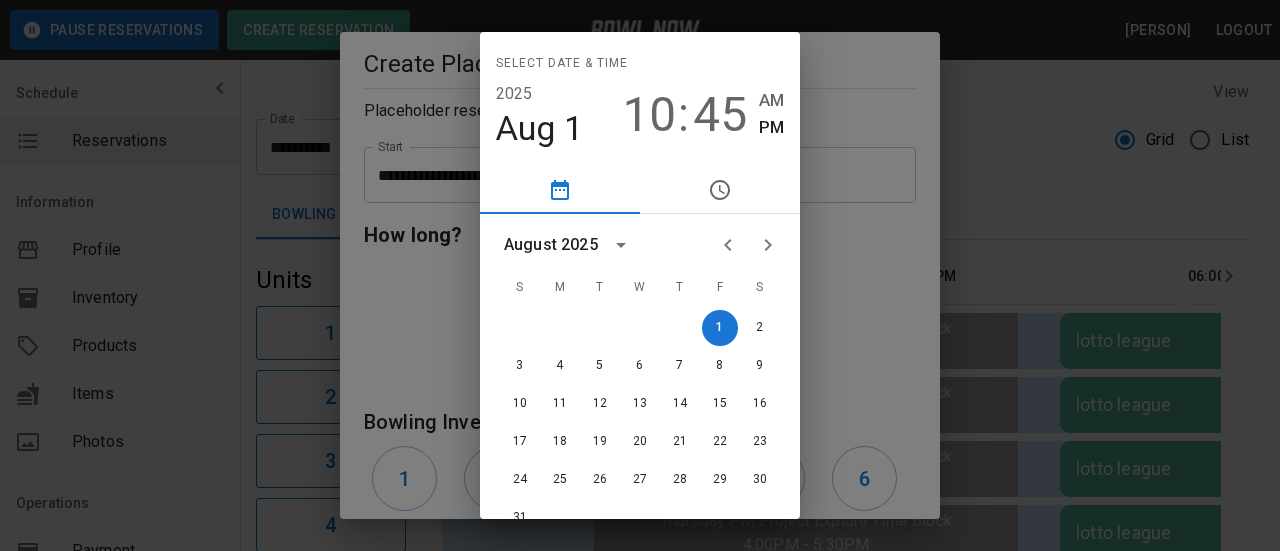 click 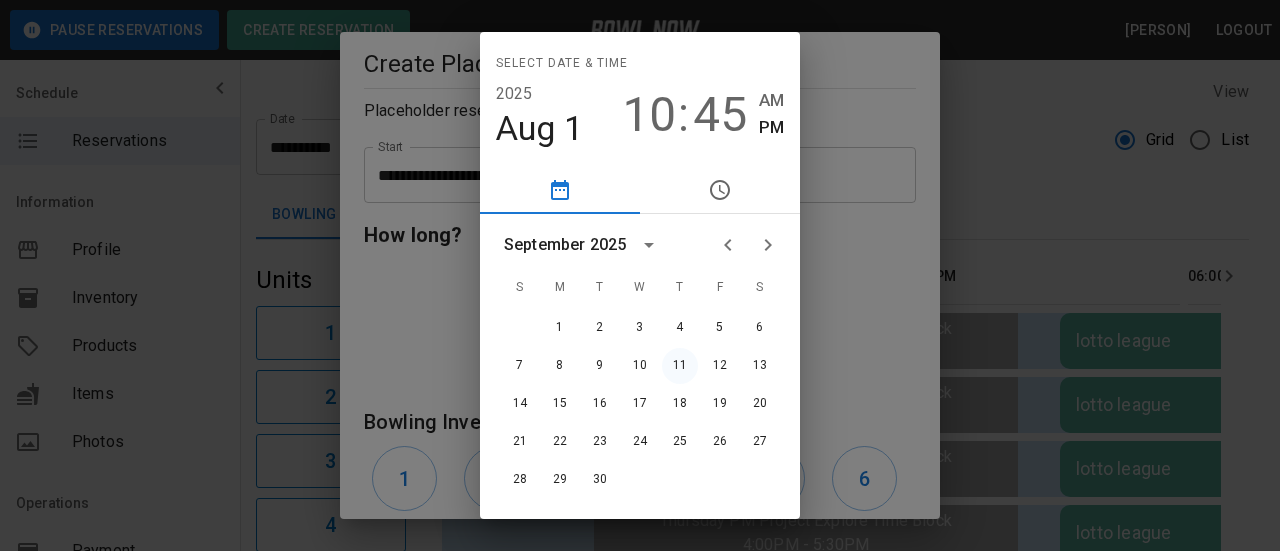 click on "11" at bounding box center [680, 366] 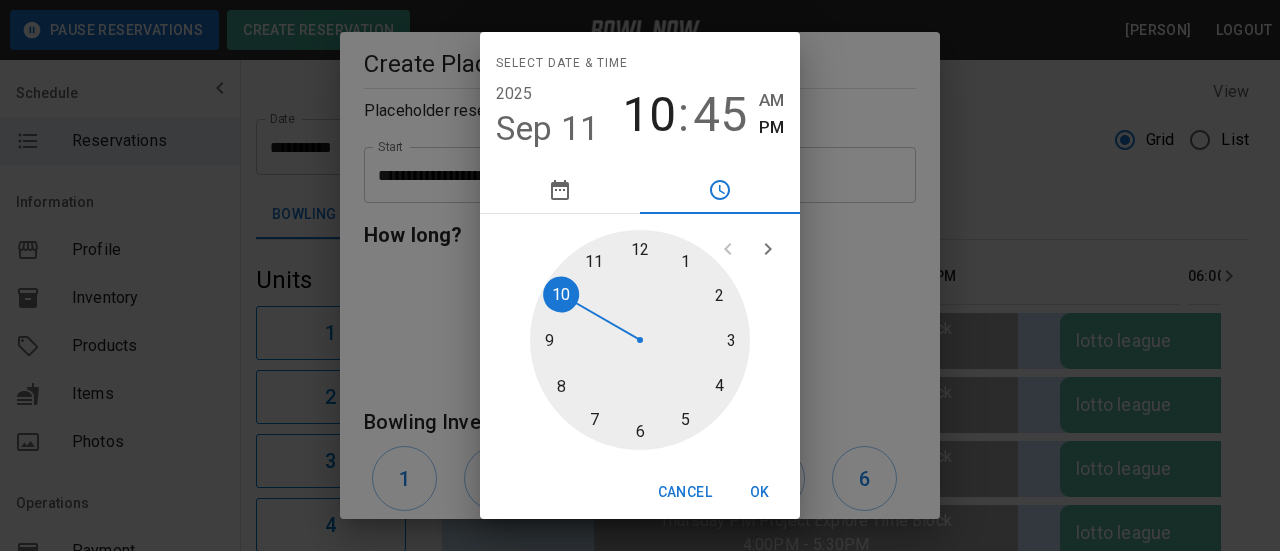 click at bounding box center [640, 340] 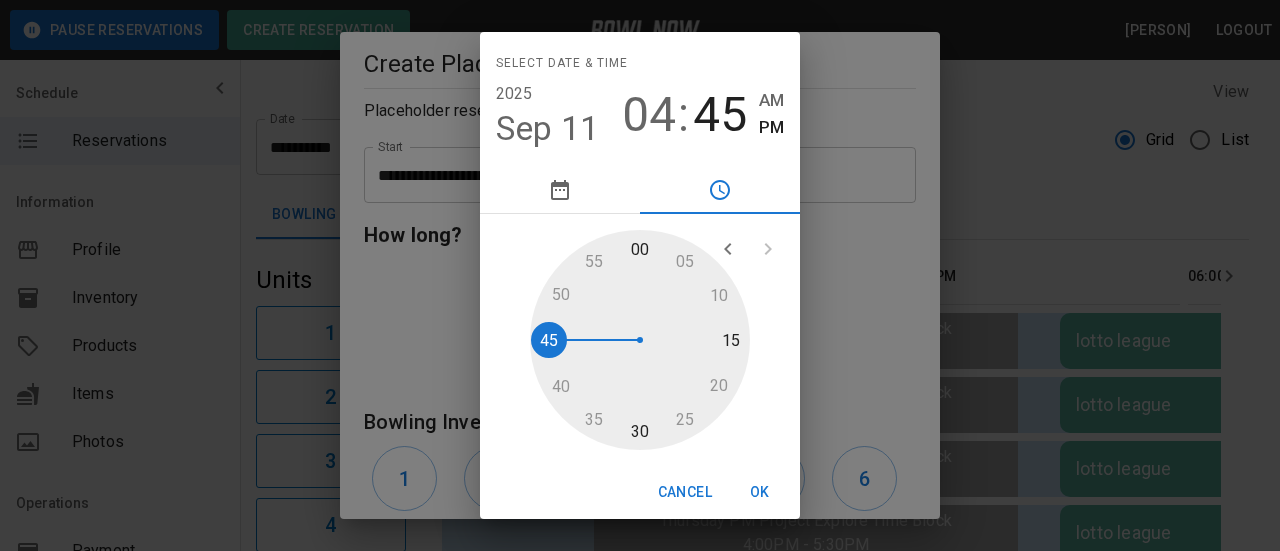 click at bounding box center [640, 340] 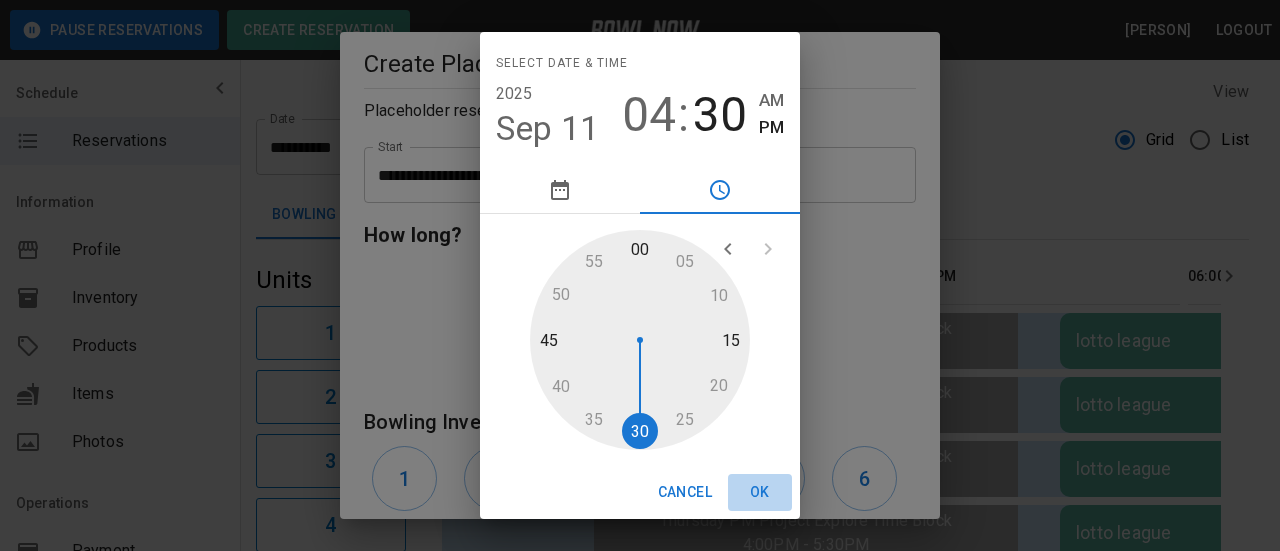 click on "OK" at bounding box center [760, 492] 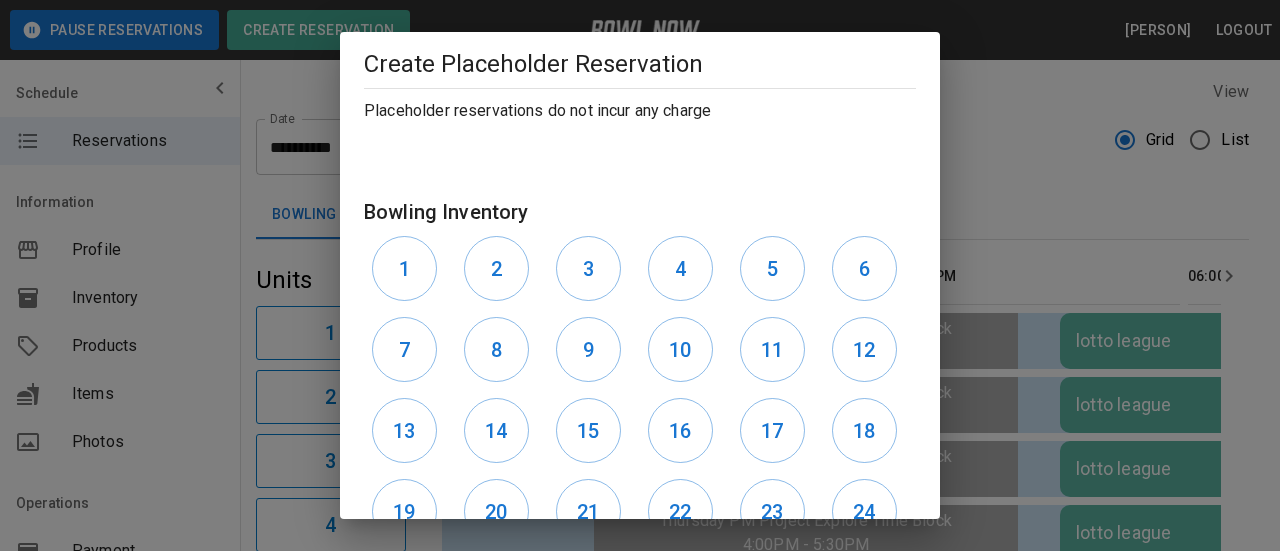 scroll, scrollTop: 361, scrollLeft: 0, axis: vertical 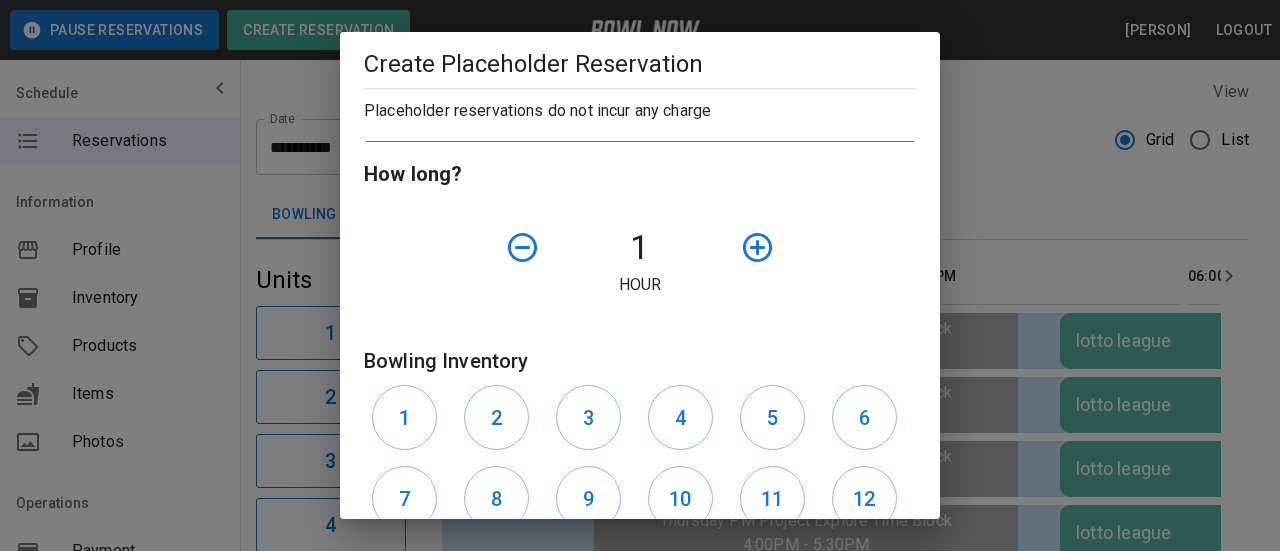 click 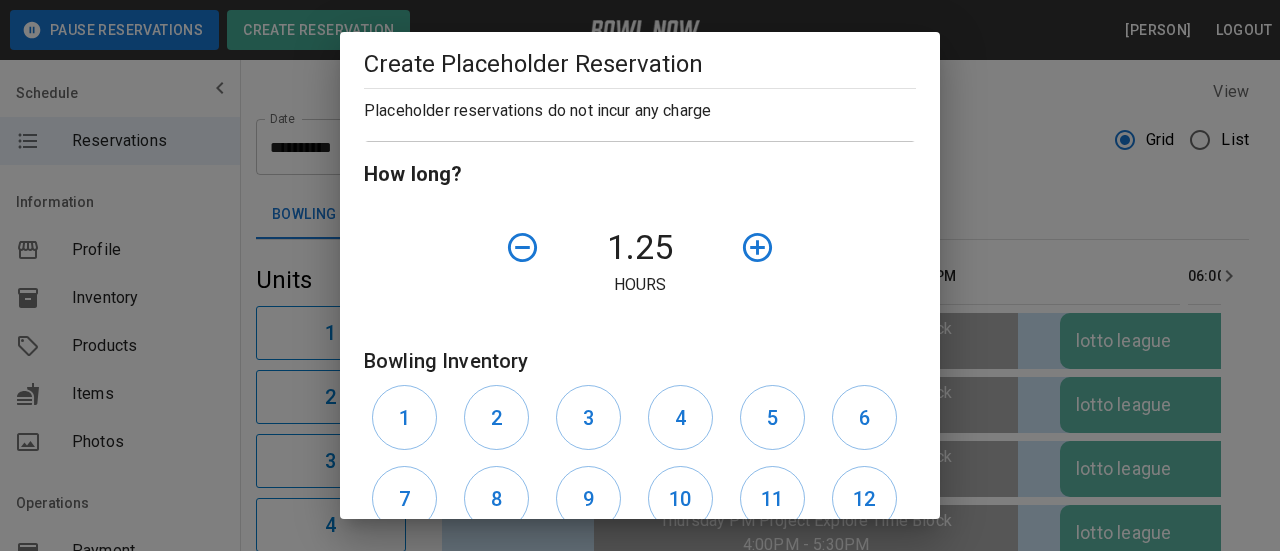 click 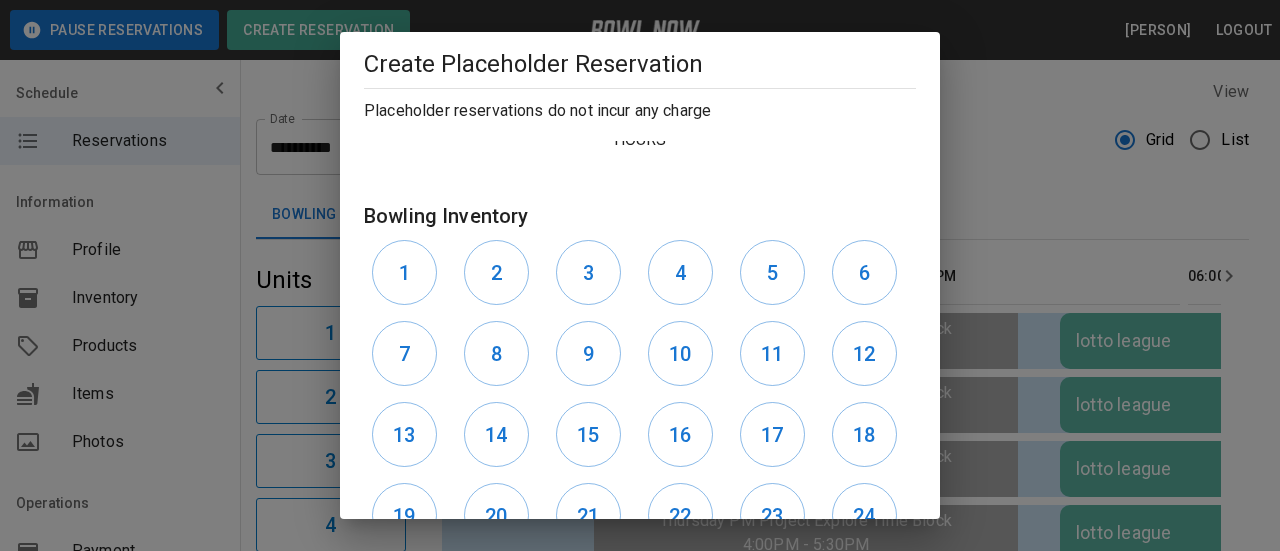 scroll, scrollTop: 661, scrollLeft: 0, axis: vertical 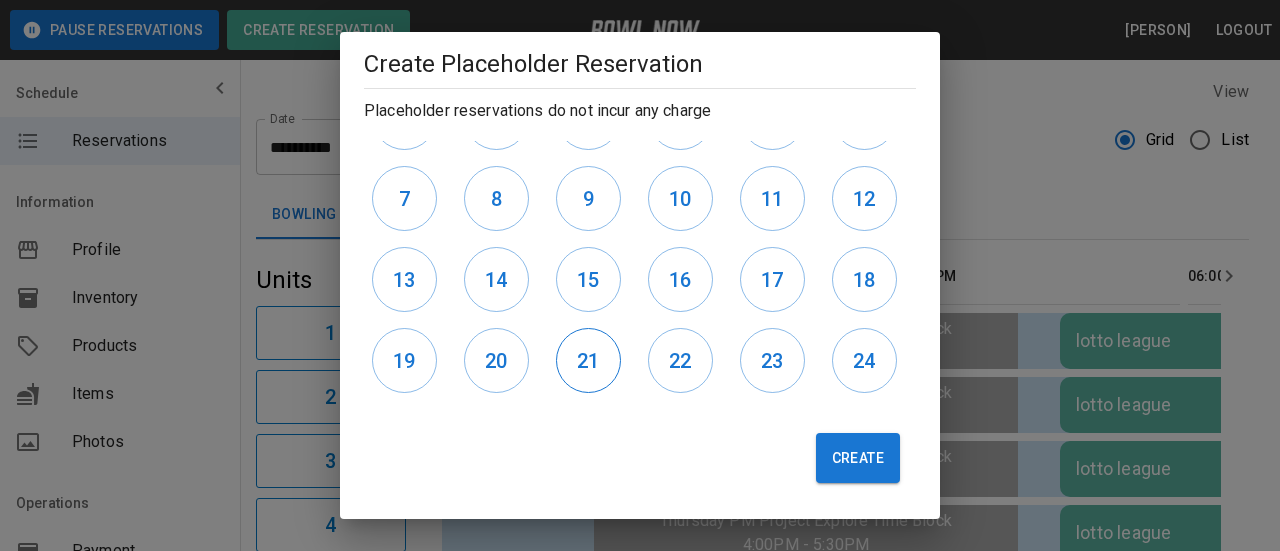 click on "21" at bounding box center [588, 361] 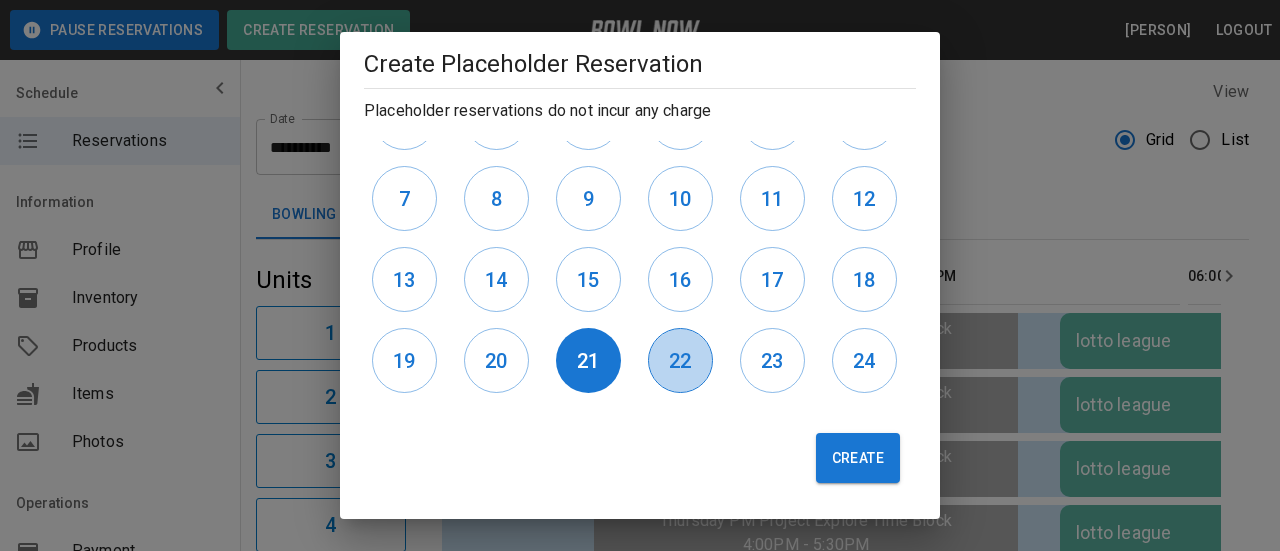 click on "22" at bounding box center [680, 361] 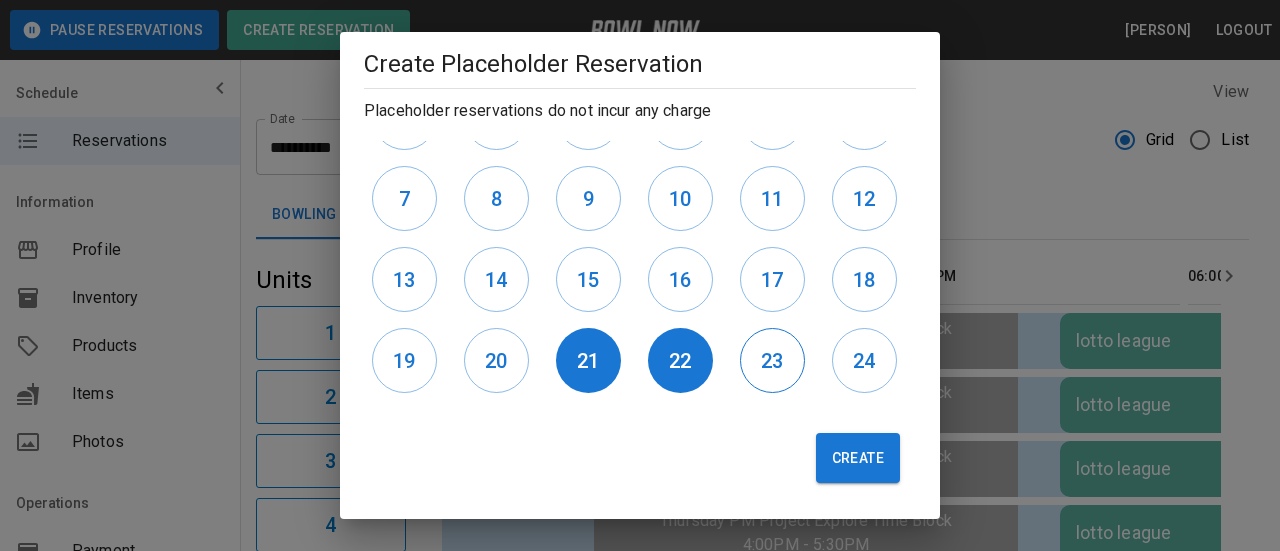 drag, startPoint x: 743, startPoint y: 367, endPoint x: 764, endPoint y: 367, distance: 21 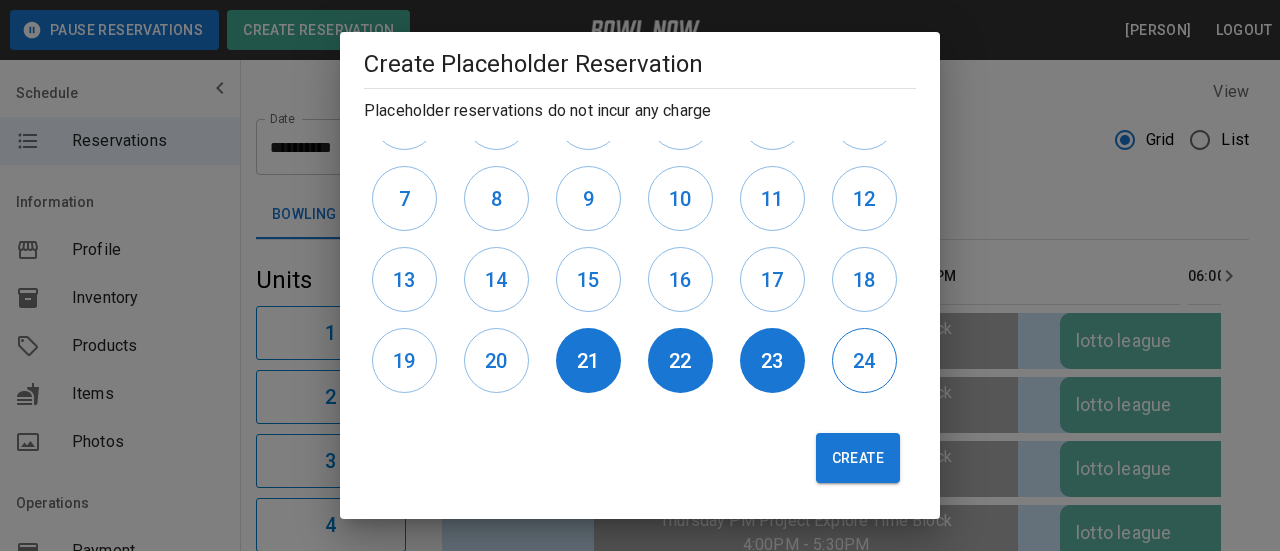 drag, startPoint x: 847, startPoint y: 371, endPoint x: 844, endPoint y: 381, distance: 10.440307 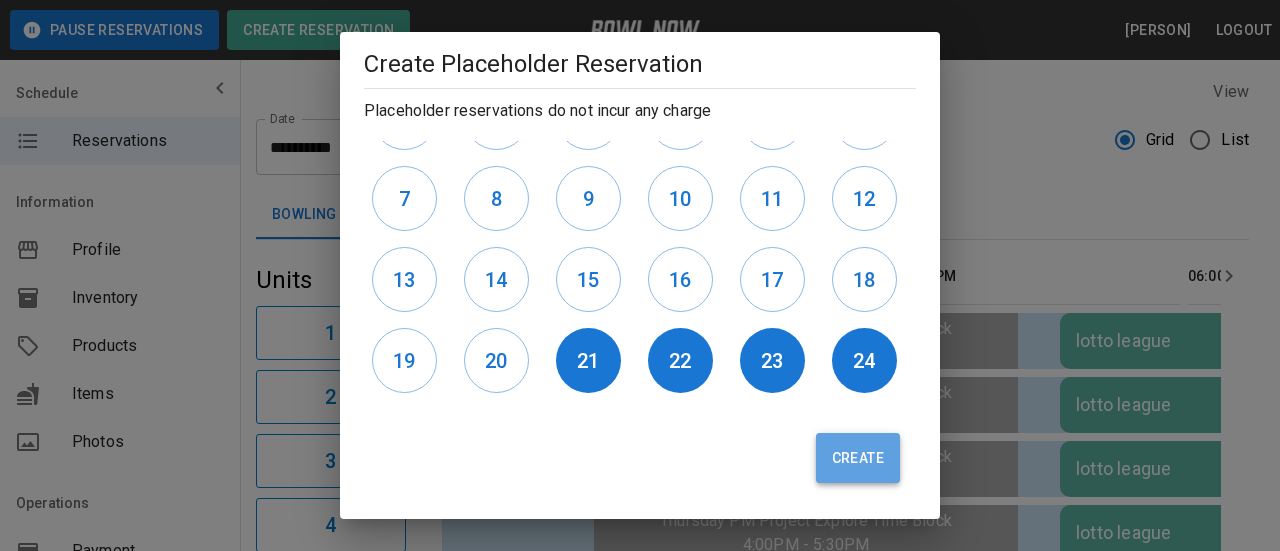 click on "Create" at bounding box center (858, 458) 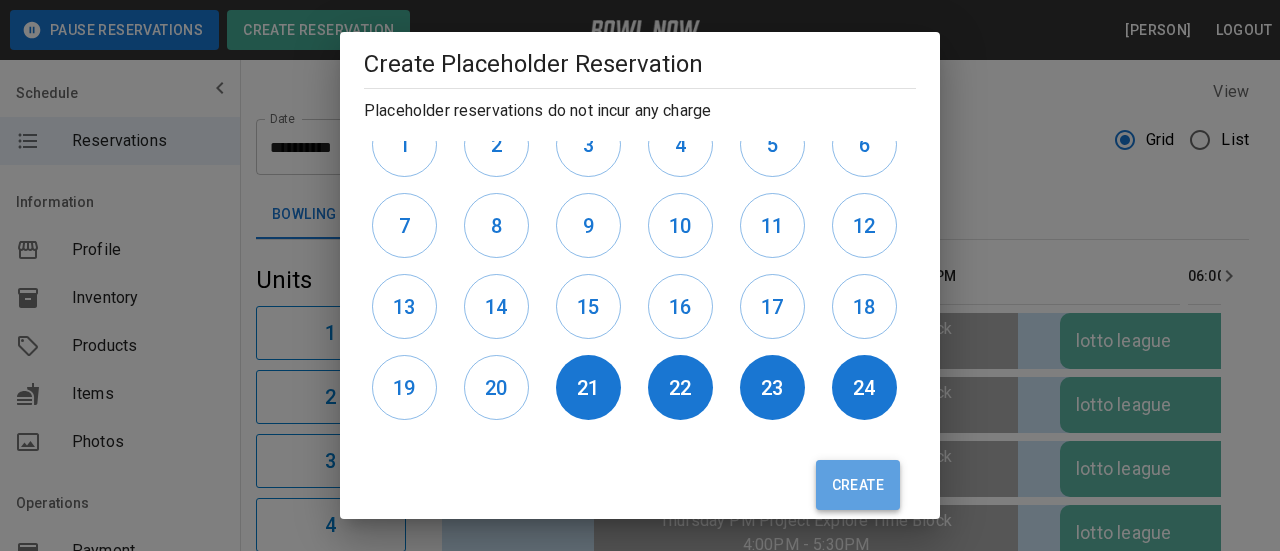 click on "Create" at bounding box center [858, 485] 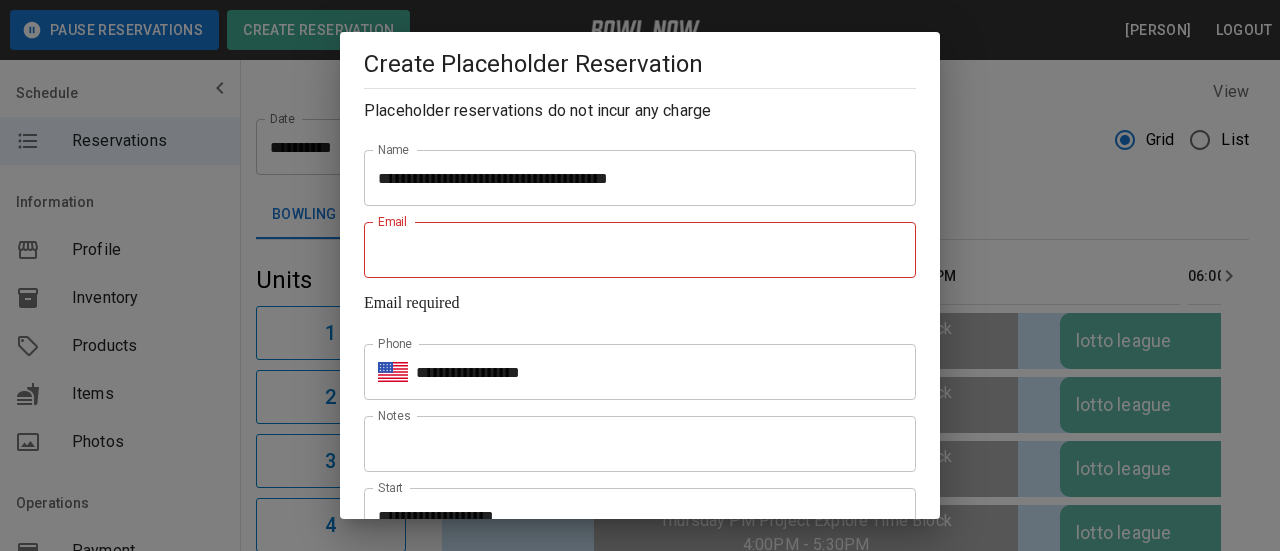 scroll, scrollTop: 0, scrollLeft: 0, axis: both 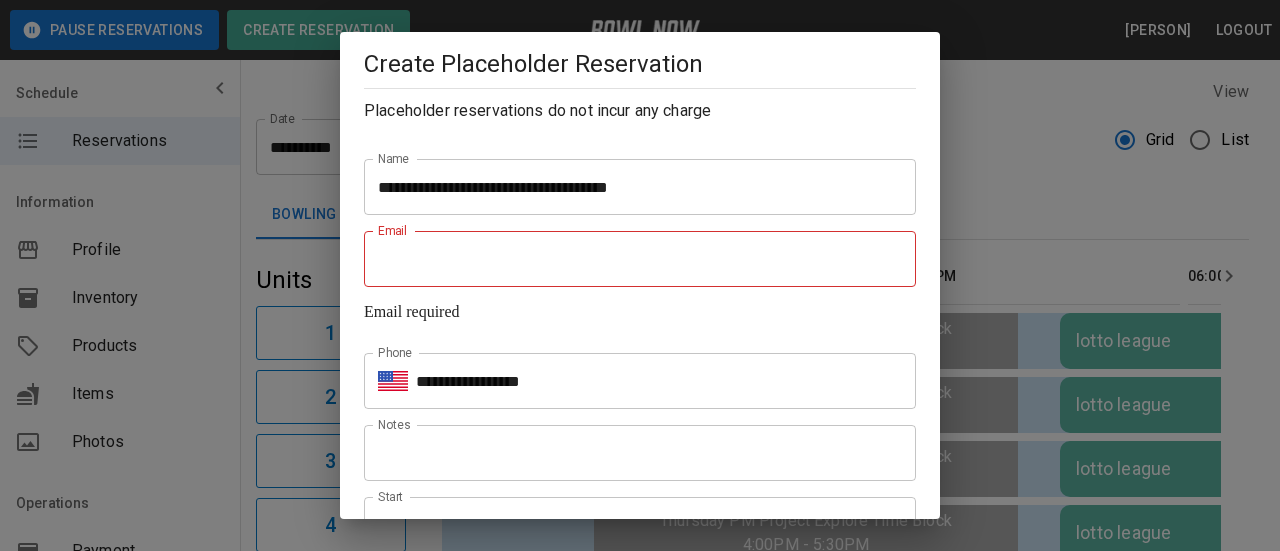 click on "Email" at bounding box center (640, 259) 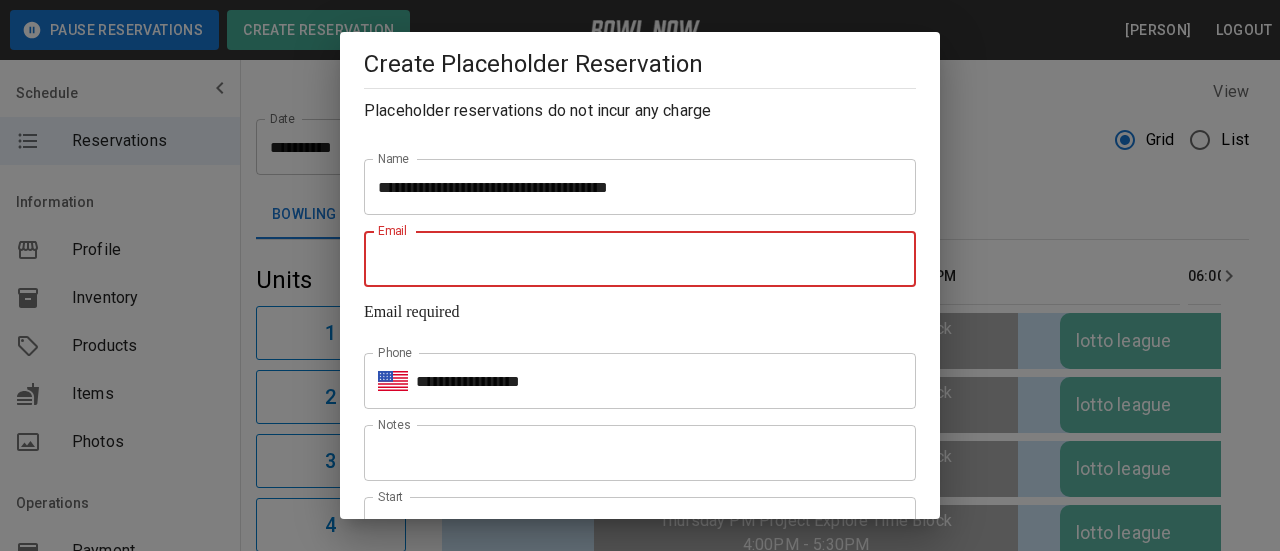 type on "**********" 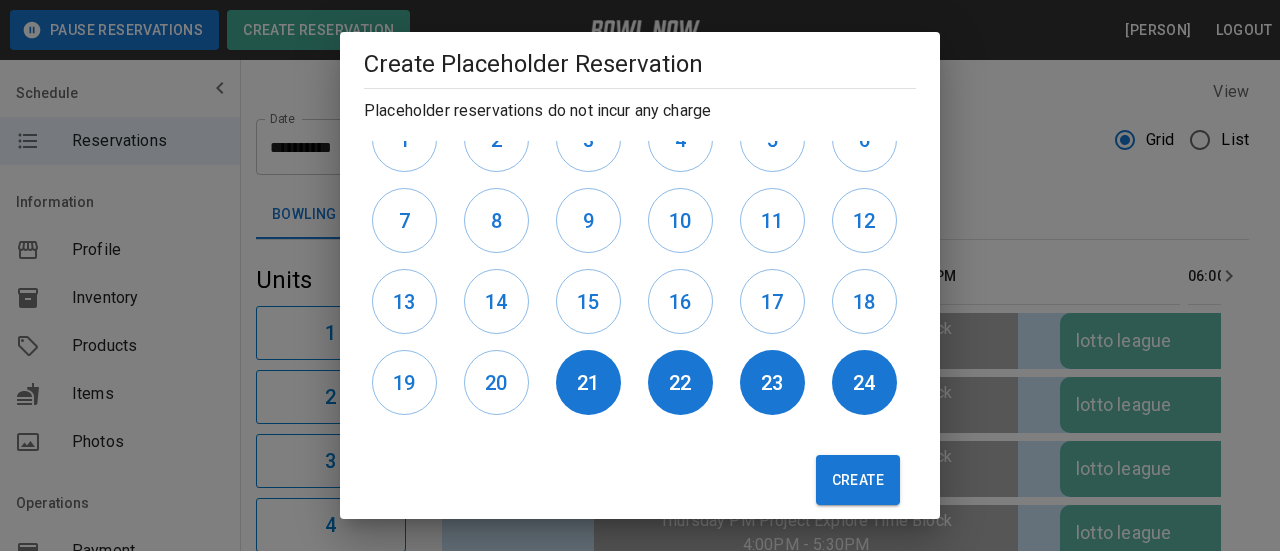 scroll, scrollTop: 661, scrollLeft: 0, axis: vertical 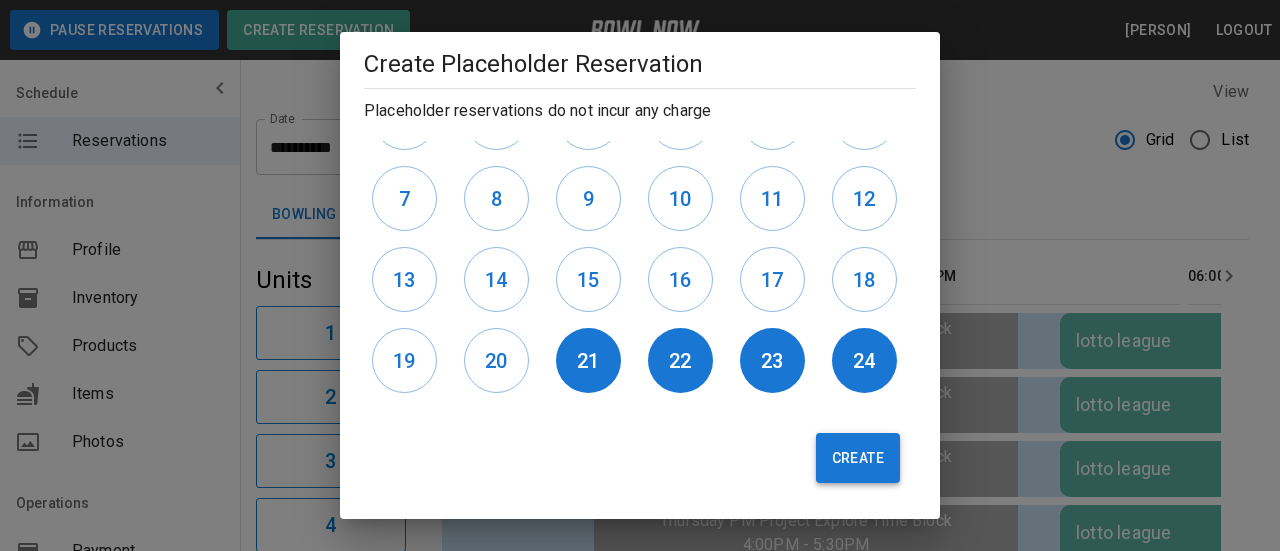 click on "Create" at bounding box center [858, 458] 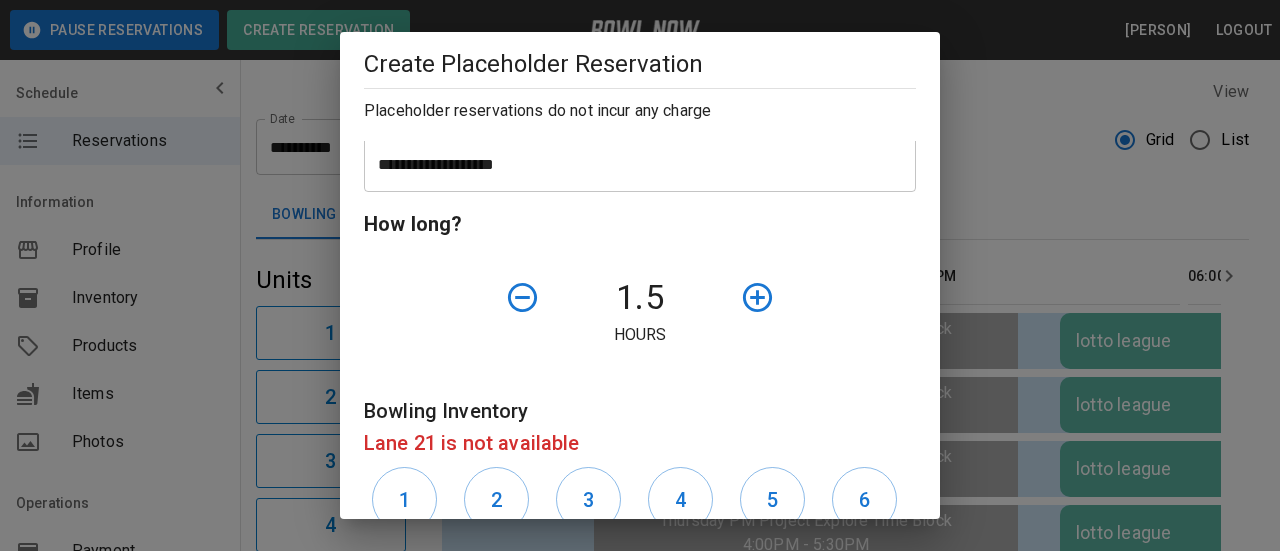 scroll, scrollTop: 193, scrollLeft: 0, axis: vertical 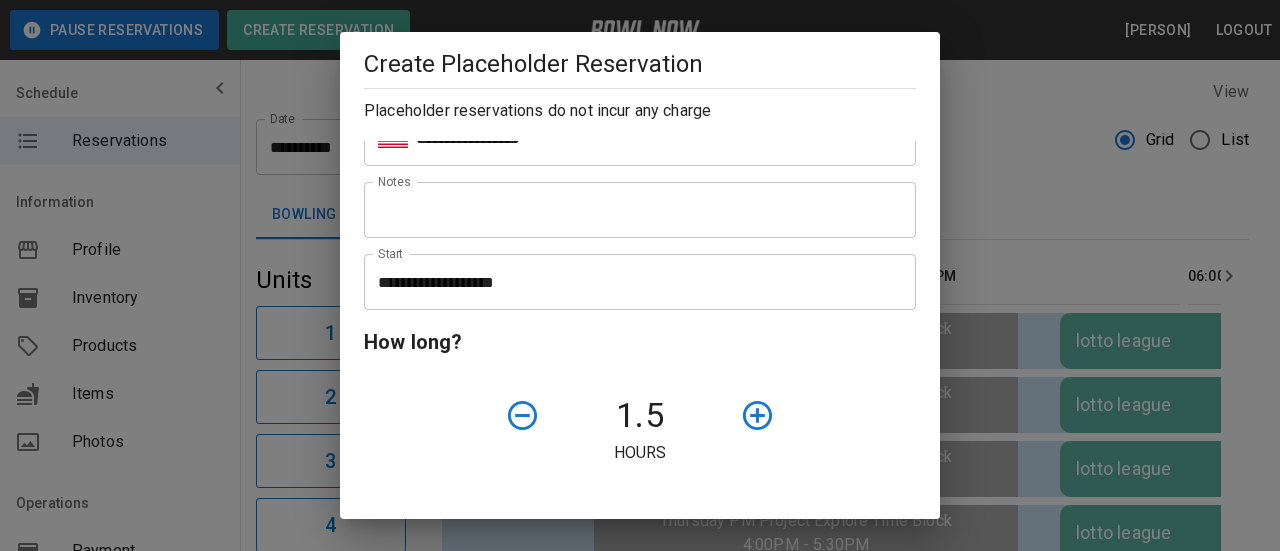click on "**********" at bounding box center (633, 282) 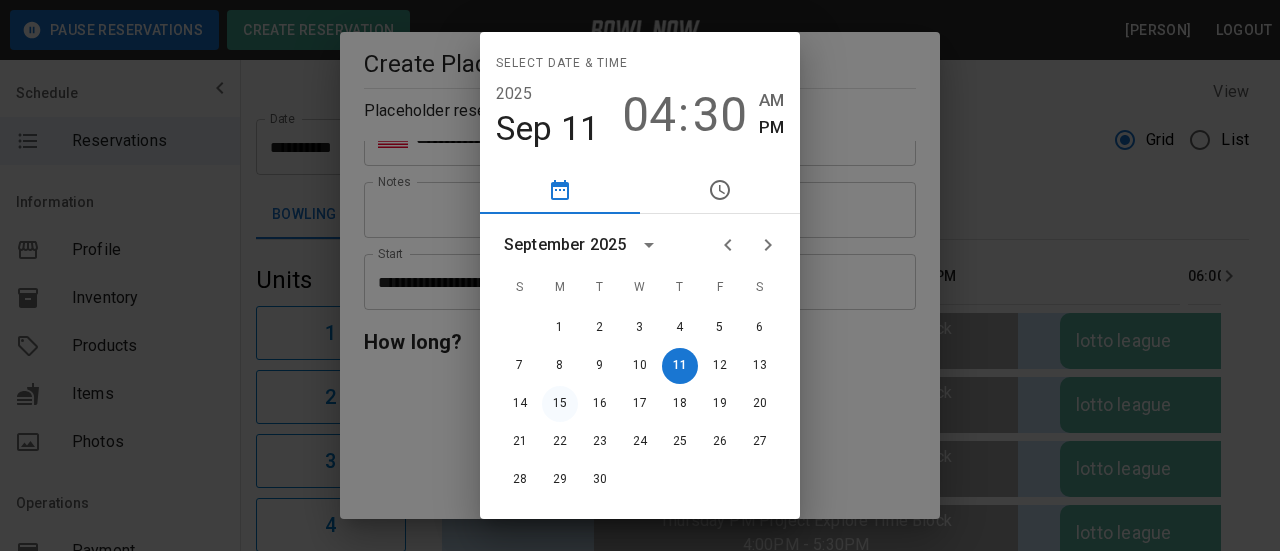 click on "15" at bounding box center [560, 404] 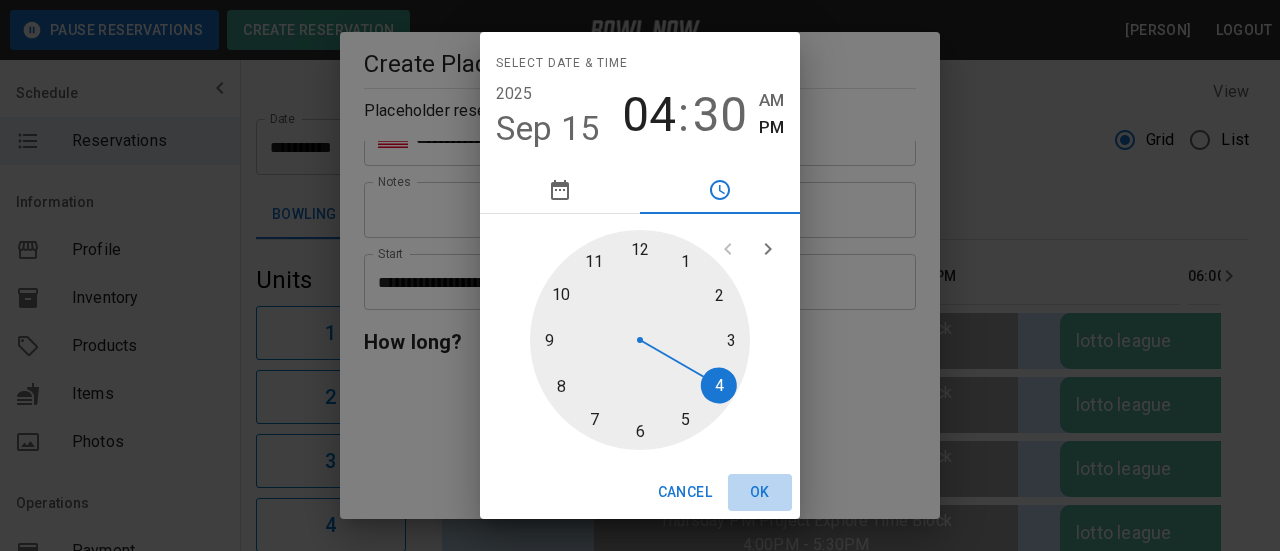 click on "OK" at bounding box center [760, 492] 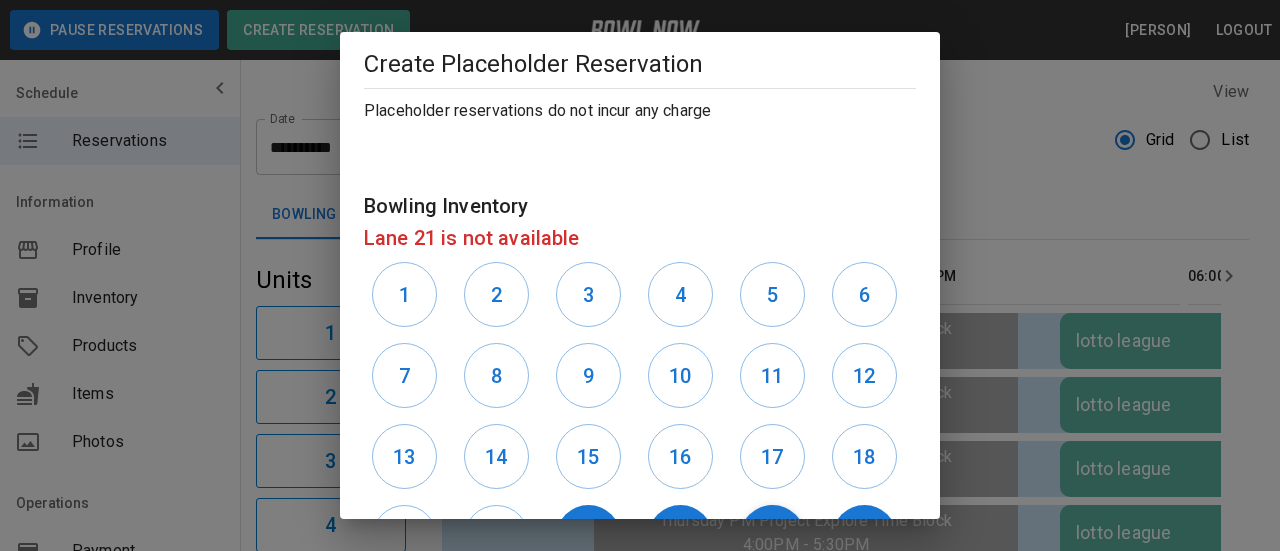 scroll, scrollTop: 693, scrollLeft: 0, axis: vertical 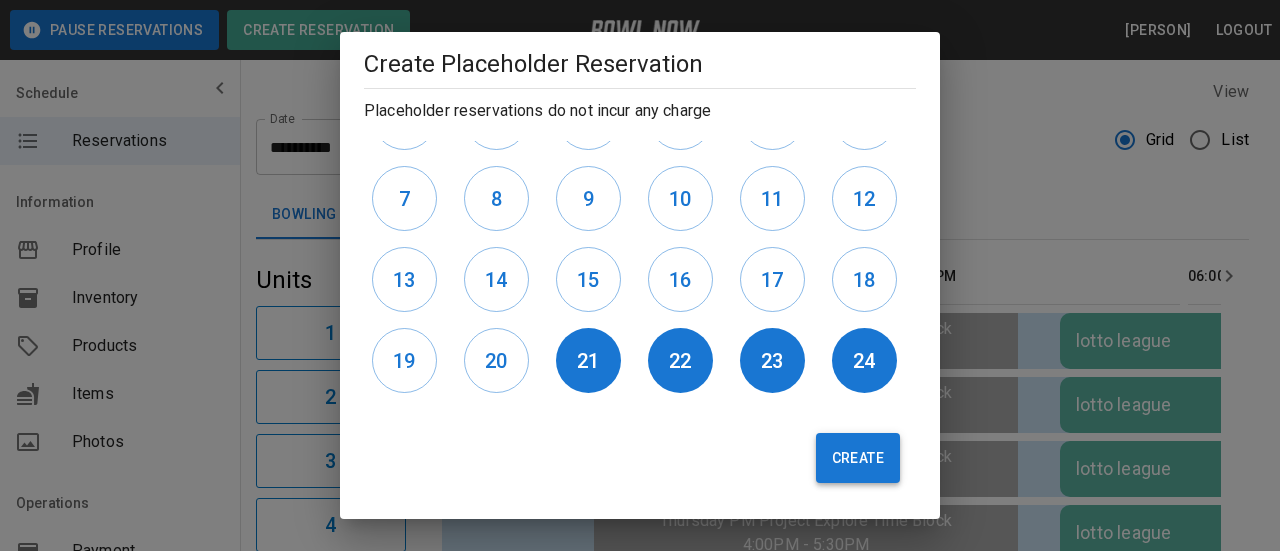 click on "Create" at bounding box center (858, 458) 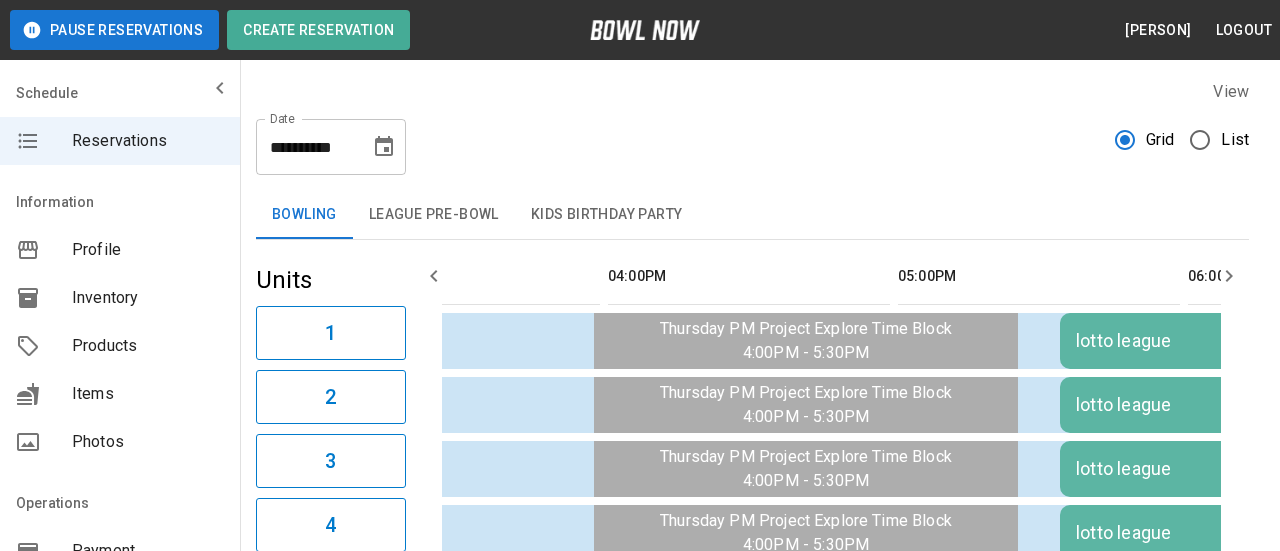 type 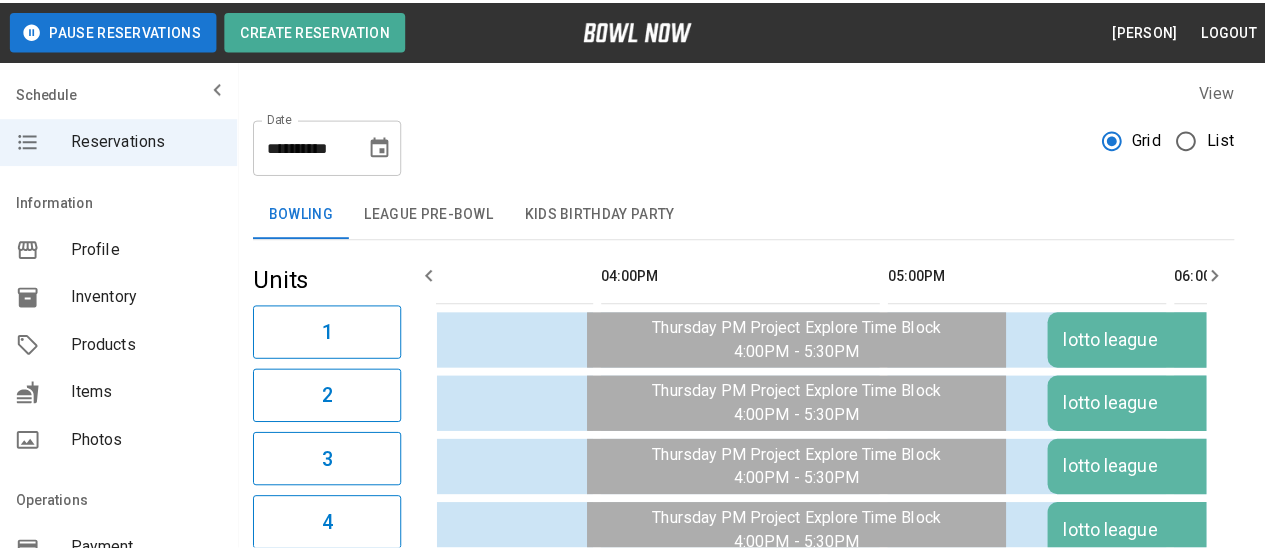 scroll, scrollTop: 661, scrollLeft: 0, axis: vertical 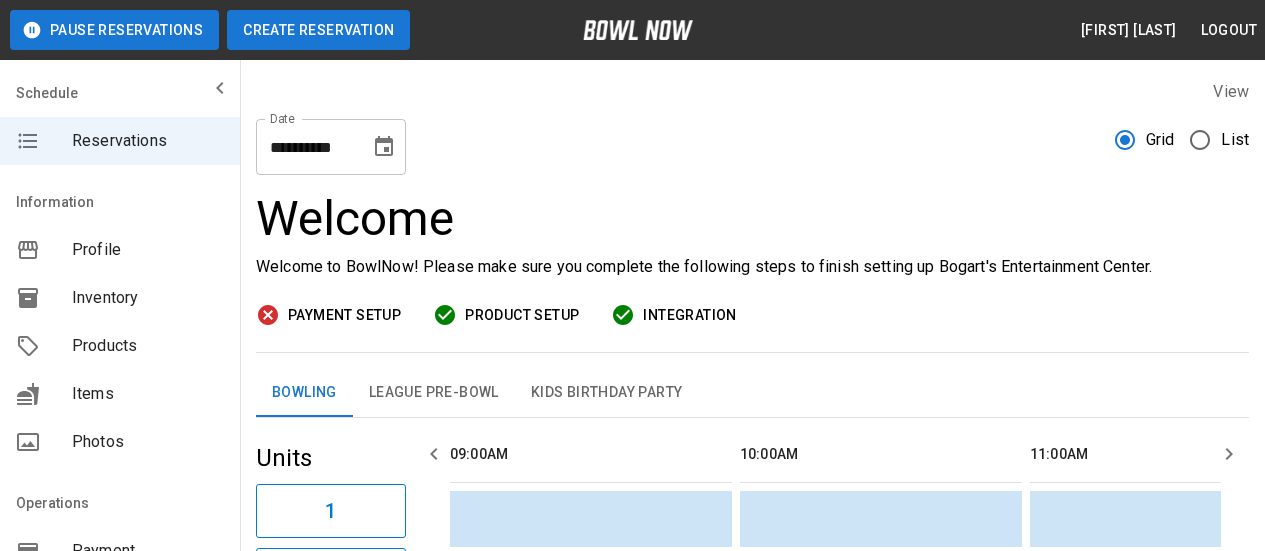 click on "Create Reservation" at bounding box center [318, 30] 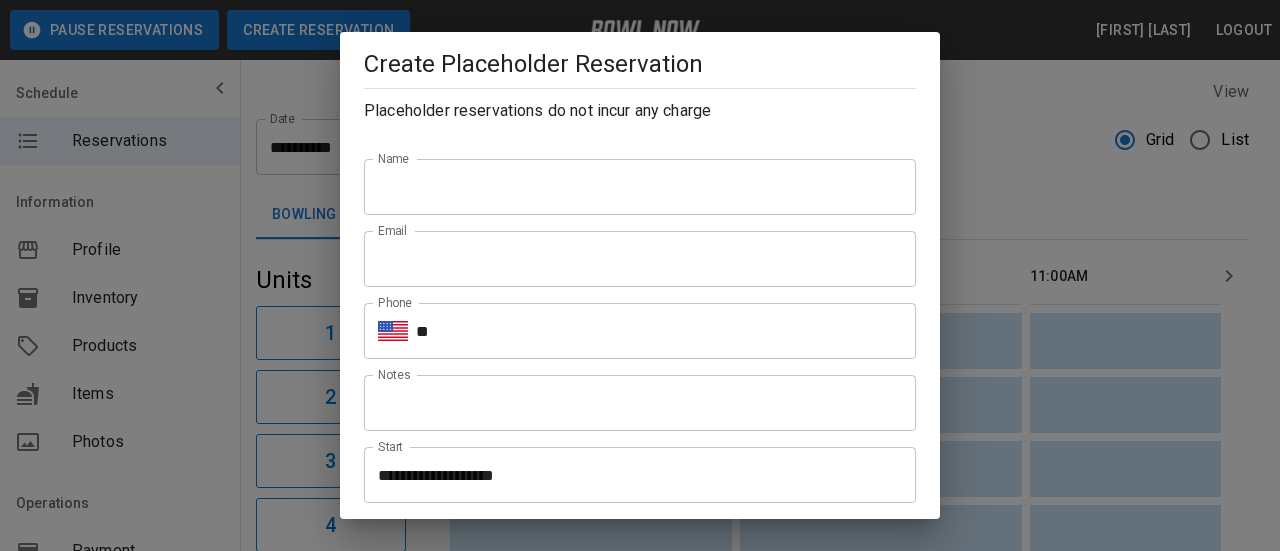 scroll, scrollTop: 0, scrollLeft: 3770, axis: horizontal 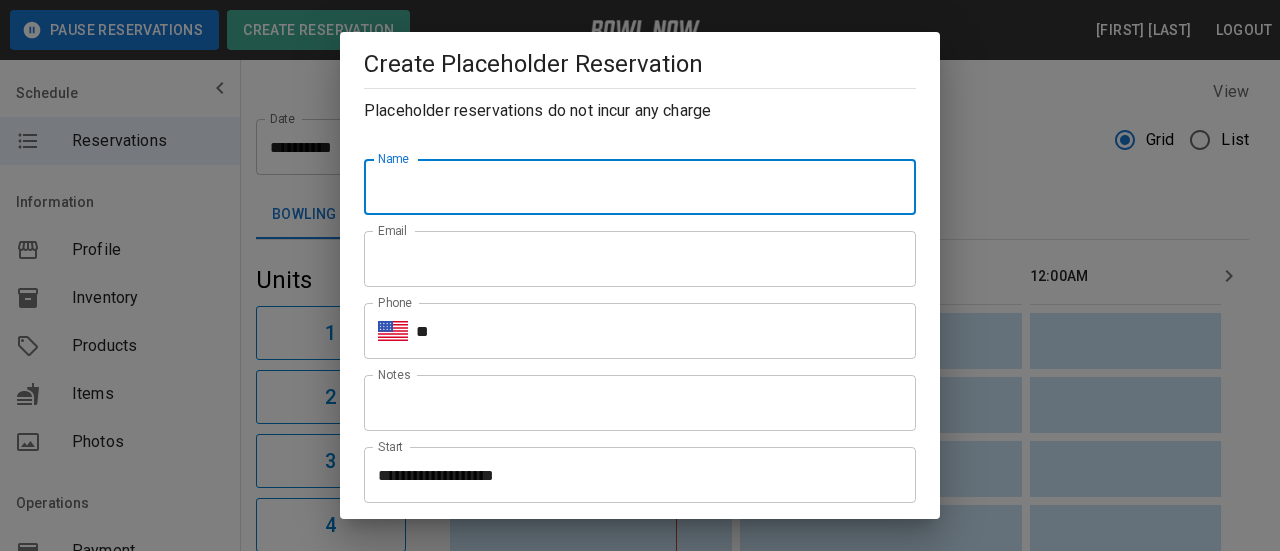 click on "Name" at bounding box center [640, 187] 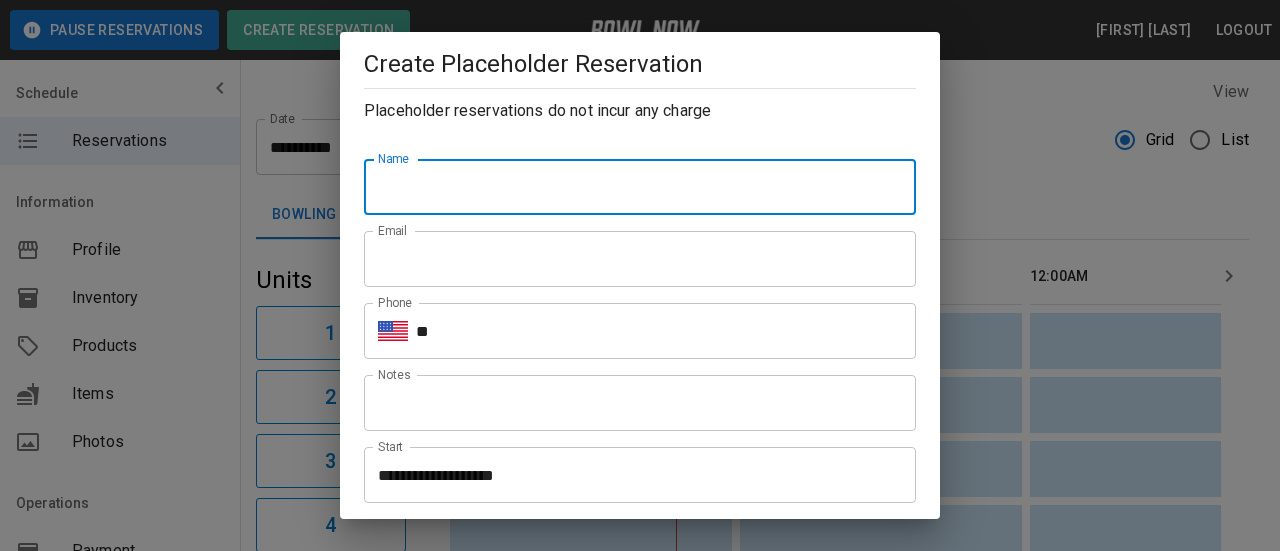 type on "*" 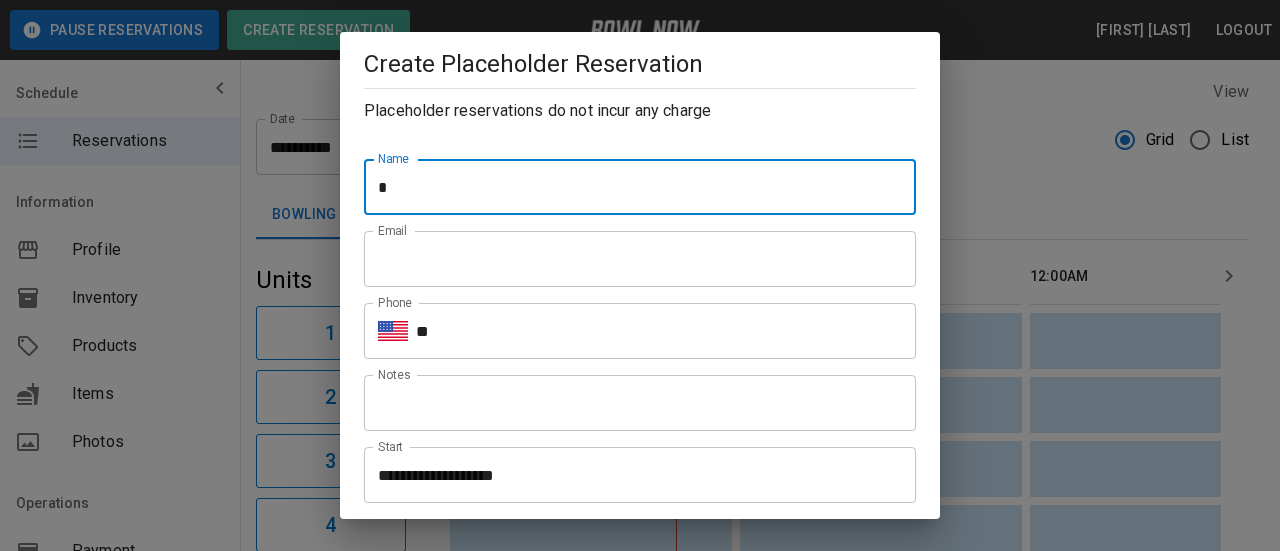 type on "**********" 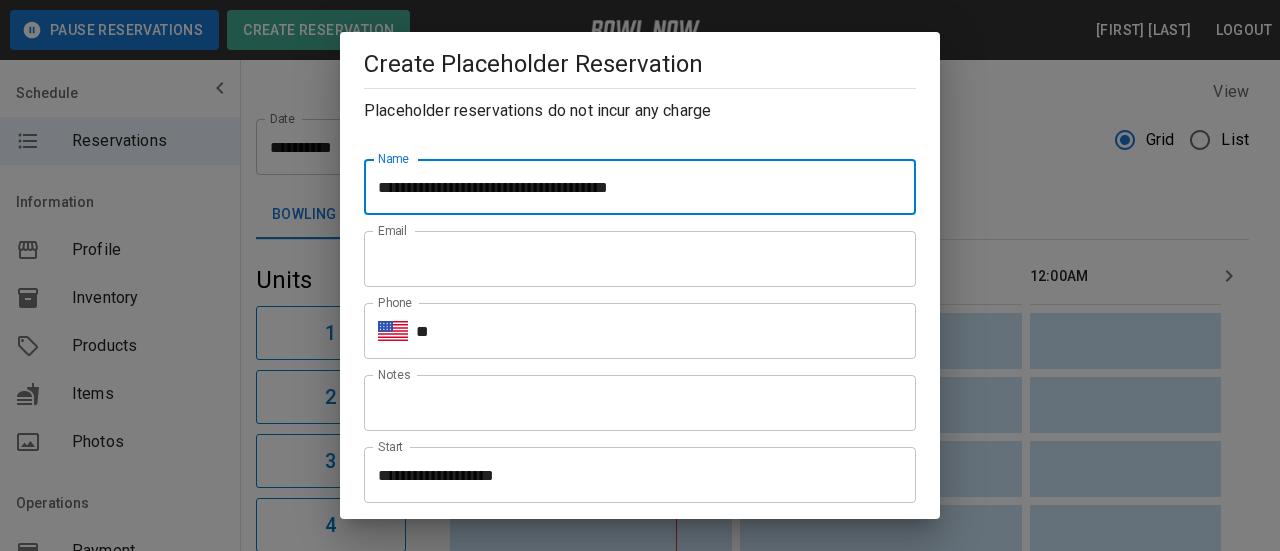 click on "Email" at bounding box center [640, 259] 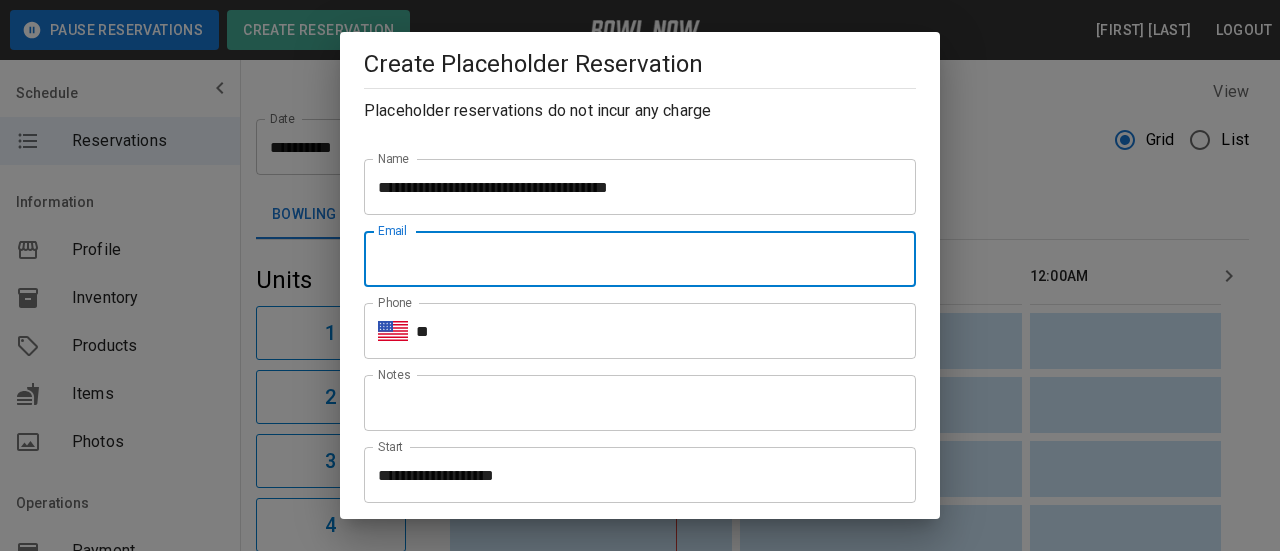 type on "**********" 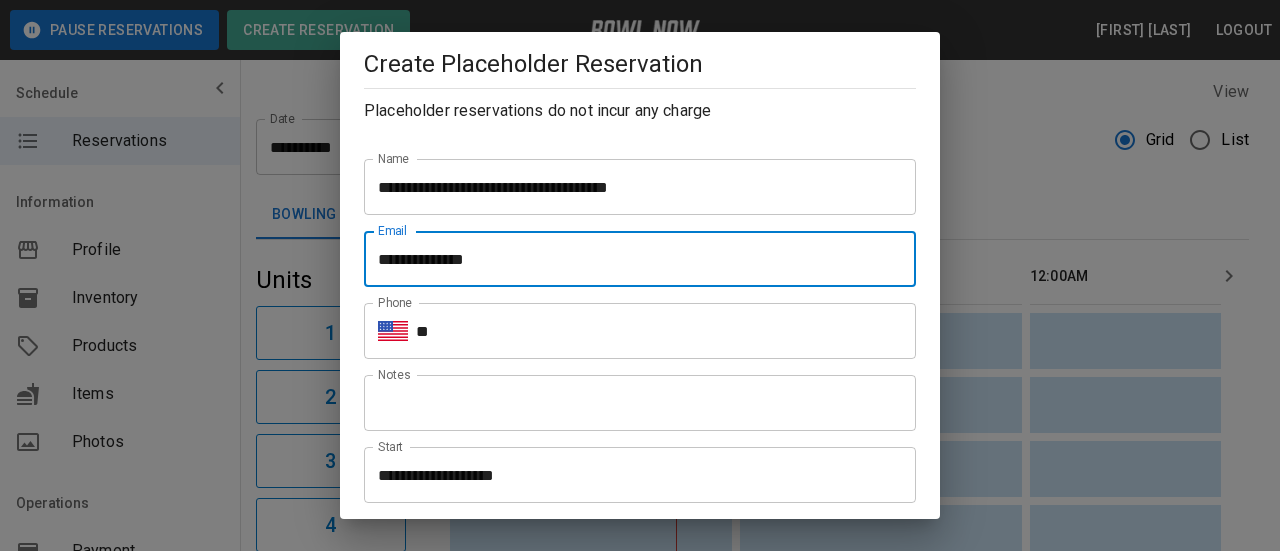 click on "**" at bounding box center (666, 331) 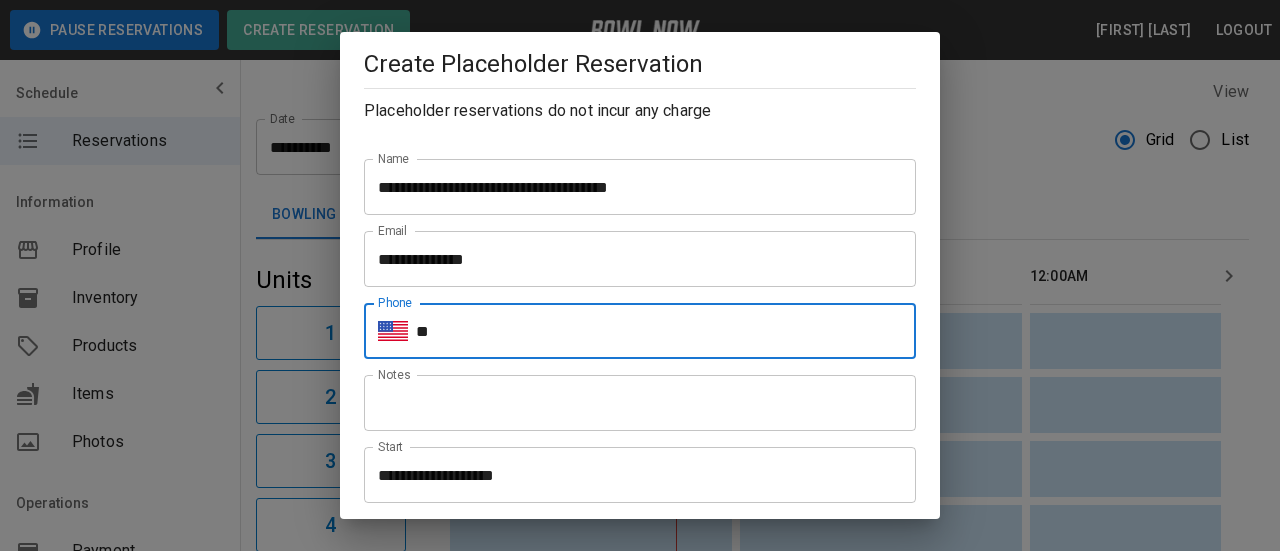 type on "**********" 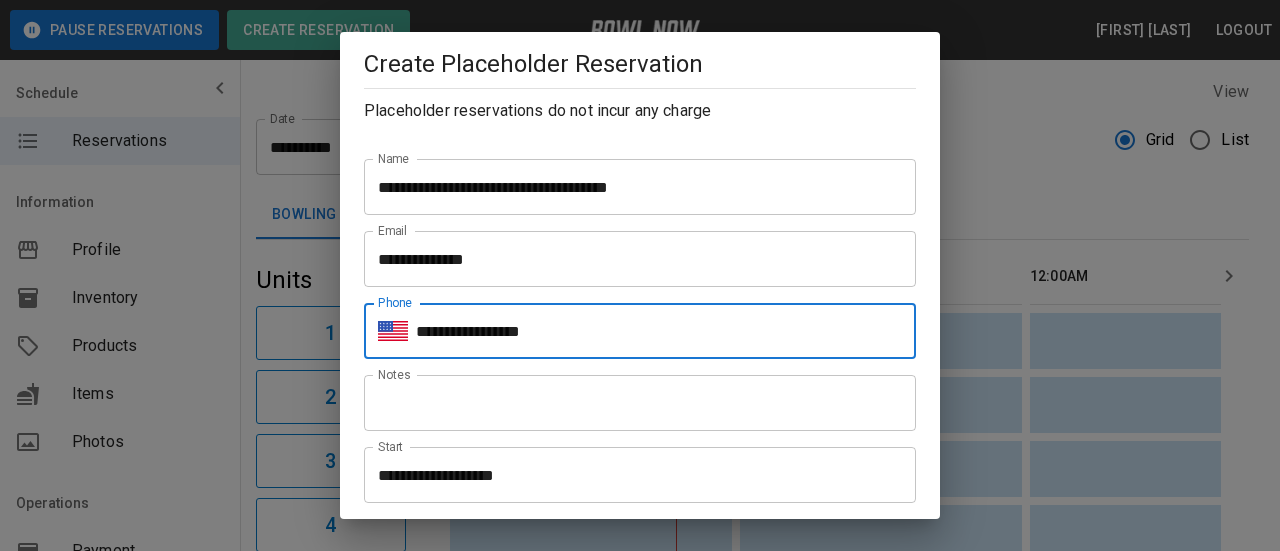 click on "**********" at bounding box center [633, 475] 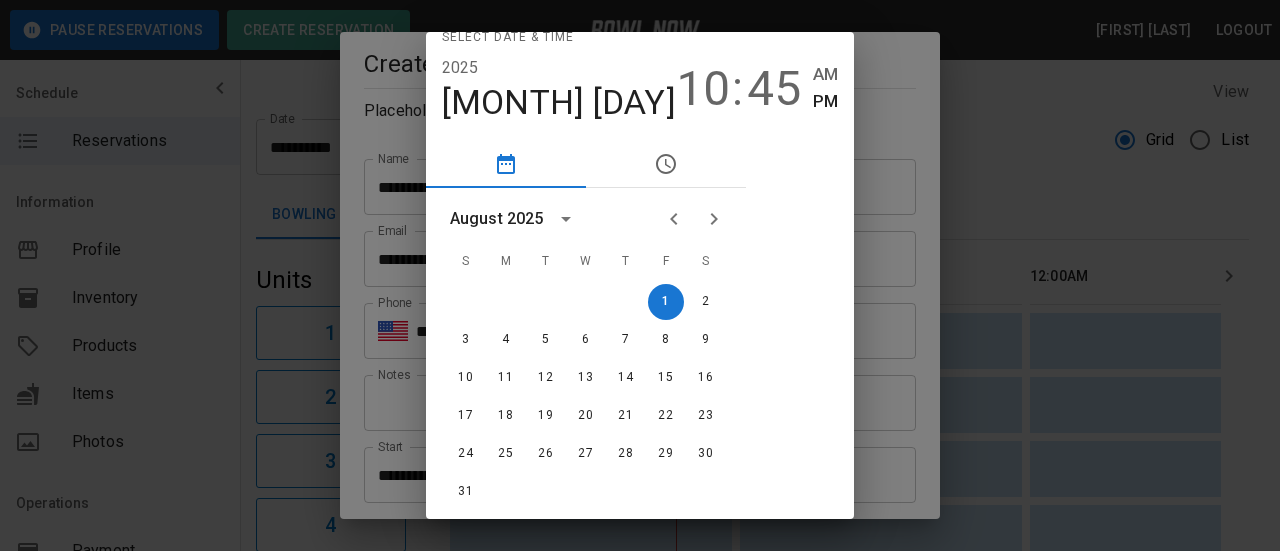 scroll, scrollTop: 0, scrollLeft: 0, axis: both 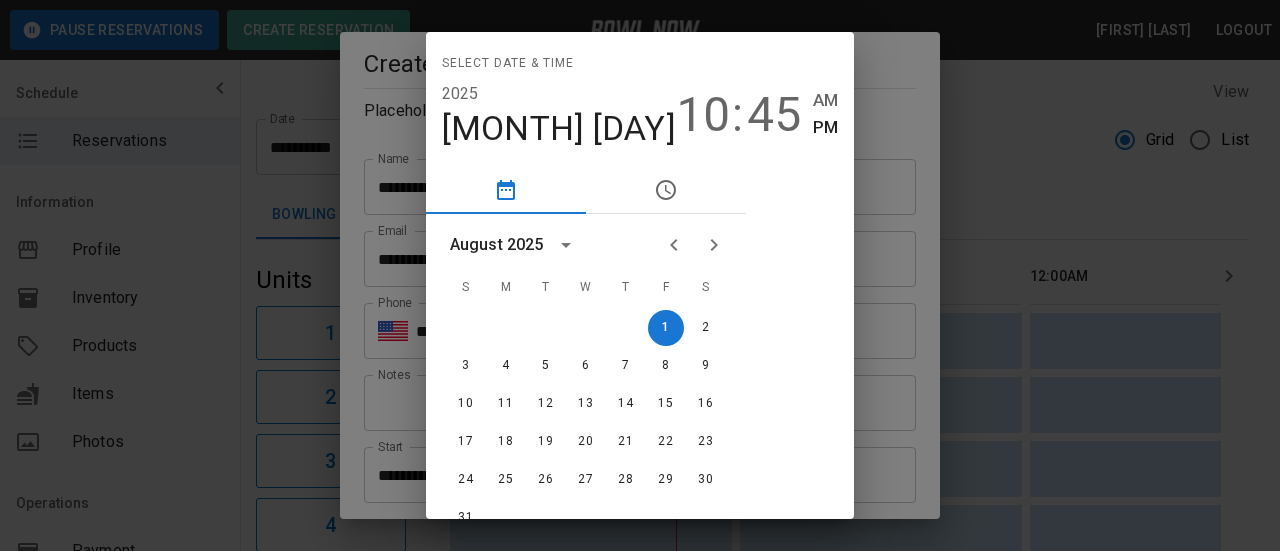 click on "10" at bounding box center [703, 115] 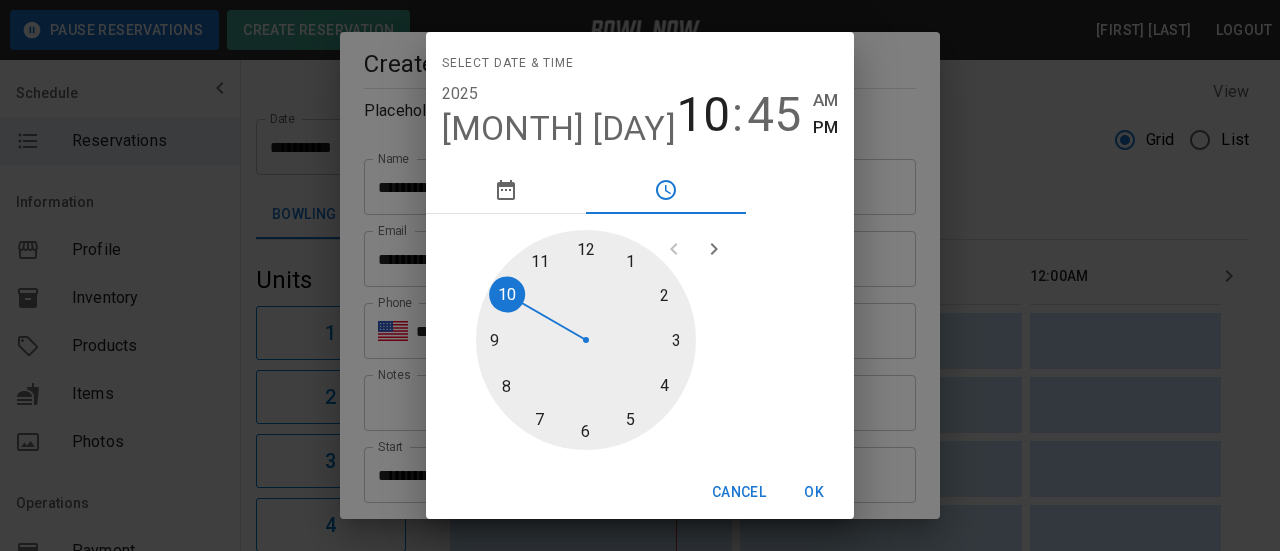 click at bounding box center (586, 340) 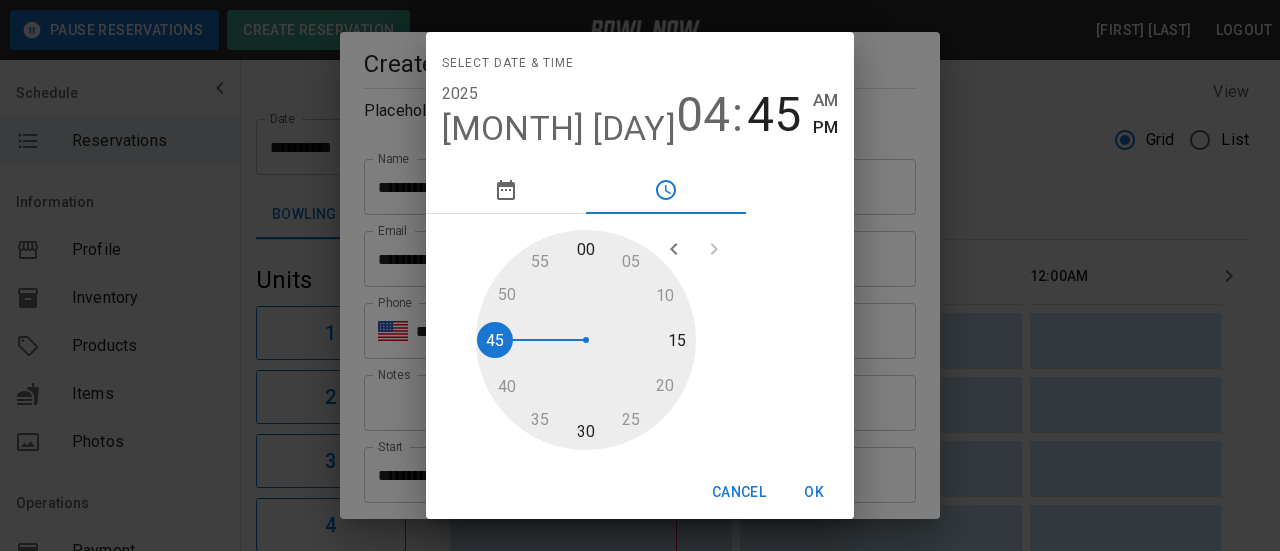 click at bounding box center [586, 340] 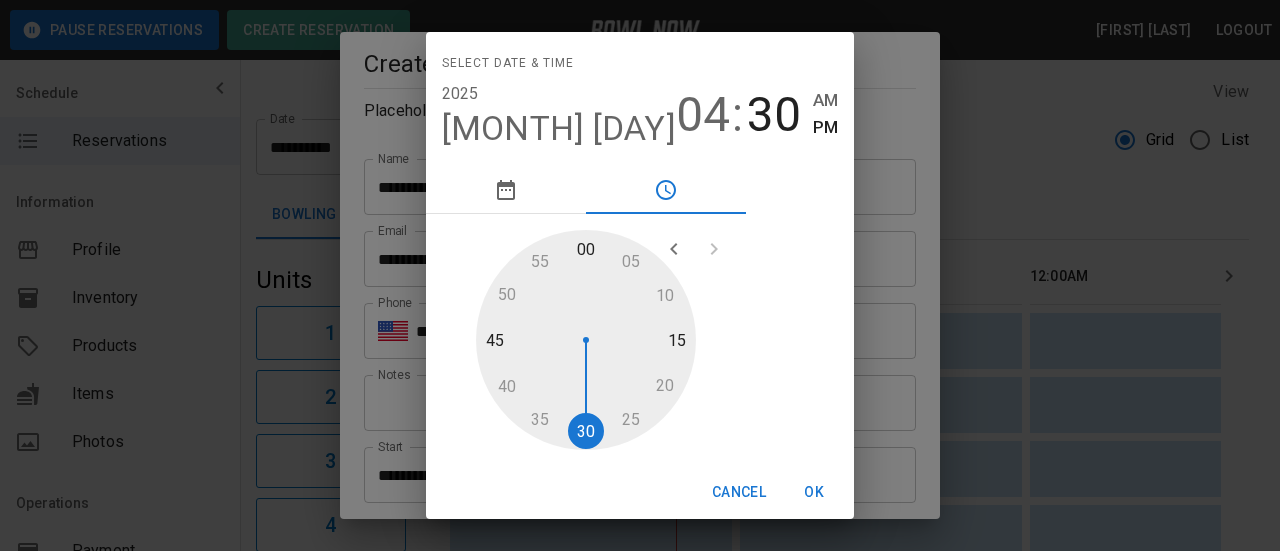 click on "OK" at bounding box center [814, 492] 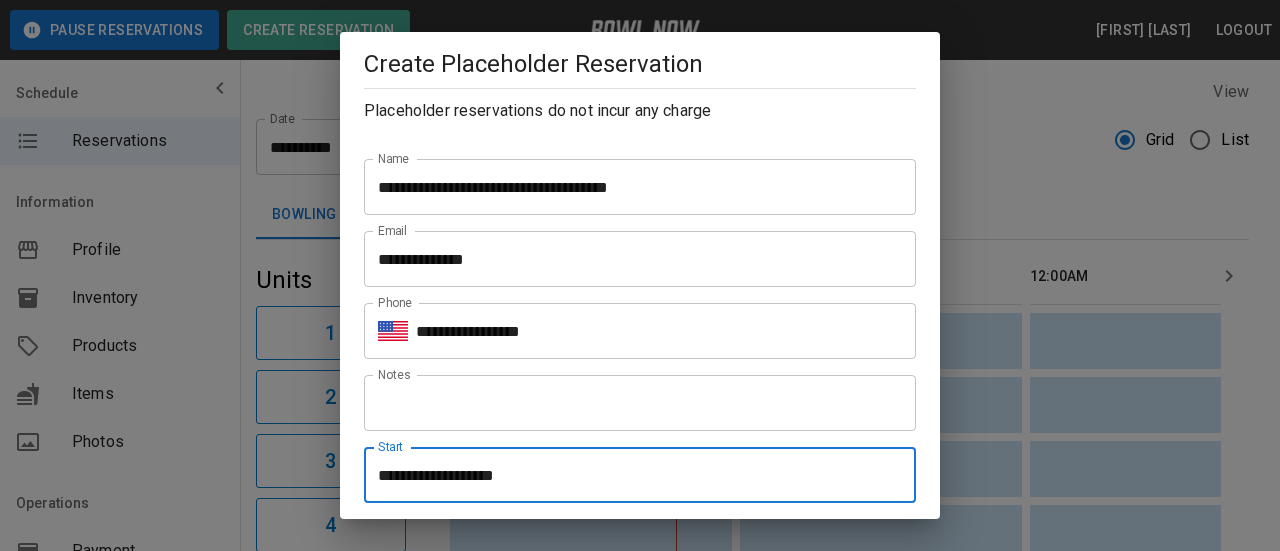scroll, scrollTop: 400, scrollLeft: 0, axis: vertical 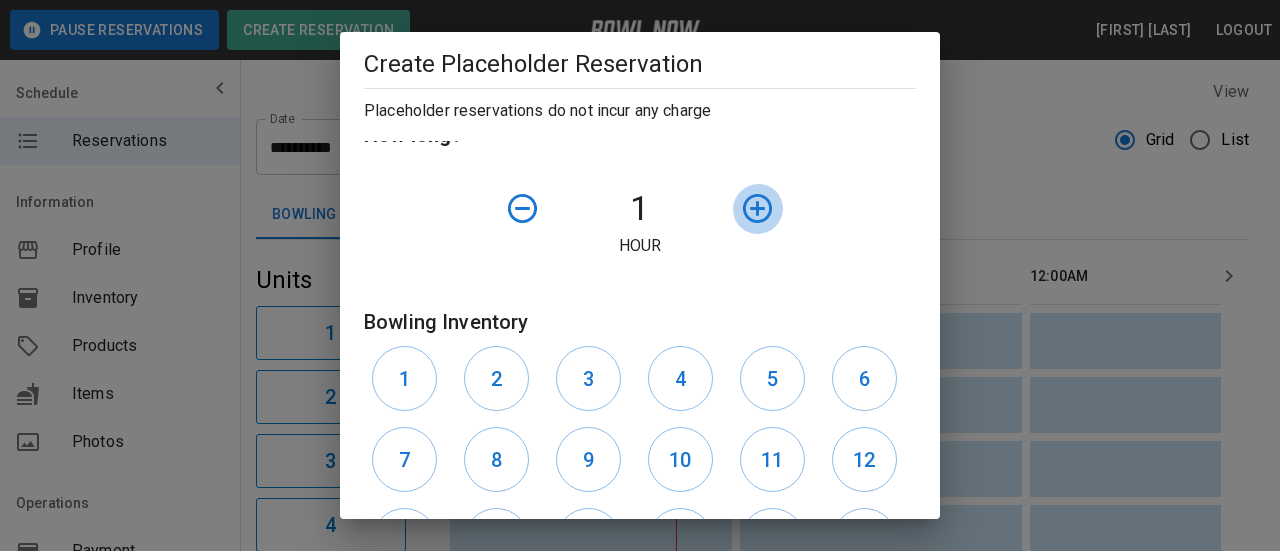 click 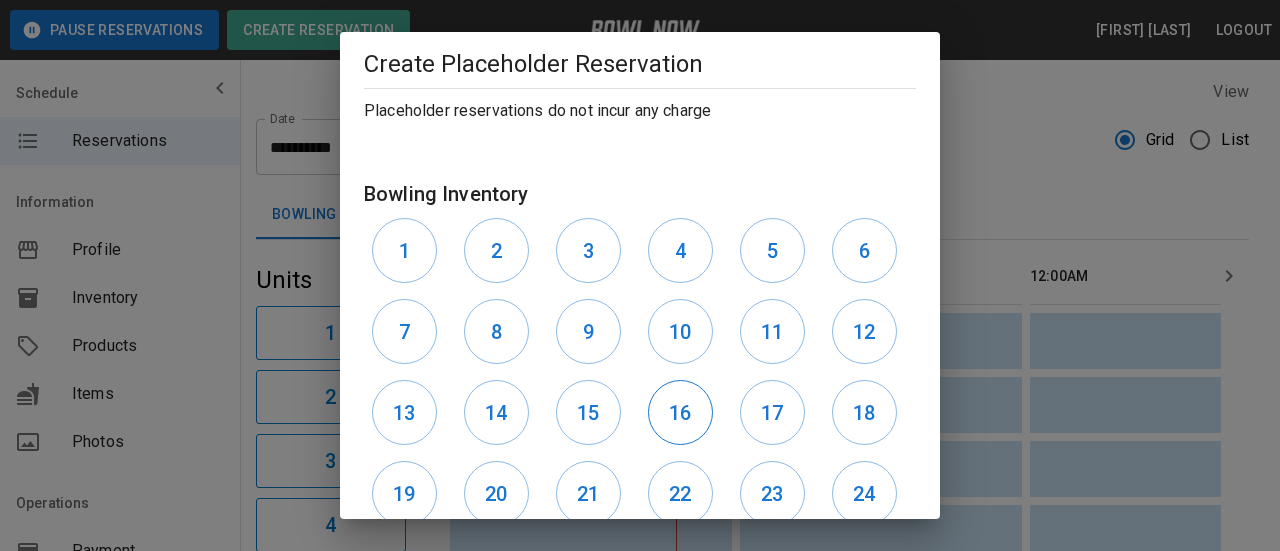 scroll, scrollTop: 661, scrollLeft: 0, axis: vertical 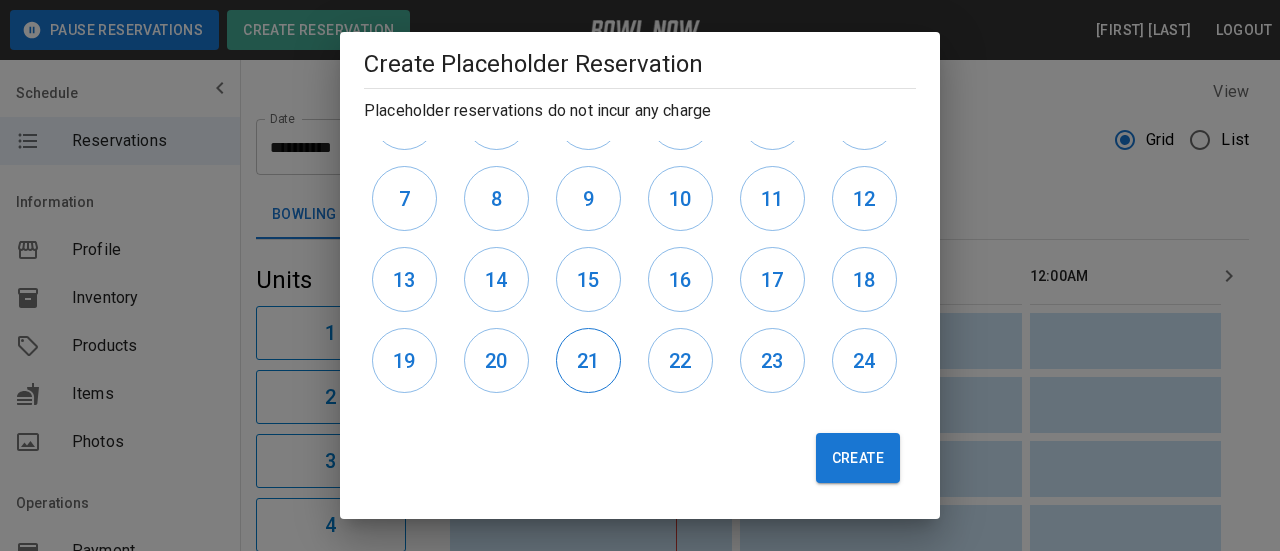 click on "21" at bounding box center (588, 360) 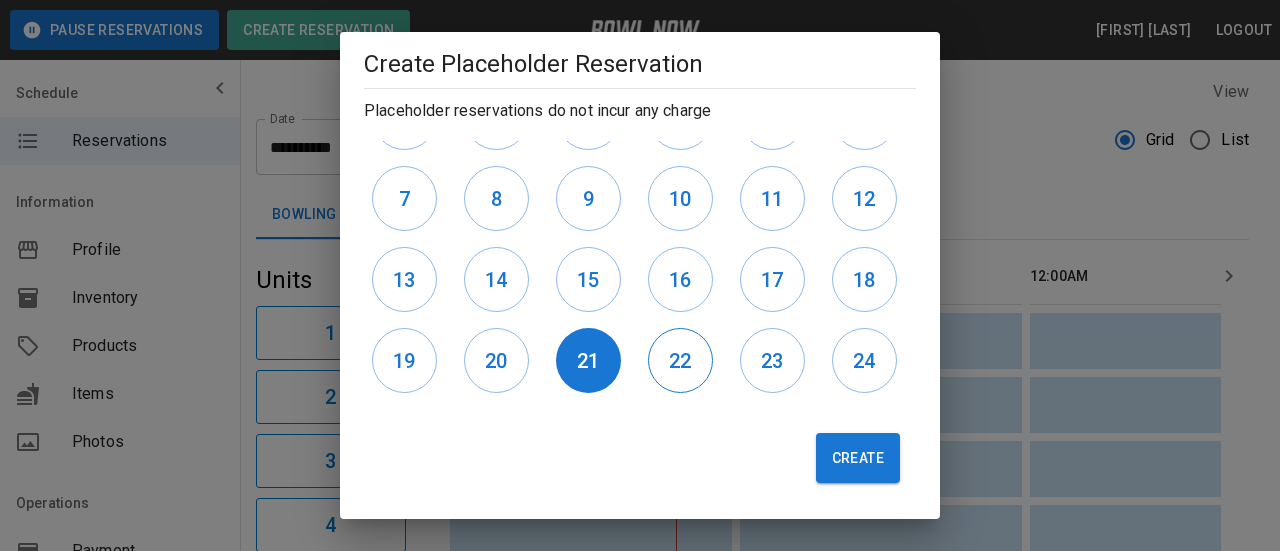 drag, startPoint x: 671, startPoint y: 358, endPoint x: 692, endPoint y: 358, distance: 21 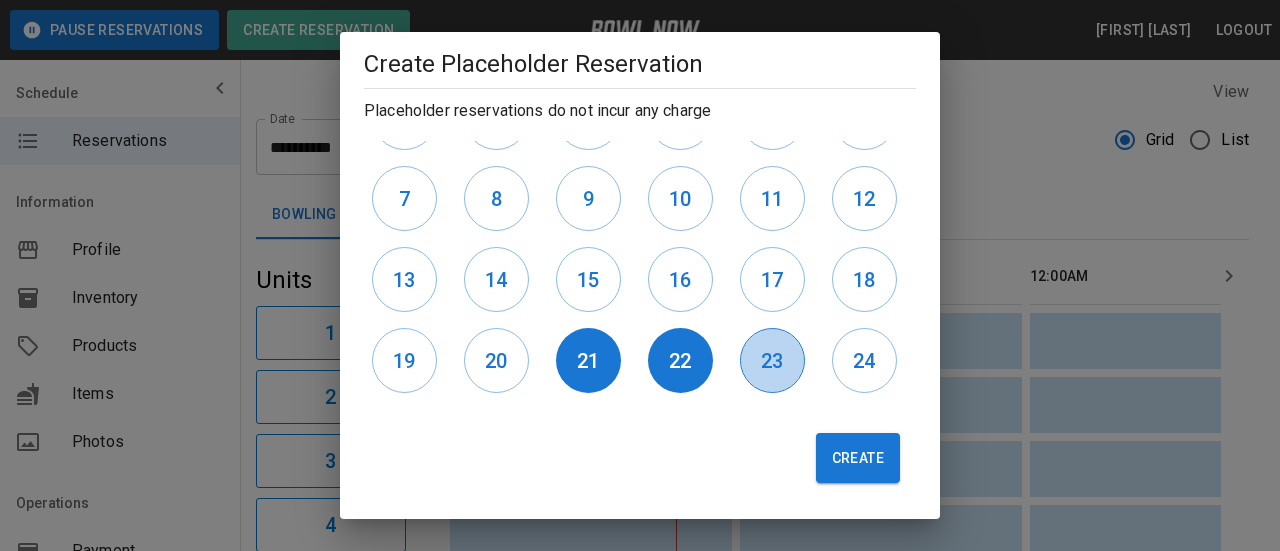 click on "23" at bounding box center (772, 360) 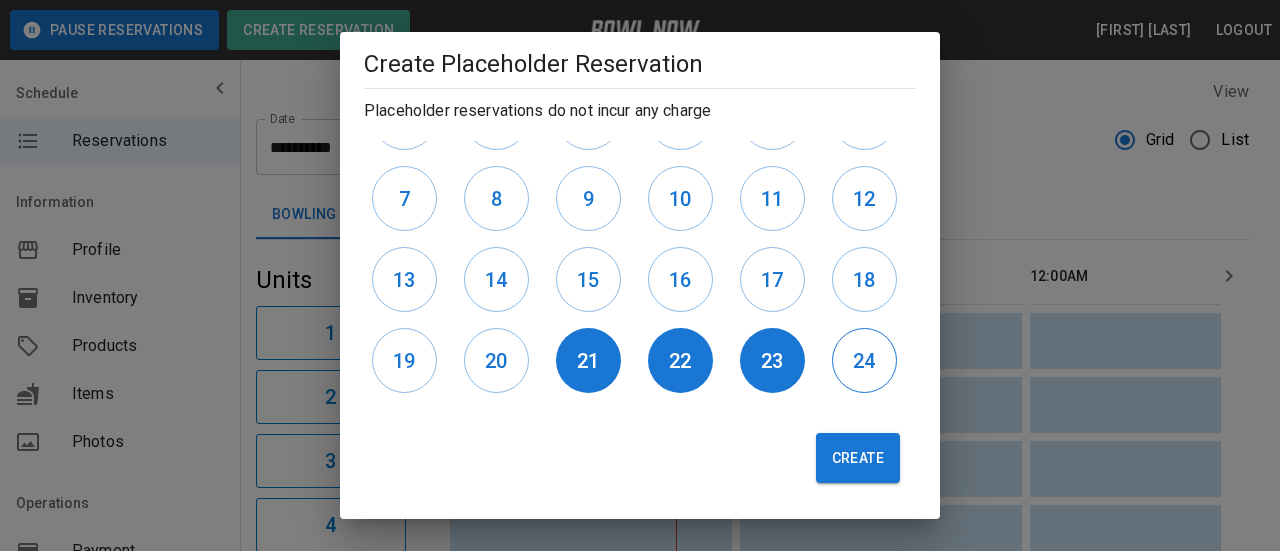 click on "24" at bounding box center [864, 360] 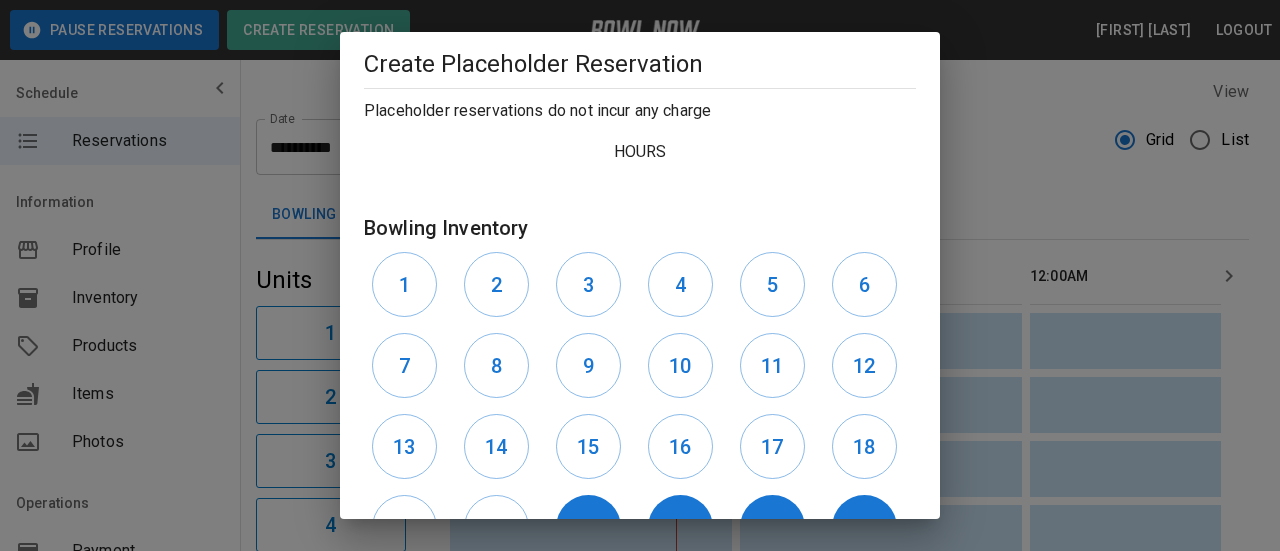 scroll, scrollTop: 261, scrollLeft: 0, axis: vertical 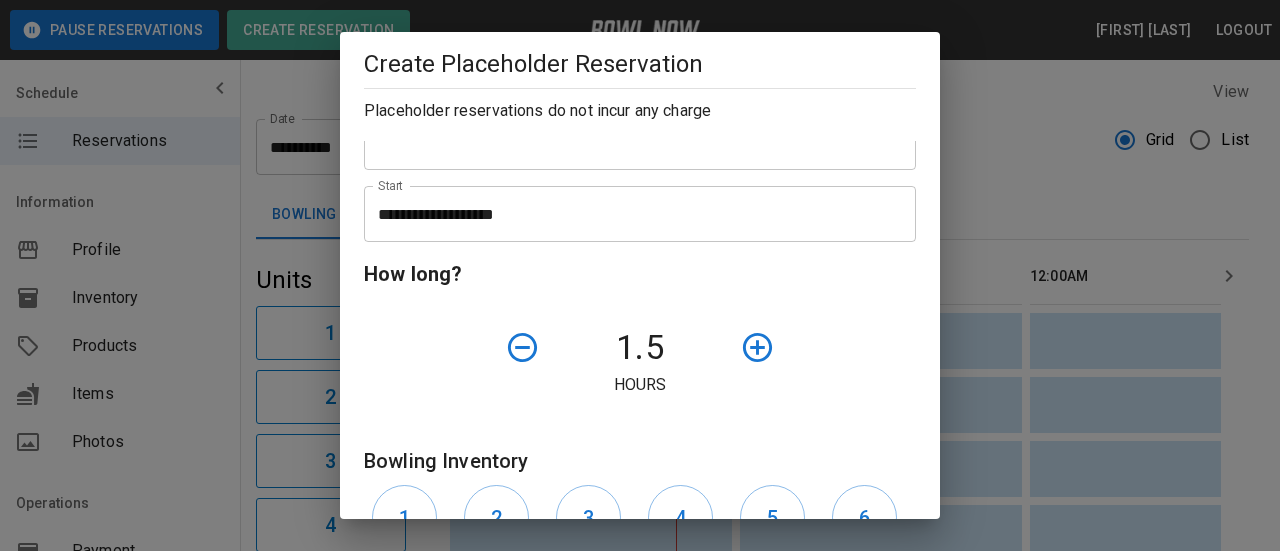 click on "**********" at bounding box center (633, 214) 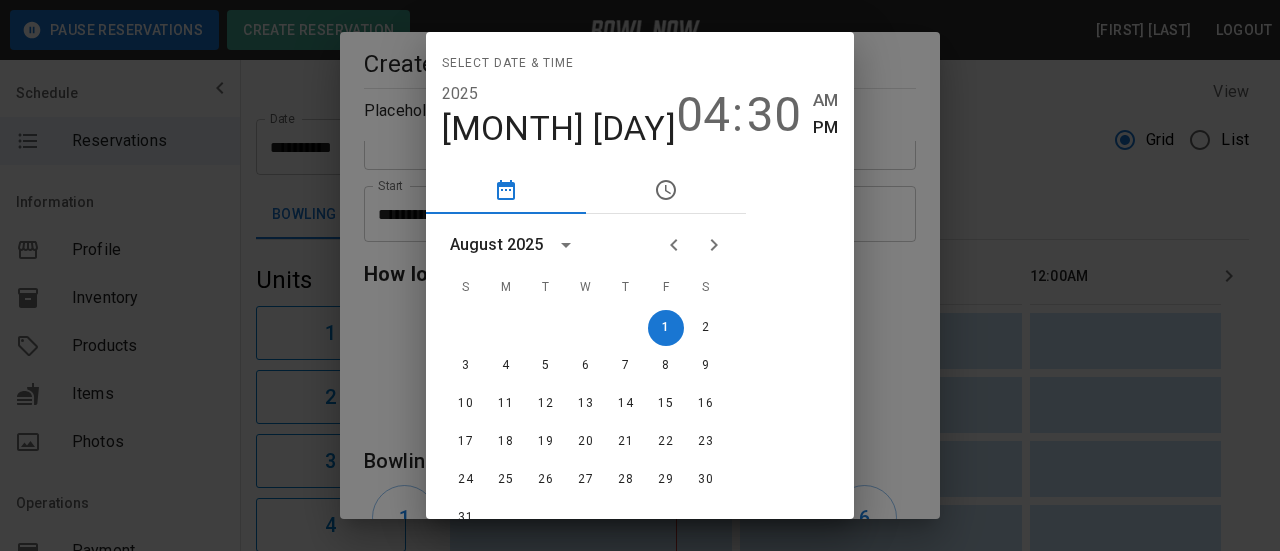 click 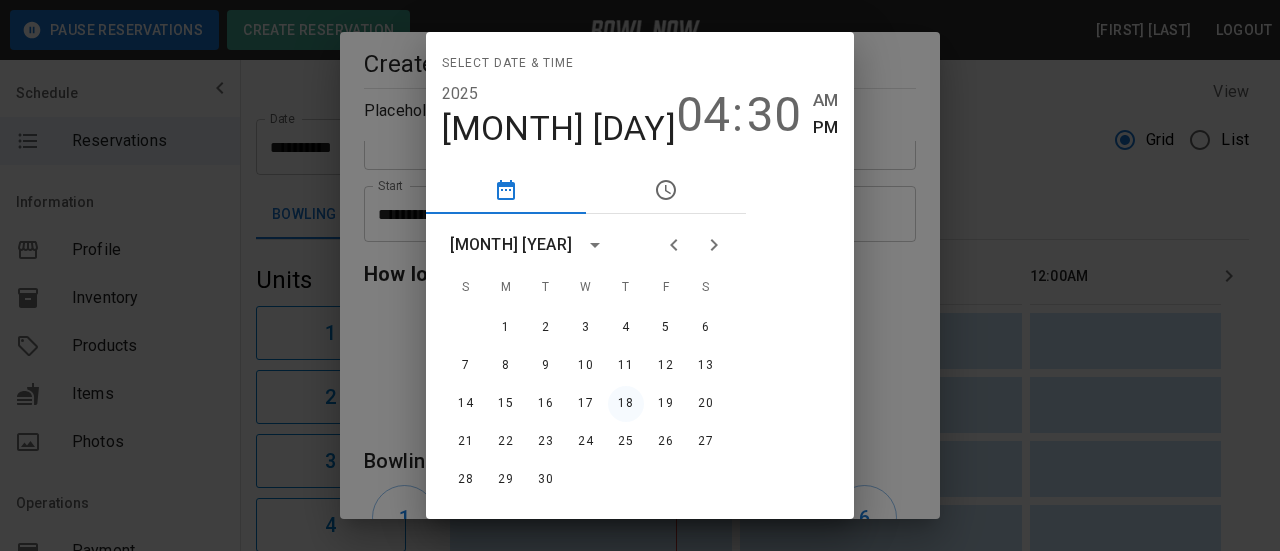 click on "18" at bounding box center [626, 404] 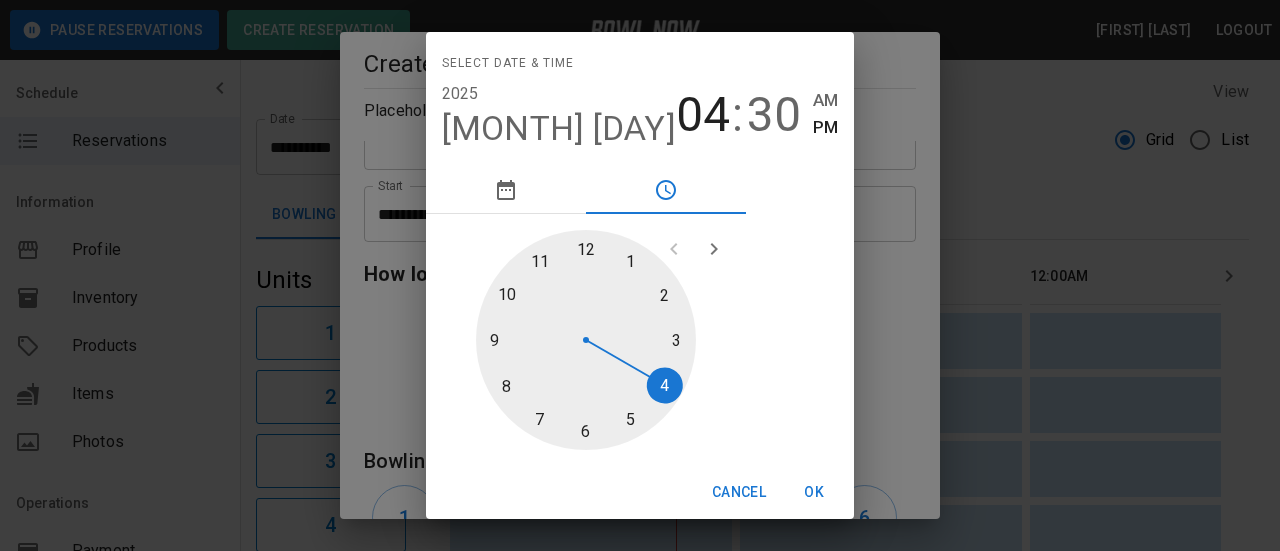 type on "**********" 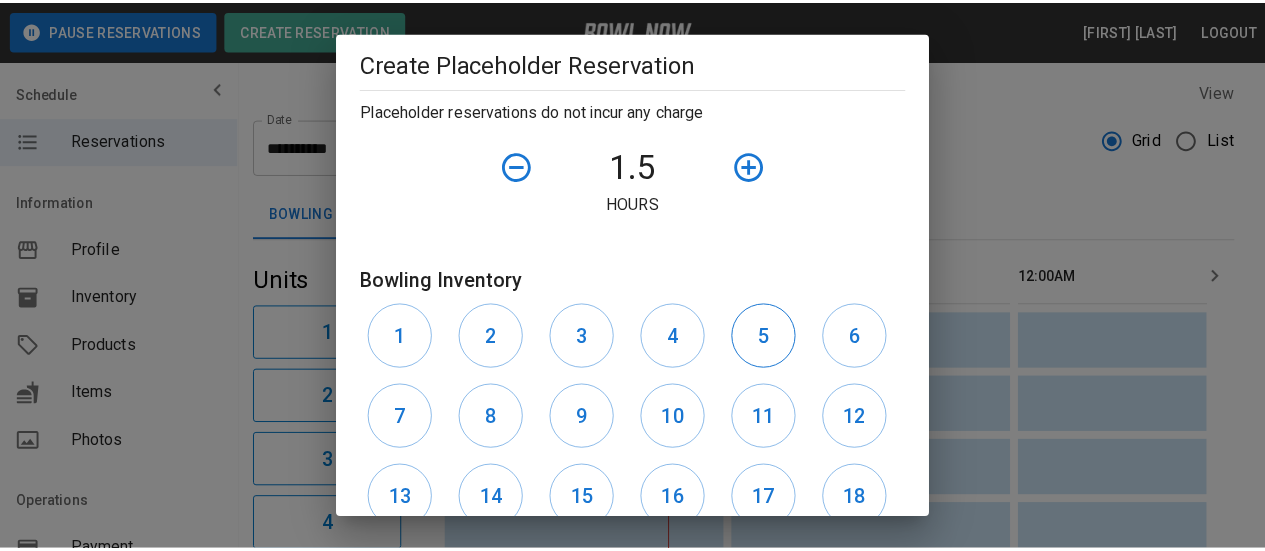 scroll, scrollTop: 661, scrollLeft: 0, axis: vertical 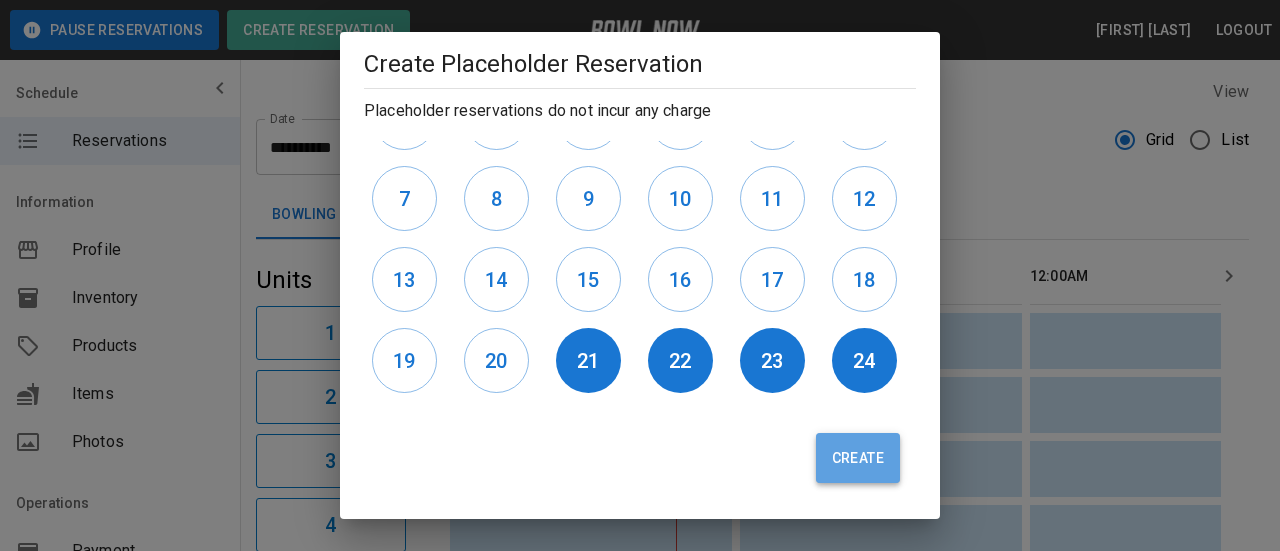 click on "Create" at bounding box center [858, 458] 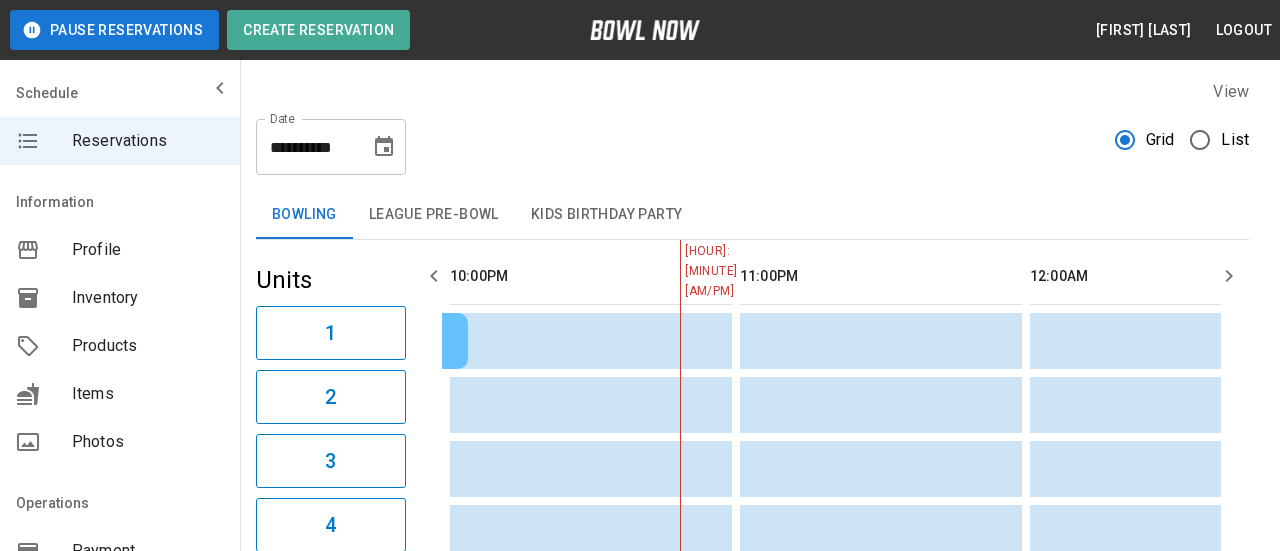 type 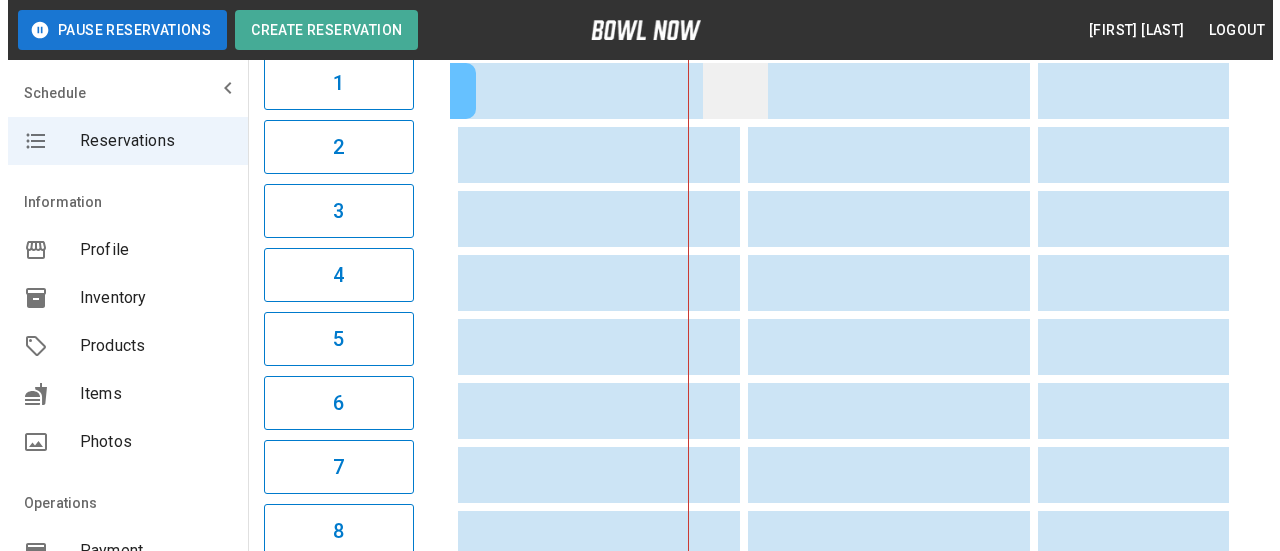 scroll, scrollTop: 0, scrollLeft: 0, axis: both 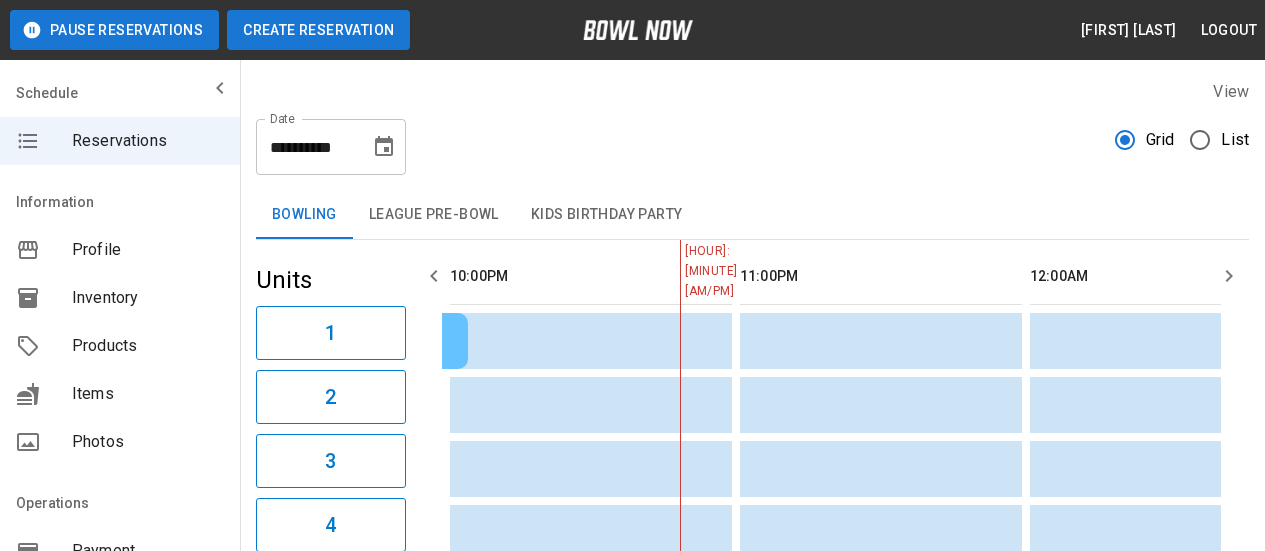 click on "Create Reservation" at bounding box center [318, 30] 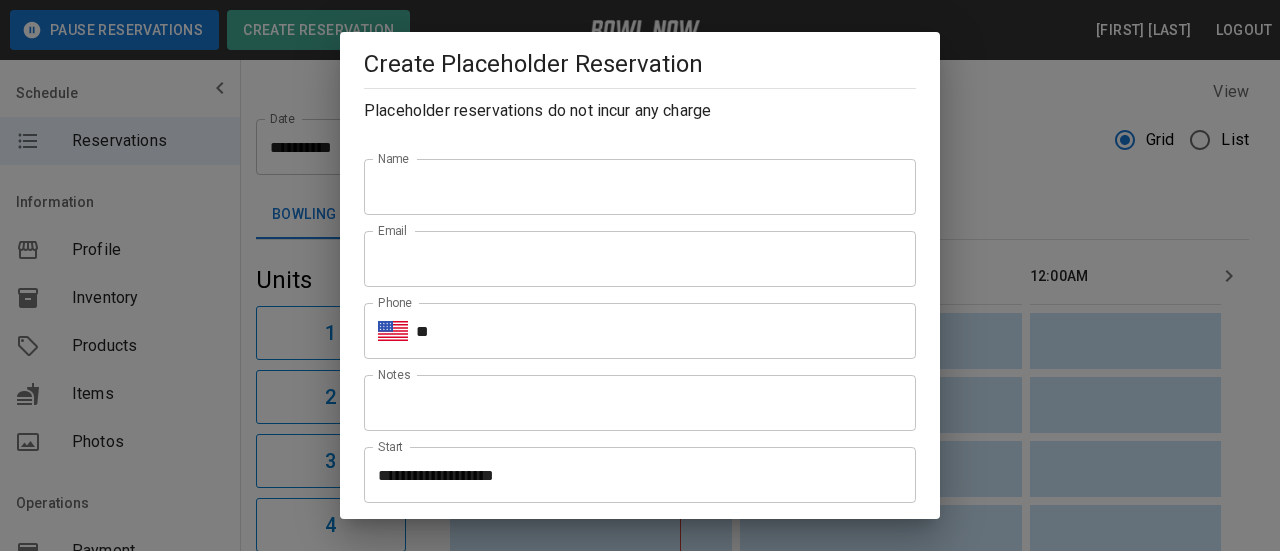 click on "Name" at bounding box center (640, 187) 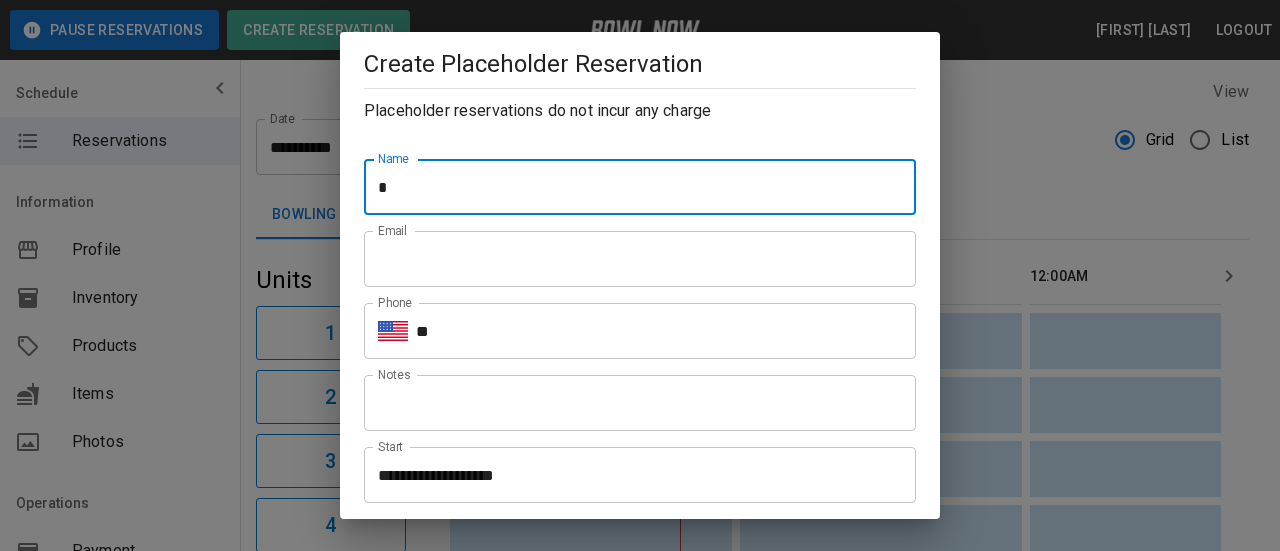 type on "**********" 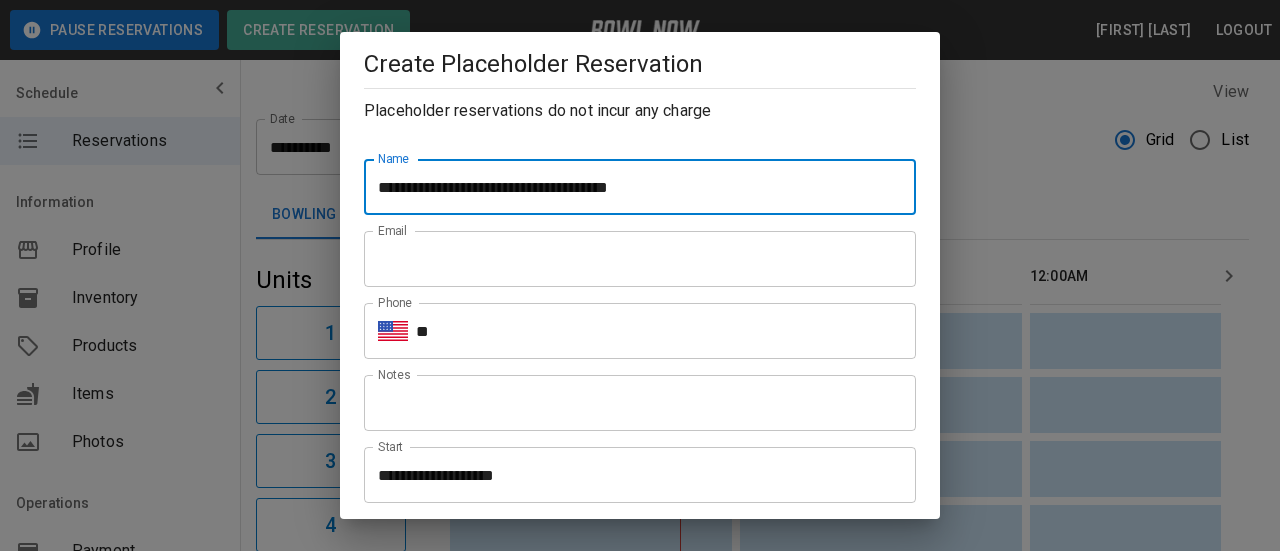 click on "Email" at bounding box center [640, 259] 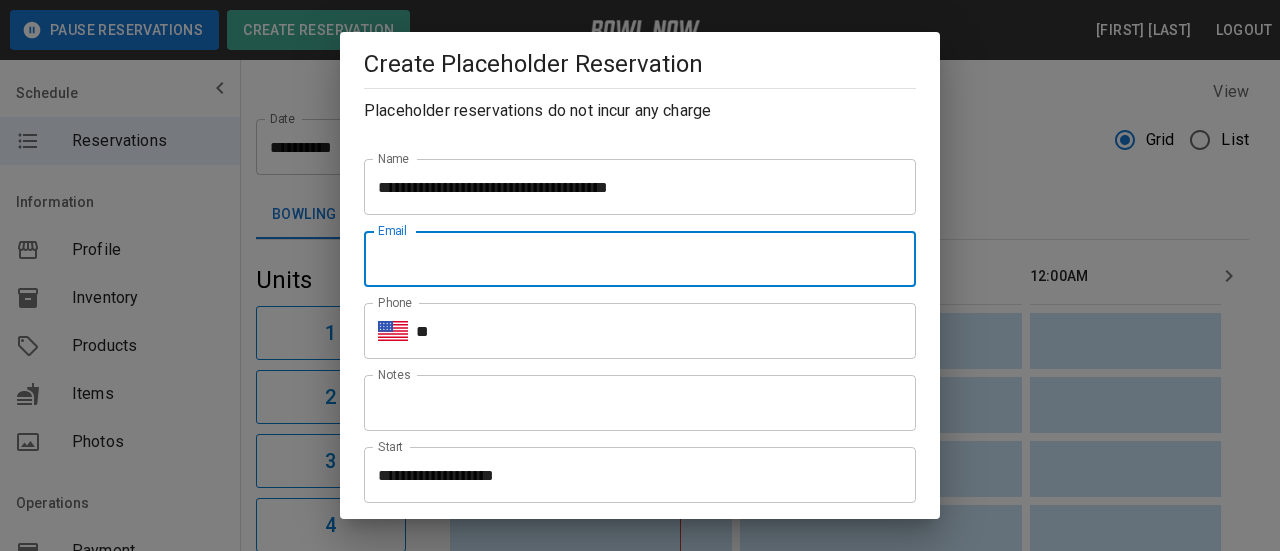type on "**********" 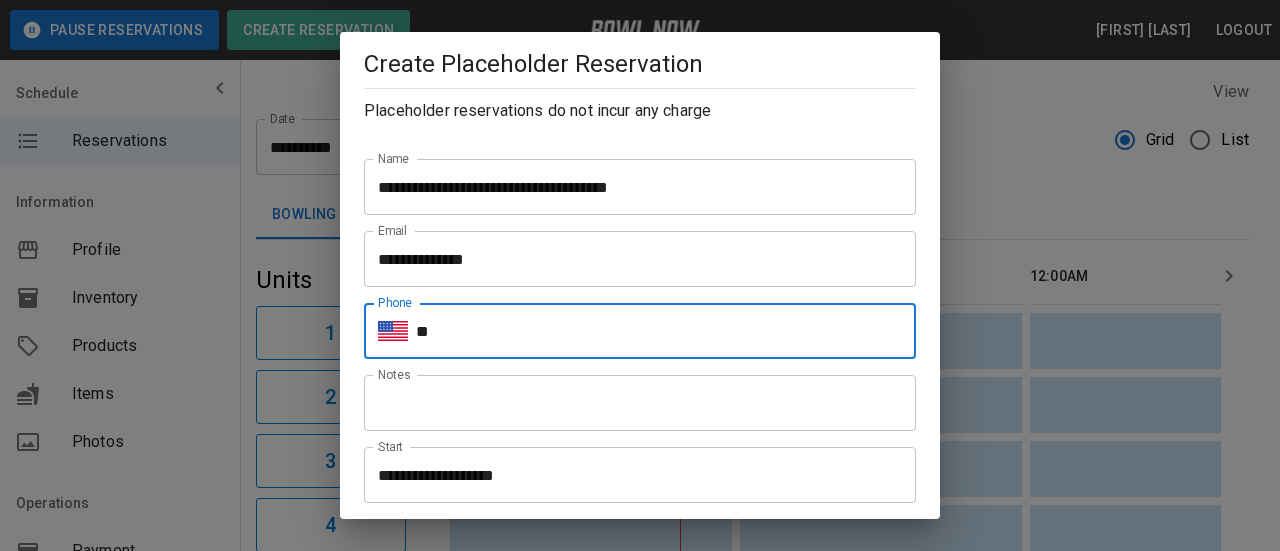 click on "**" at bounding box center [666, 331] 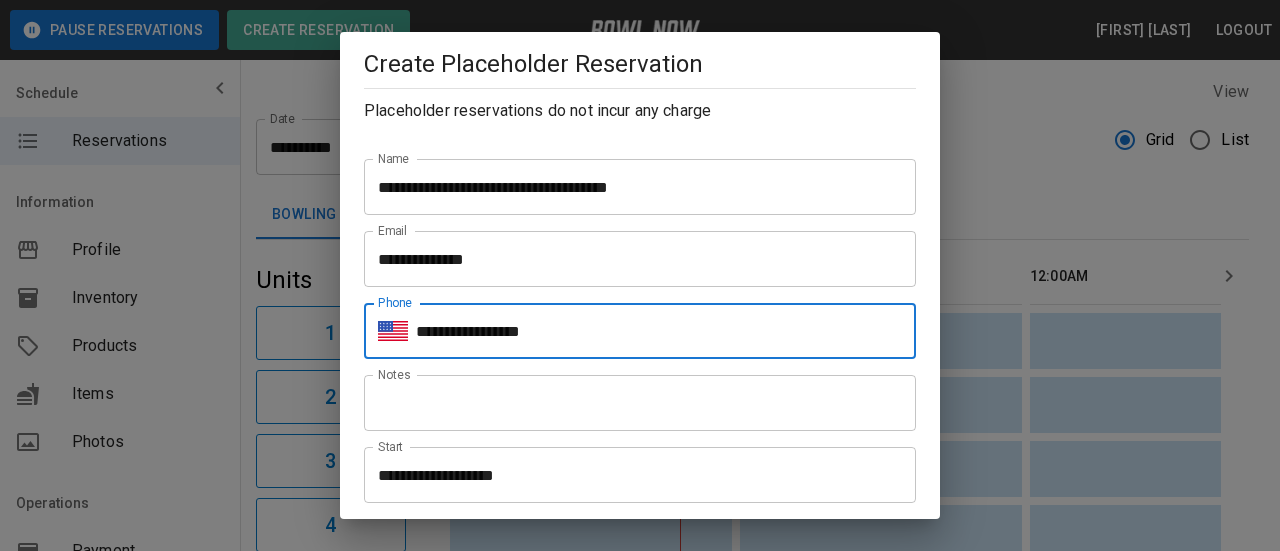 scroll, scrollTop: 100, scrollLeft: 0, axis: vertical 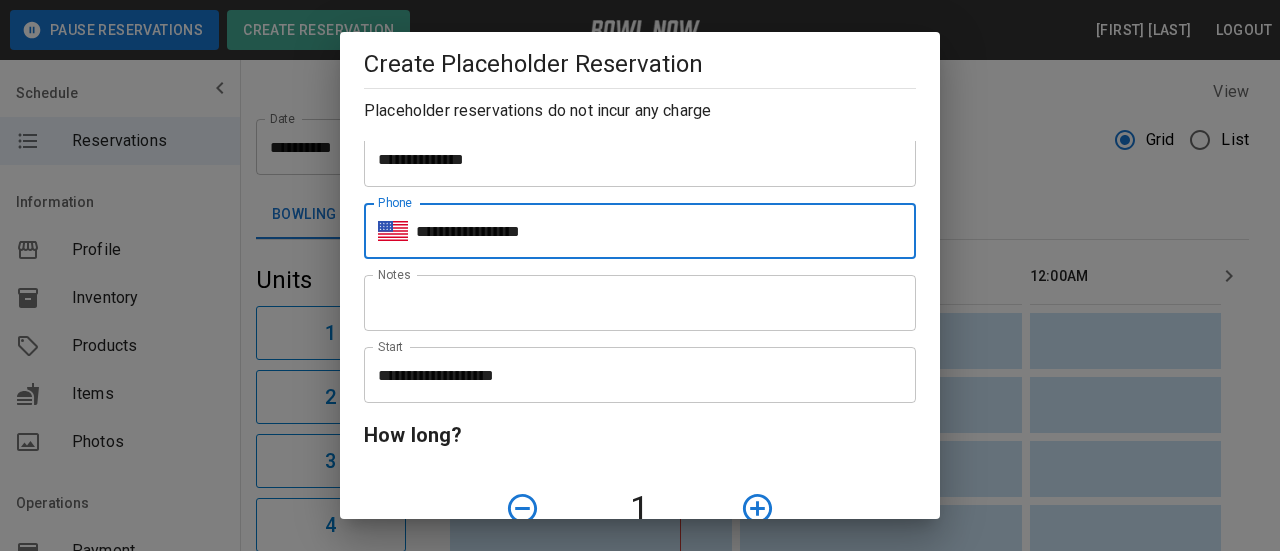 click on "**********" at bounding box center (633, 375) 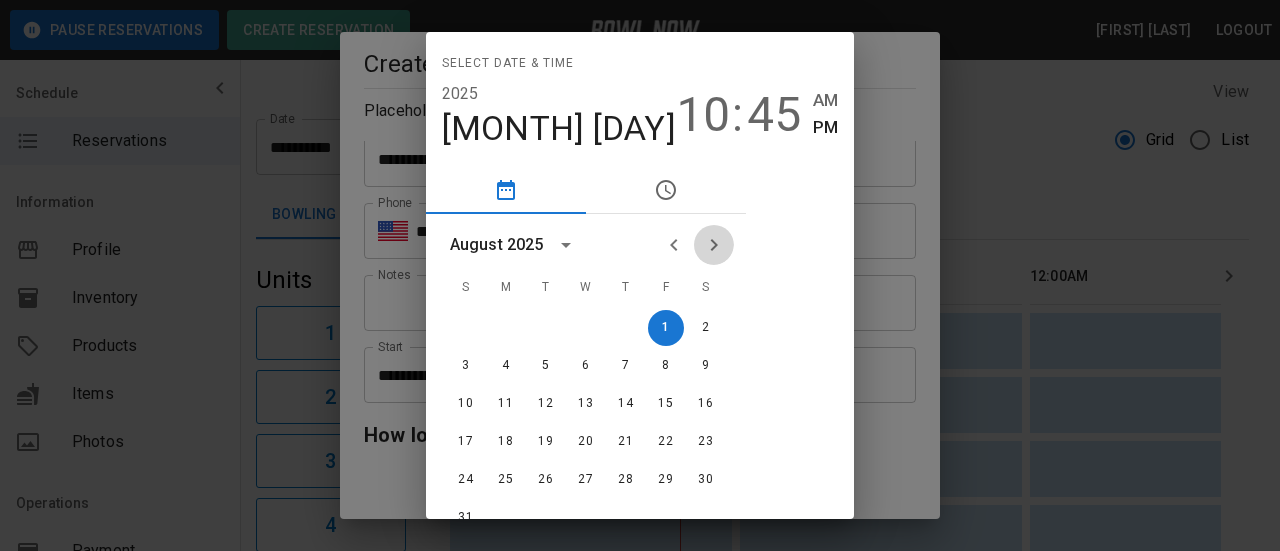 click 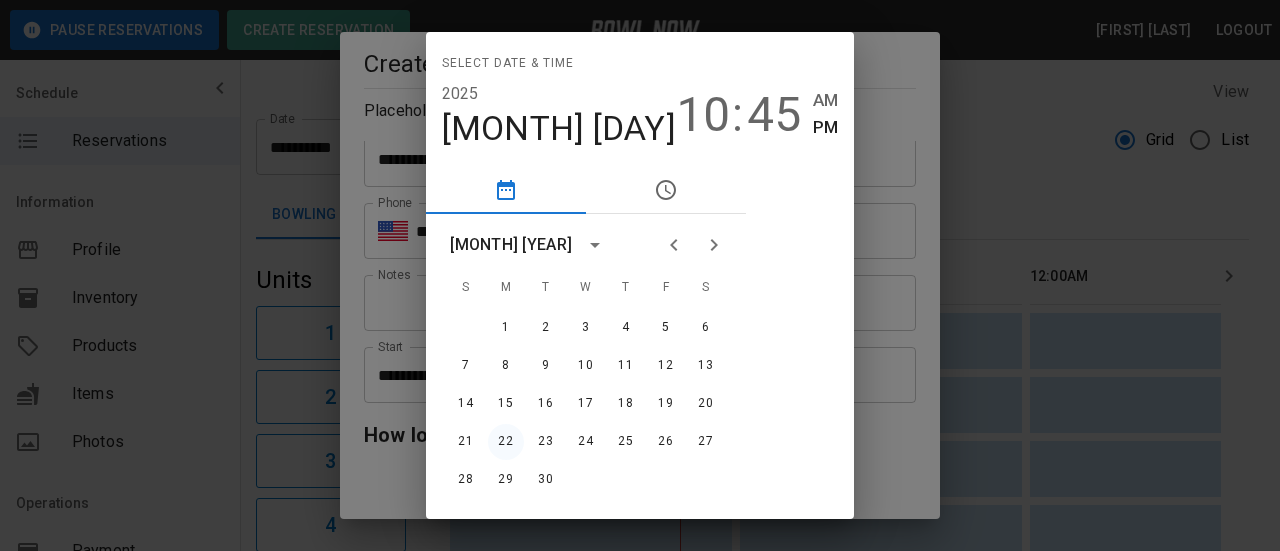 click on "22" at bounding box center (506, 442) 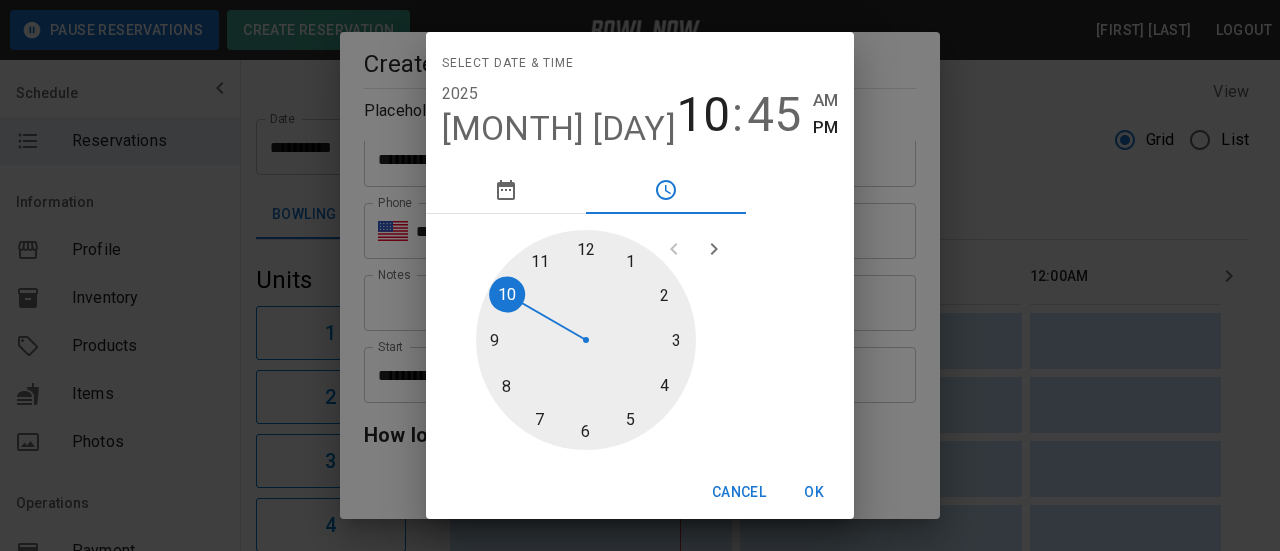click at bounding box center [586, 340] 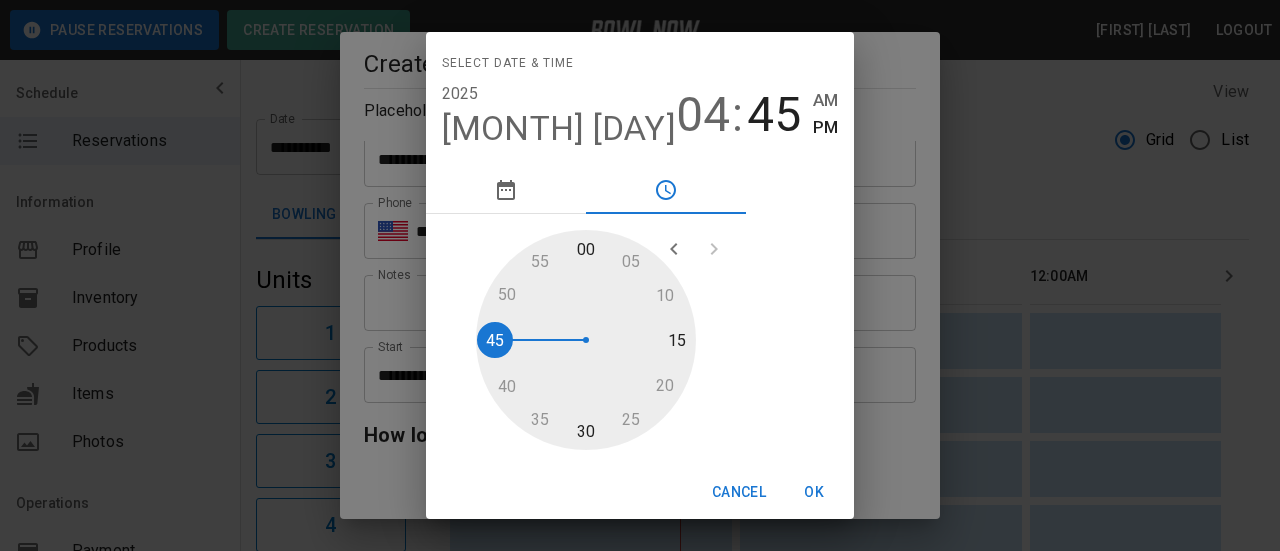 type on "**********" 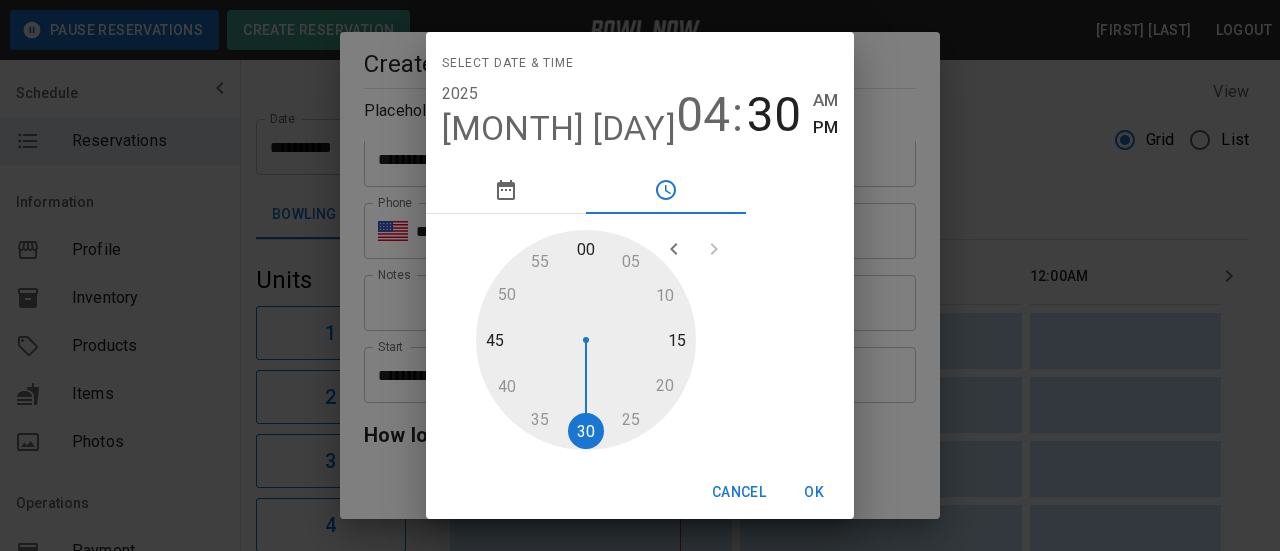click at bounding box center [586, 340] 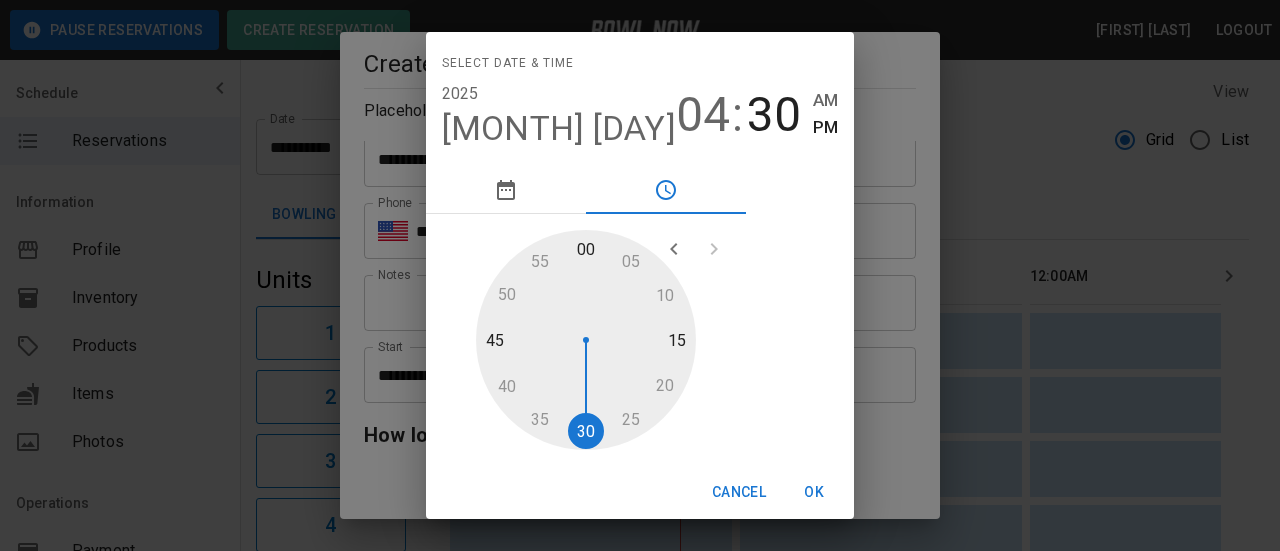 click on "OK" at bounding box center [814, 492] 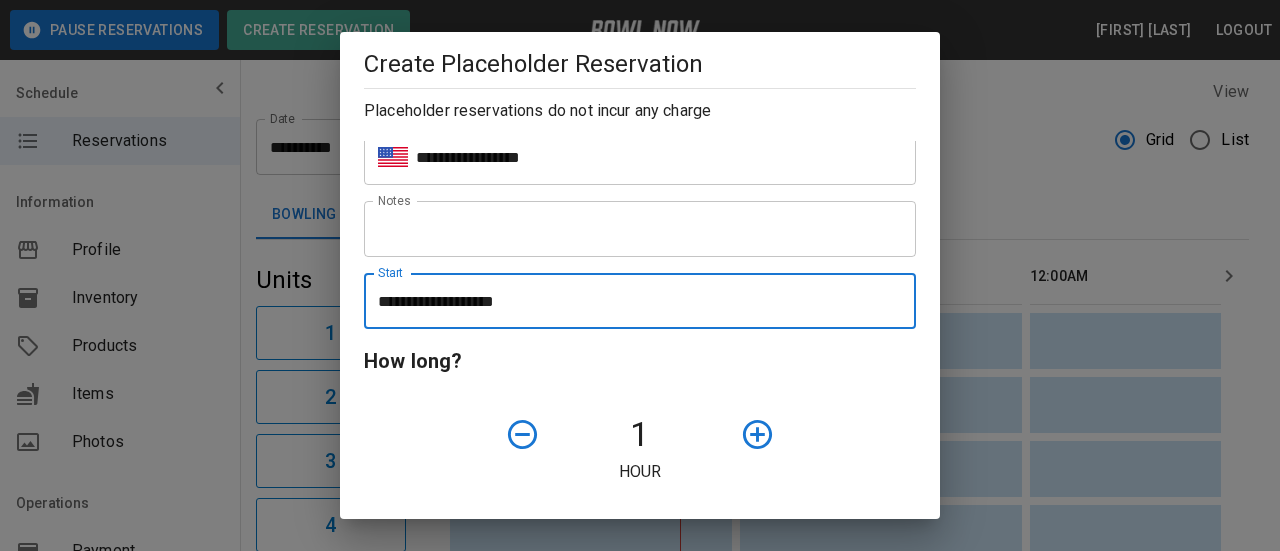 scroll, scrollTop: 400, scrollLeft: 0, axis: vertical 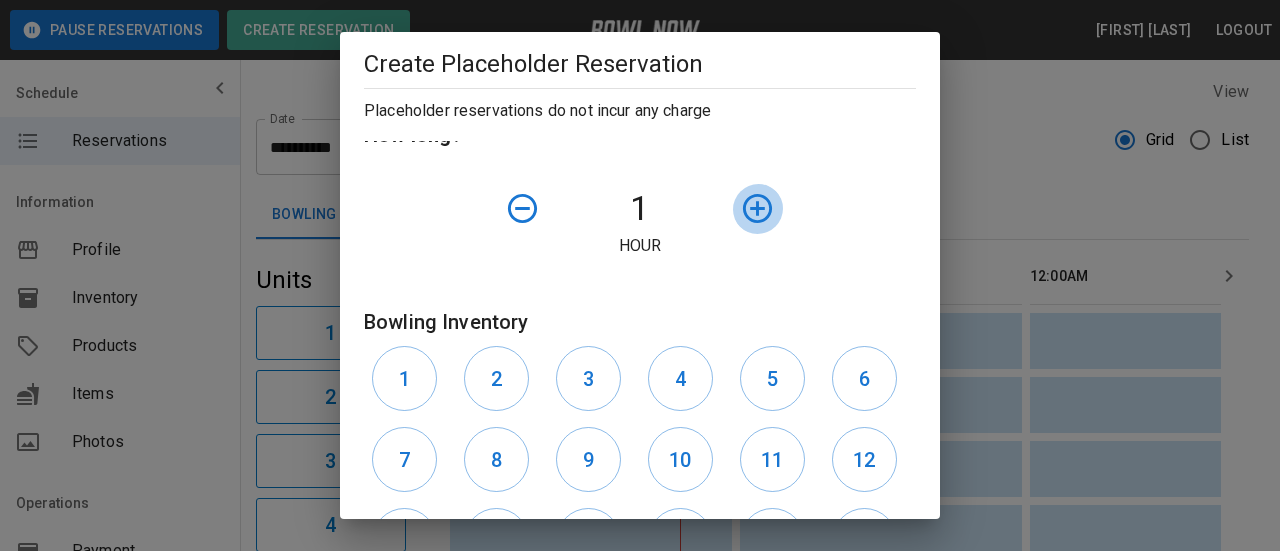 click 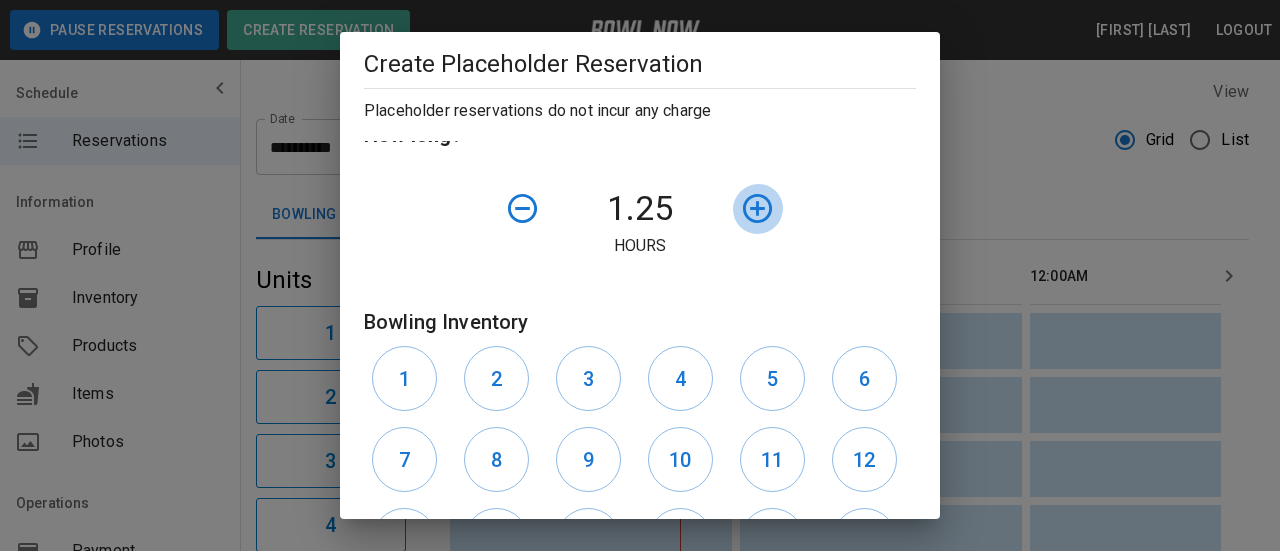 click 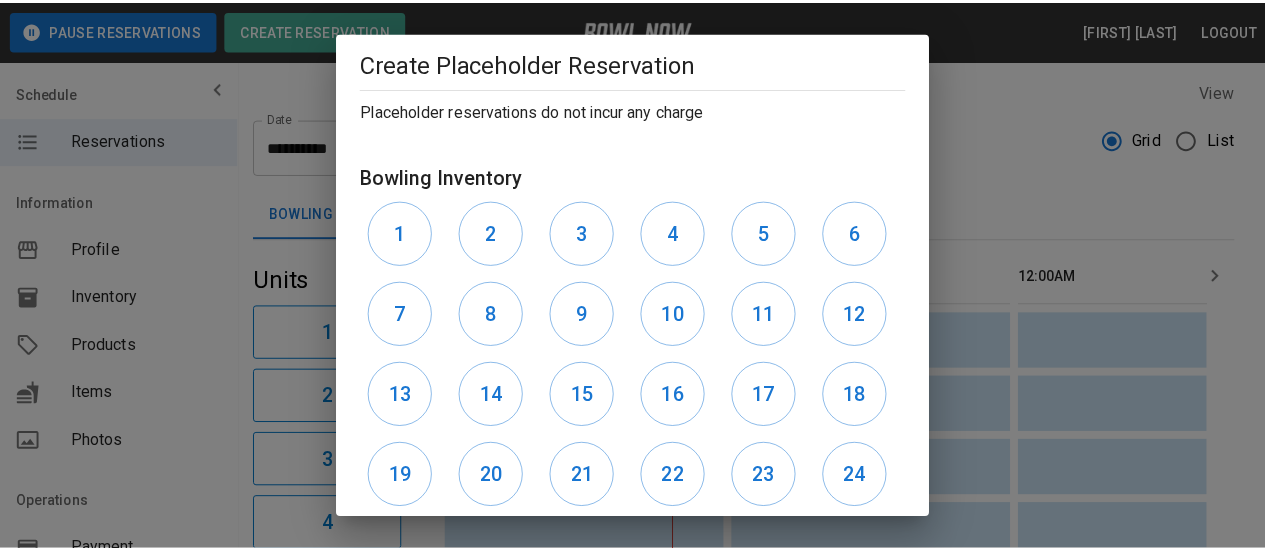 scroll, scrollTop: 661, scrollLeft: 0, axis: vertical 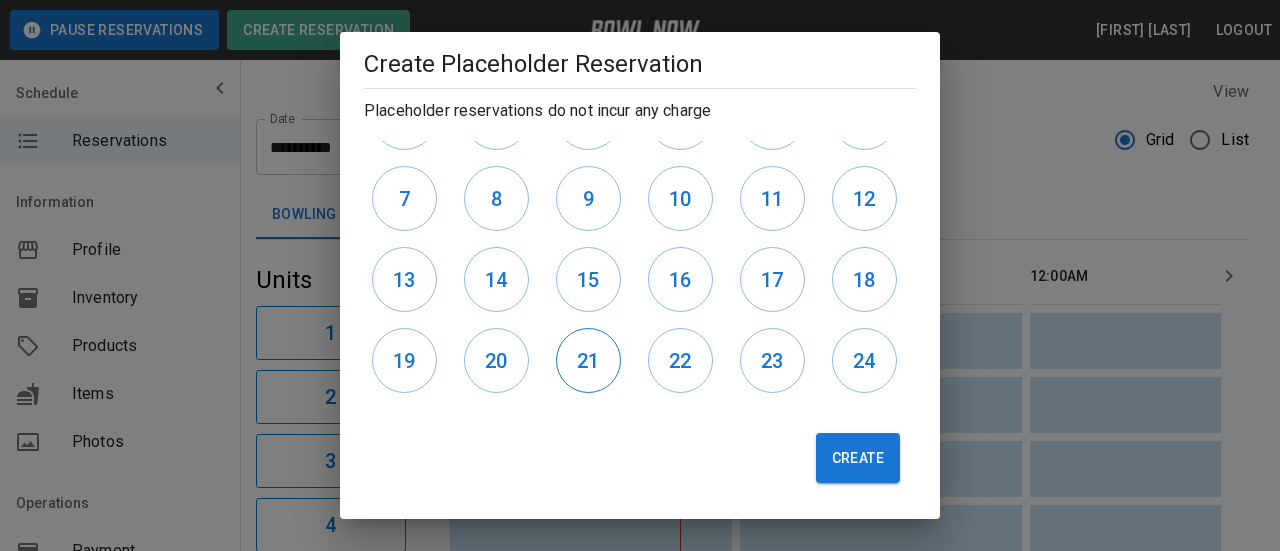 click on "21" at bounding box center (588, 360) 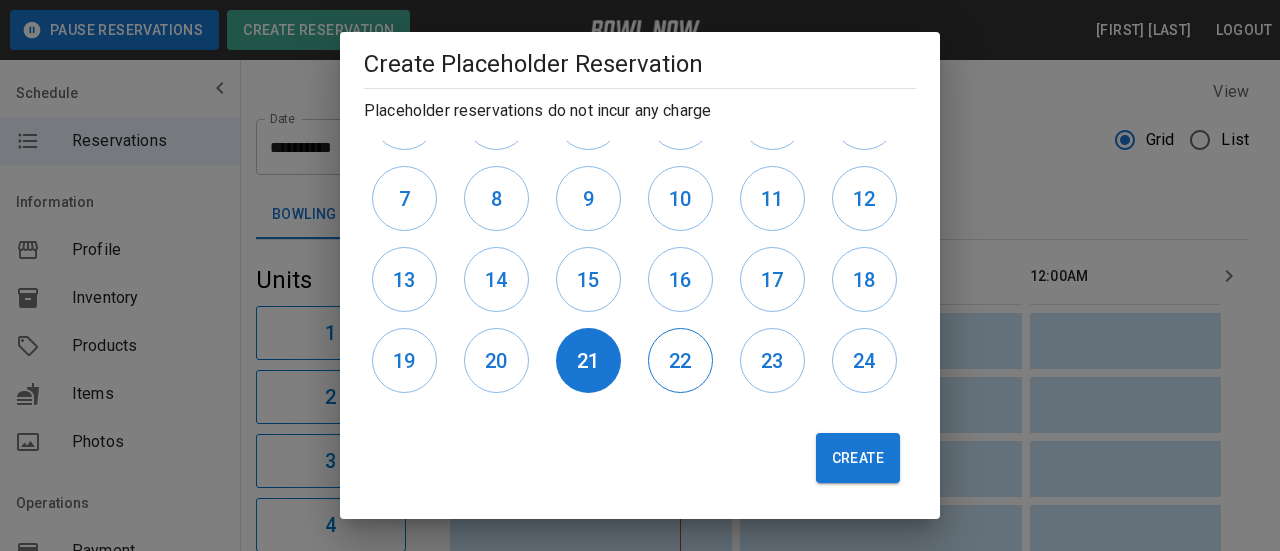 click on "22" at bounding box center [680, 361] 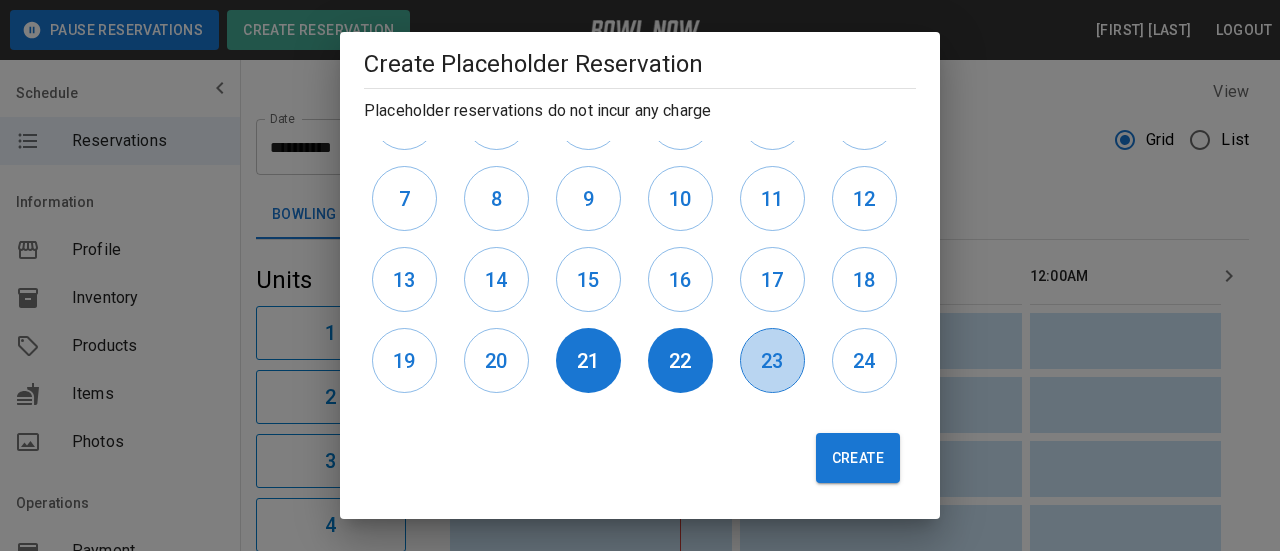click on "23" at bounding box center [772, 361] 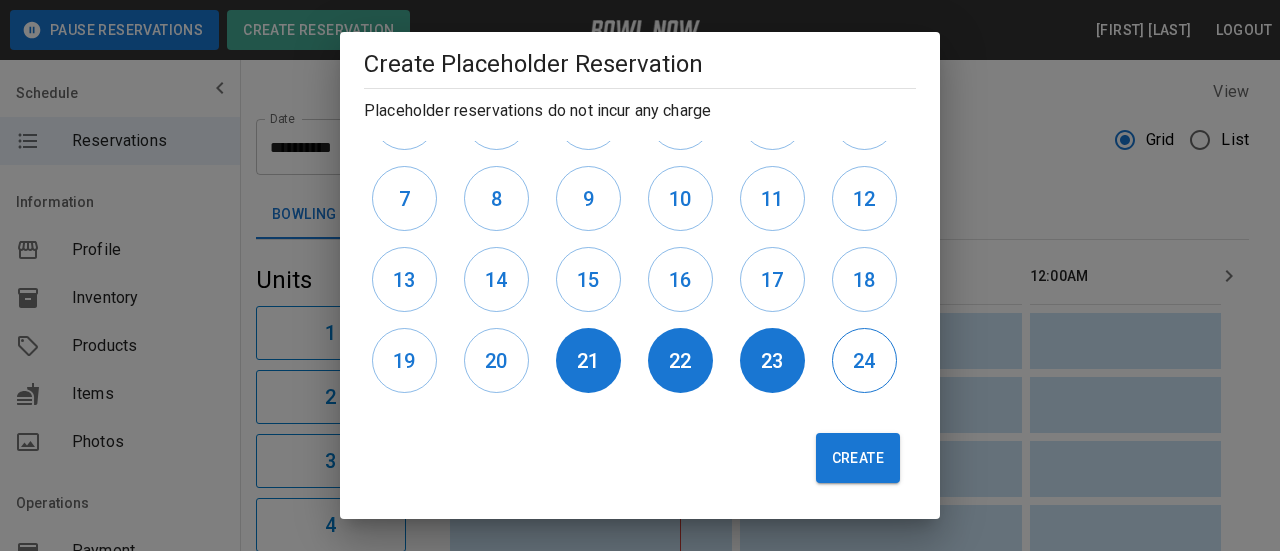 click on "24" at bounding box center (864, 361) 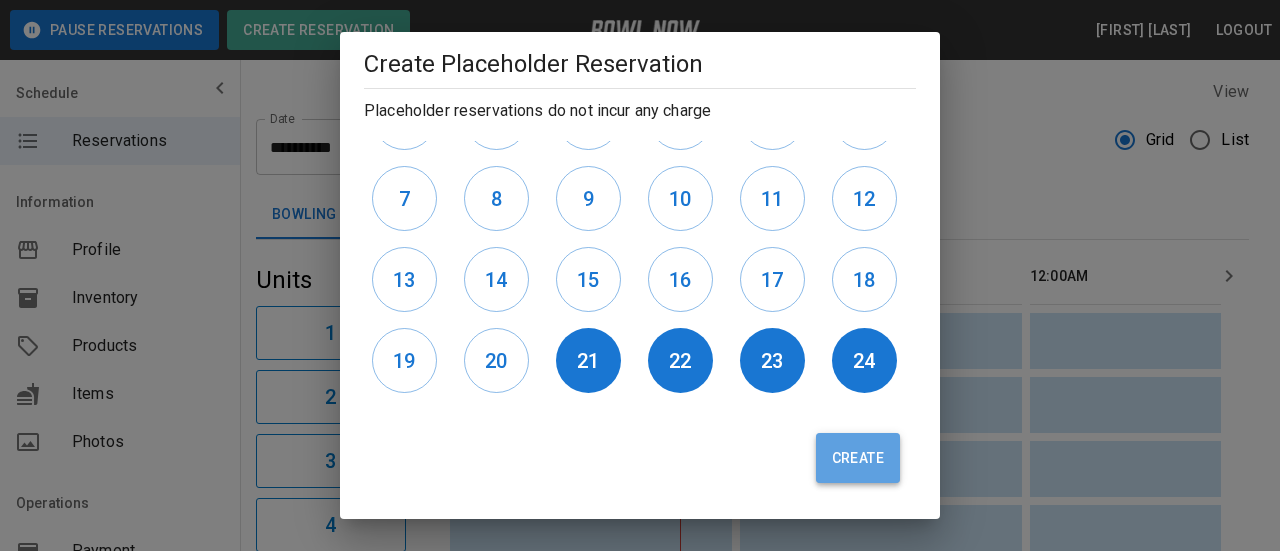 click on "Create" at bounding box center (858, 458) 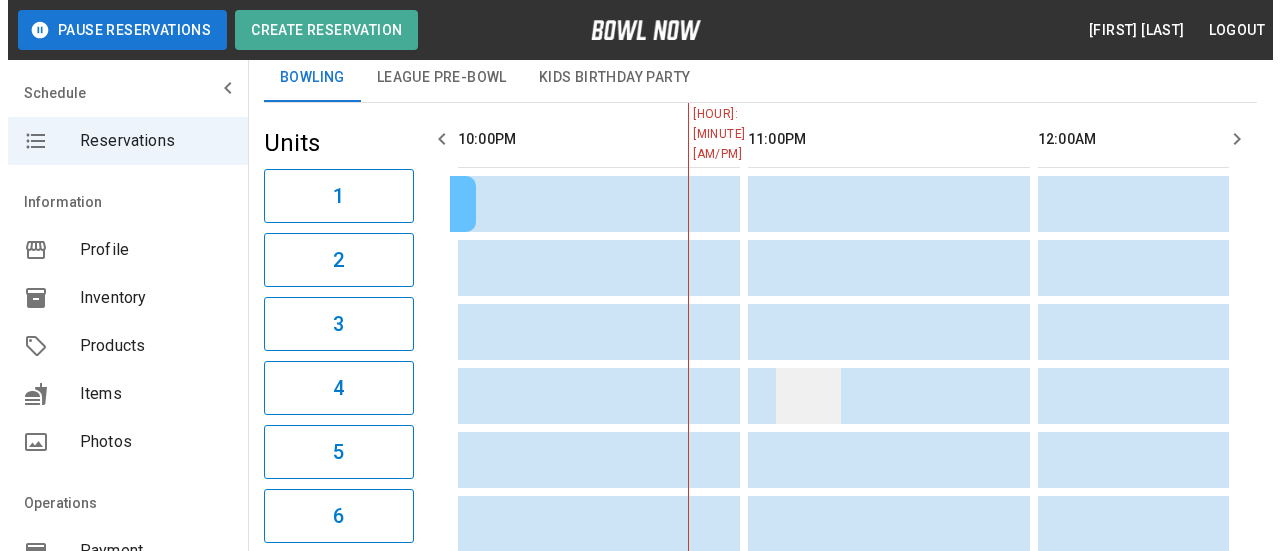 scroll, scrollTop: 0, scrollLeft: 0, axis: both 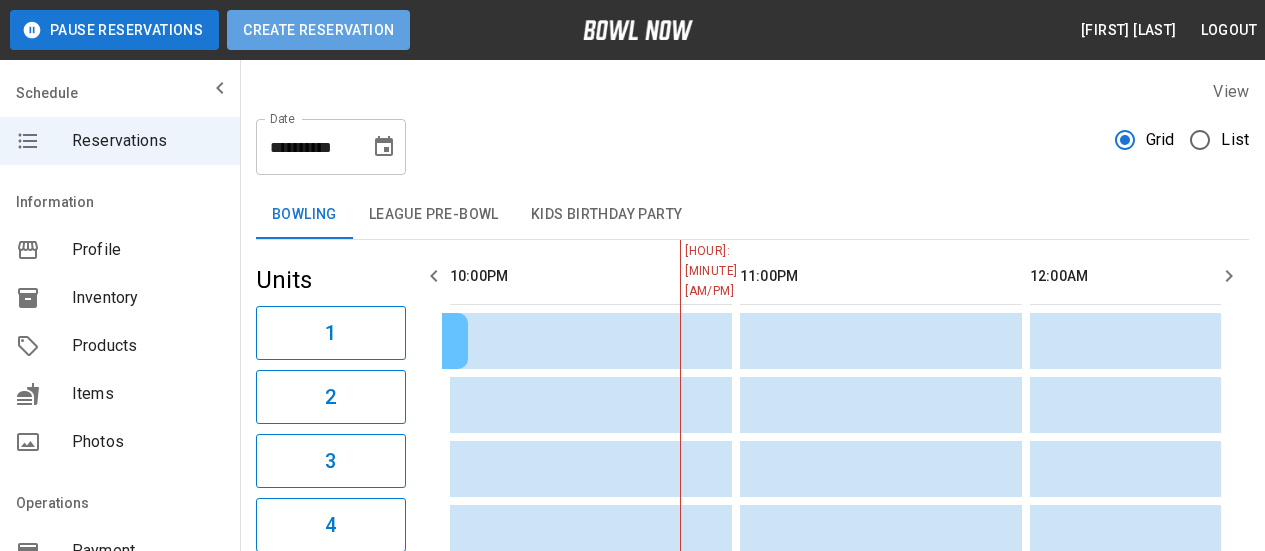 click on "Create Reservation" at bounding box center [318, 30] 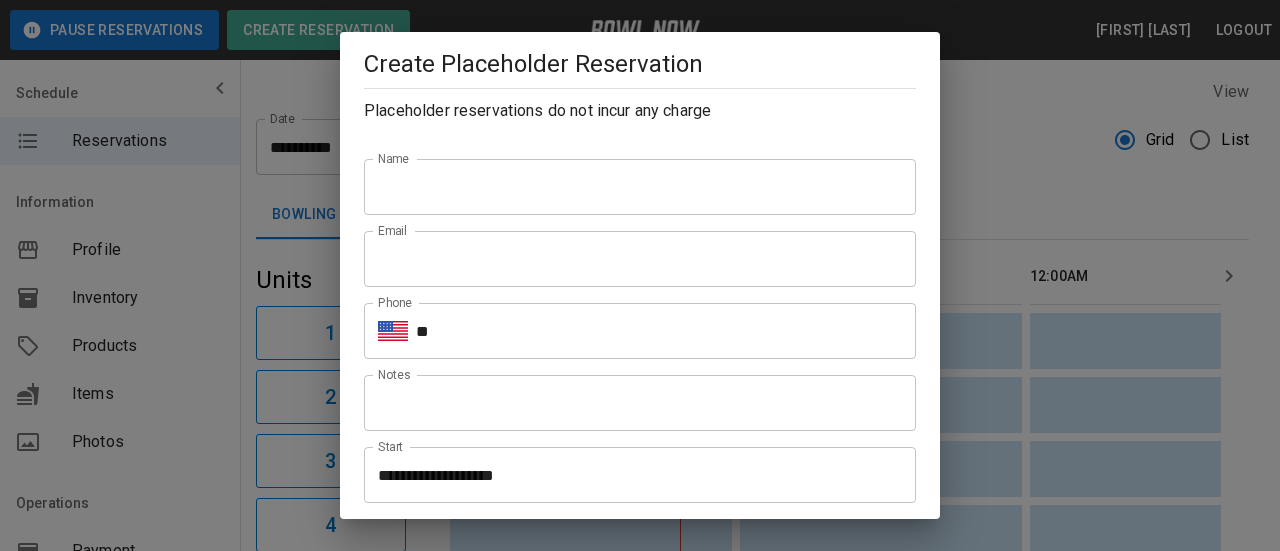 click on "Name" at bounding box center [640, 187] 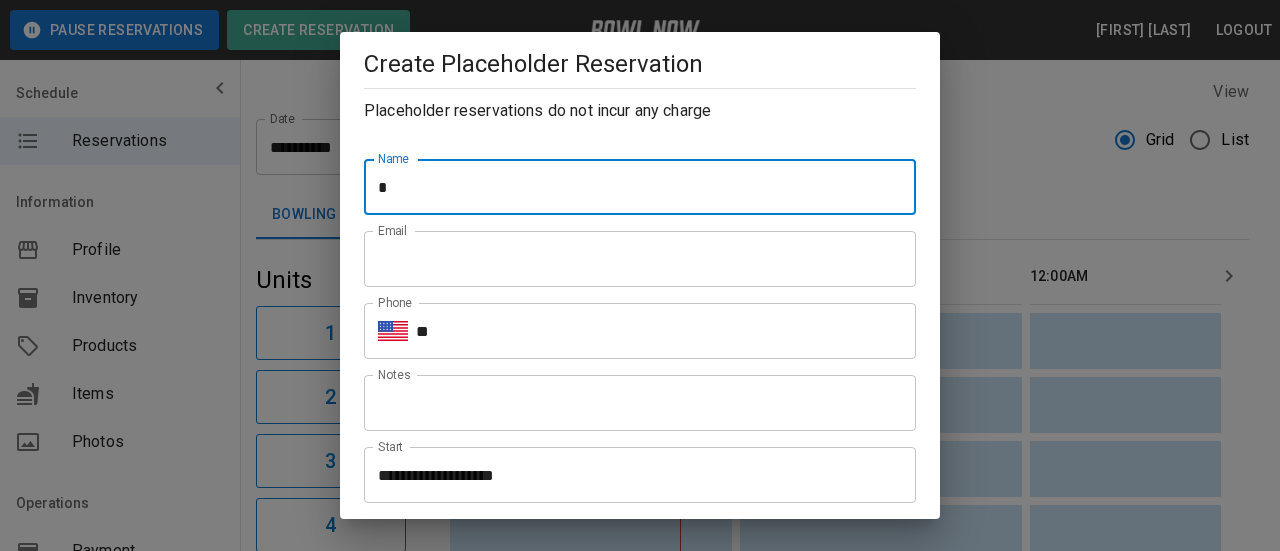 type on "**********" 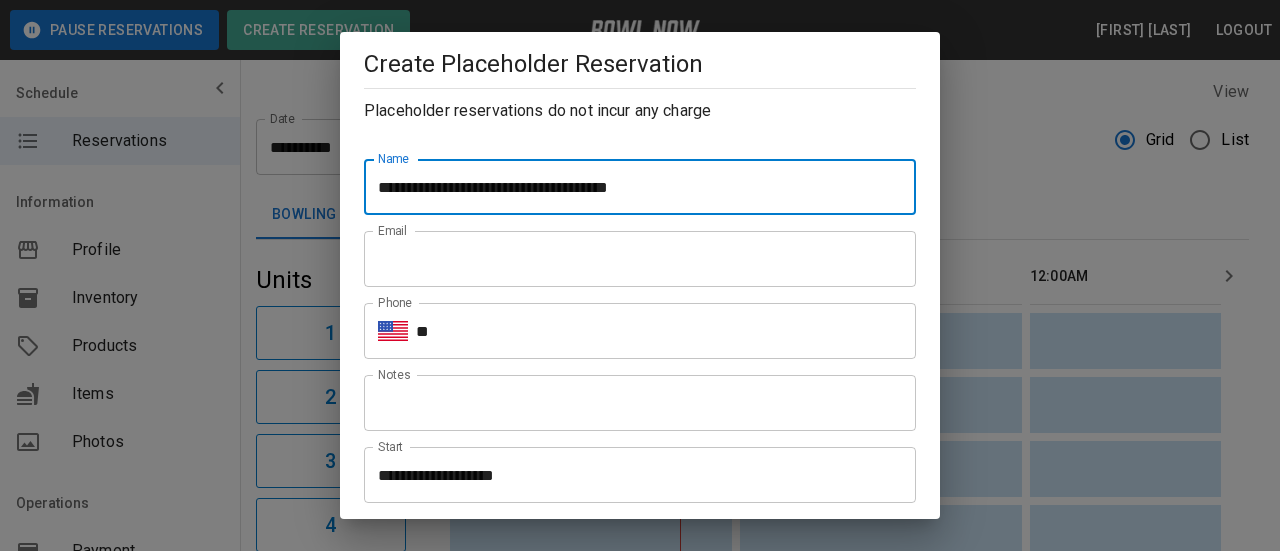 click on "Email" at bounding box center [640, 259] 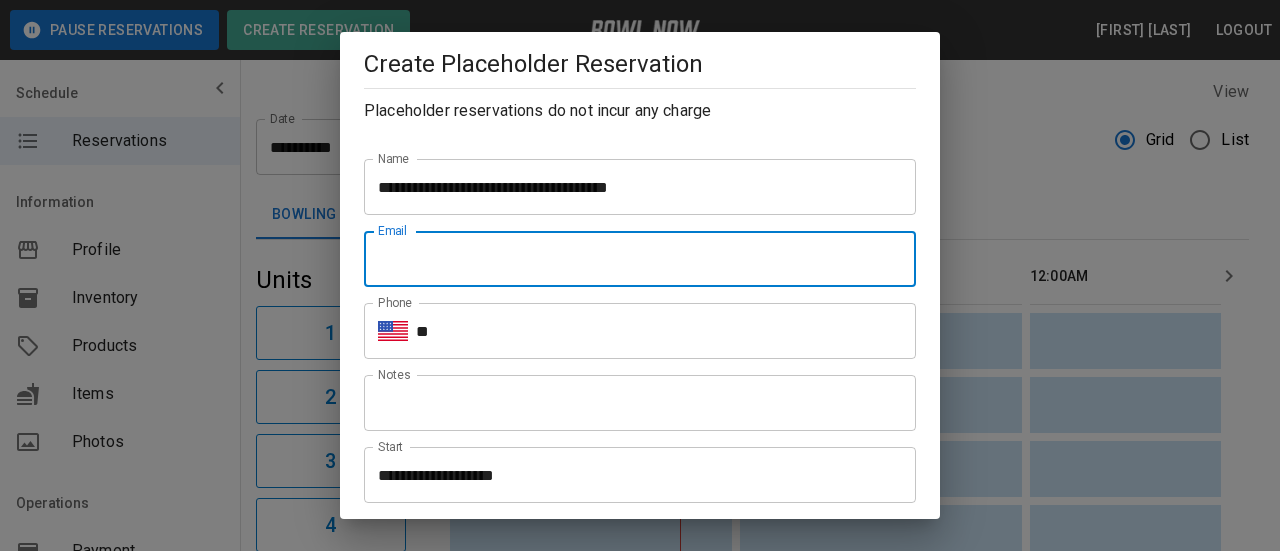 type on "**********" 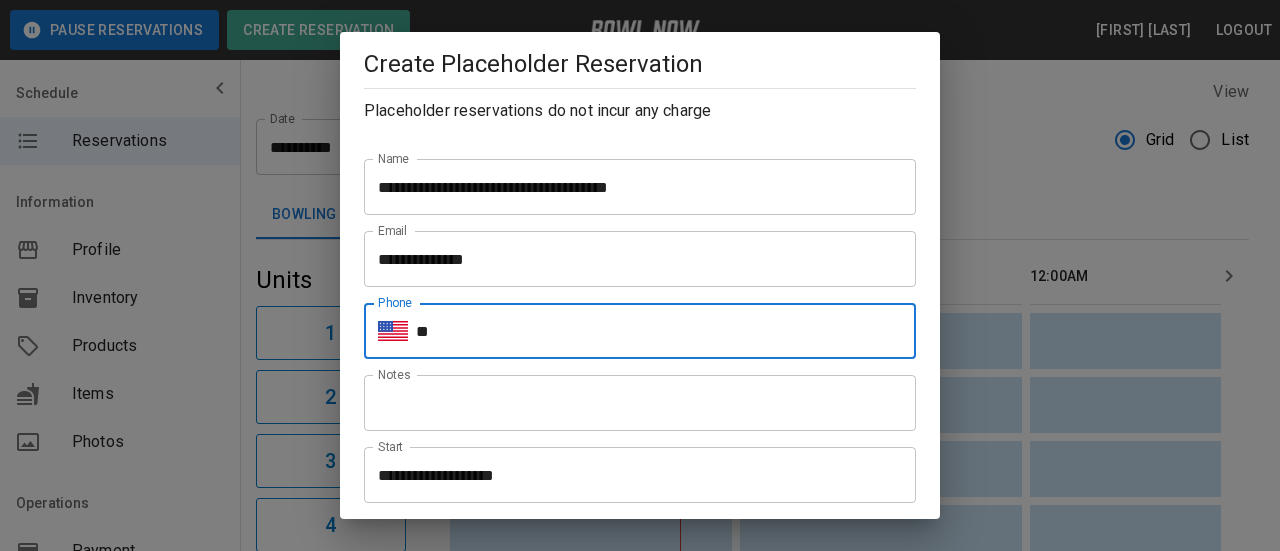 click on "**" at bounding box center (666, 331) 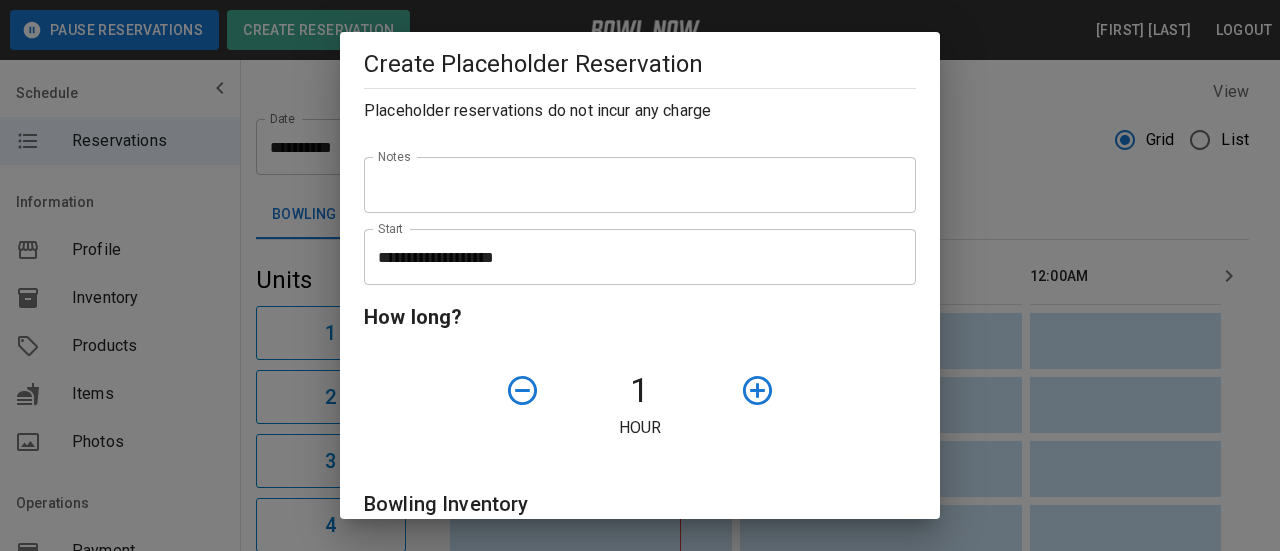 scroll, scrollTop: 300, scrollLeft: 0, axis: vertical 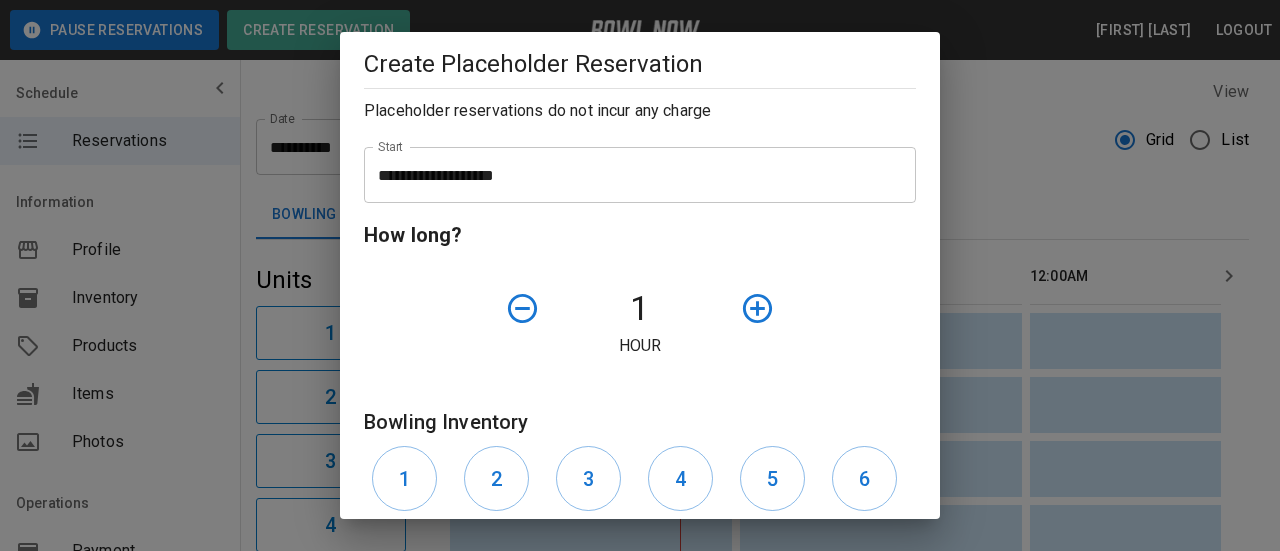 click on "**********" at bounding box center (633, 175) 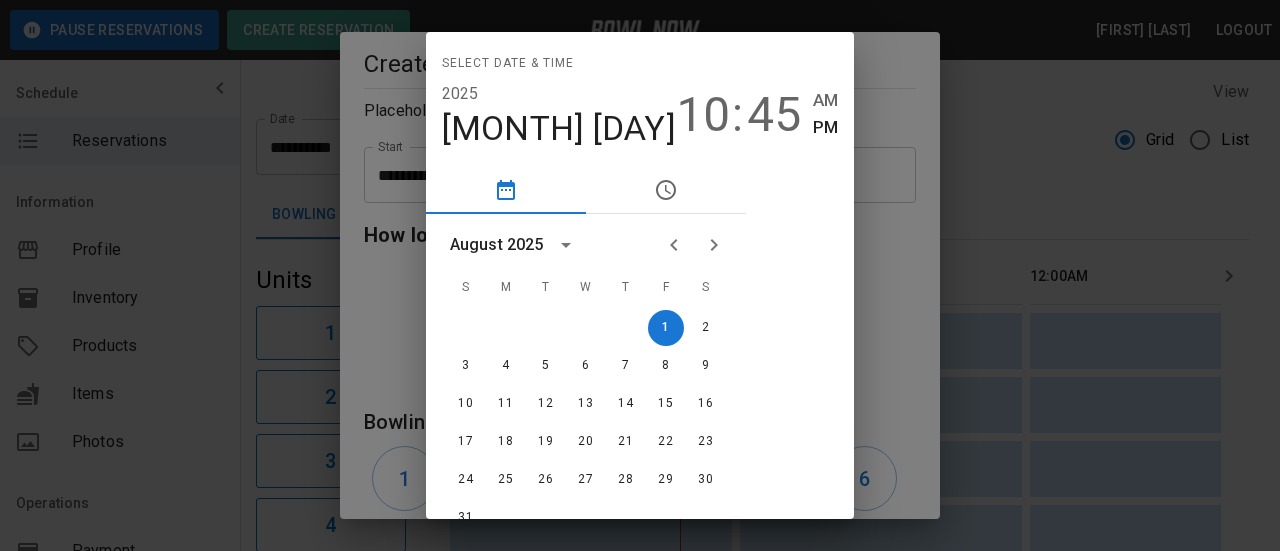 click at bounding box center [694, 245] 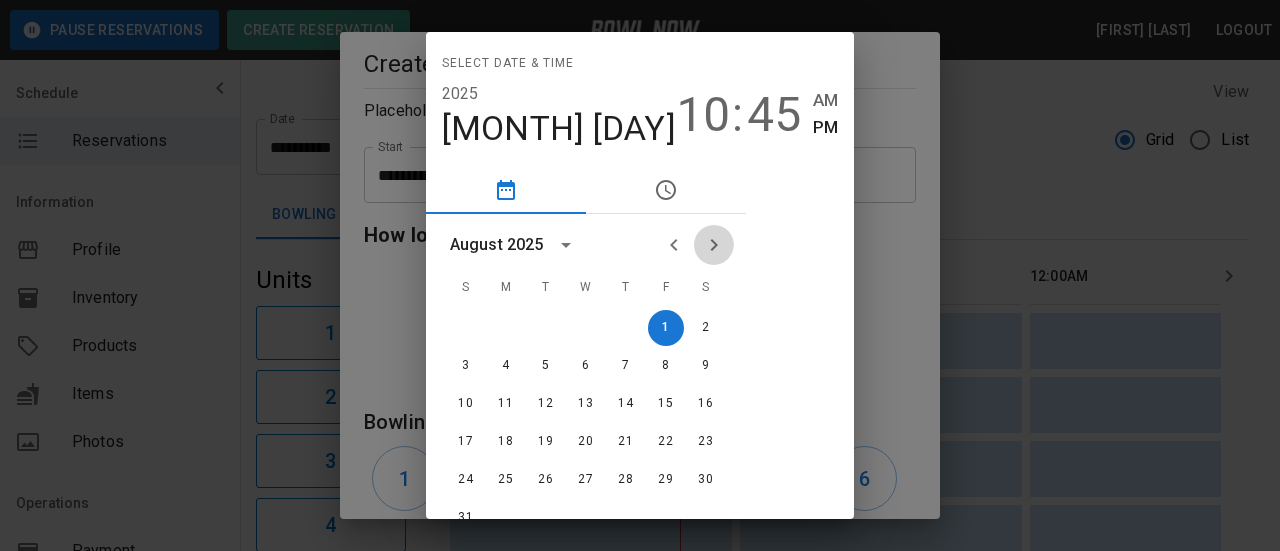 click 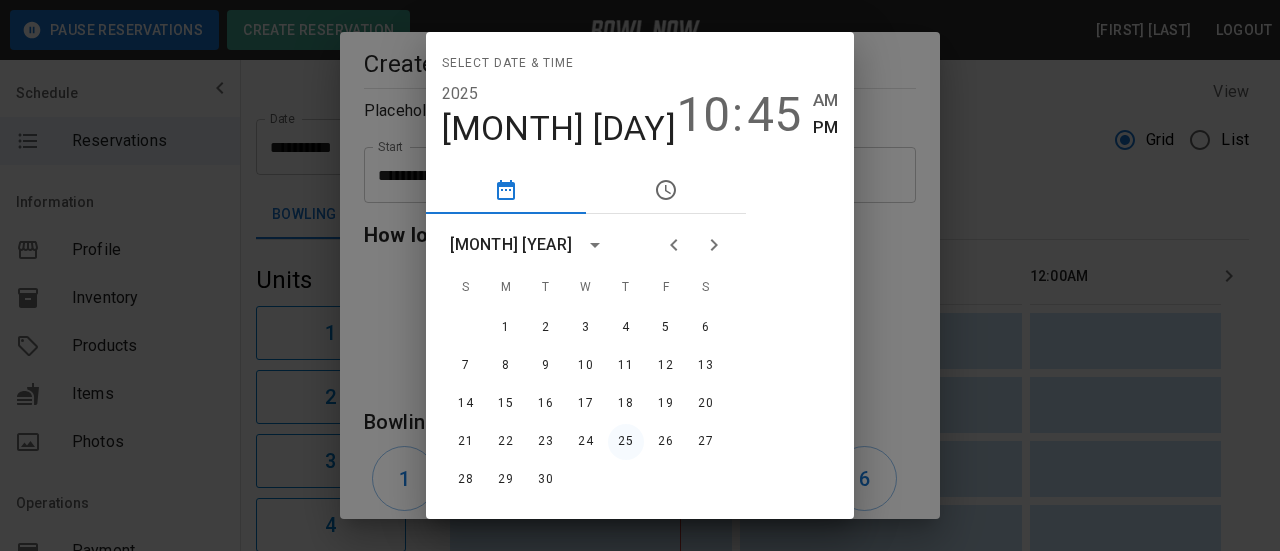 click on "25" at bounding box center [626, 442] 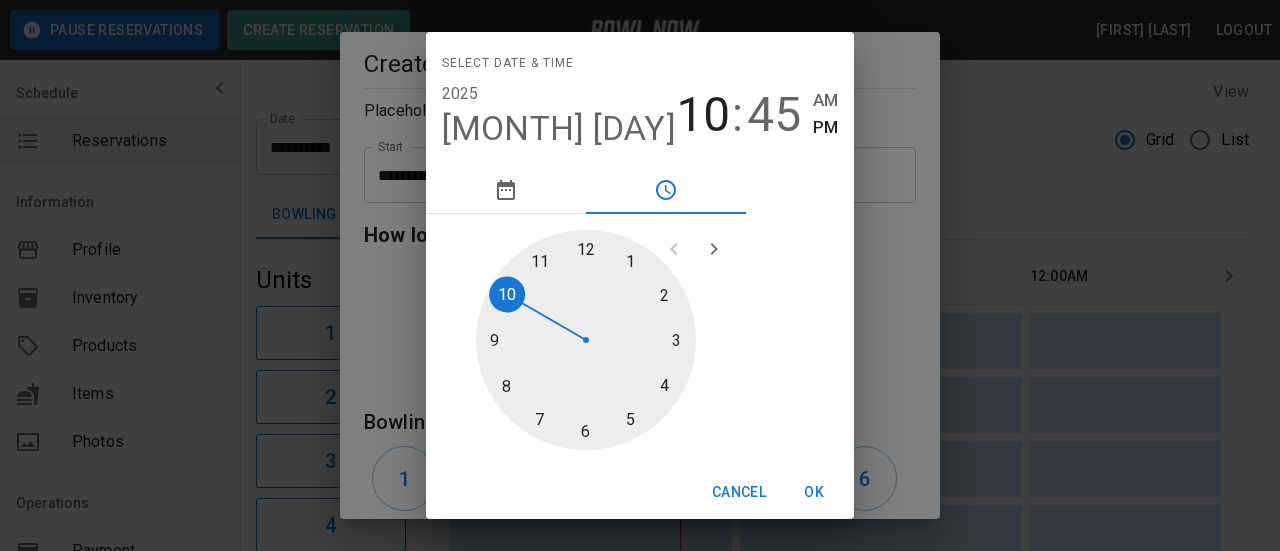 click at bounding box center [586, 340] 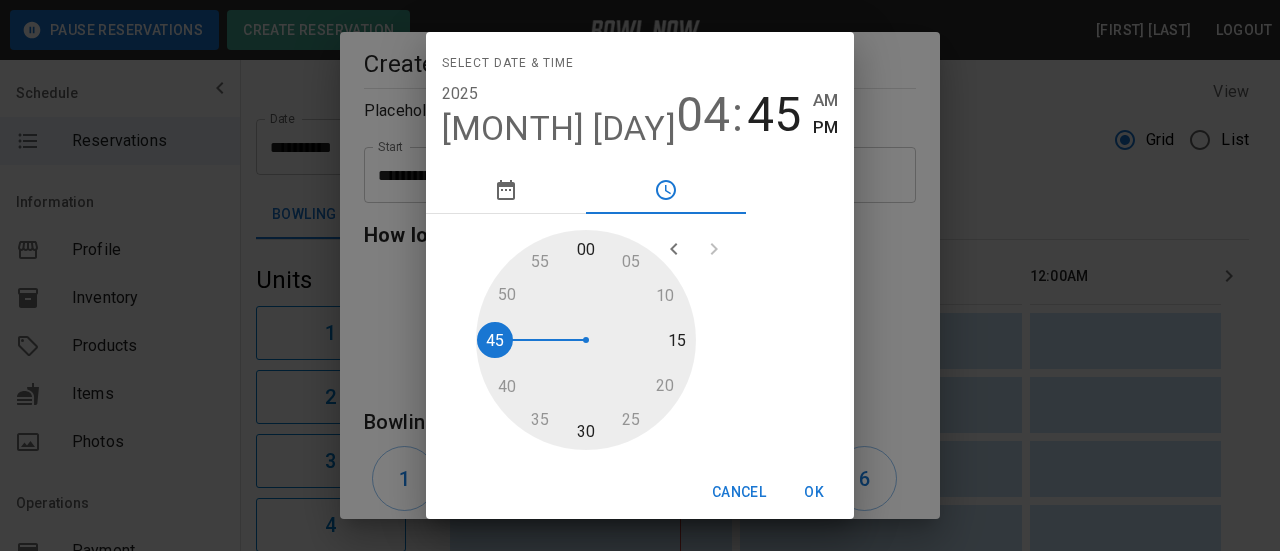 click at bounding box center [586, 340] 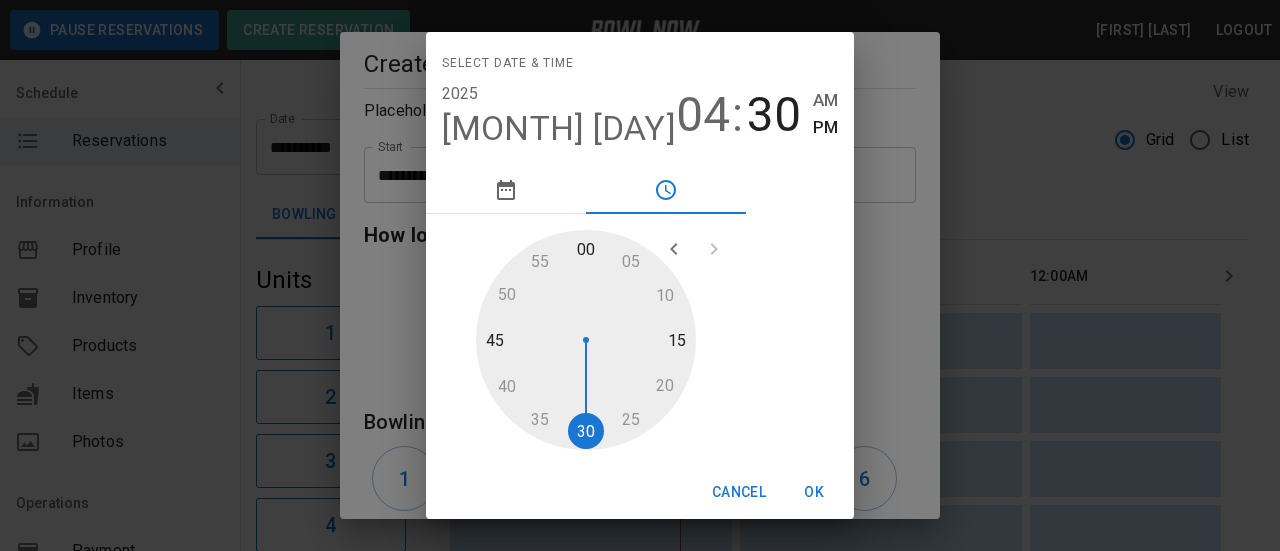 click on "OK" at bounding box center [814, 492] 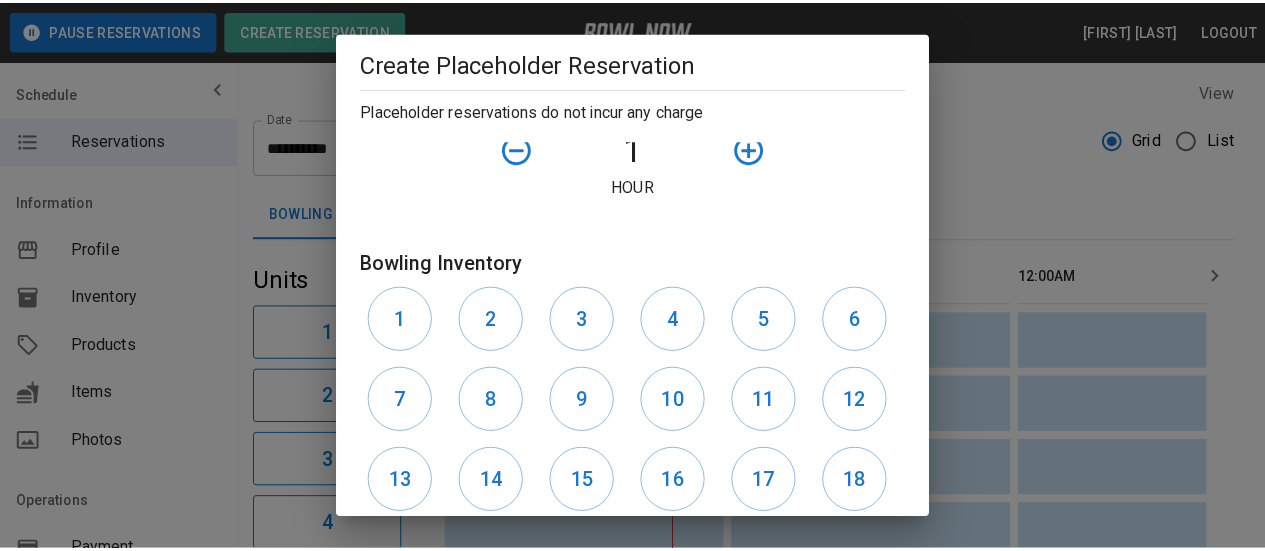 scroll, scrollTop: 661, scrollLeft: 0, axis: vertical 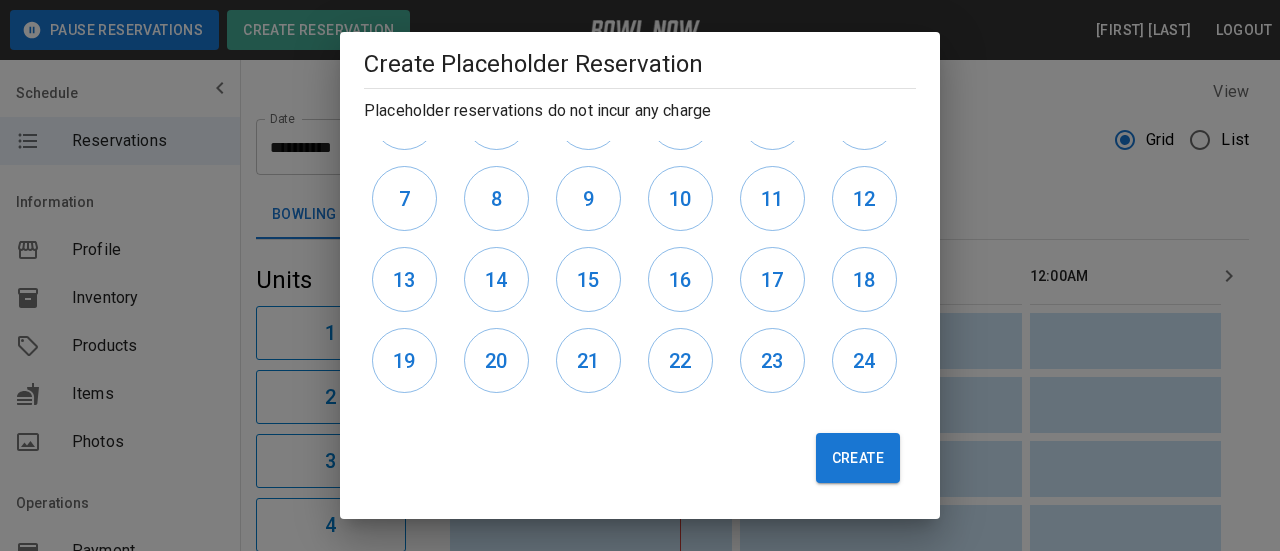 drag, startPoint x: 589, startPoint y: 357, endPoint x: 633, endPoint y: 360, distance: 44.102154 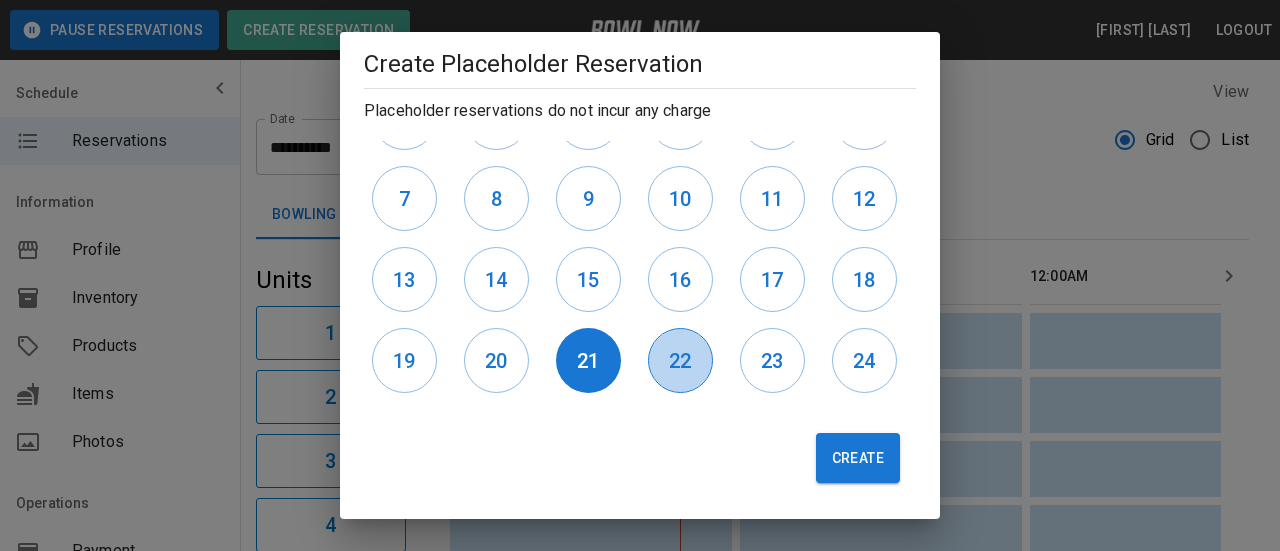 click on "22" at bounding box center [680, 361] 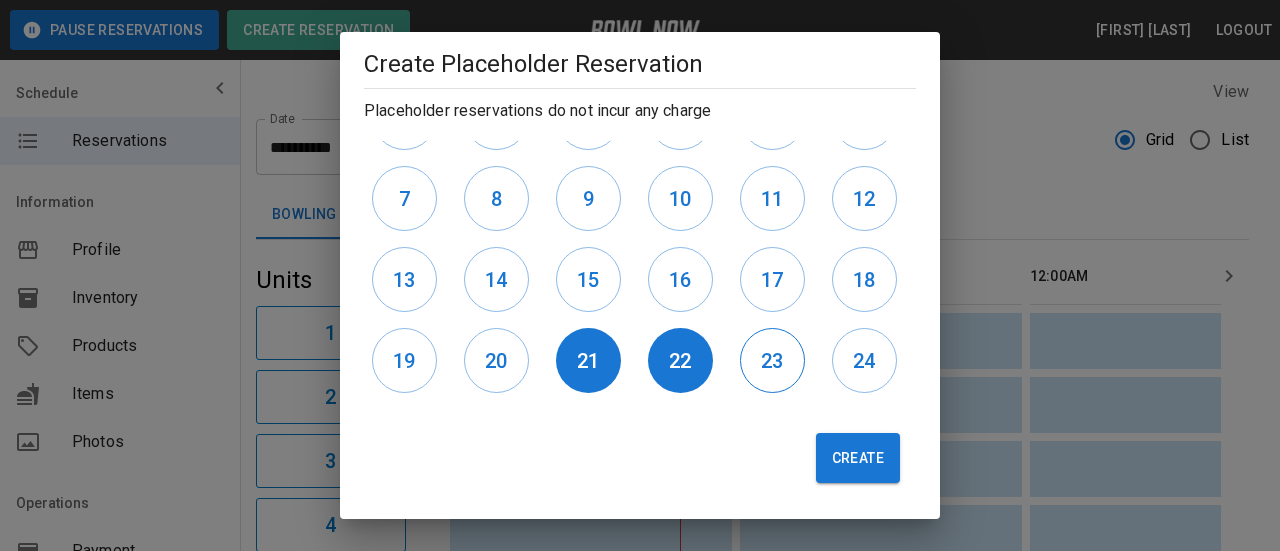 click on "23" at bounding box center (772, 360) 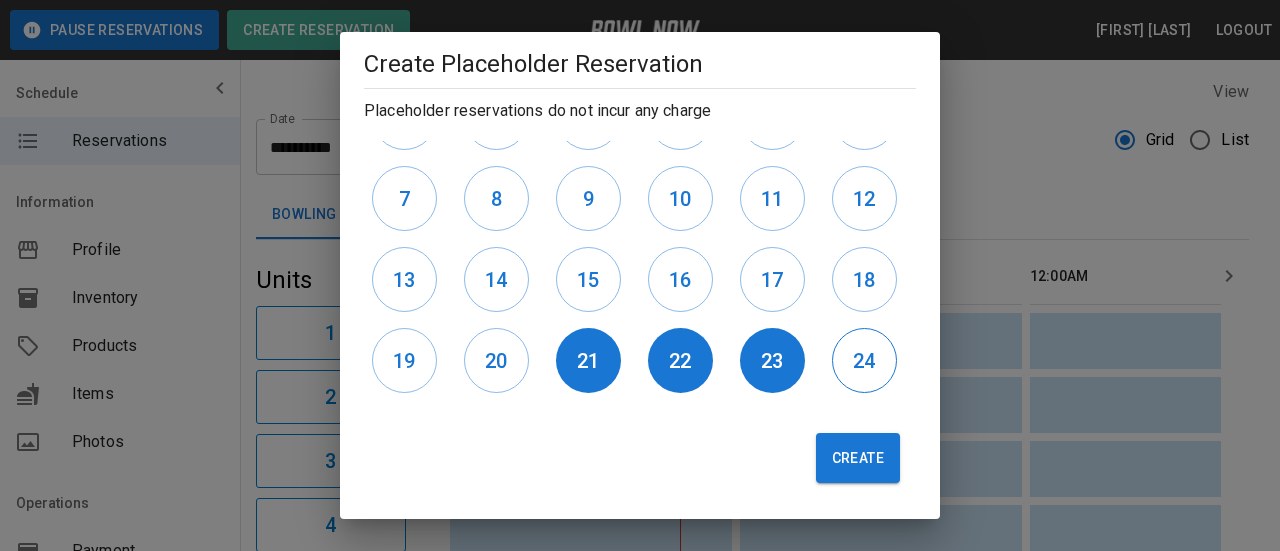 click on "24" at bounding box center (864, 361) 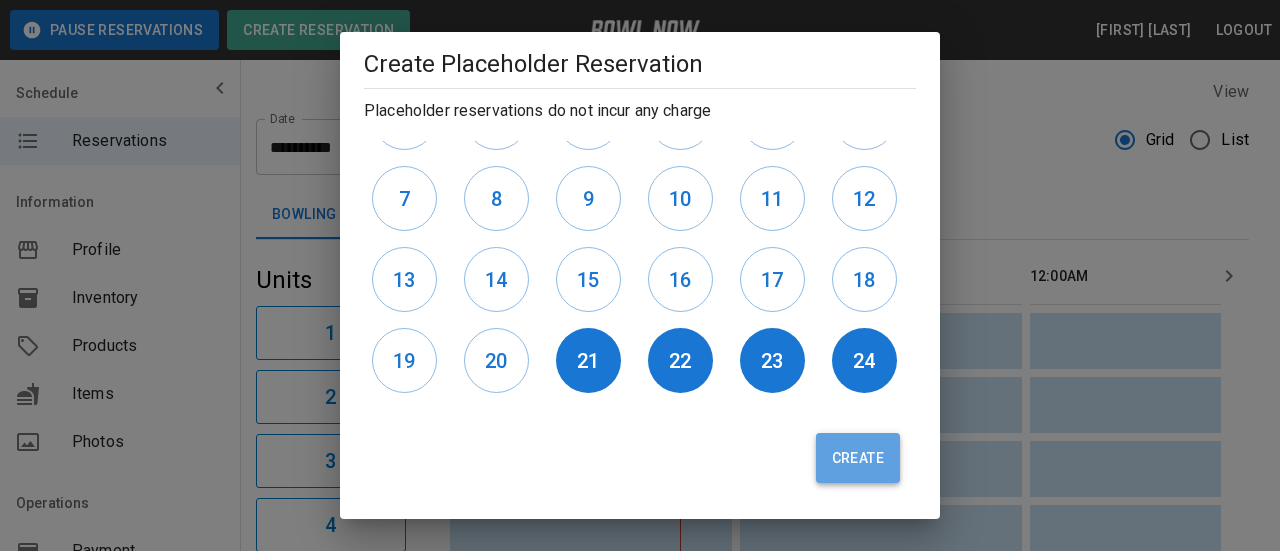 click on "Create" at bounding box center [858, 458] 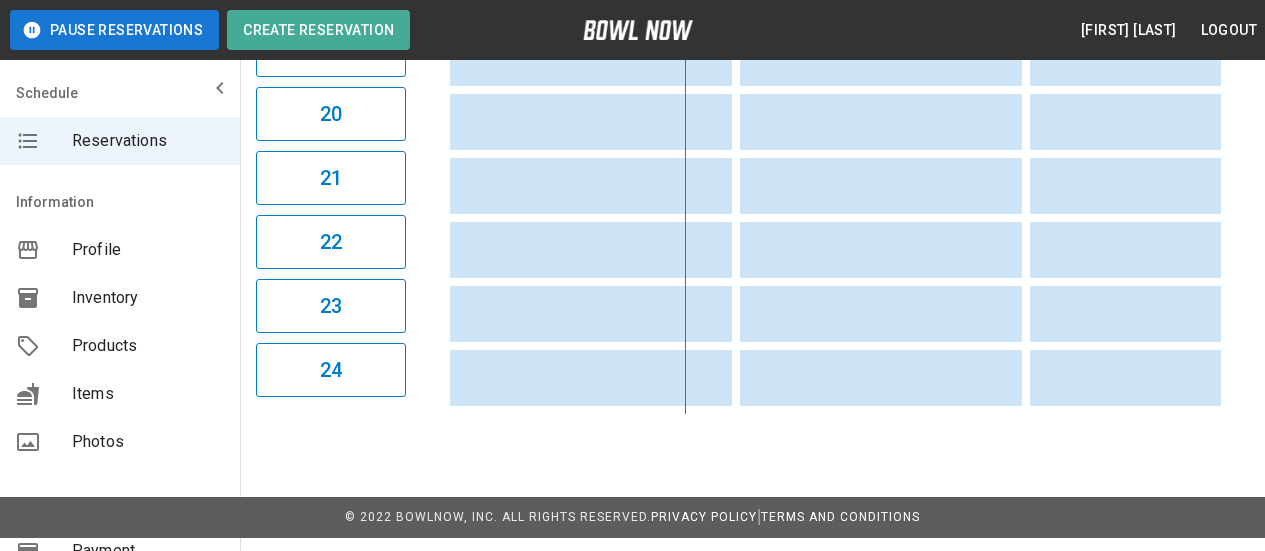scroll, scrollTop: 1437, scrollLeft: 0, axis: vertical 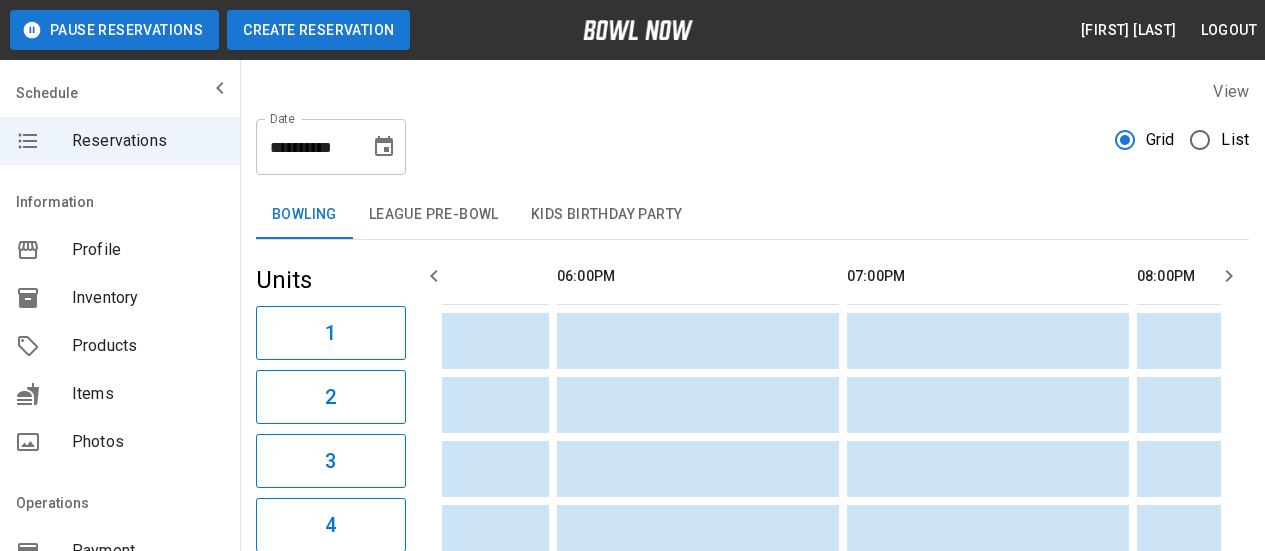 click on "Create Reservation" at bounding box center [318, 30] 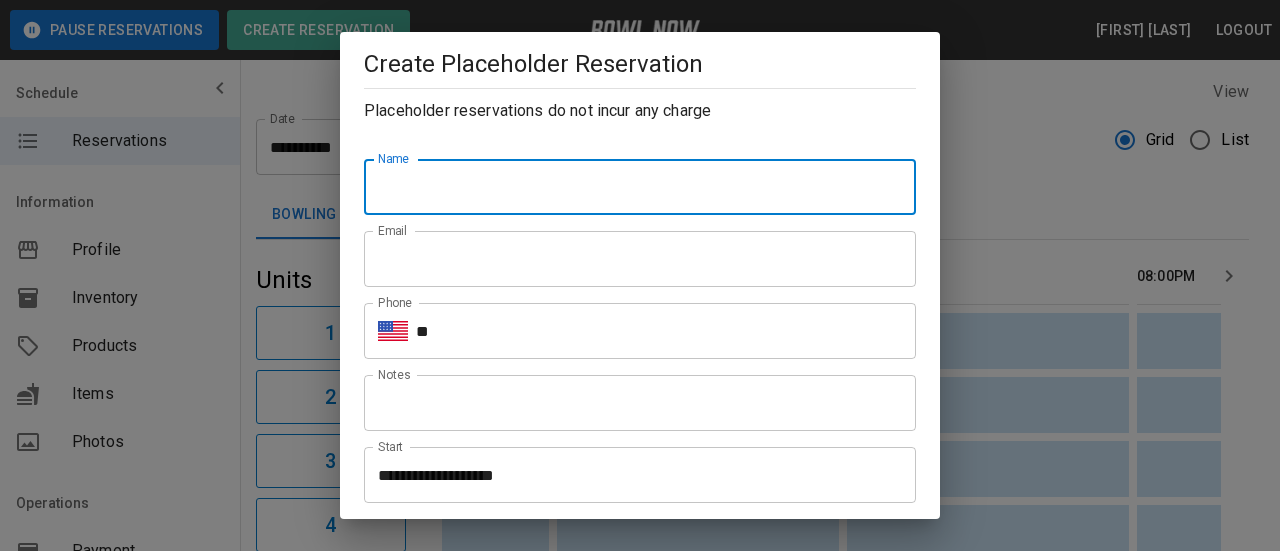 click on "Name" at bounding box center [640, 187] 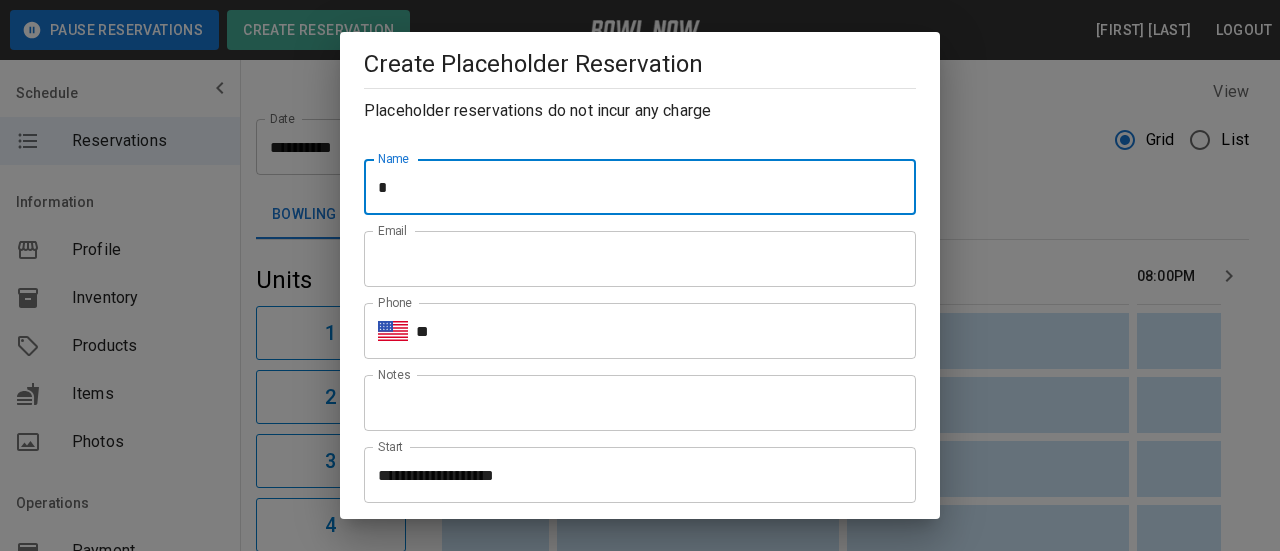 type on "**********" 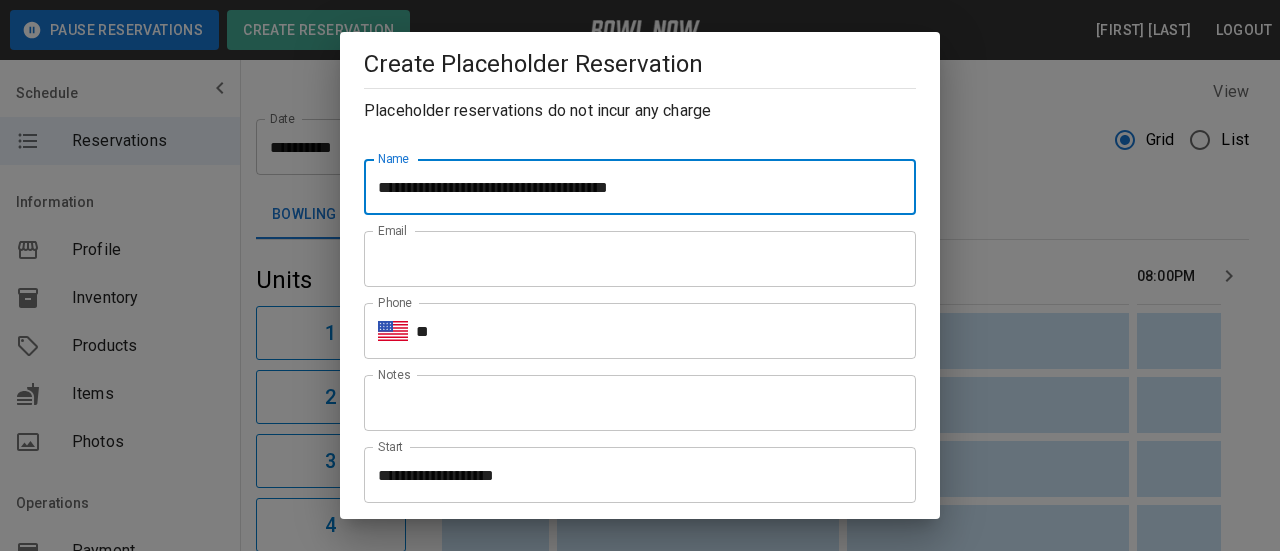 drag, startPoint x: 477, startPoint y: 270, endPoint x: 520, endPoint y: 274, distance: 43.185646 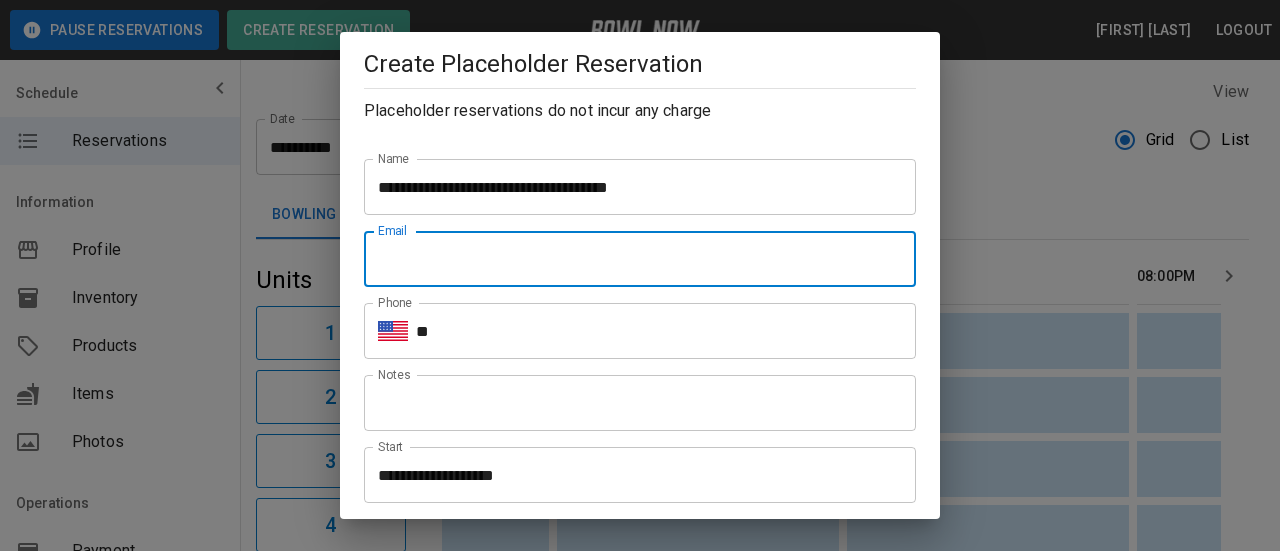 type on "**********" 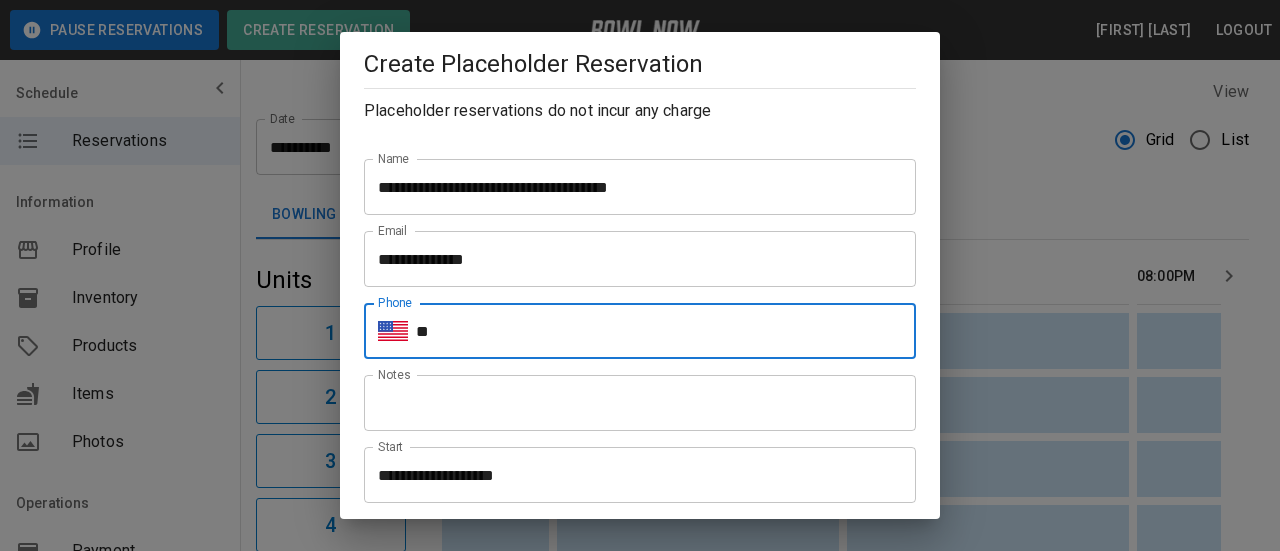 click on "**" at bounding box center [666, 331] 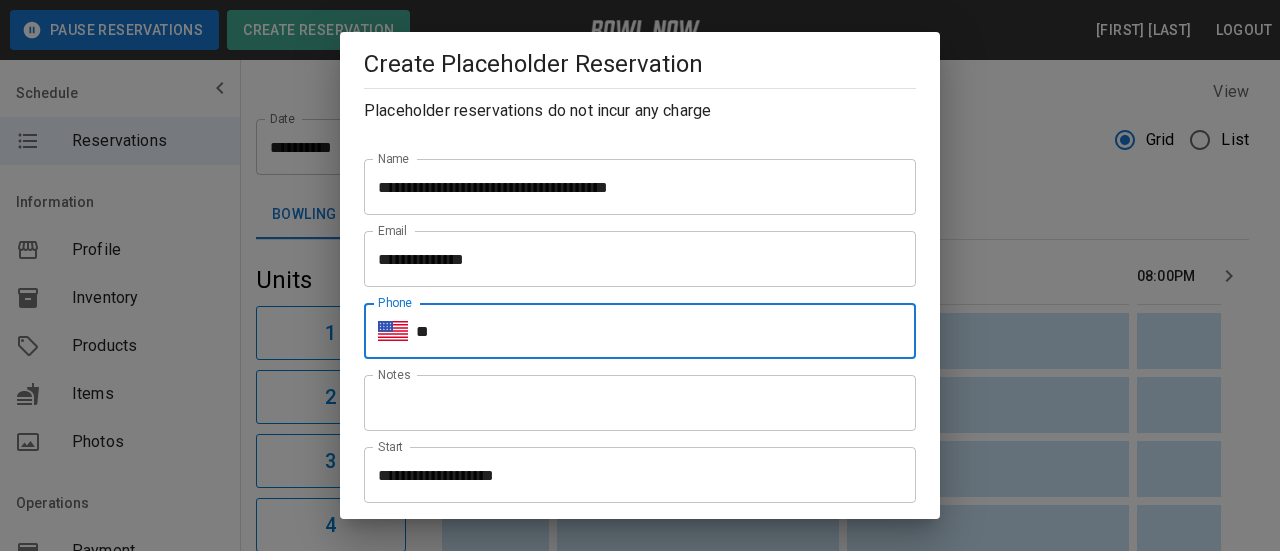 type on "**********" 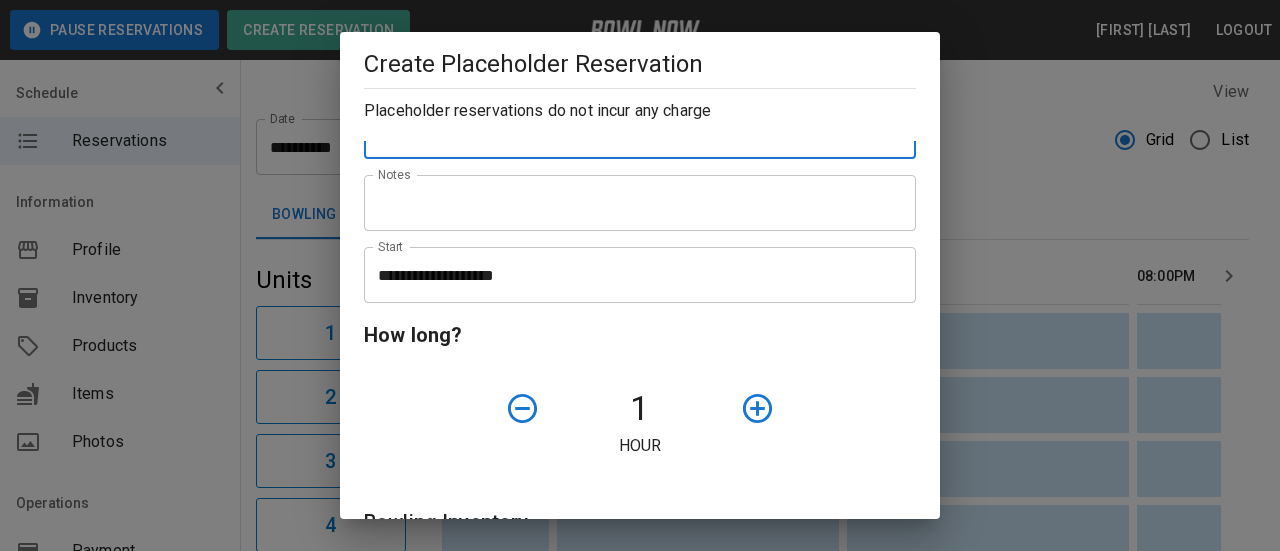click on "**********" at bounding box center [633, 275] 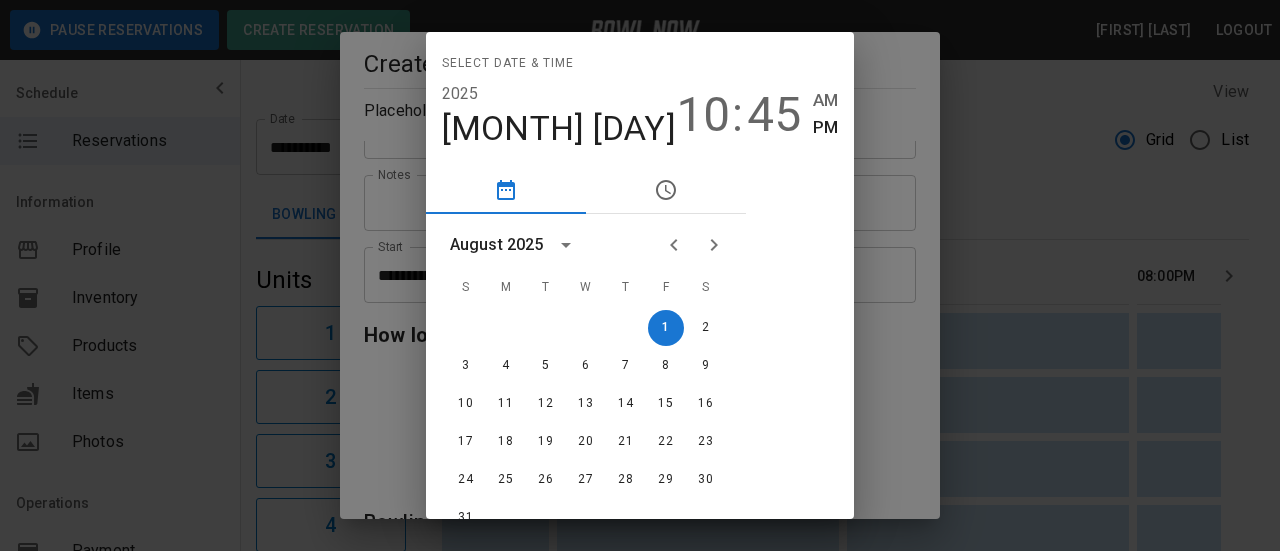 click 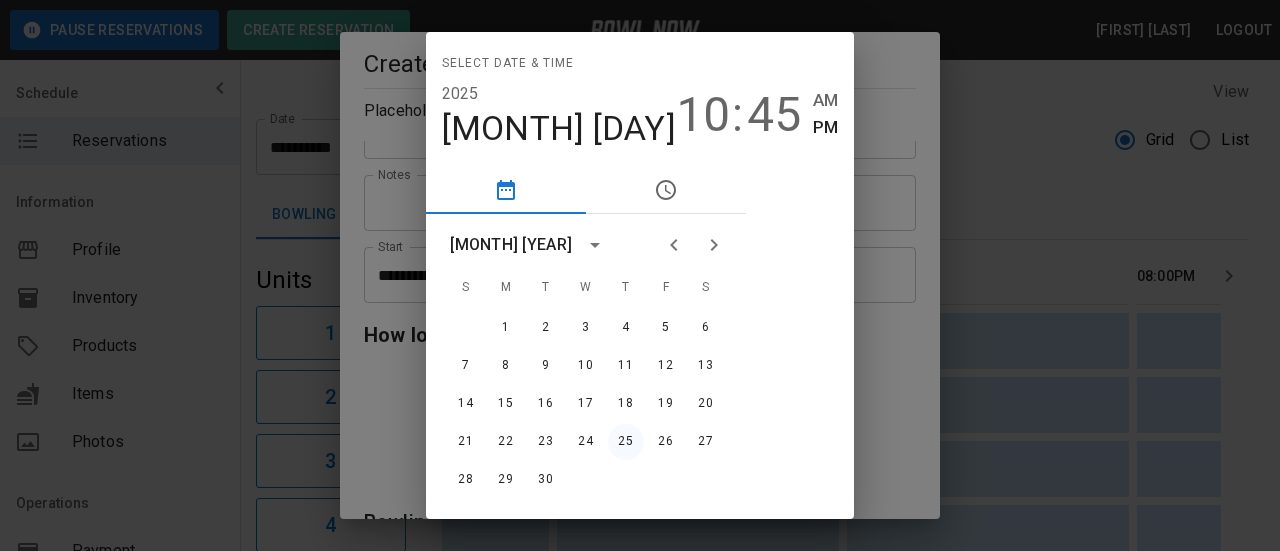 click on "25" at bounding box center [626, 442] 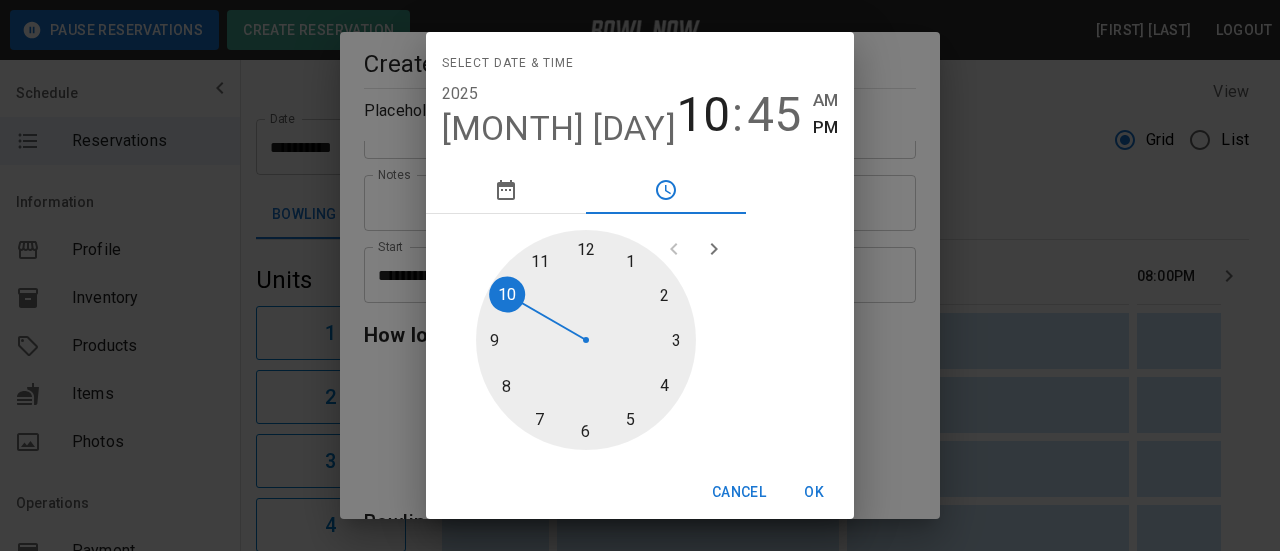 click at bounding box center (586, 340) 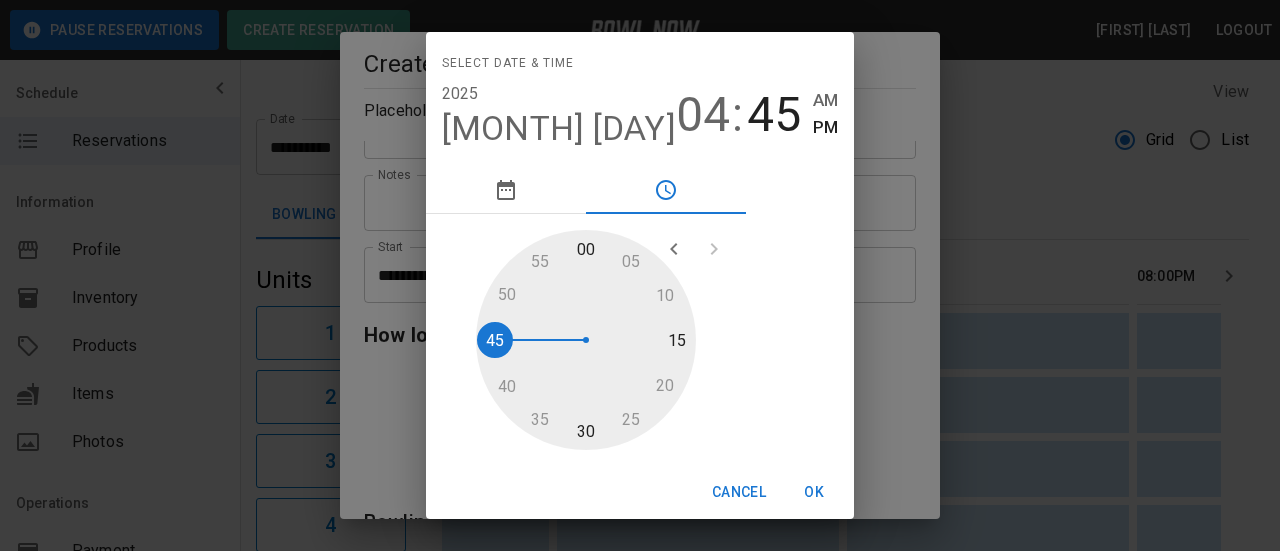 click at bounding box center [586, 340] 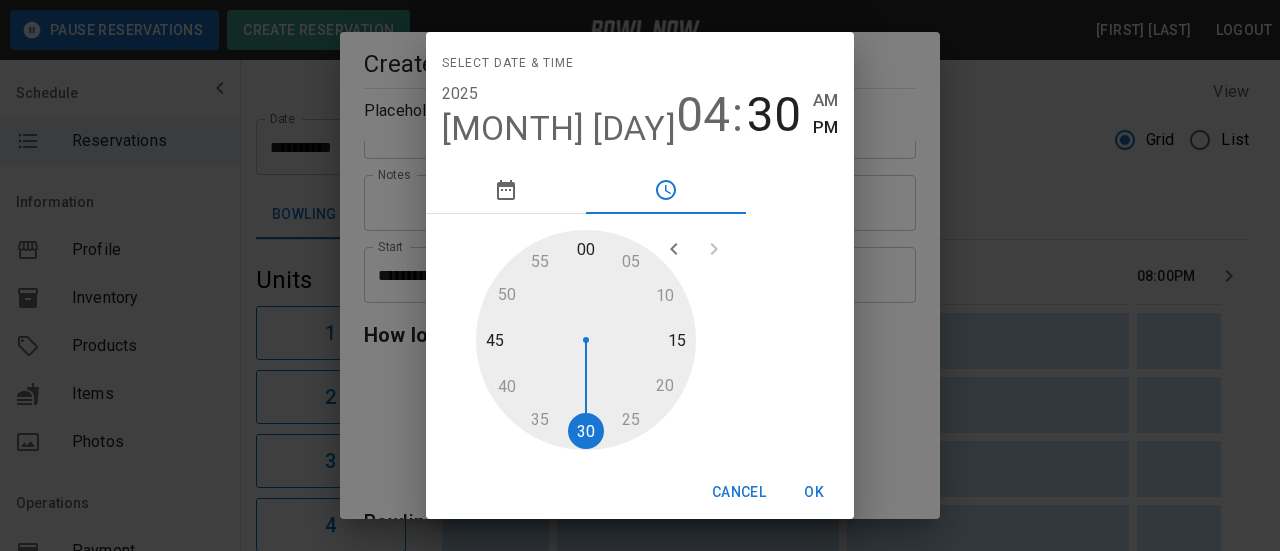click on "OK" at bounding box center (814, 492) 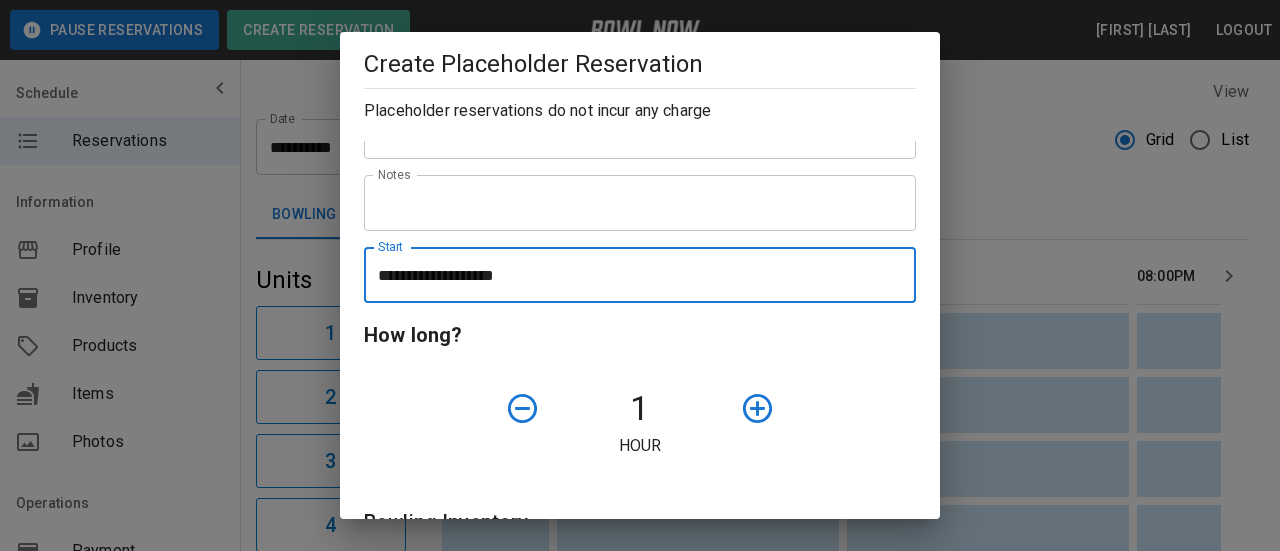click 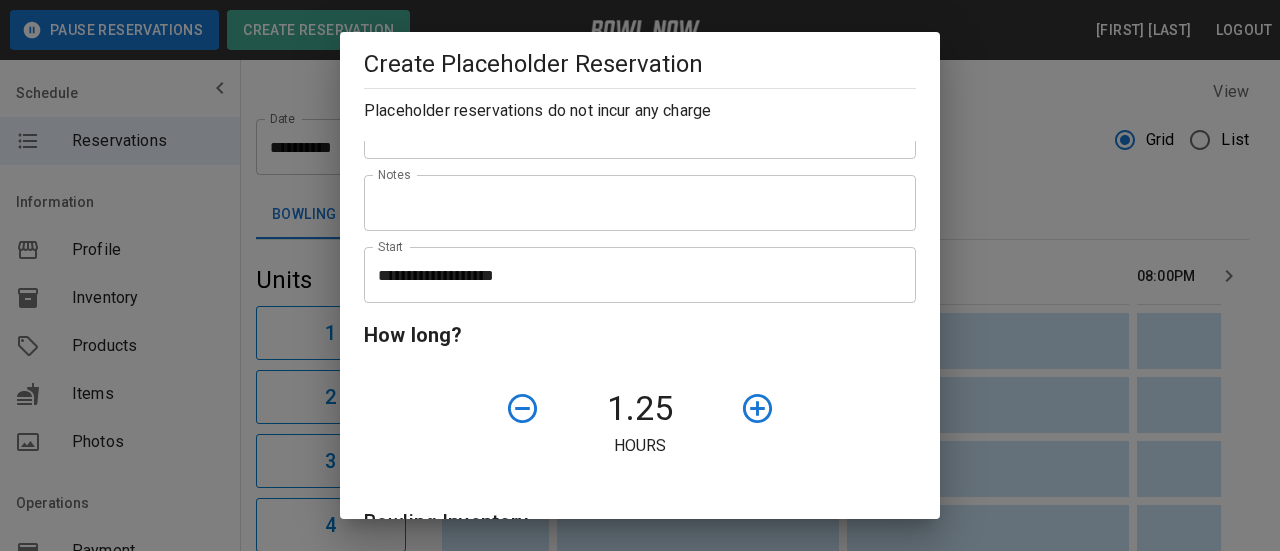 click 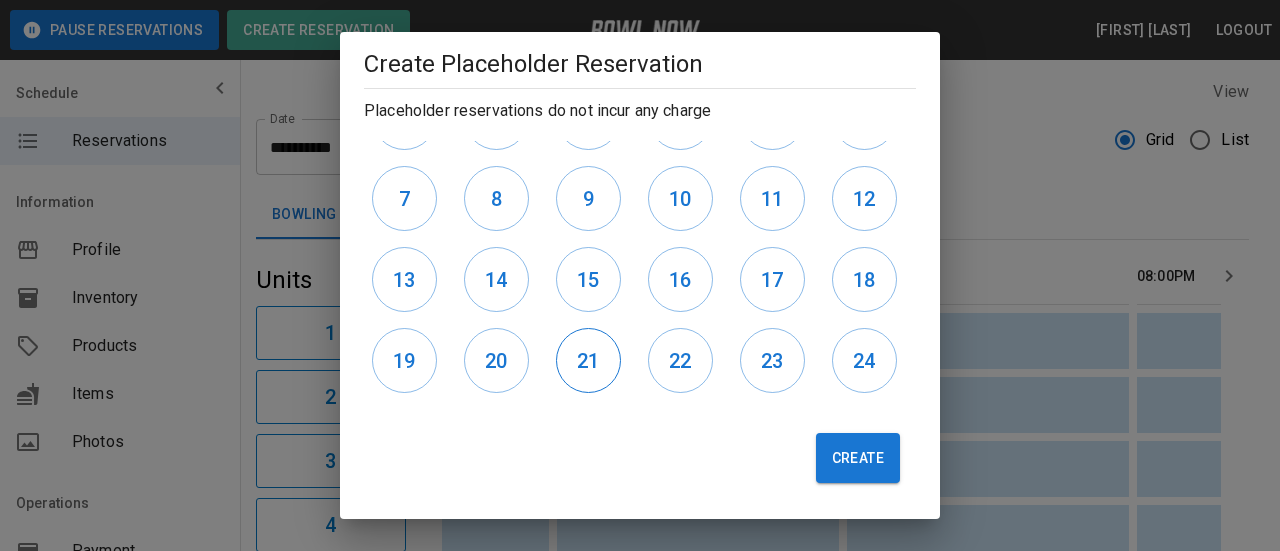 drag, startPoint x: 538, startPoint y: 357, endPoint x: 558, endPoint y: 359, distance: 20.09975 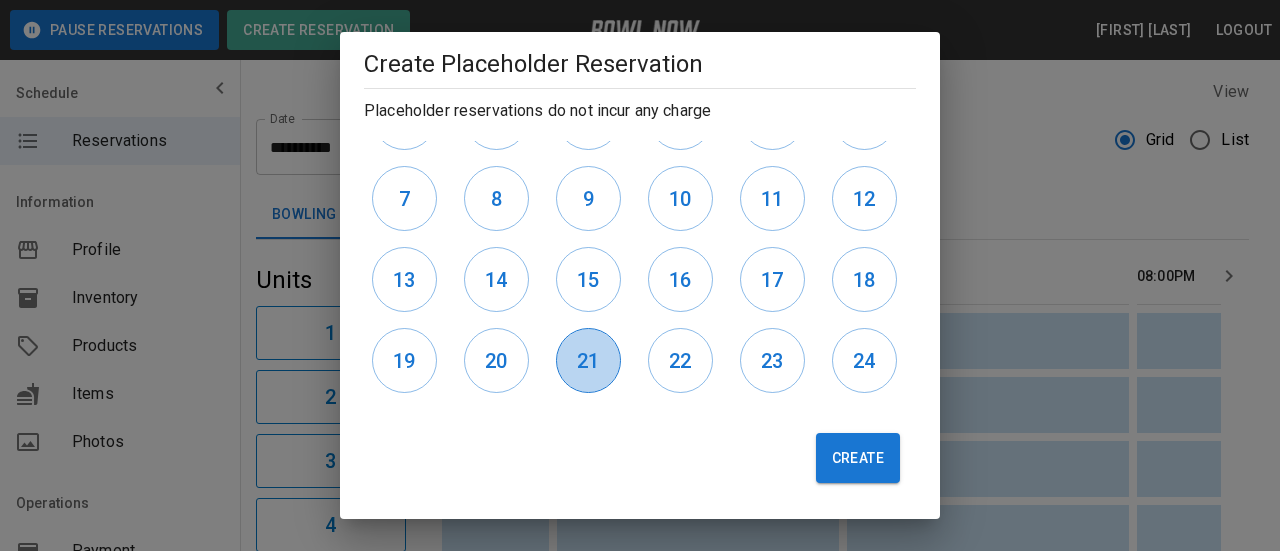 click on "21" at bounding box center [588, 360] 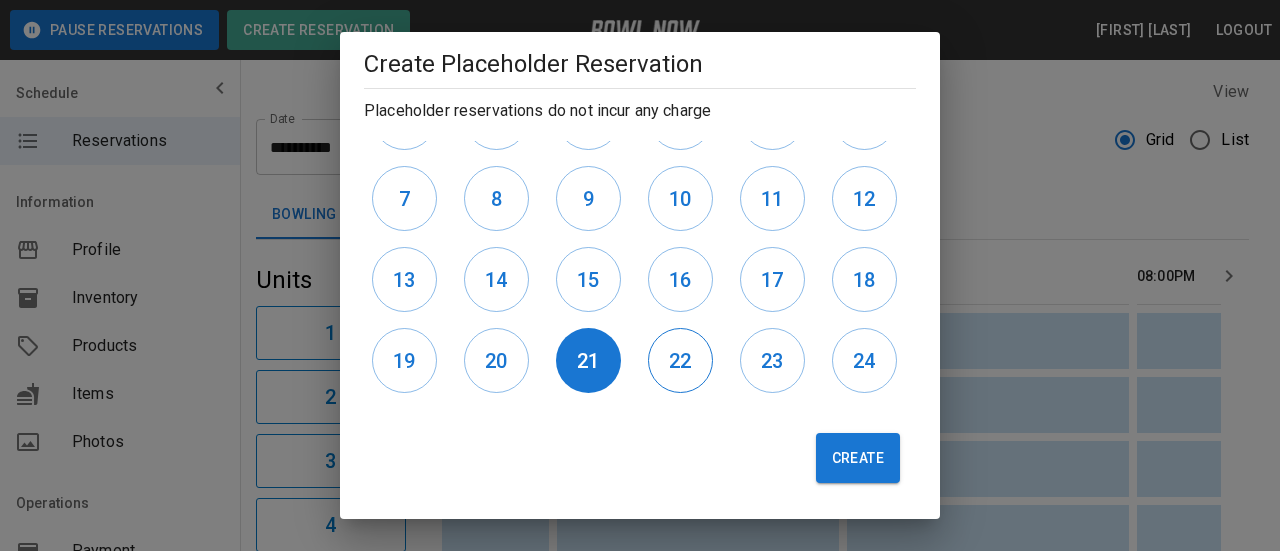 click on "22" at bounding box center (680, 360) 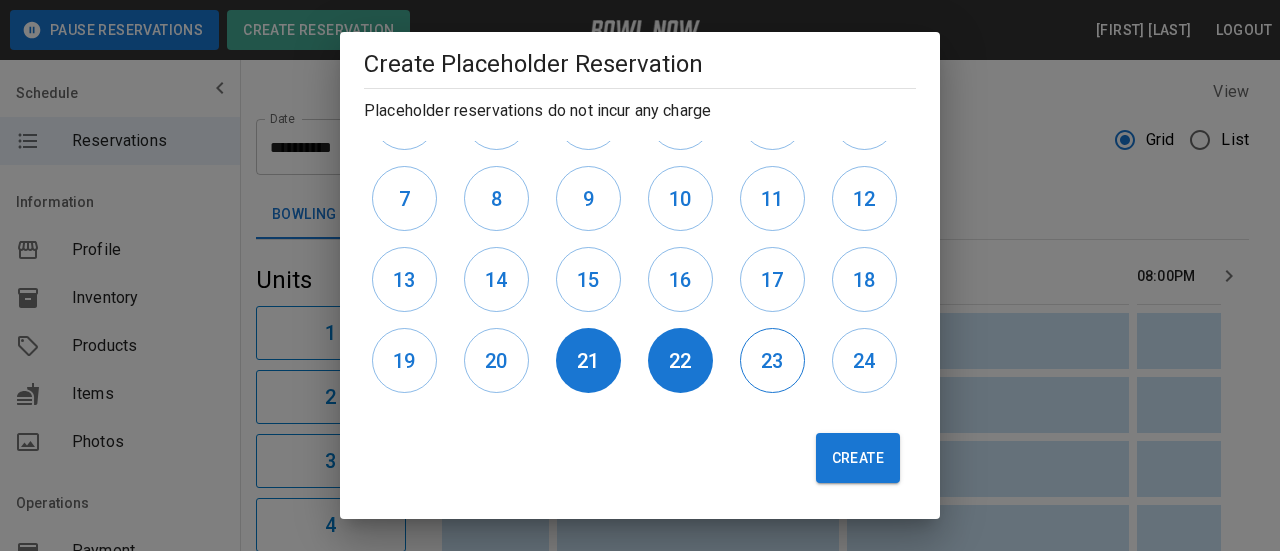 click on "23" at bounding box center [772, 361] 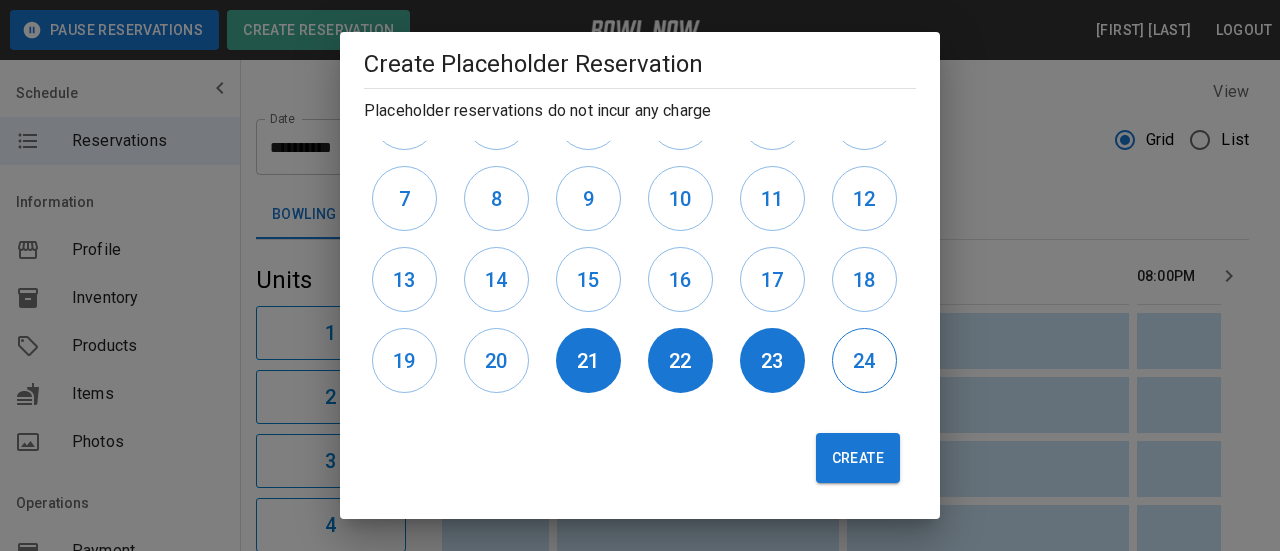 click on "24" at bounding box center (864, 361) 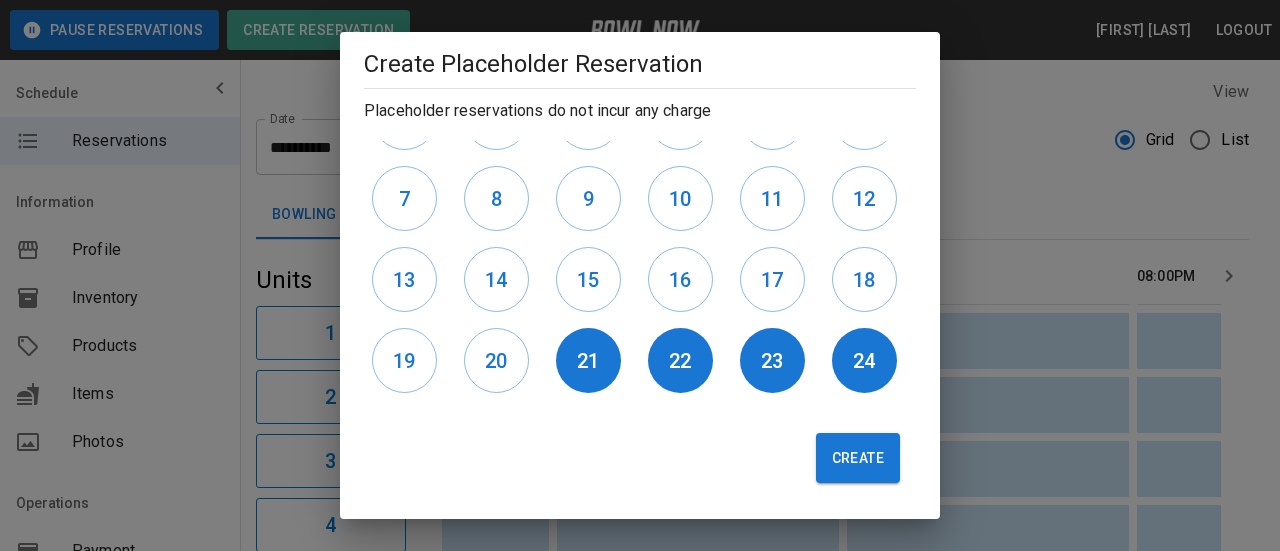 click on "Create" at bounding box center (858, 458) 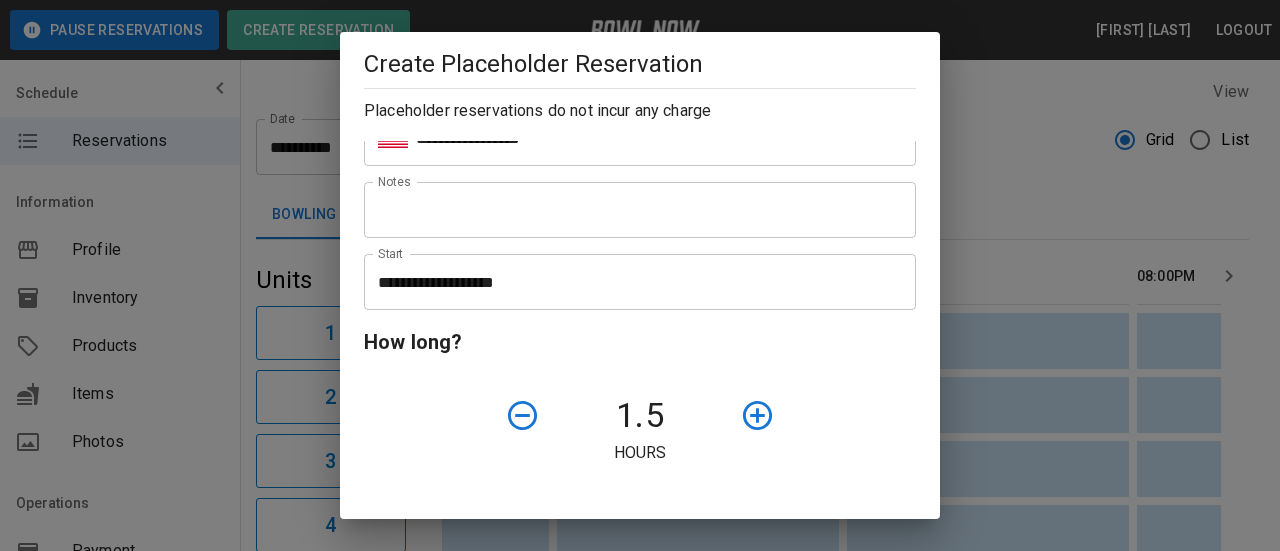 click on "**********" at bounding box center [633, 282] 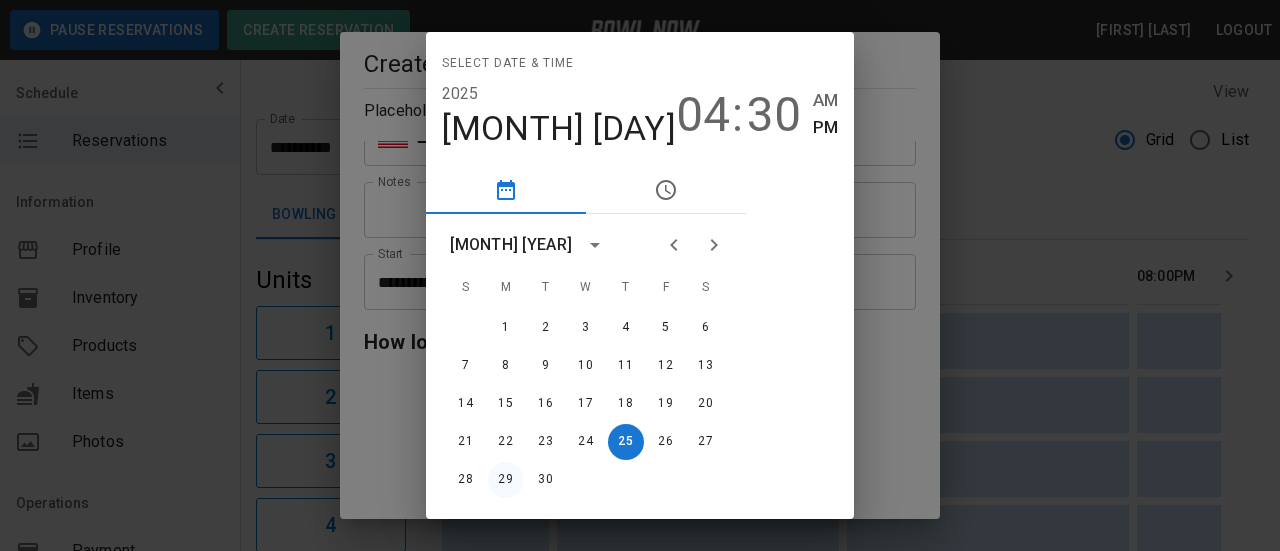 click on "29" at bounding box center [506, 480] 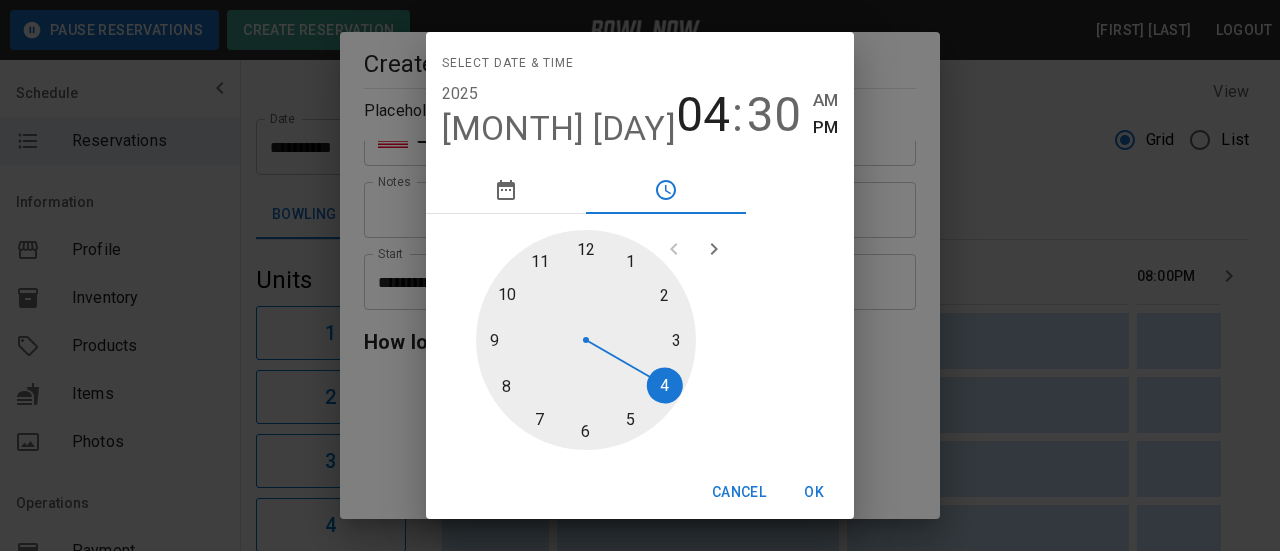 click on "OK" at bounding box center (814, 492) 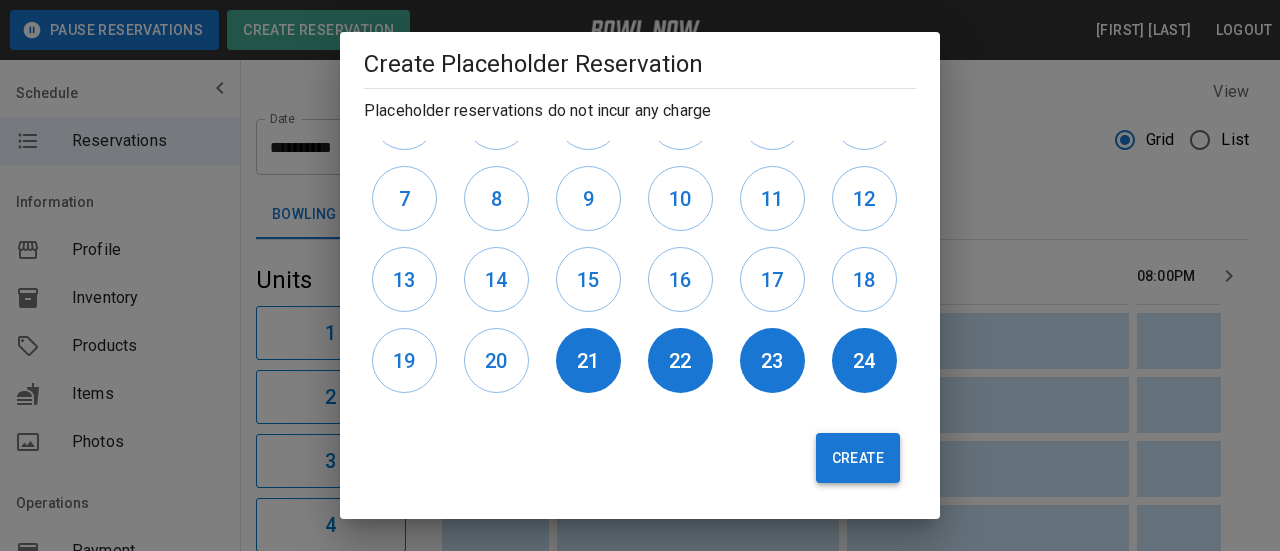 click on "Create" at bounding box center (858, 458) 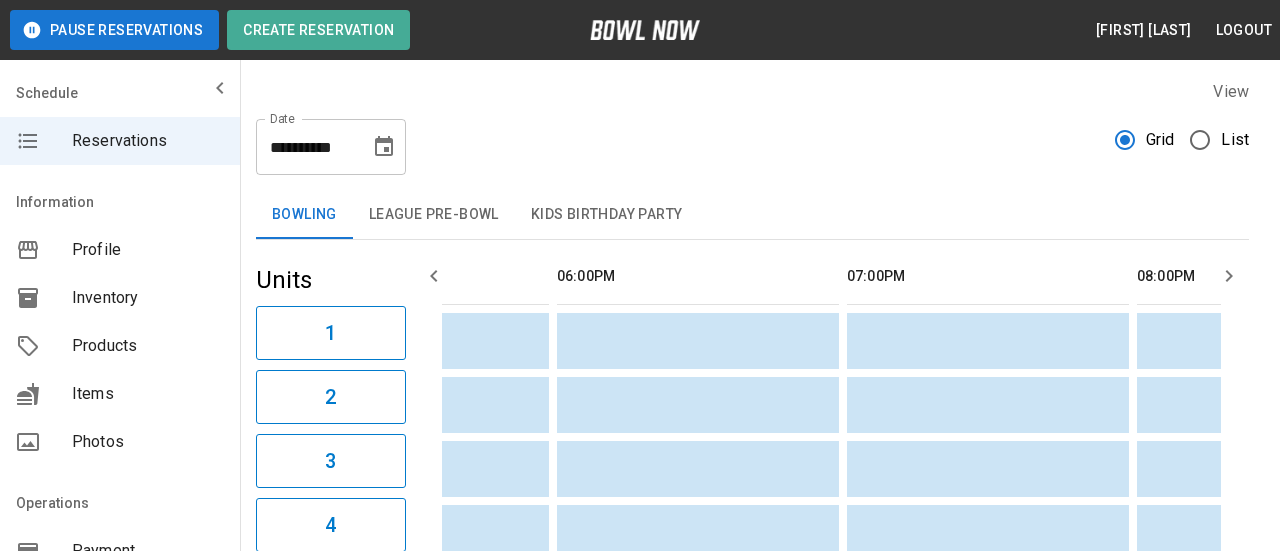 type 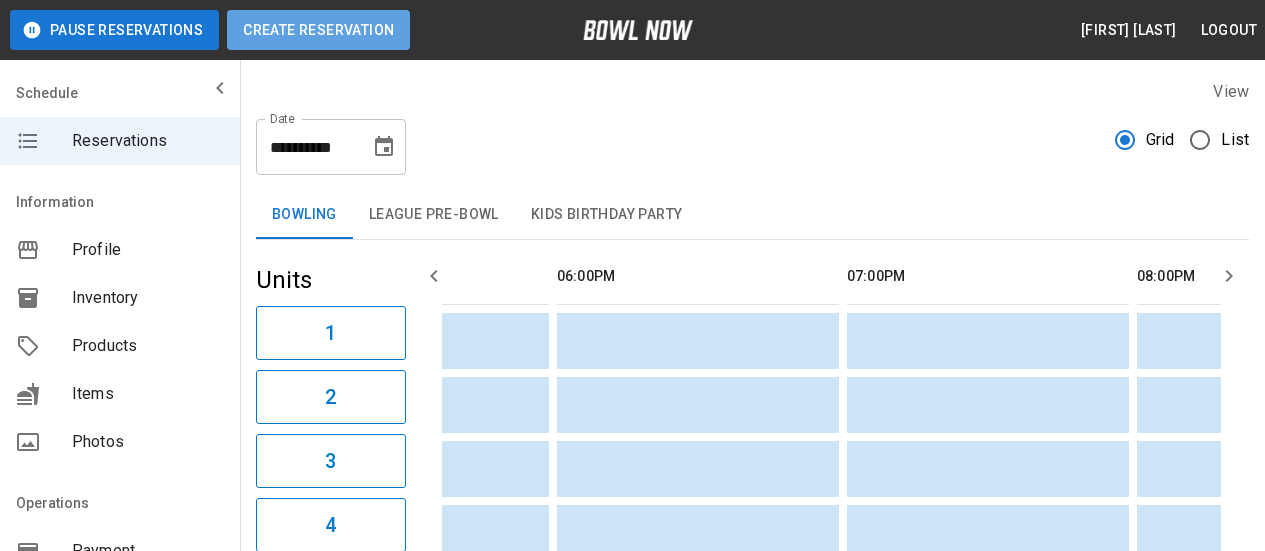 click on "Create Reservation" at bounding box center (318, 30) 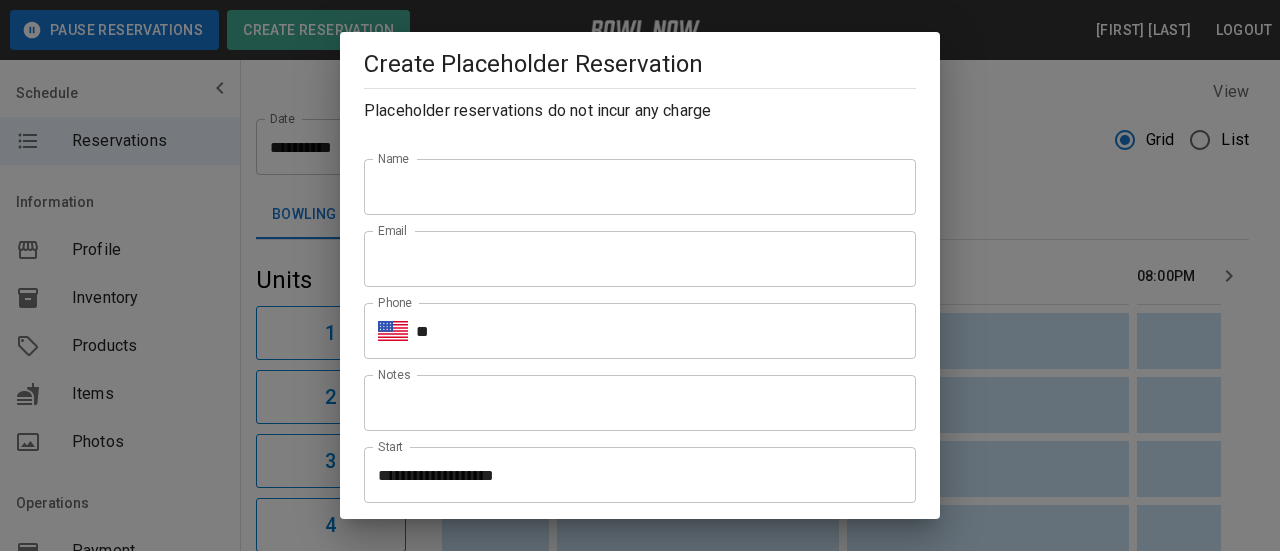 click on "Name" at bounding box center [640, 187] 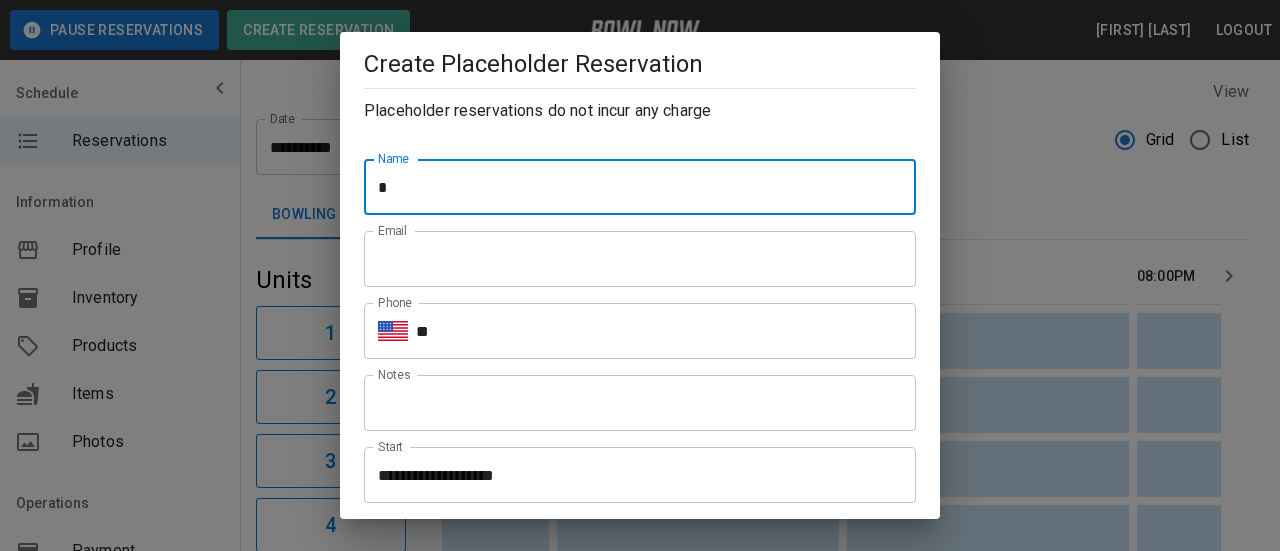 type on "**********" 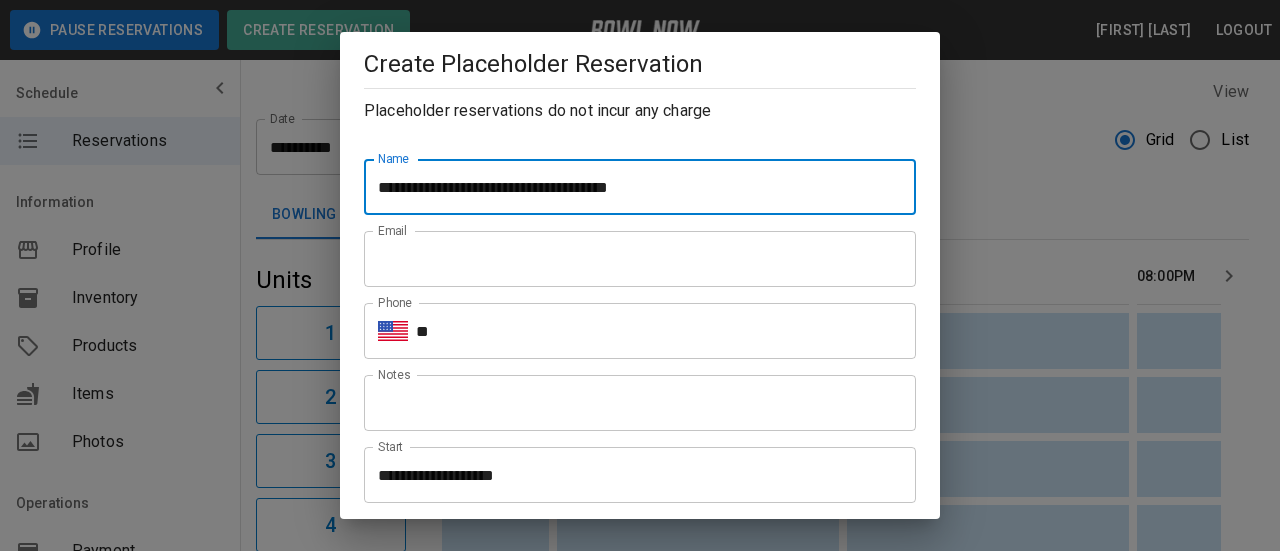 drag, startPoint x: 507, startPoint y: 266, endPoint x: 517, endPoint y: 286, distance: 22.36068 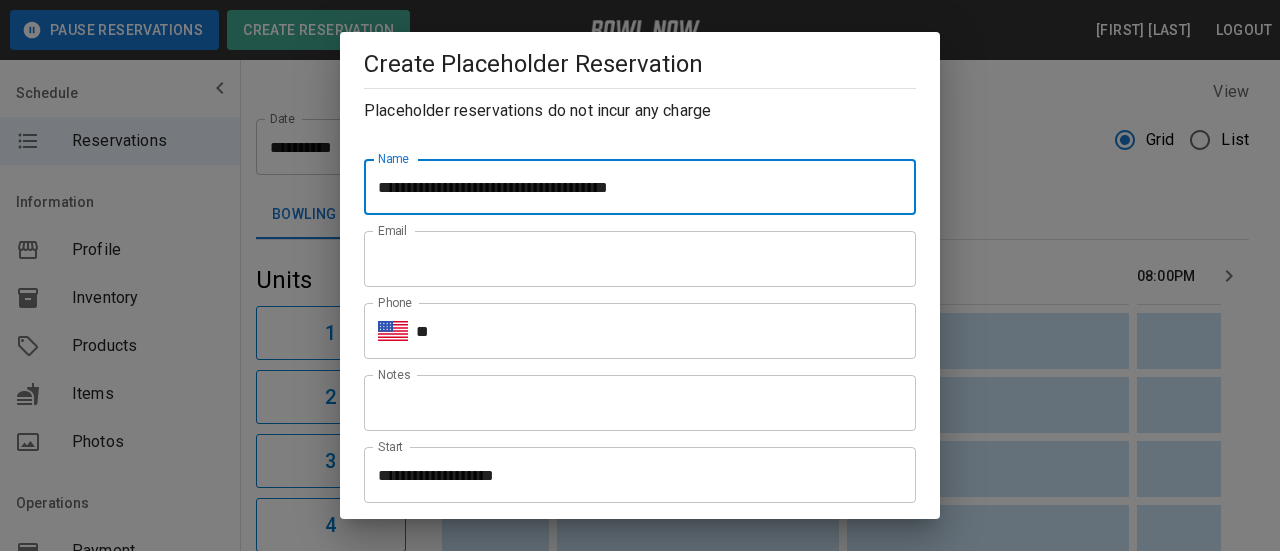 click on "Email" at bounding box center (640, 259) 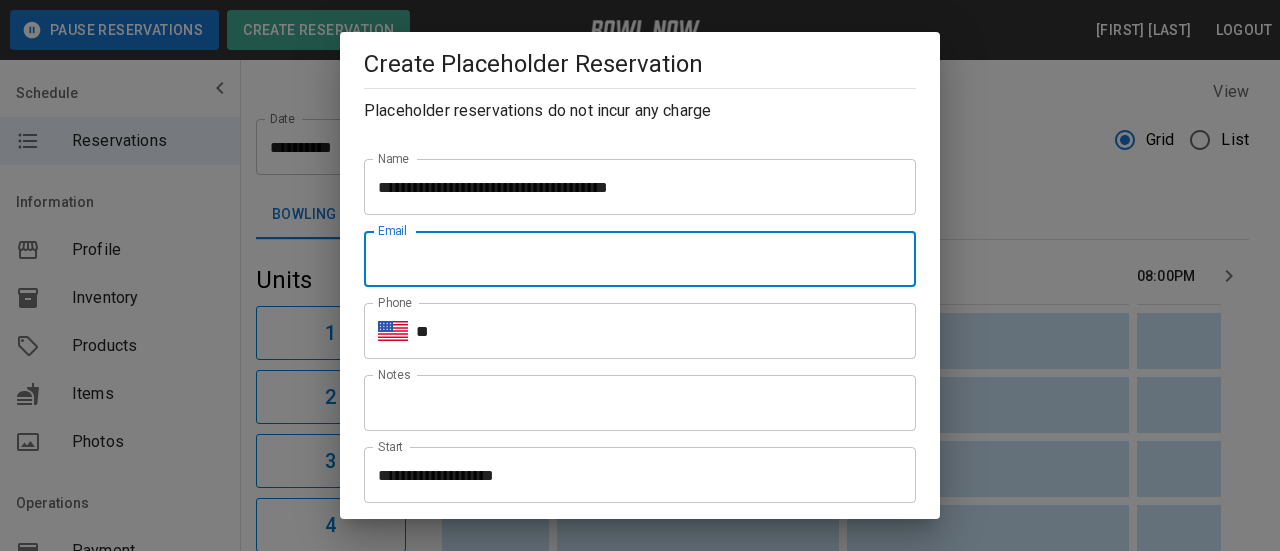 type on "**********" 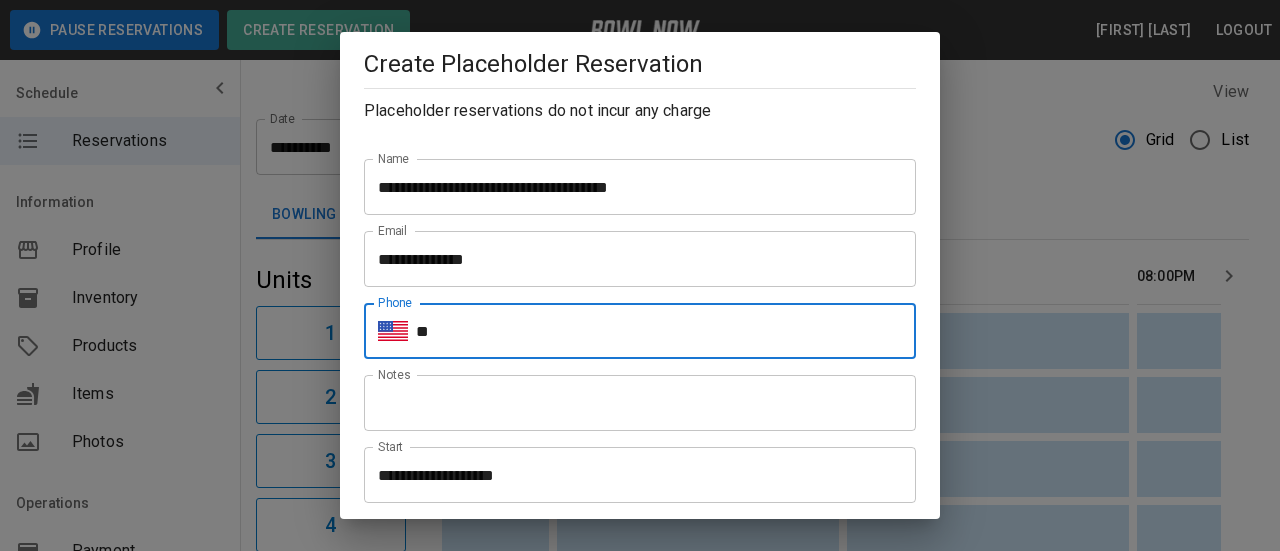 click on "**" at bounding box center [666, 331] 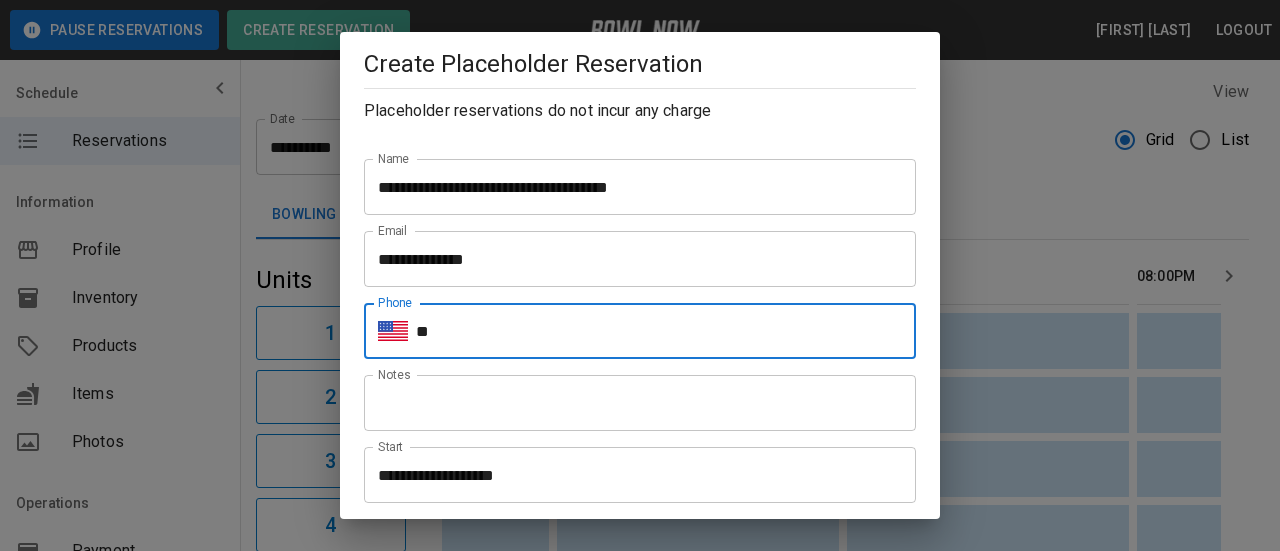 type on "**********" 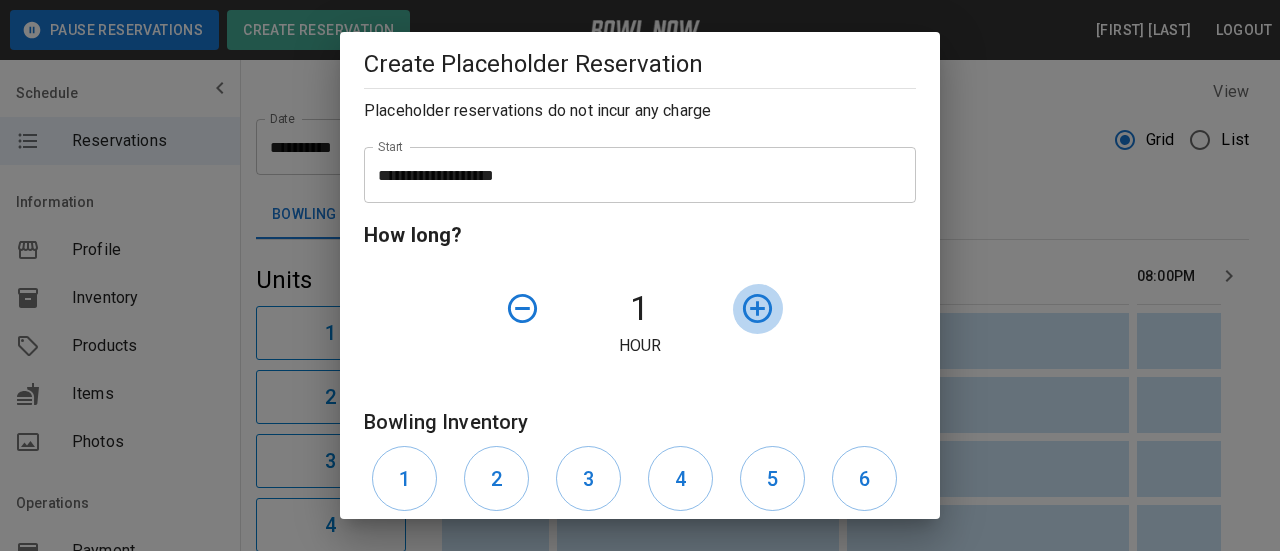 click 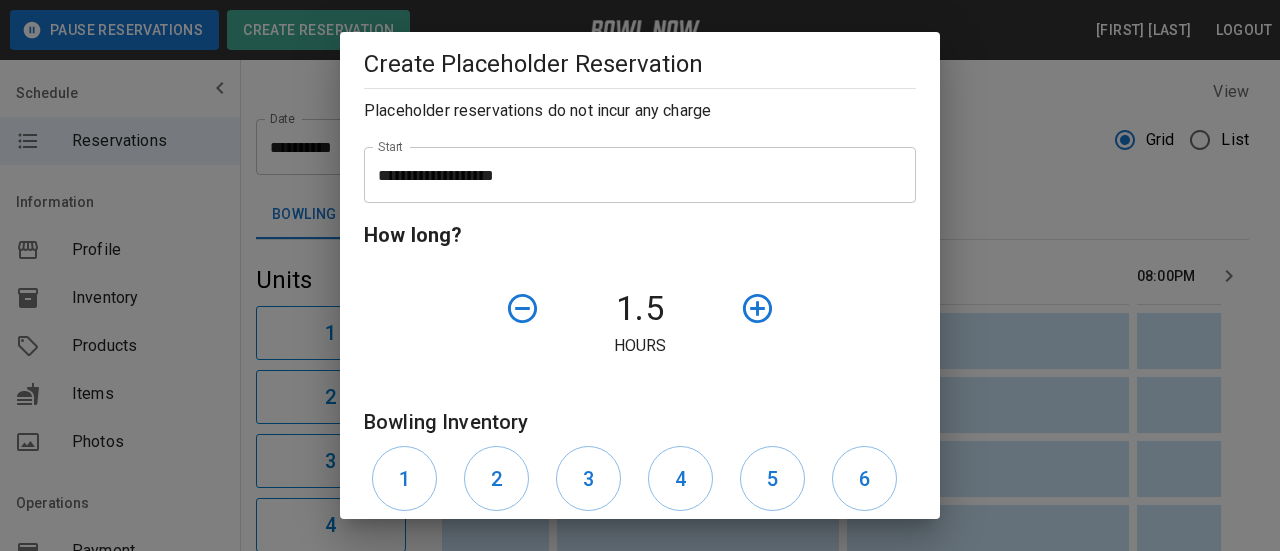click on "**********" at bounding box center [633, 175] 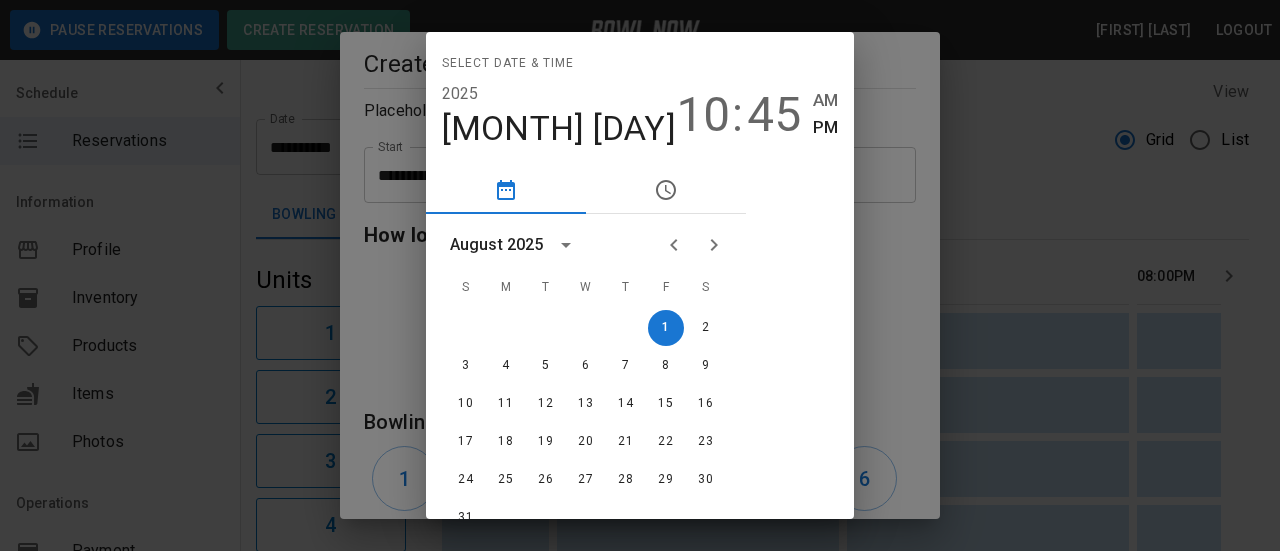 click 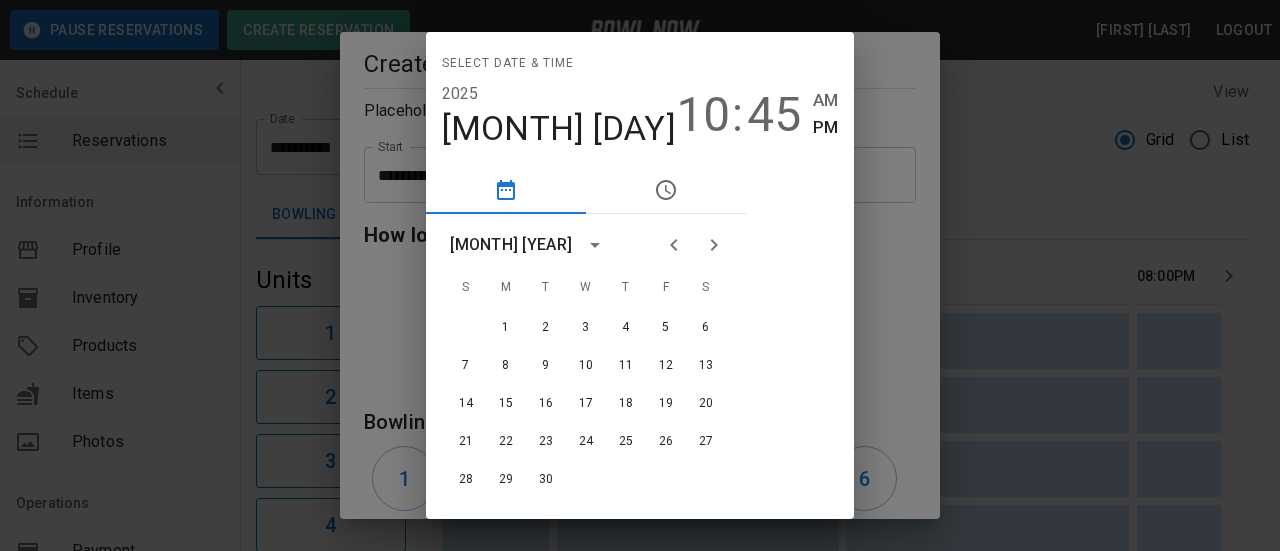 click 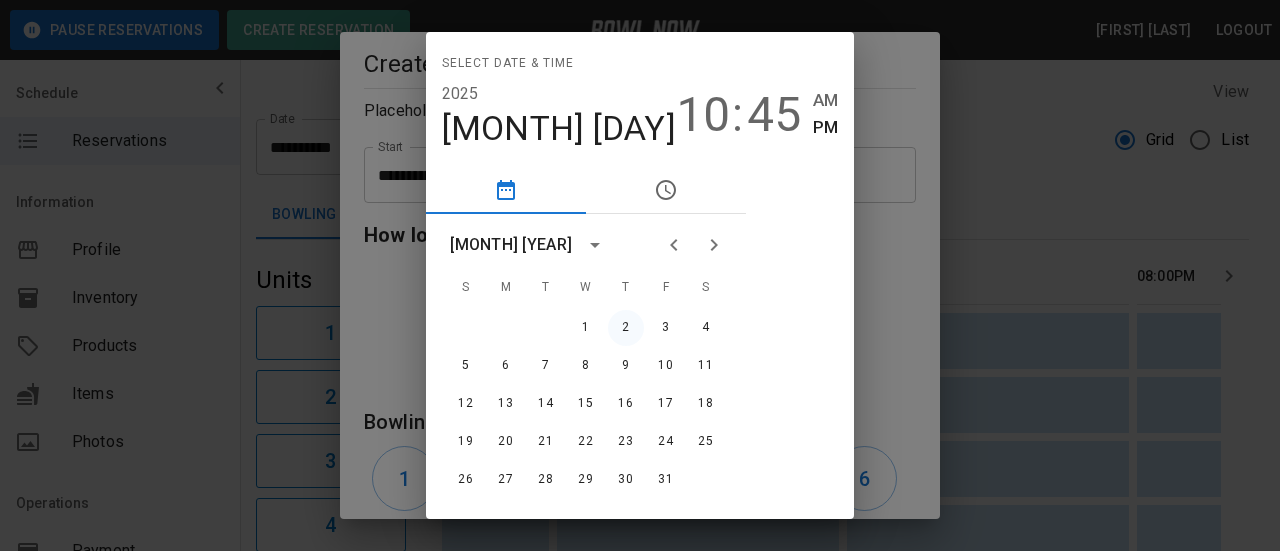 click on "2" at bounding box center (626, 328) 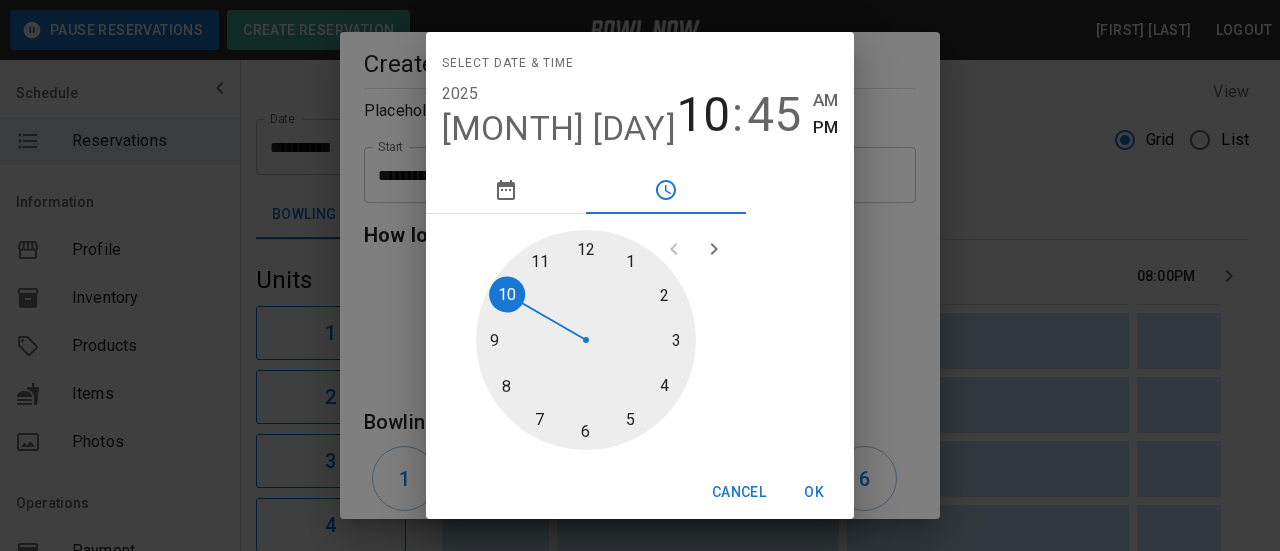 click at bounding box center (586, 340) 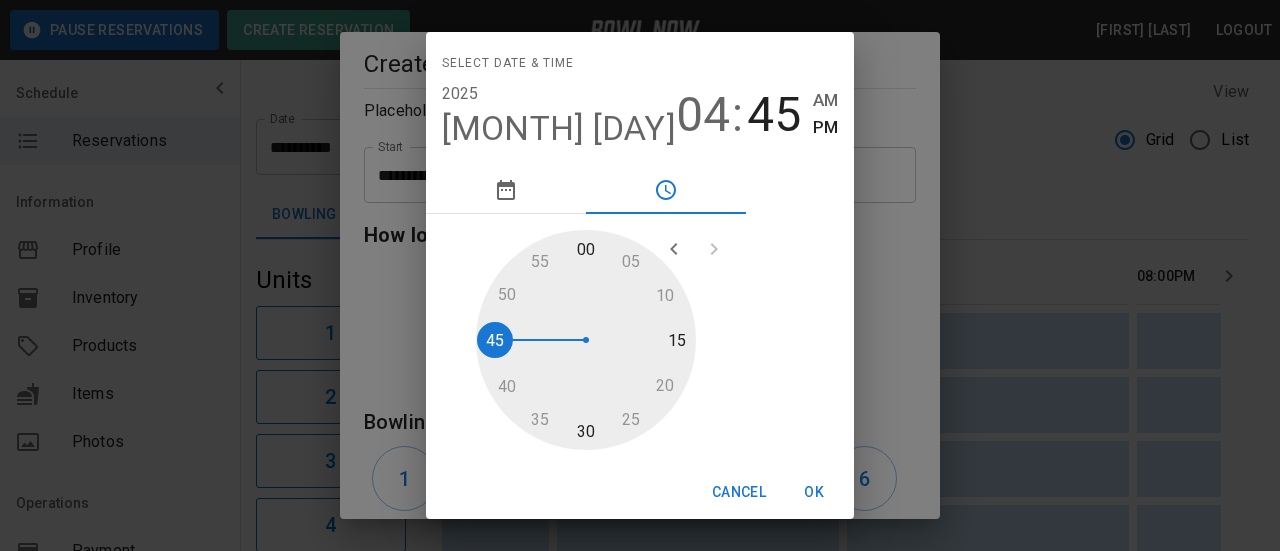 click at bounding box center [586, 340] 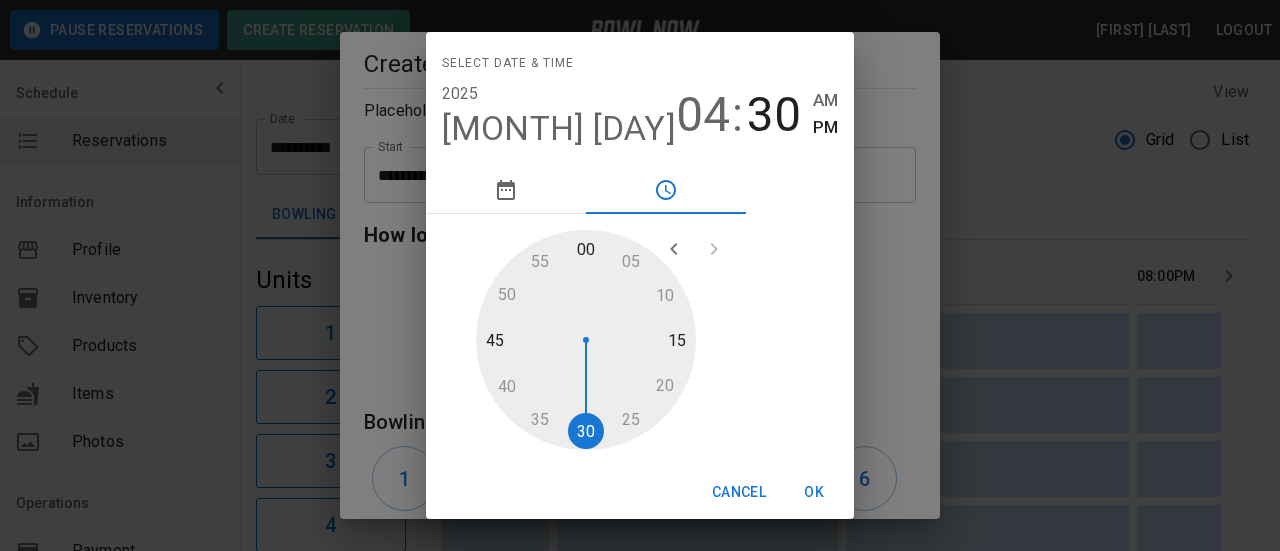click on "OK" at bounding box center (814, 492) 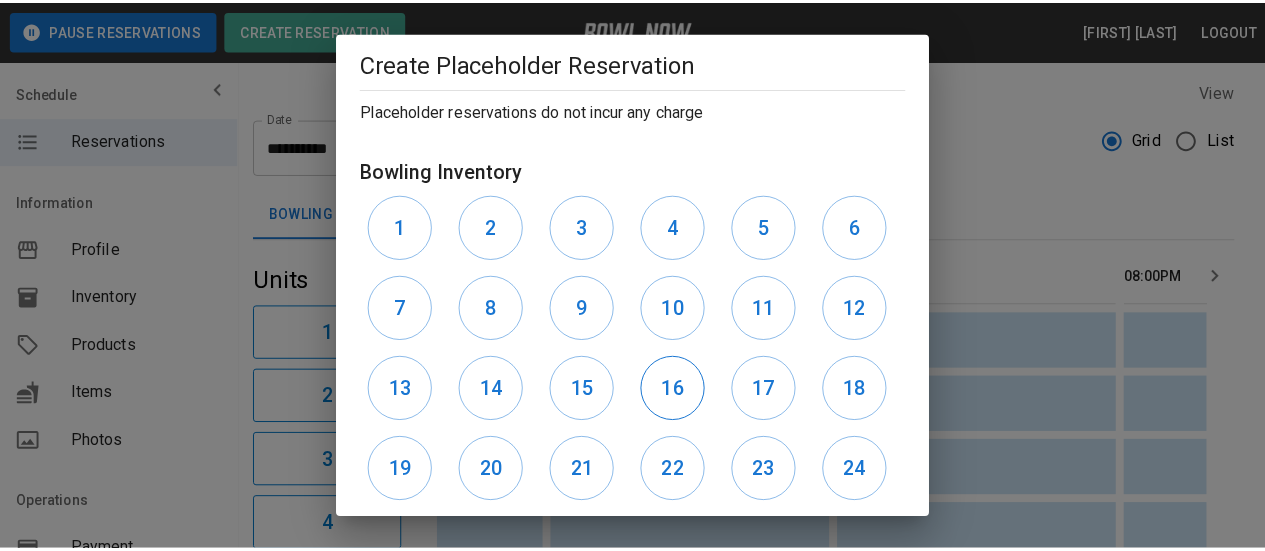 scroll, scrollTop: 661, scrollLeft: 0, axis: vertical 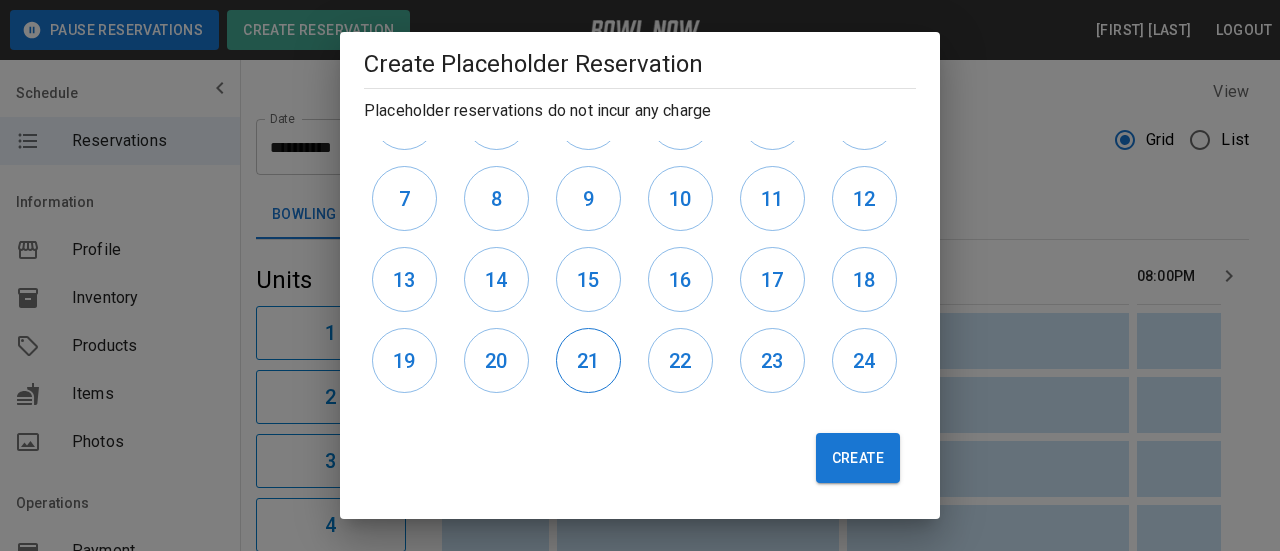 click on "21" at bounding box center [588, 361] 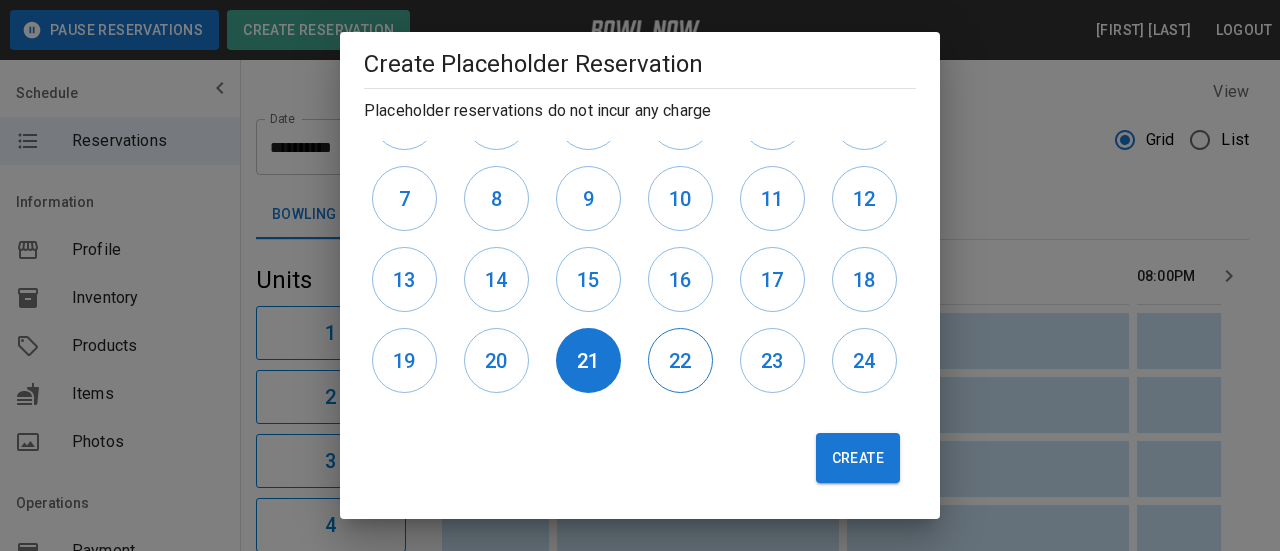 click on "22" at bounding box center [680, 360] 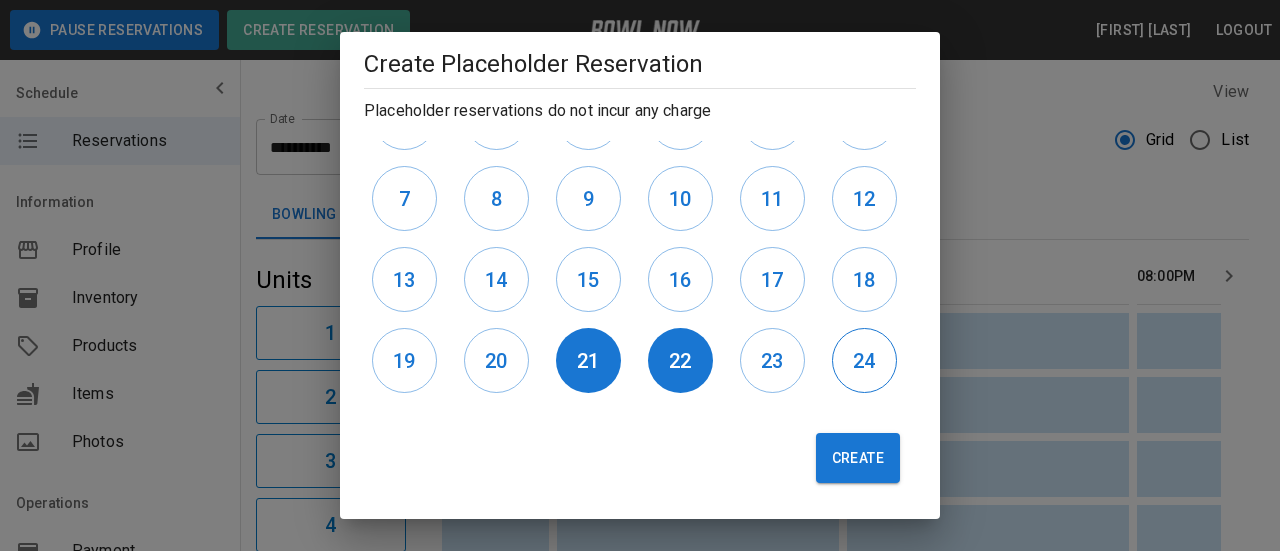 drag, startPoint x: 761, startPoint y: 368, endPoint x: 878, endPoint y: 364, distance: 117.06836 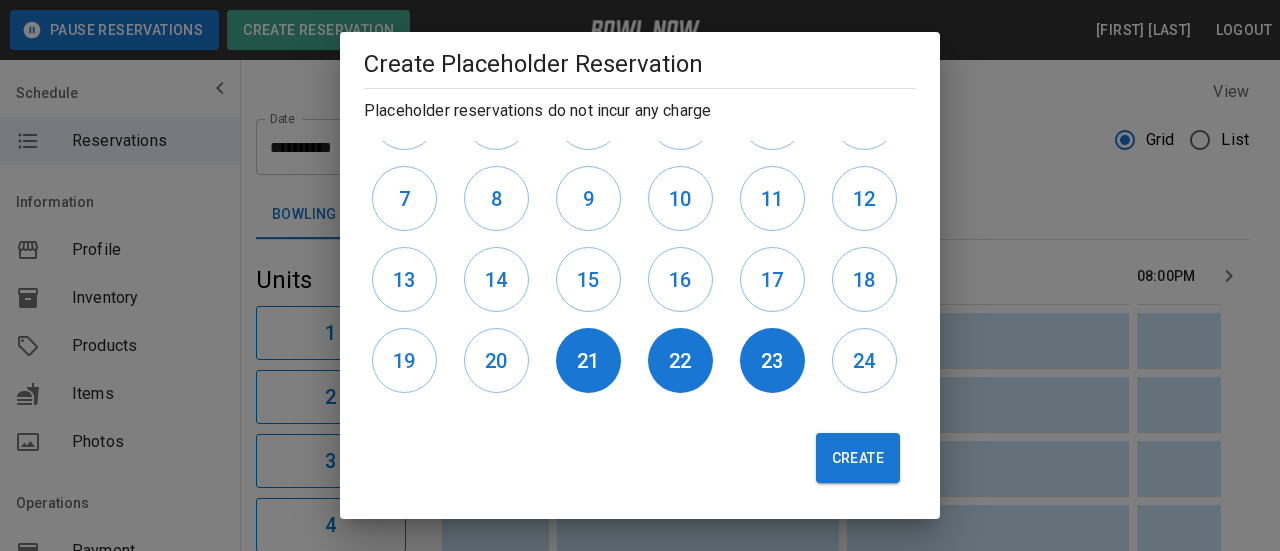 drag, startPoint x: 855, startPoint y: 364, endPoint x: 846, endPoint y: 424, distance: 60.671246 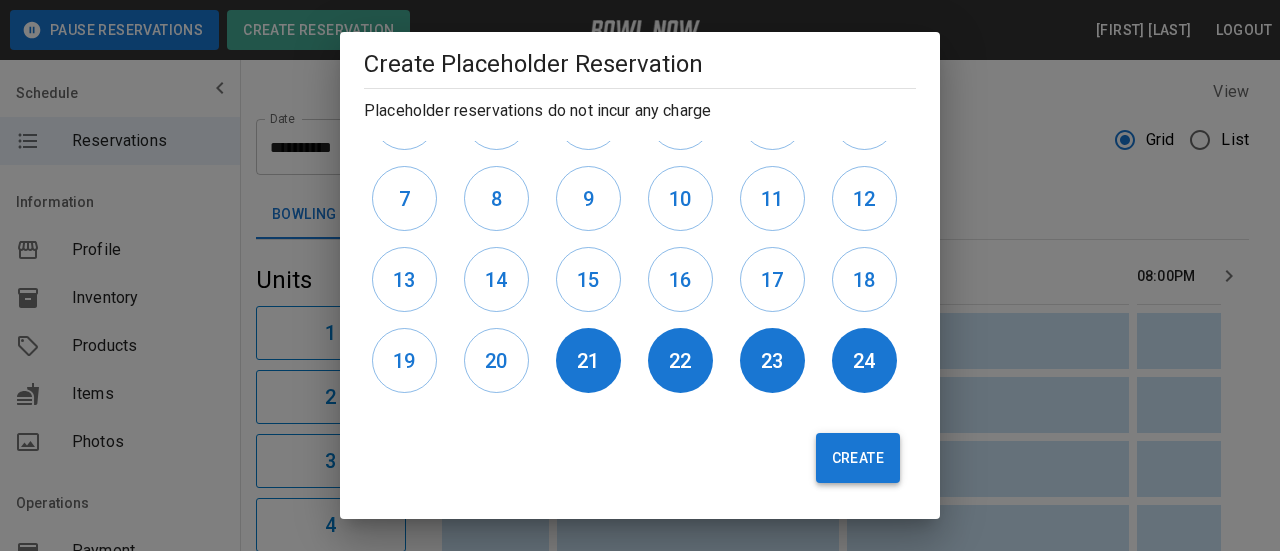 click on "Create" at bounding box center [858, 458] 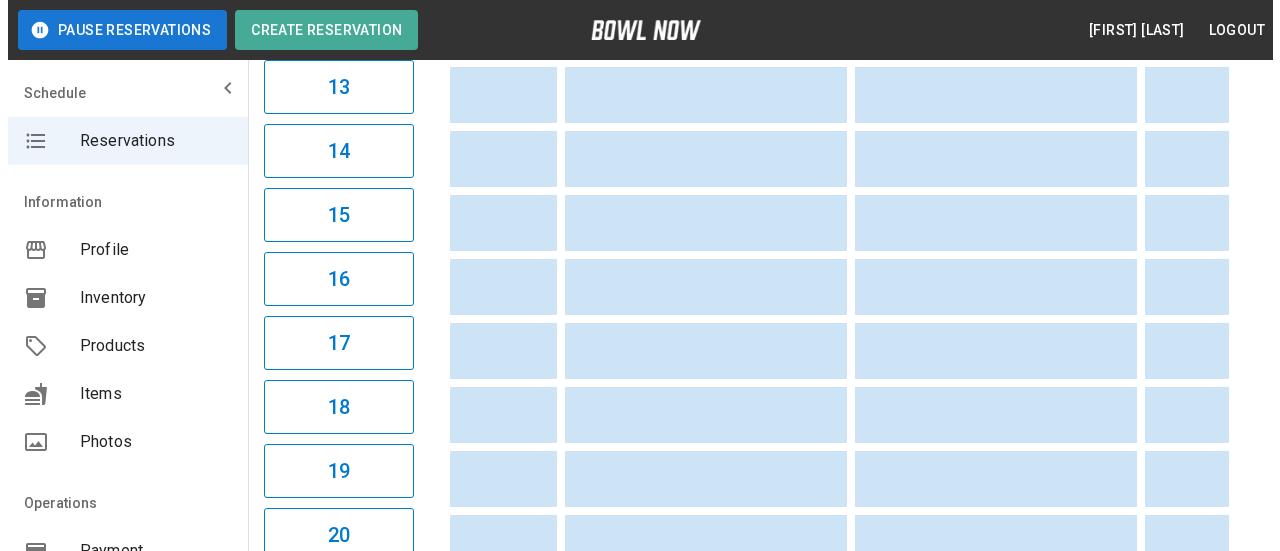 scroll, scrollTop: 700, scrollLeft: 0, axis: vertical 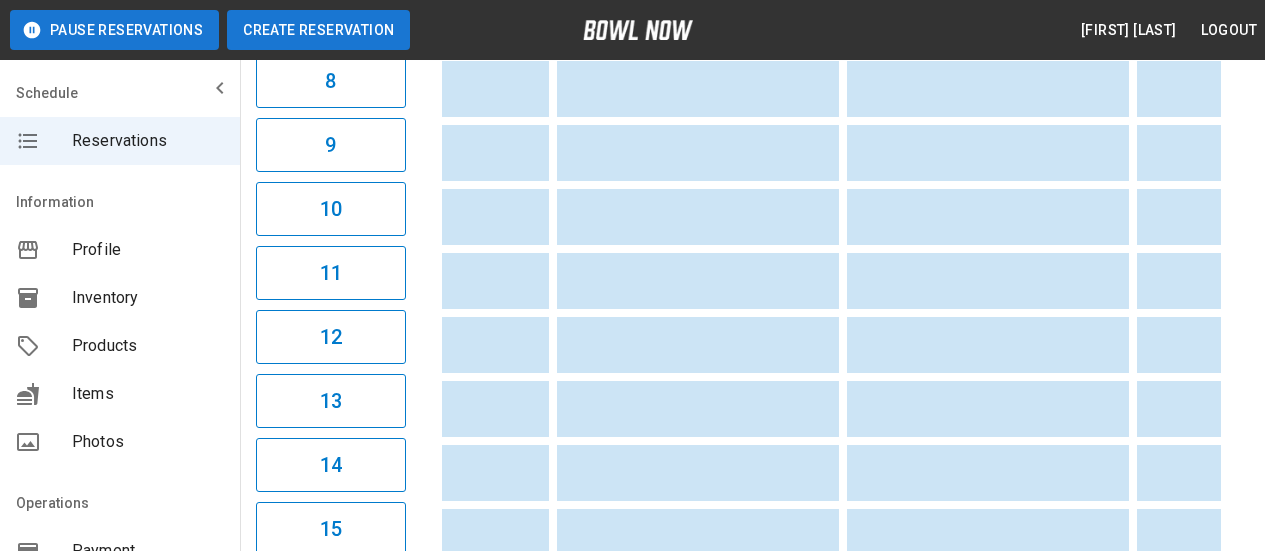 click on "Pause Reservations Create Reservation Keith Hinrichs Logout" at bounding box center (632, 30) 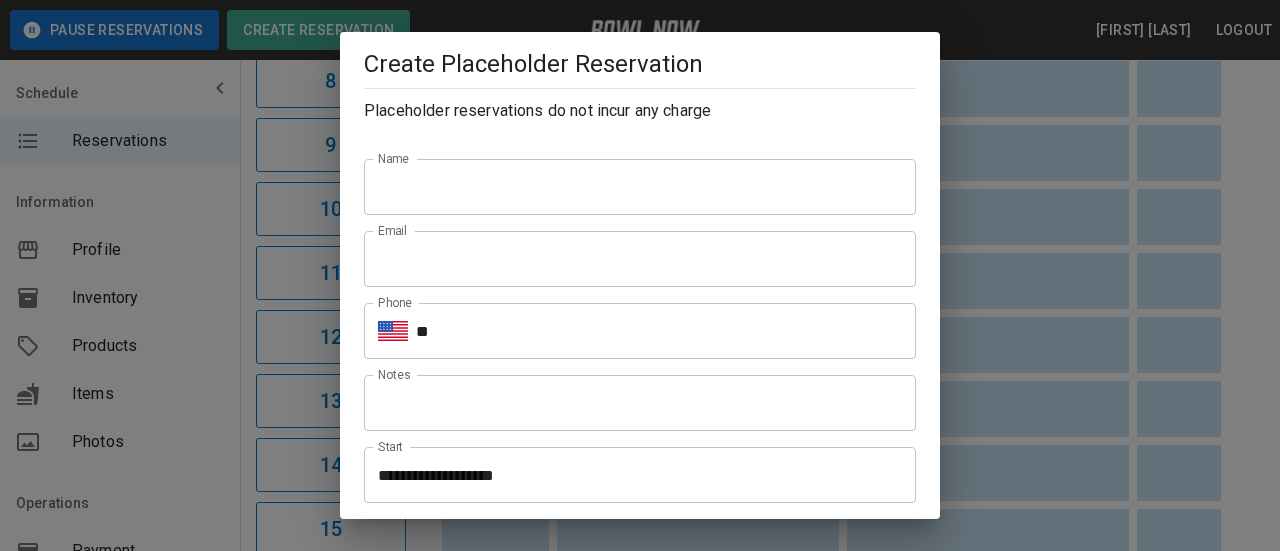 click on "Name" at bounding box center [640, 187] 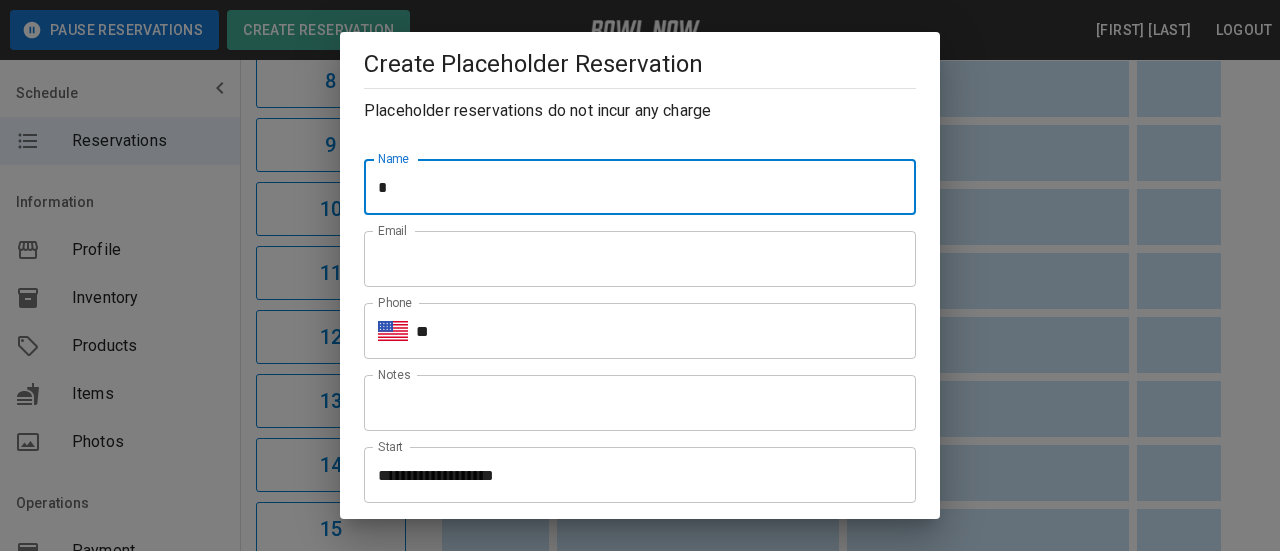 type on "**********" 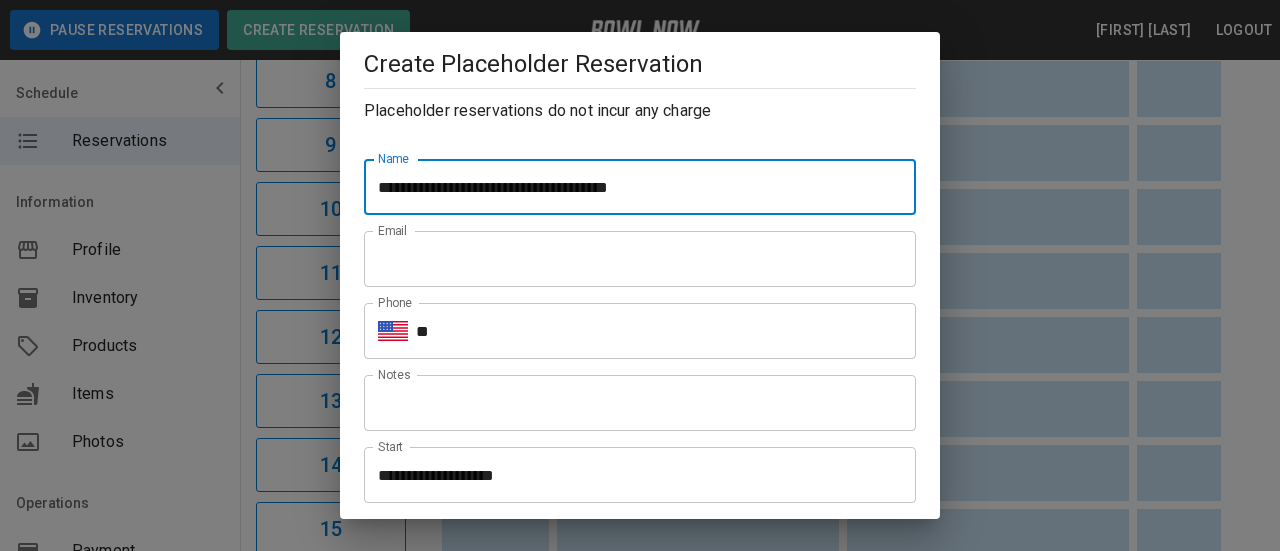 click on "Email" at bounding box center (640, 259) 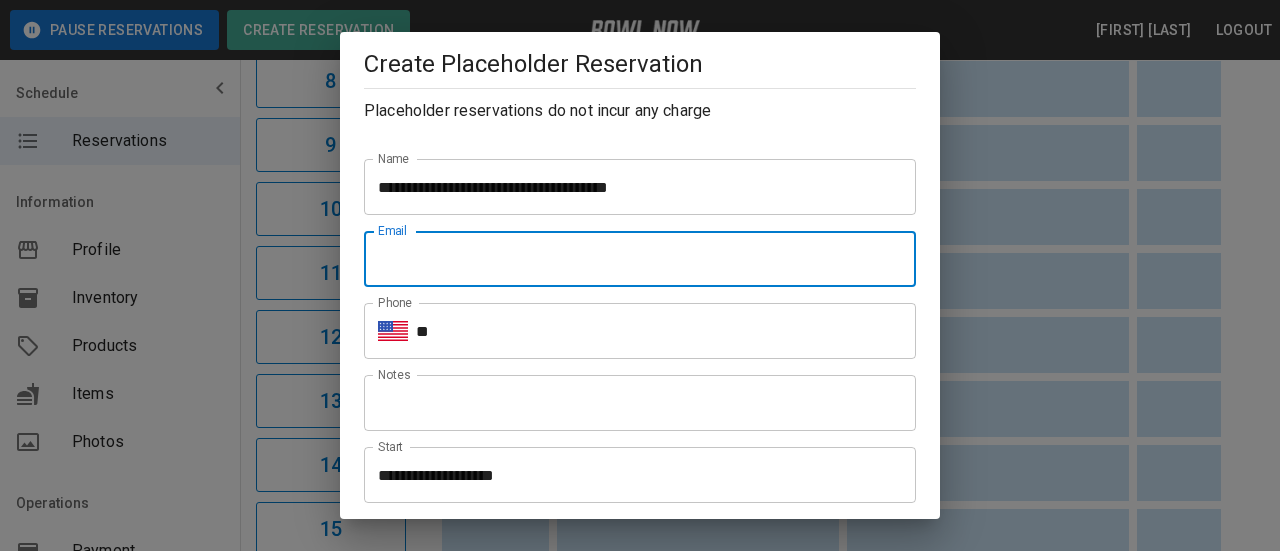 type on "**********" 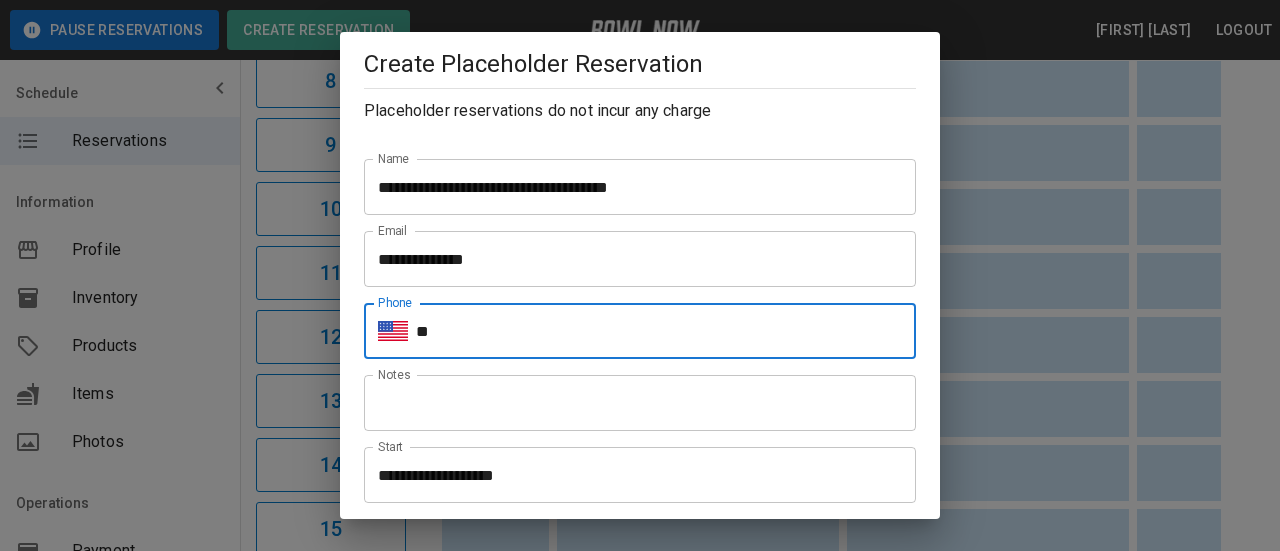 click on "**" at bounding box center (666, 331) 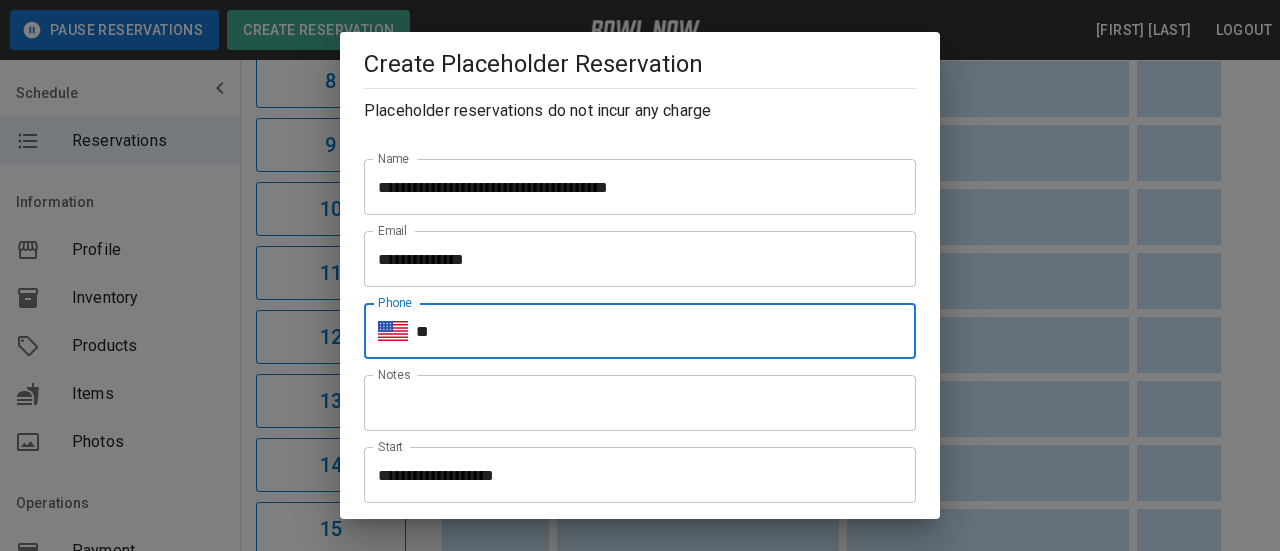 type on "**********" 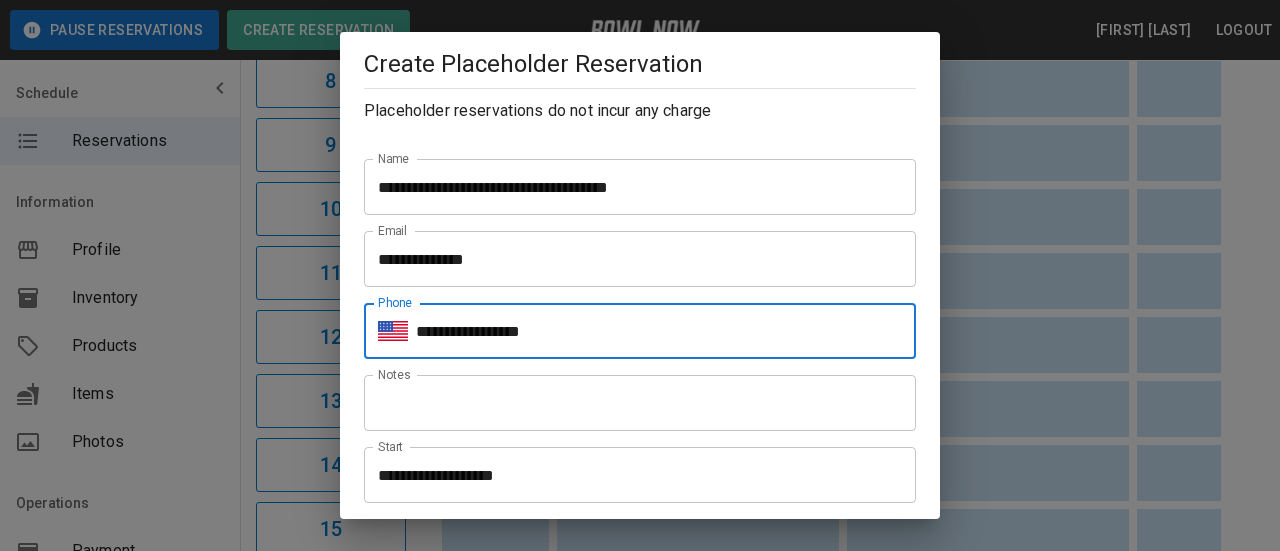 click on "**********" at bounding box center [633, 475] 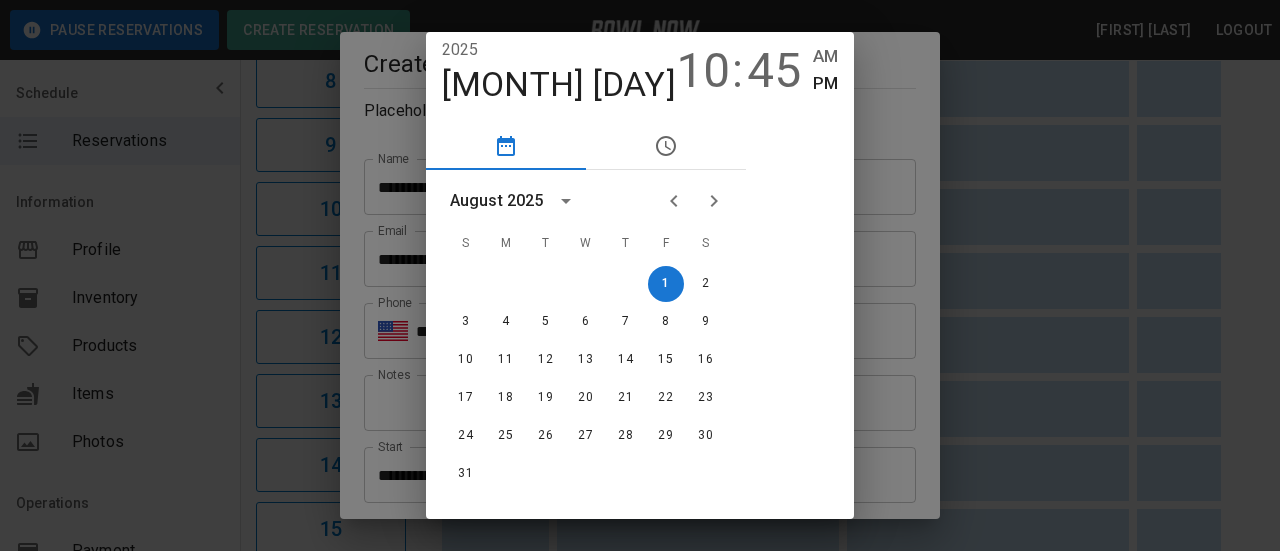scroll, scrollTop: 81, scrollLeft: 0, axis: vertical 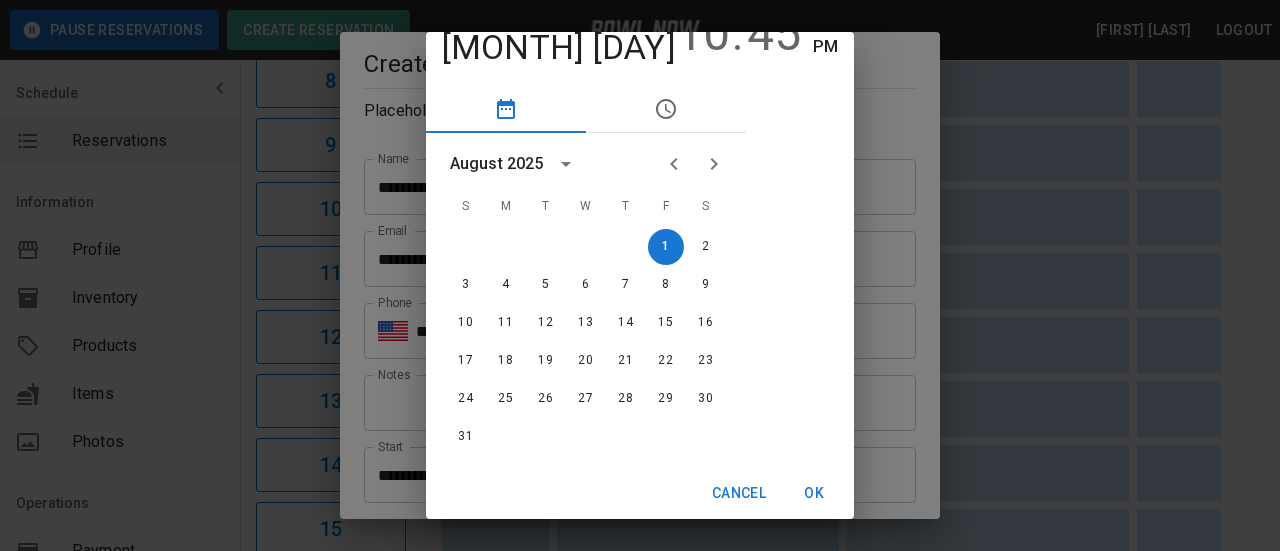 click 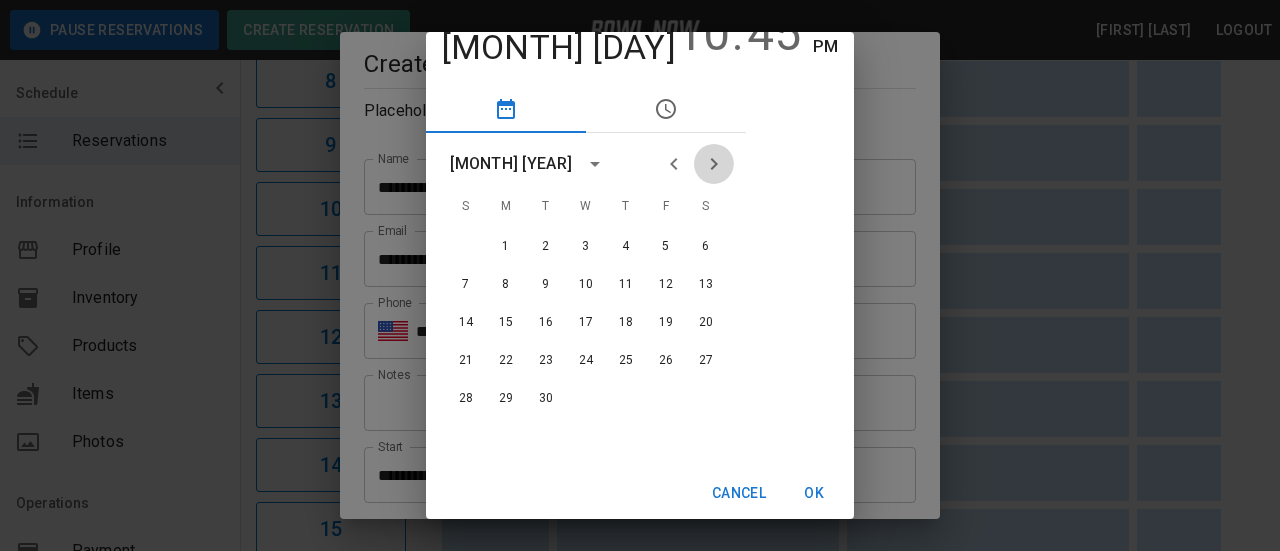 click 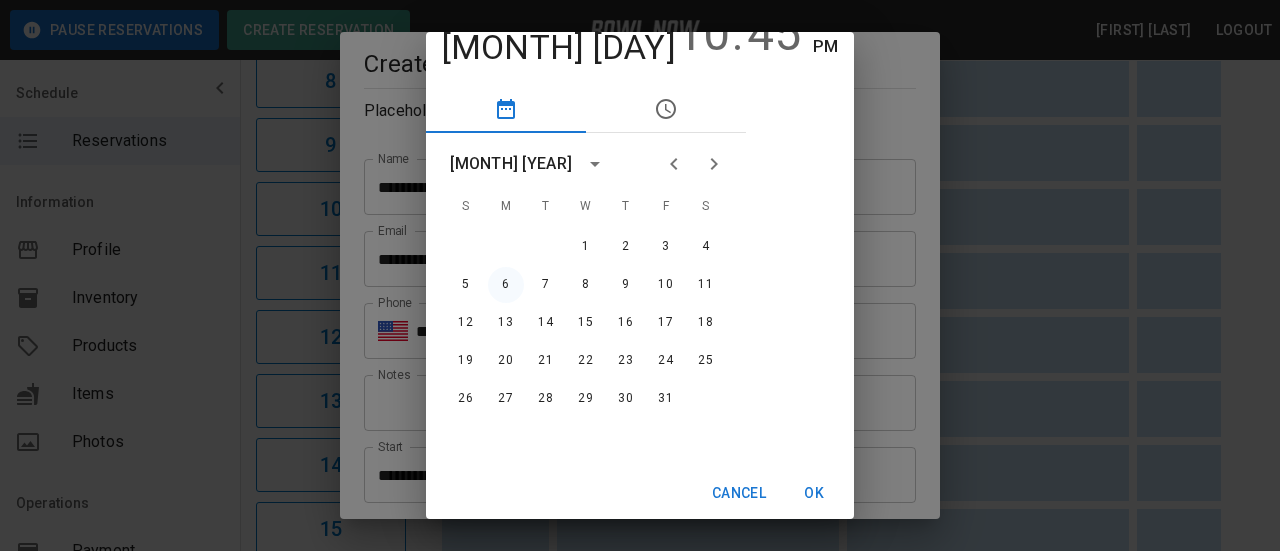 click on "6" at bounding box center (506, 285) 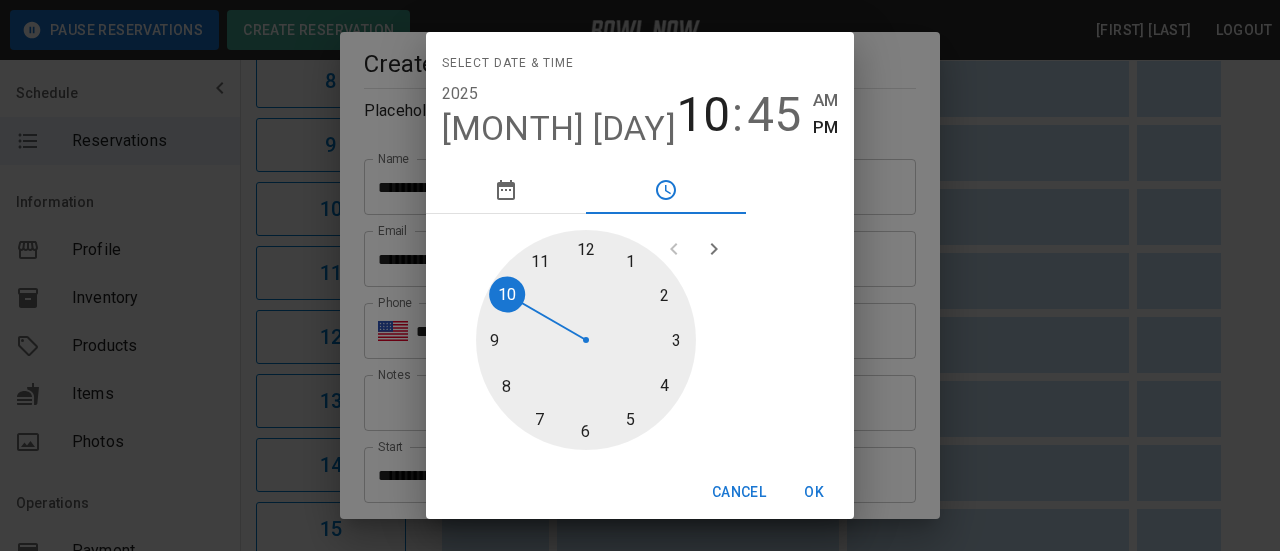click at bounding box center (586, 340) 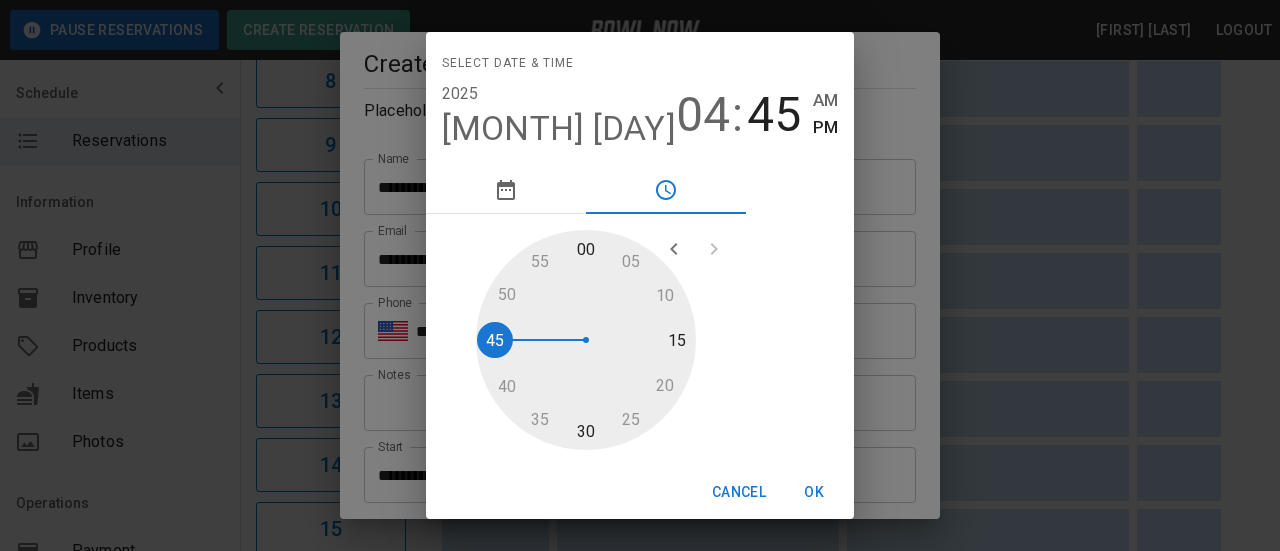 click at bounding box center (586, 340) 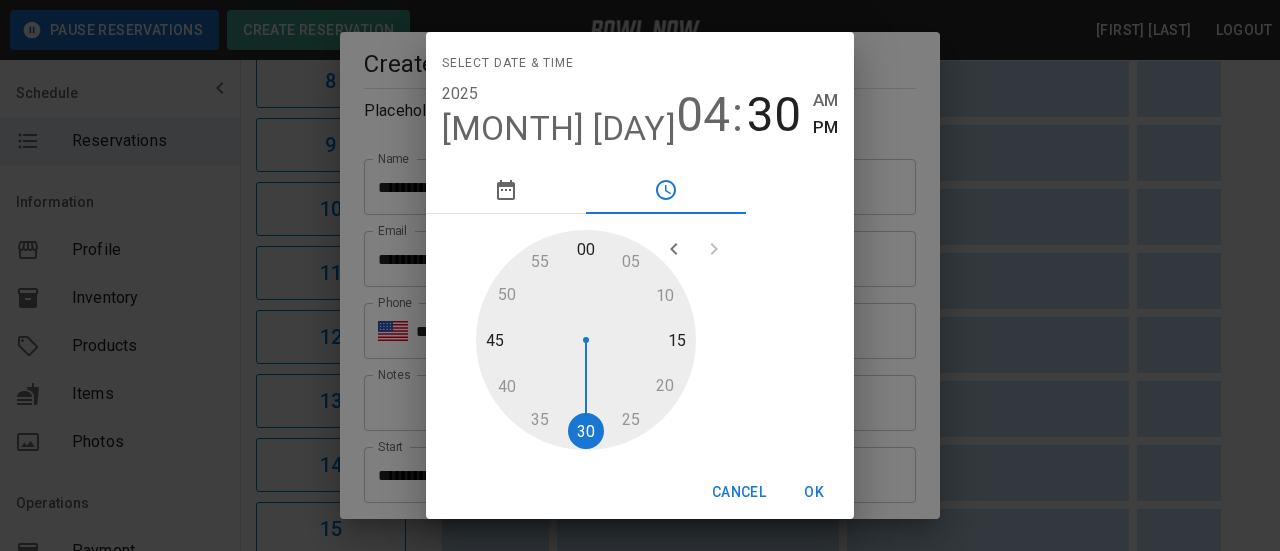 click on "OK" at bounding box center (814, 492) 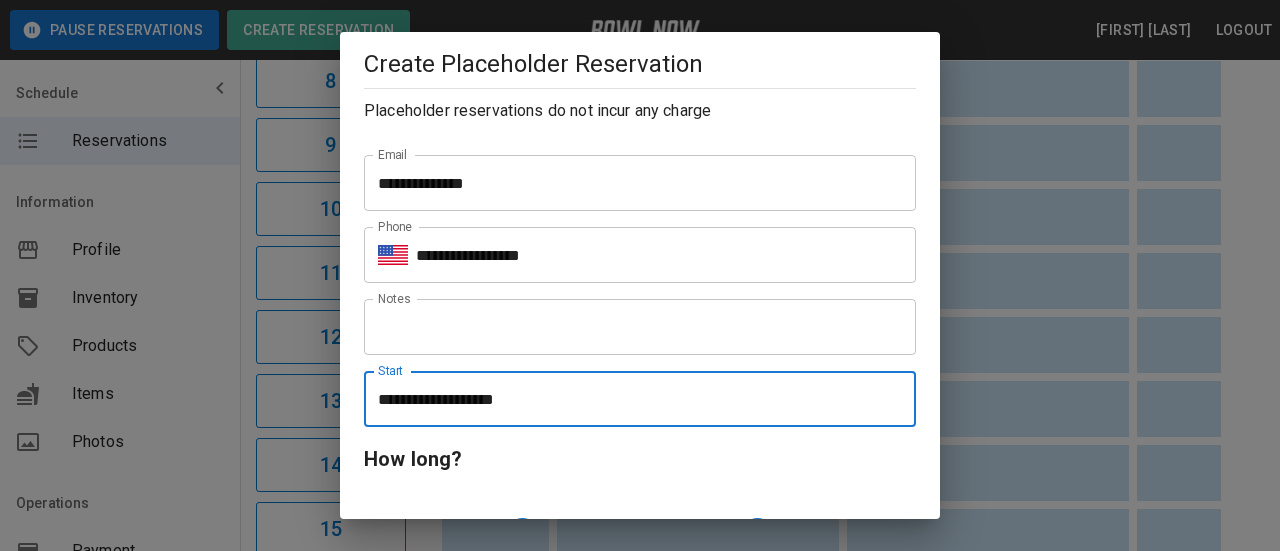 scroll, scrollTop: 300, scrollLeft: 0, axis: vertical 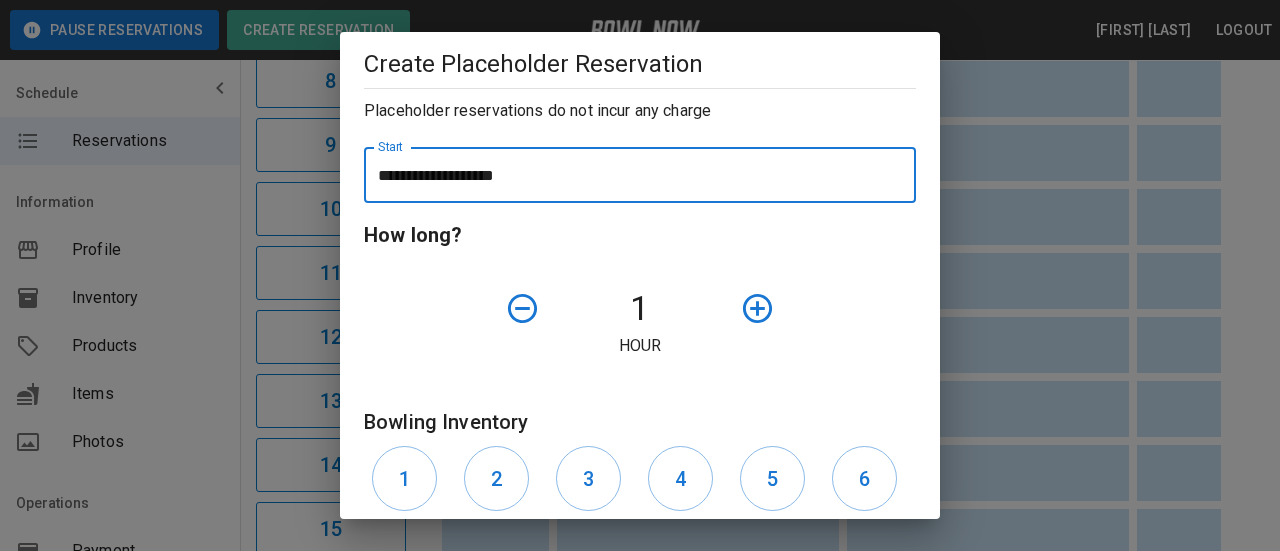 click 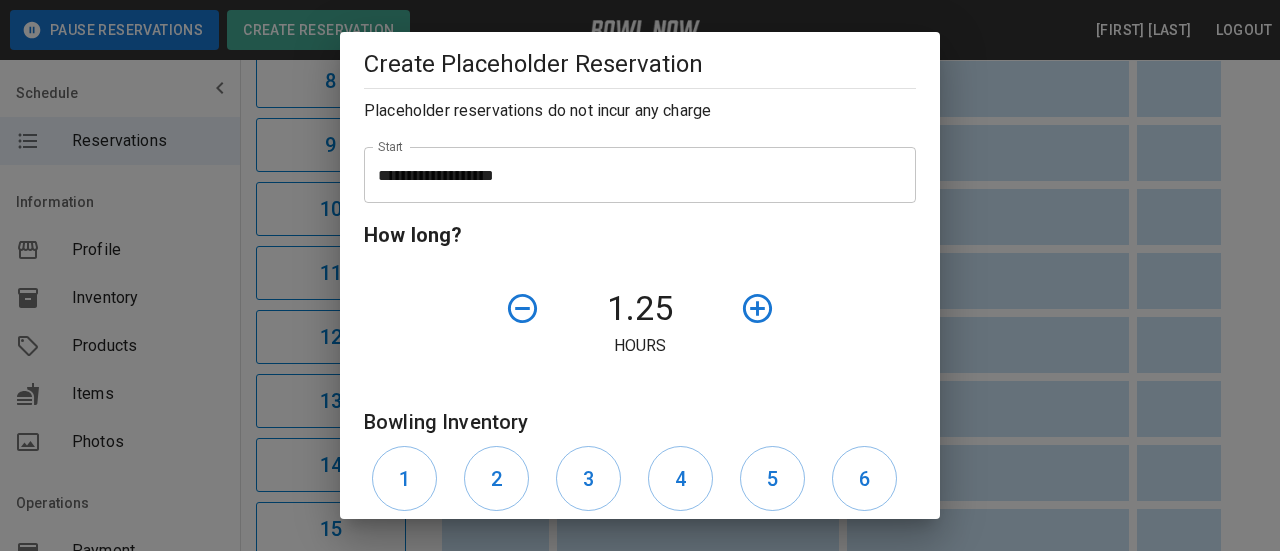 click 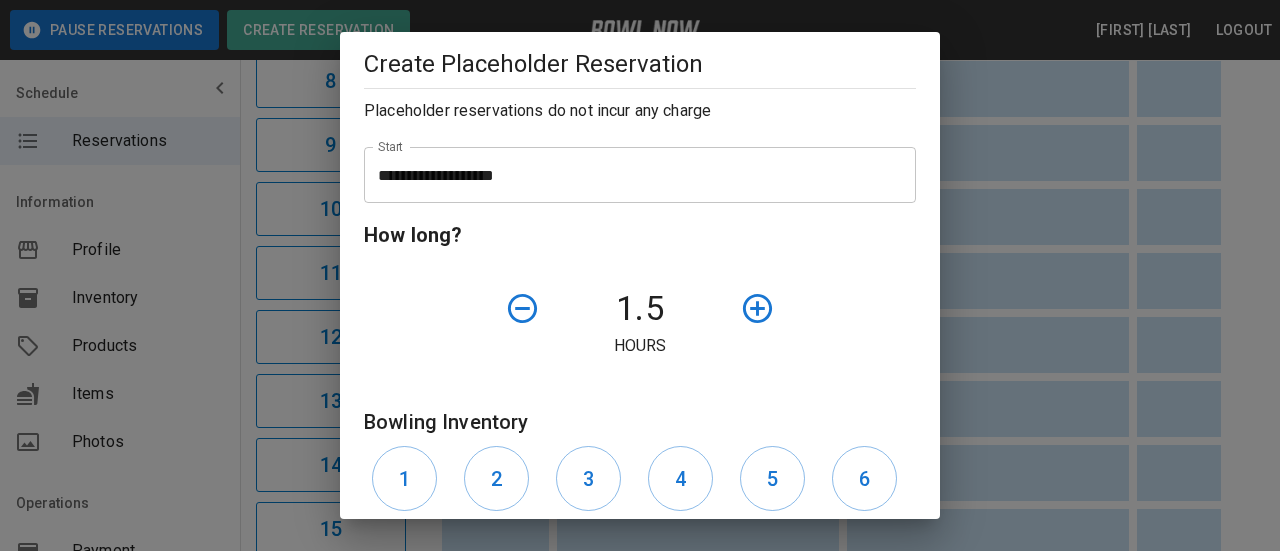 scroll, scrollTop: 661, scrollLeft: 0, axis: vertical 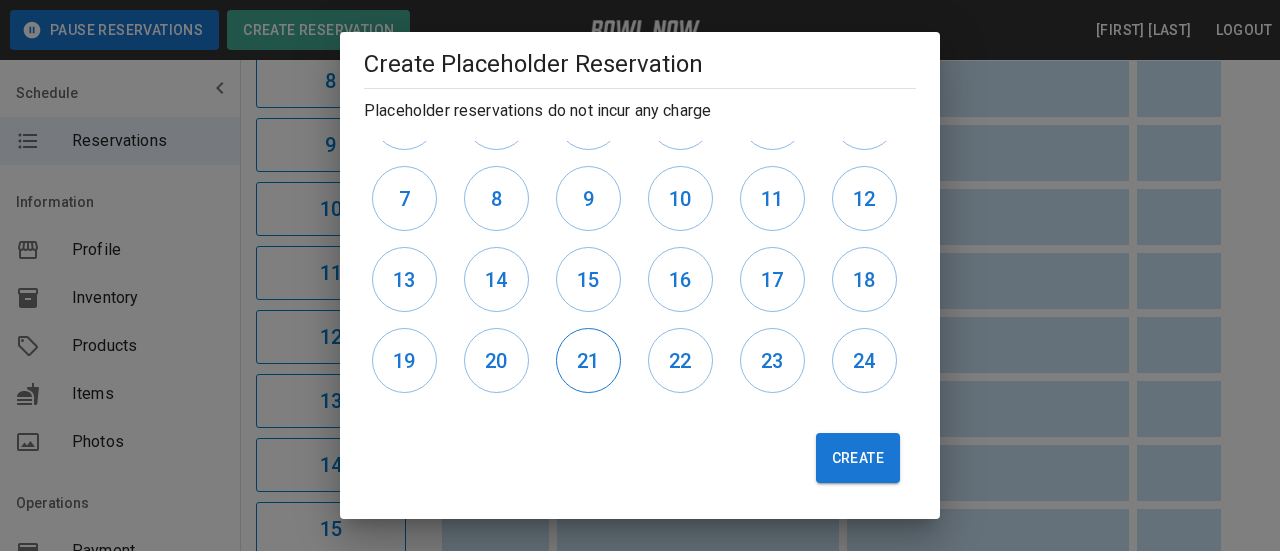 click on "21" at bounding box center (588, 360) 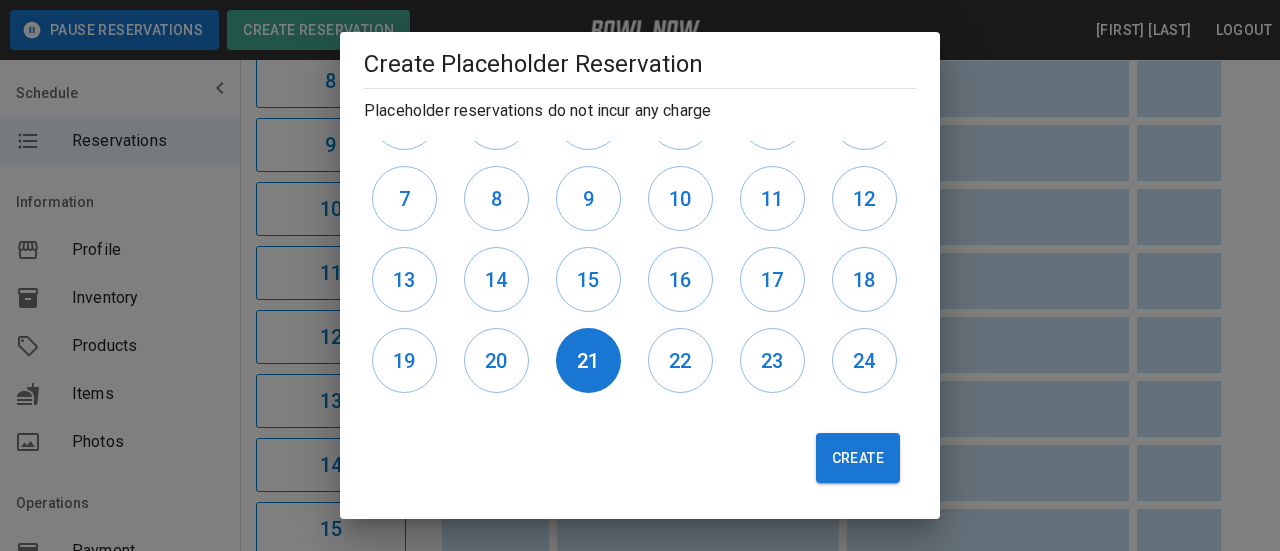 click on "22" at bounding box center [686, 360] 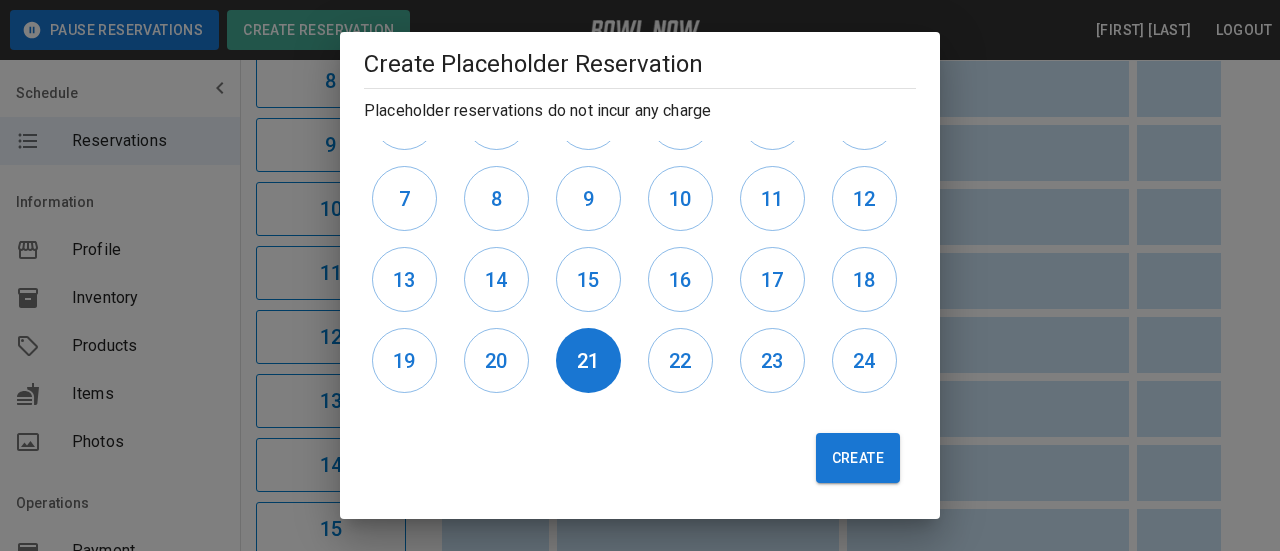 click on "22" at bounding box center [680, 360] 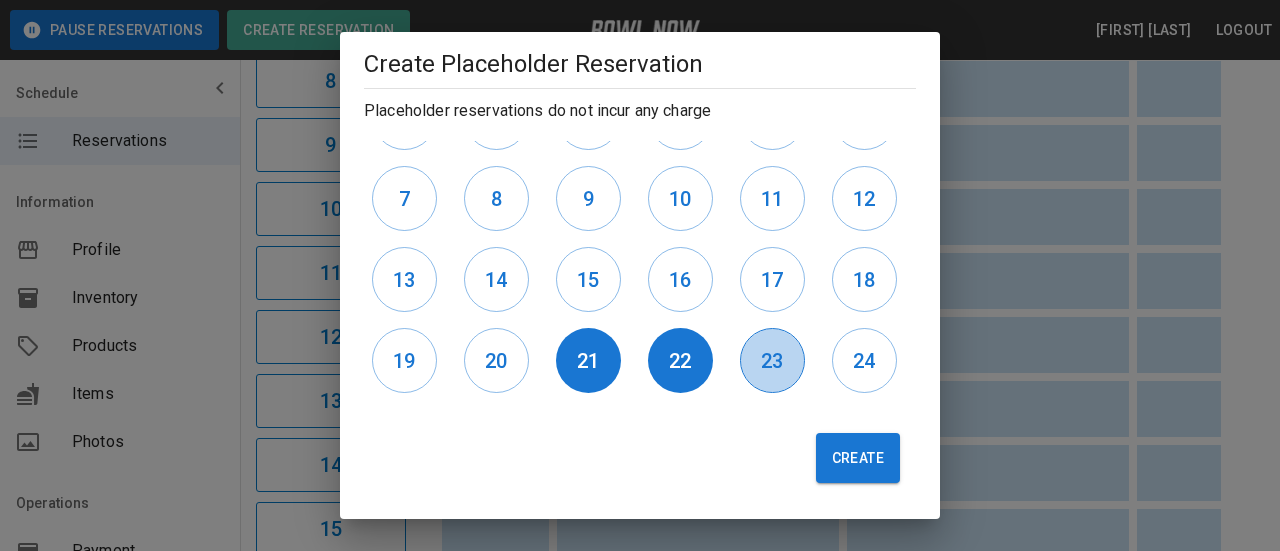 click on "23" at bounding box center (772, 361) 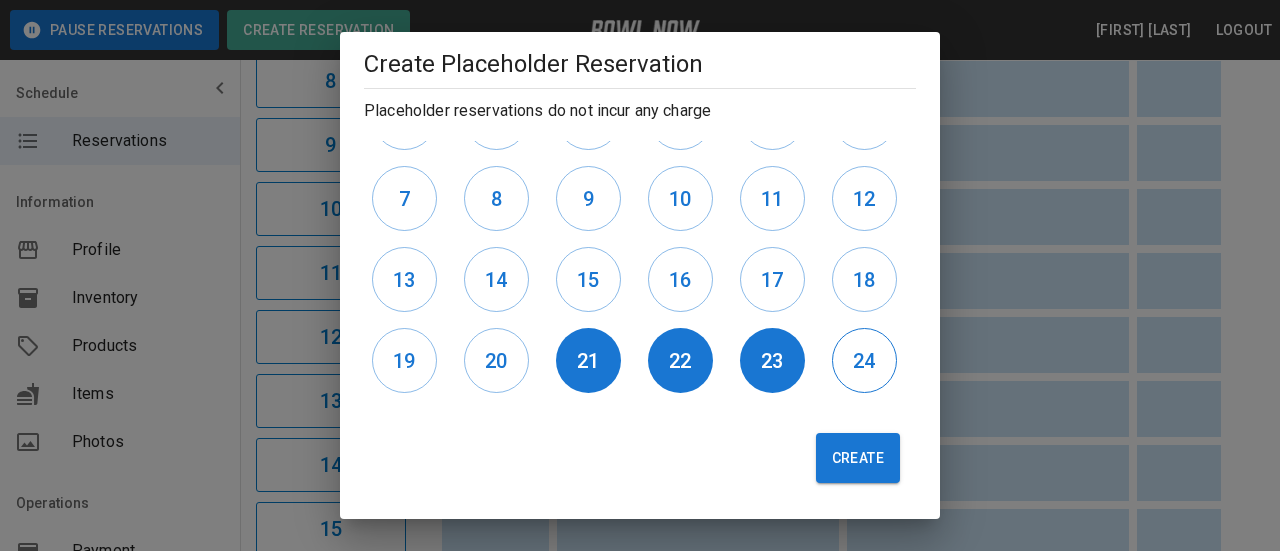 click on "24" at bounding box center [864, 360] 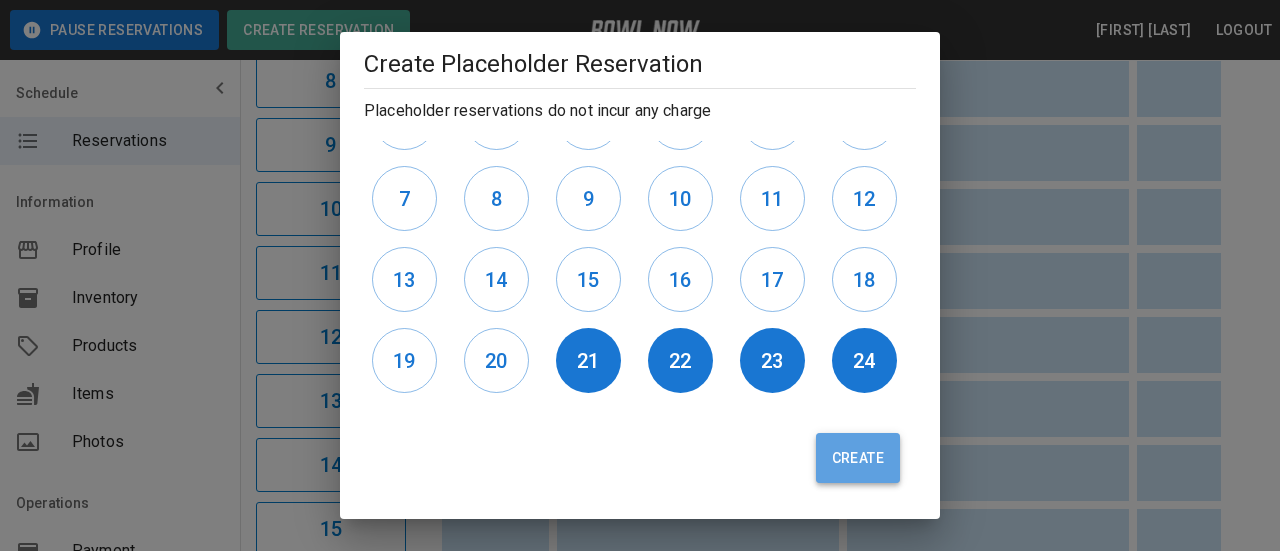 click on "Create" at bounding box center (858, 458) 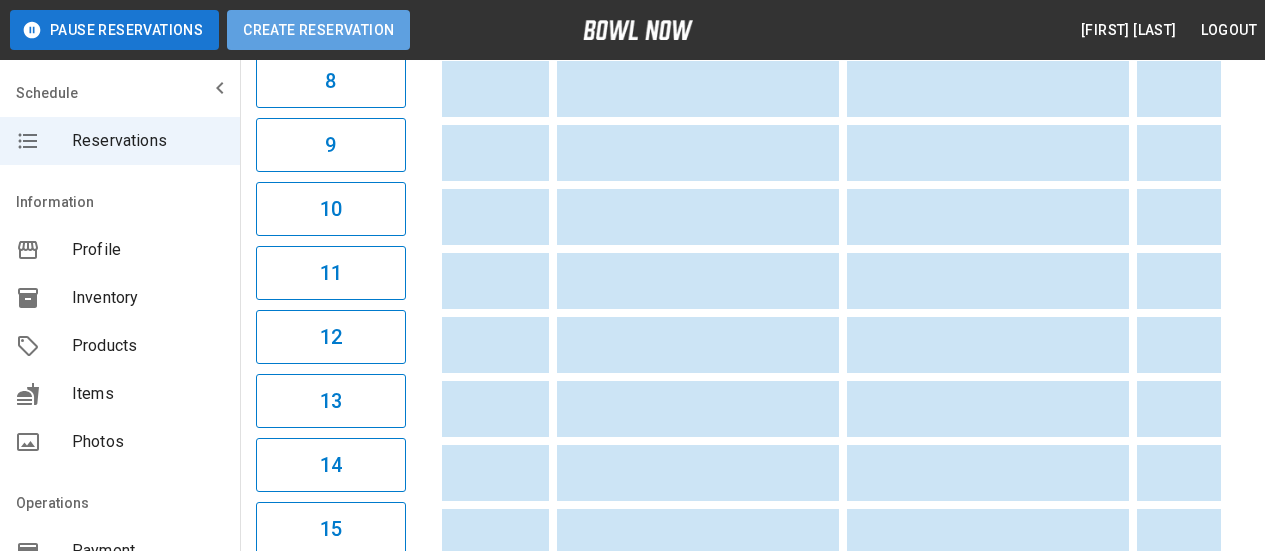 click on "Create Reservation" at bounding box center (318, 30) 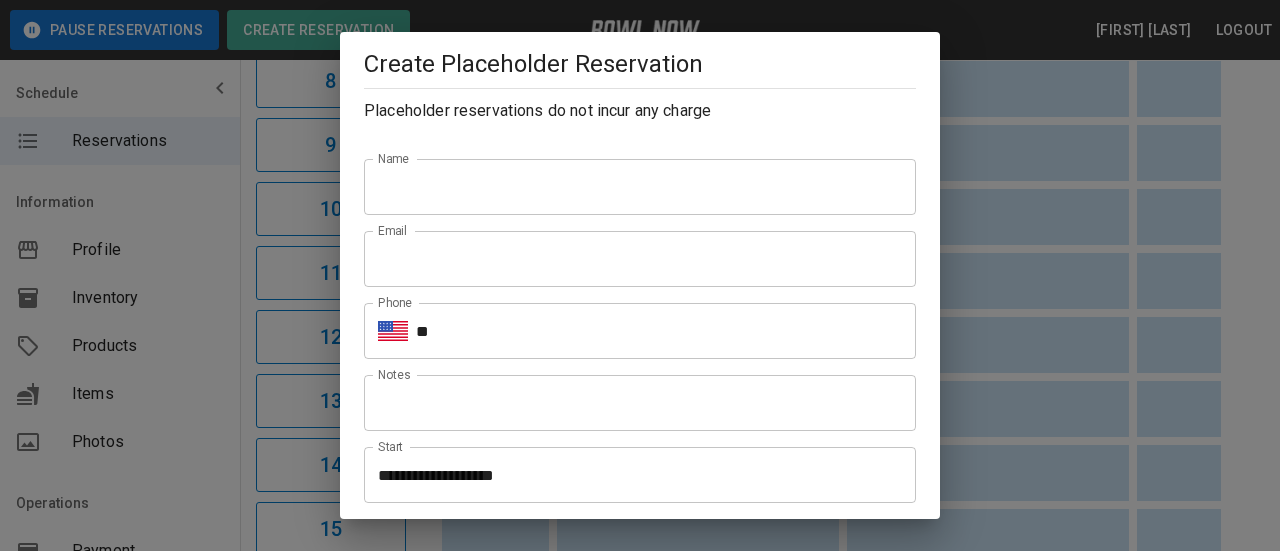 click on "Name" at bounding box center (640, 187) 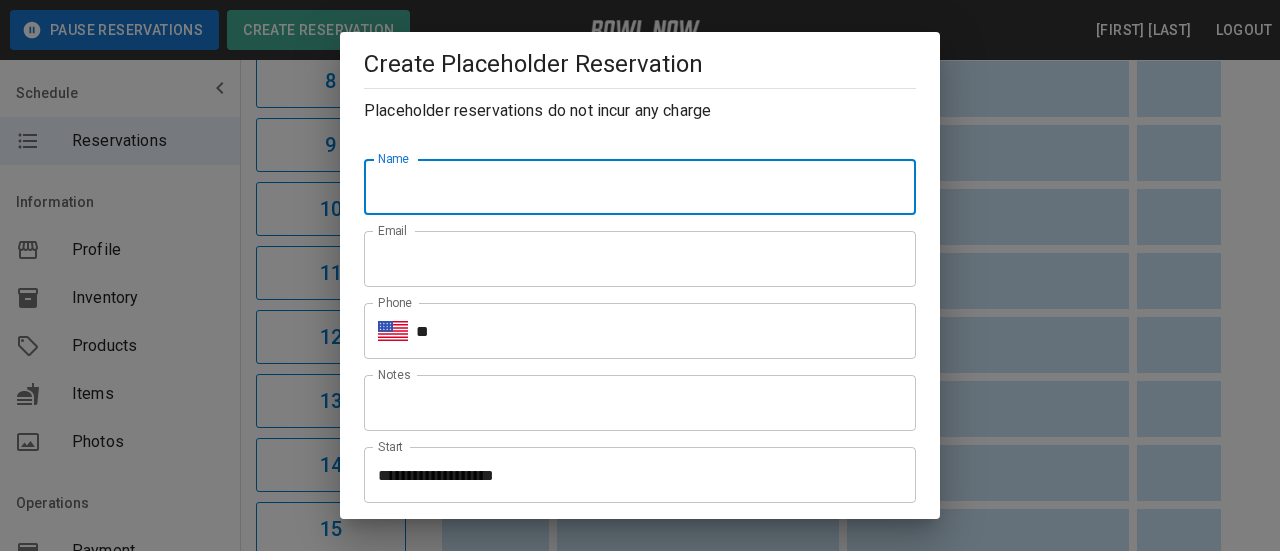 type on "**********" 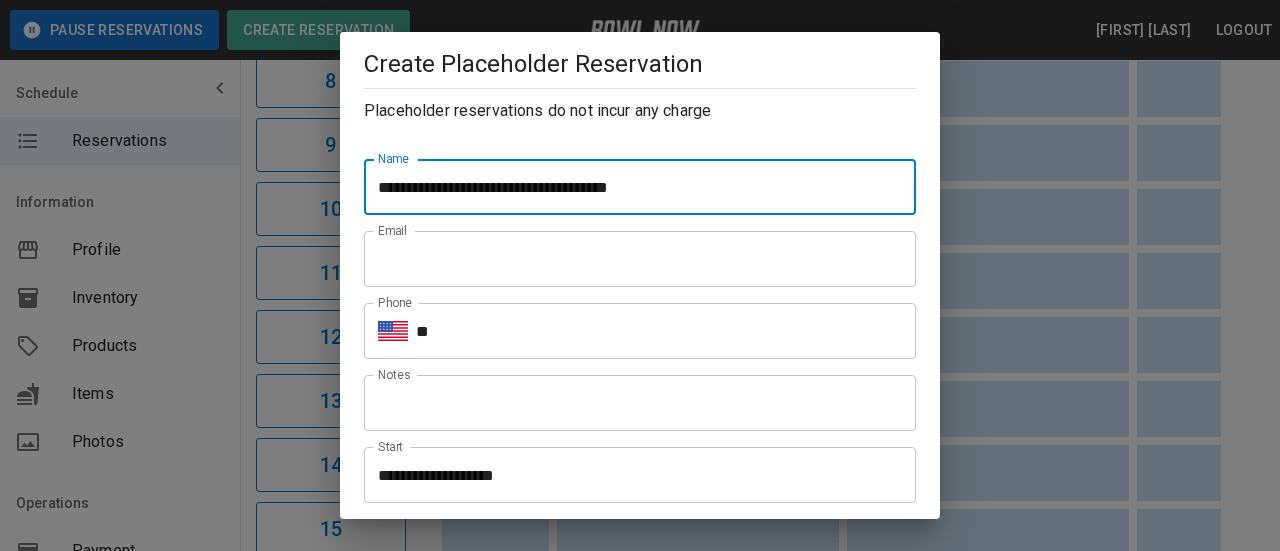 click on "Email" at bounding box center [640, 259] 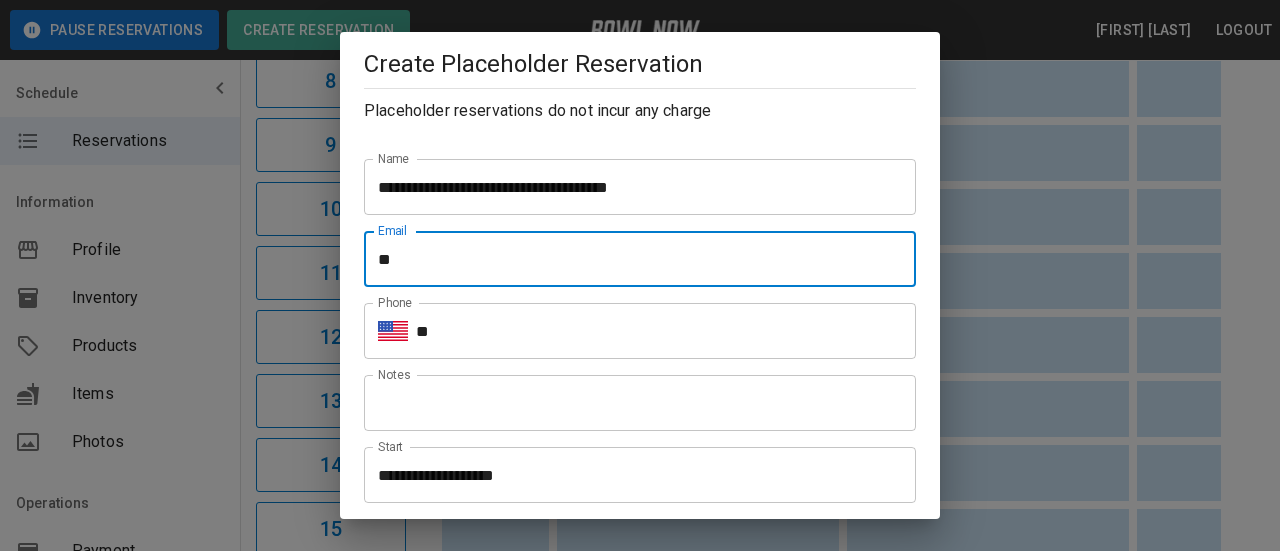 type on "**********" 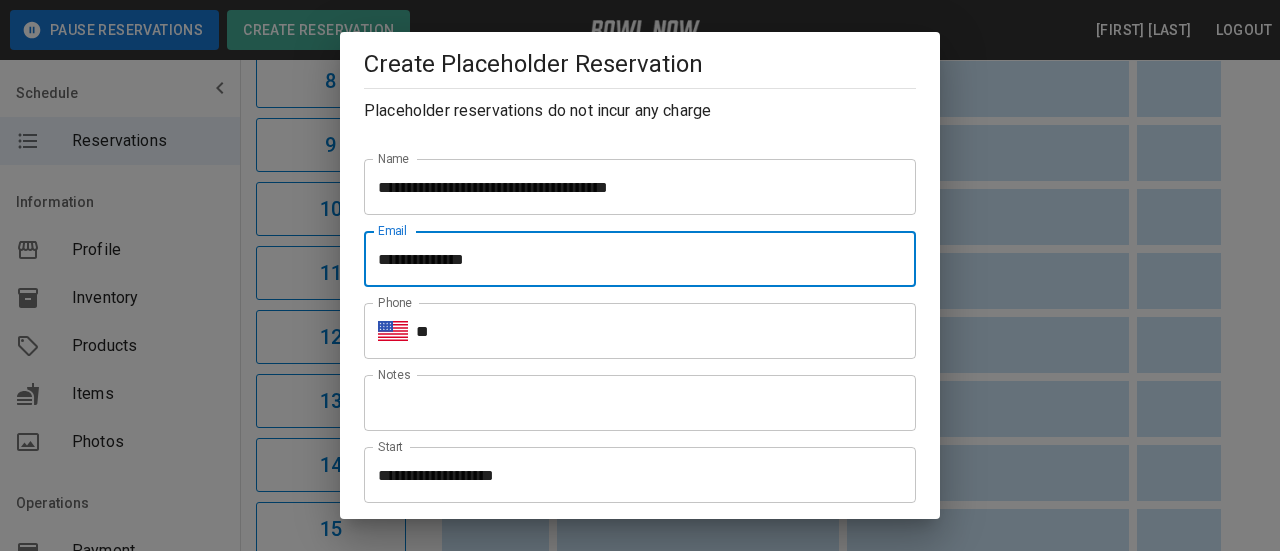 click on "**" at bounding box center (666, 331) 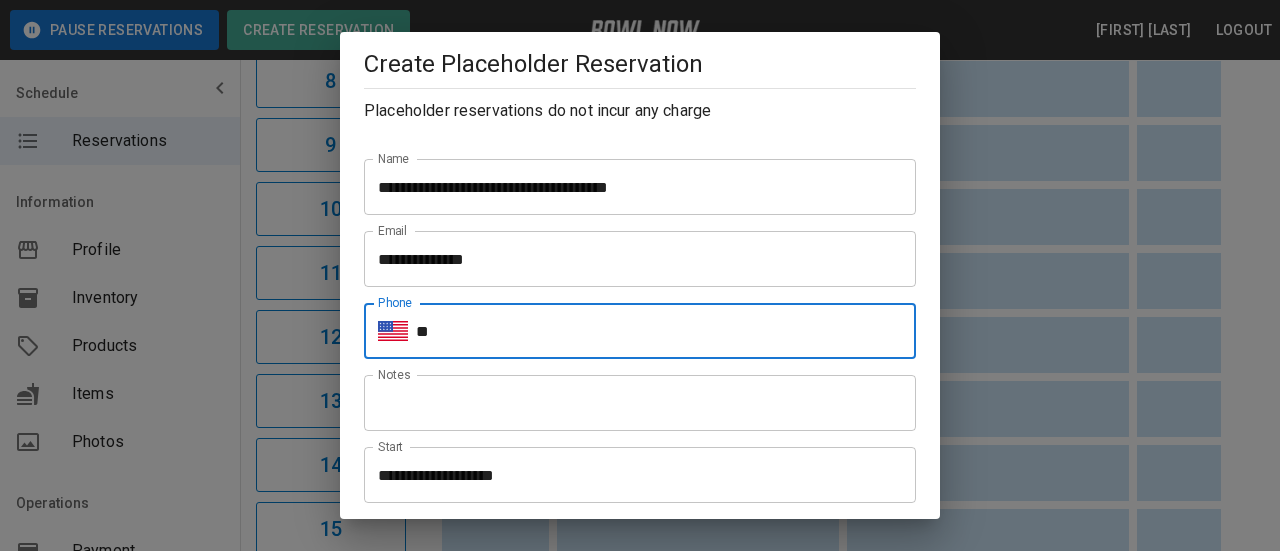 type on "**********" 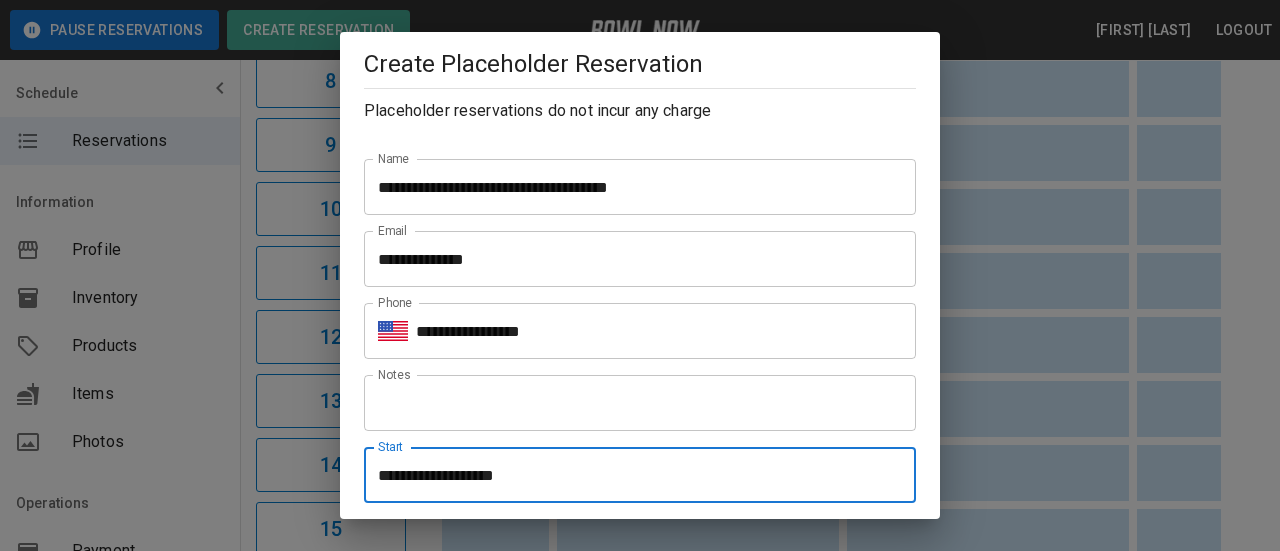 click on "**********" at bounding box center [633, 475] 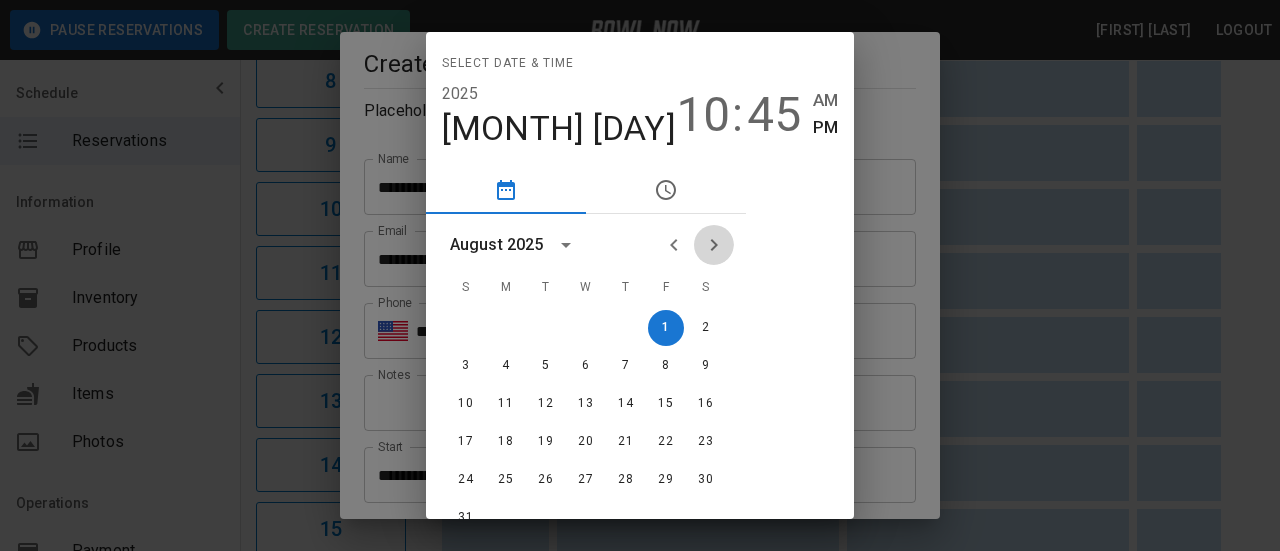 click 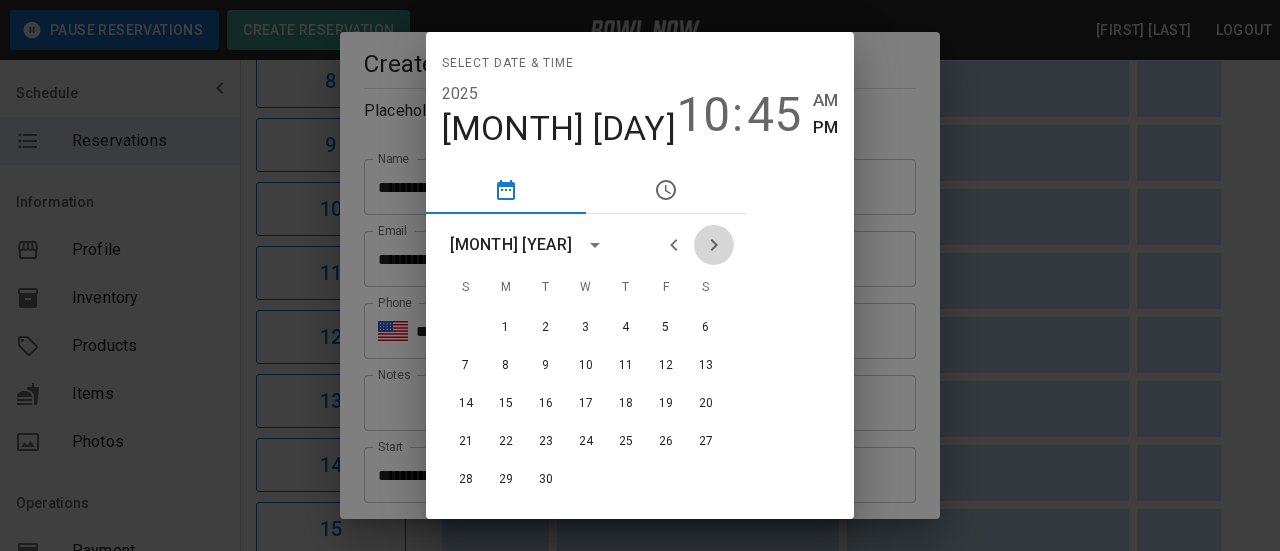 click 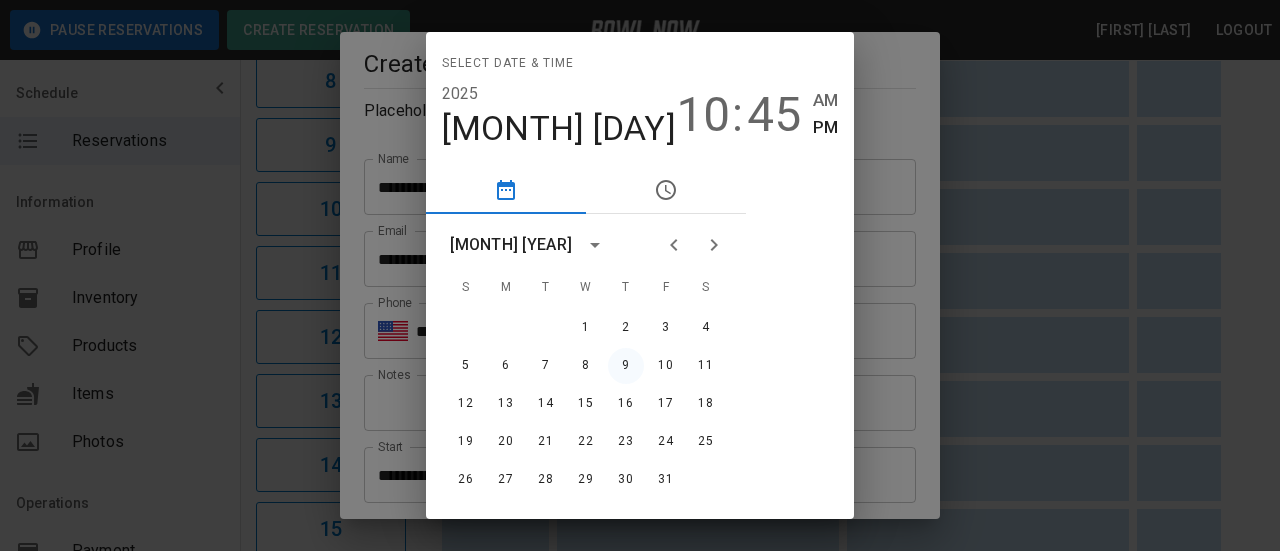click on "9" at bounding box center [626, 366] 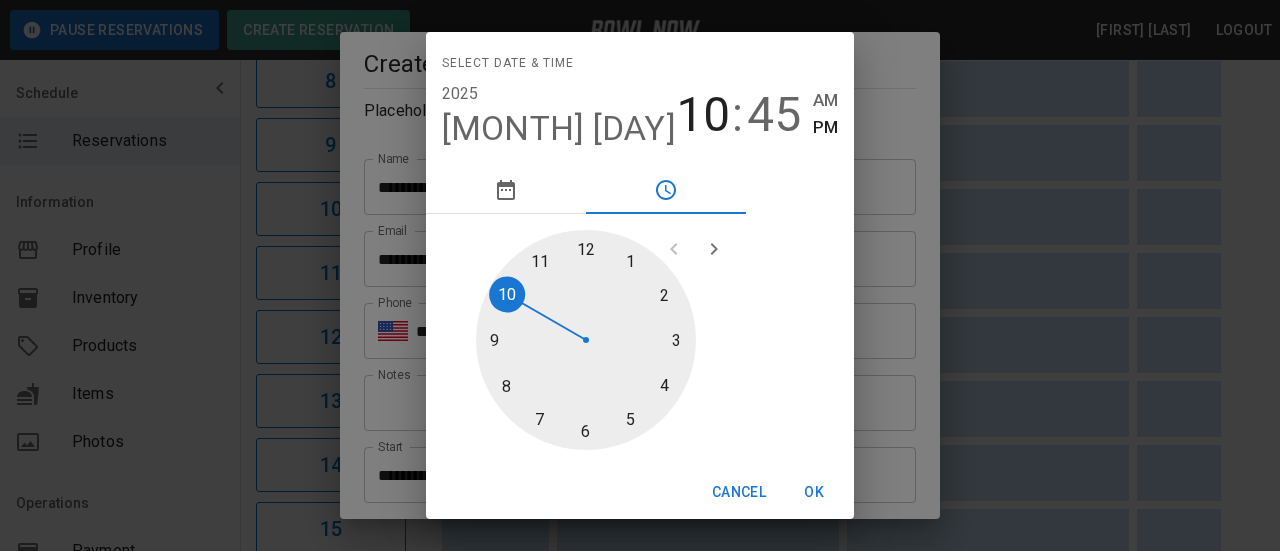 click at bounding box center [586, 340] 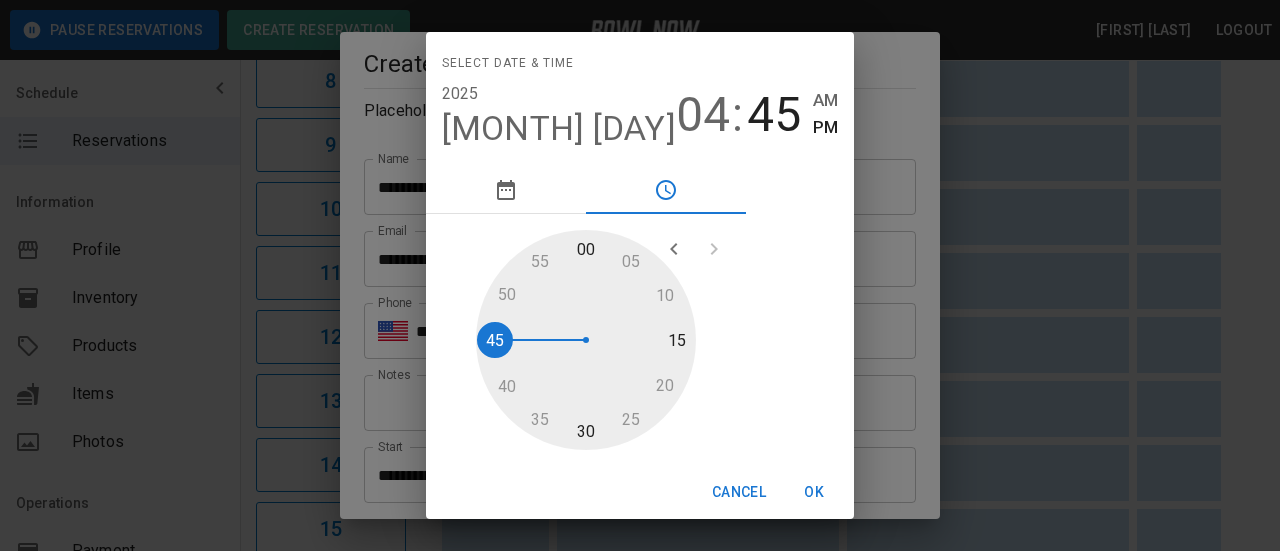 type on "**********" 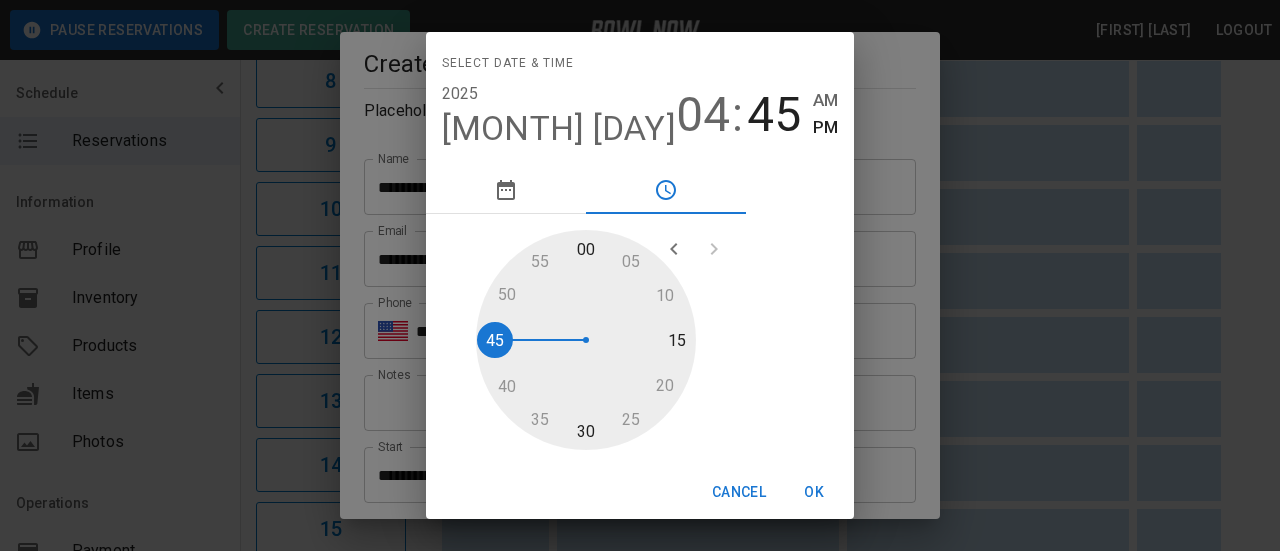 drag, startPoint x: 641, startPoint y: 435, endPoint x: 648, endPoint y: 445, distance: 12.206555 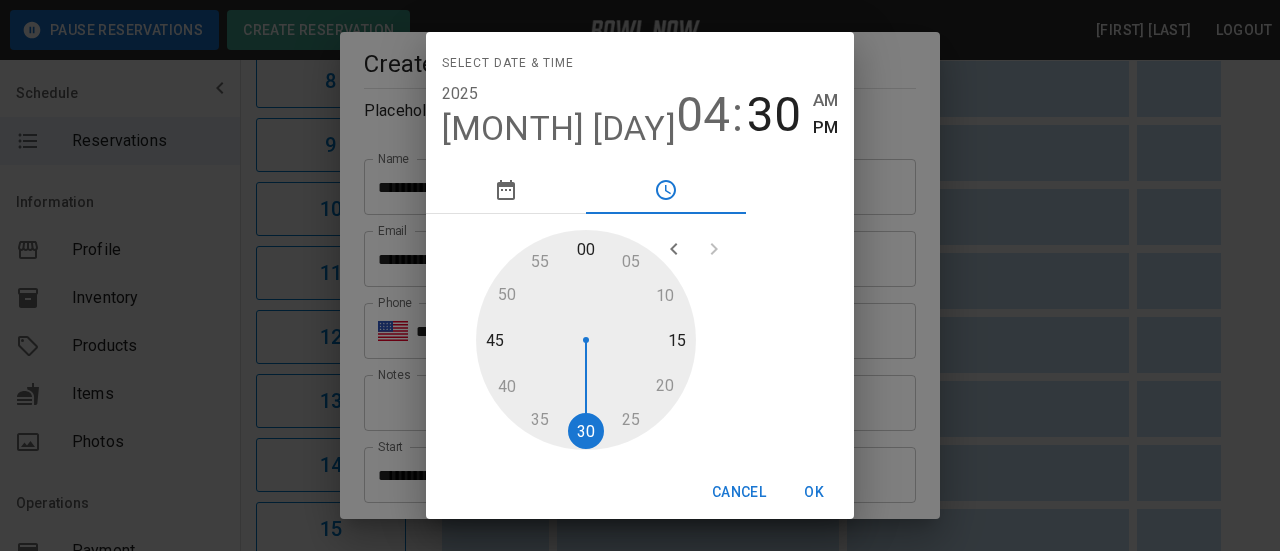 click on "OK" at bounding box center (814, 492) 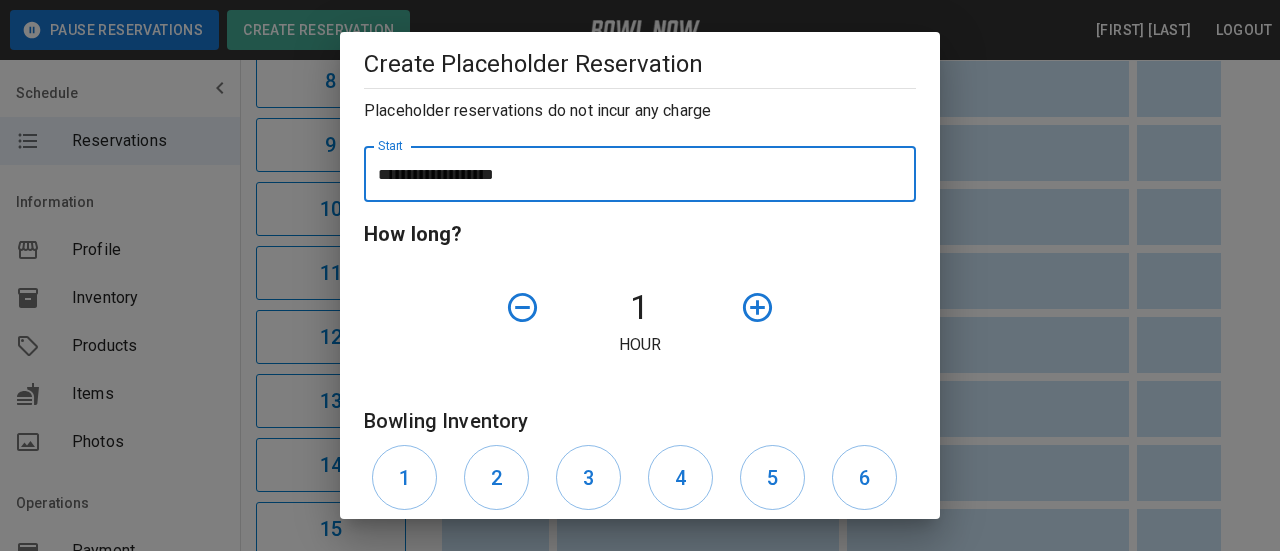 scroll, scrollTop: 300, scrollLeft: 0, axis: vertical 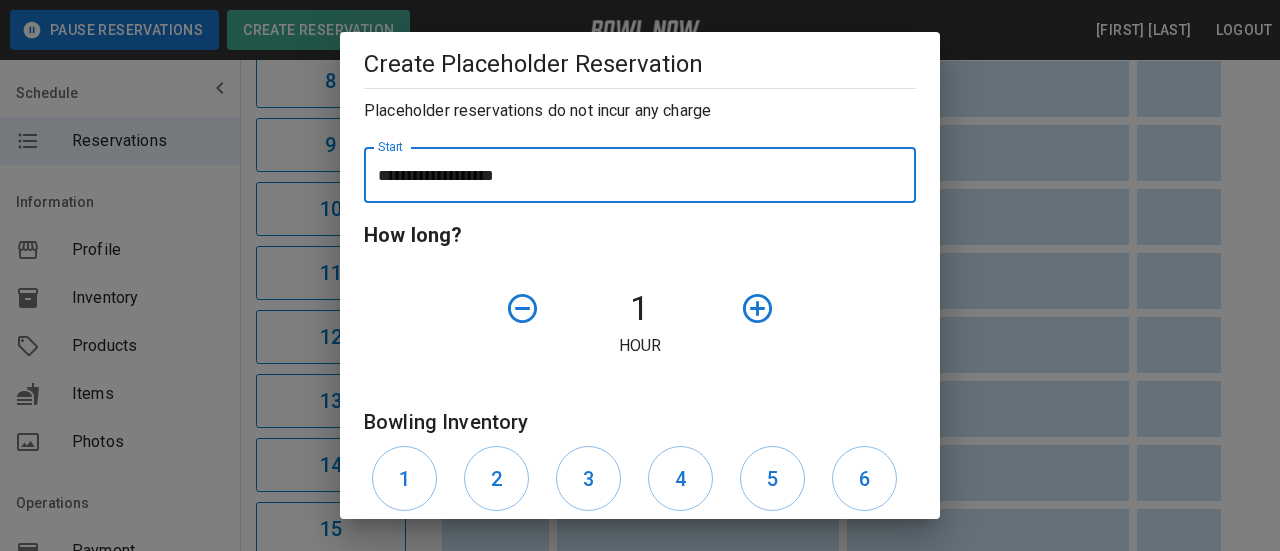 click 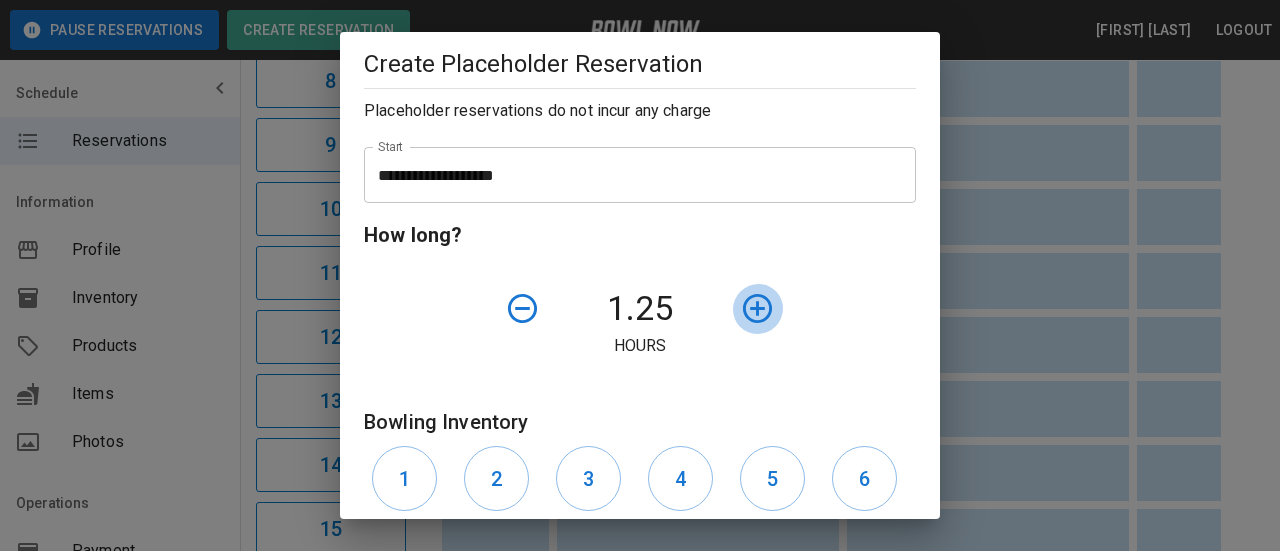 click 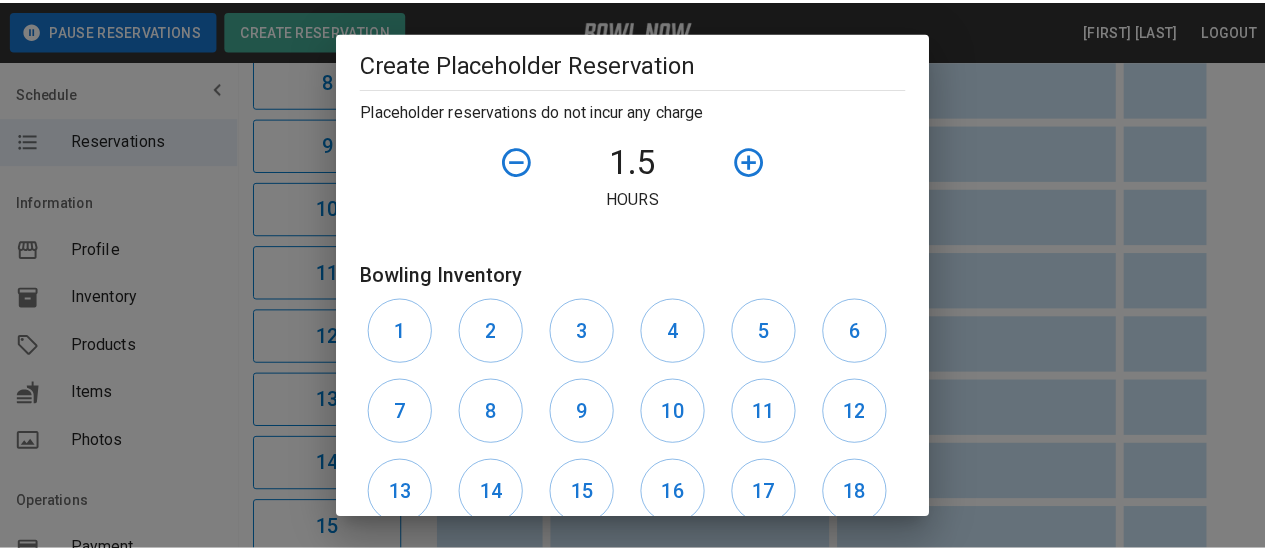 scroll, scrollTop: 661, scrollLeft: 0, axis: vertical 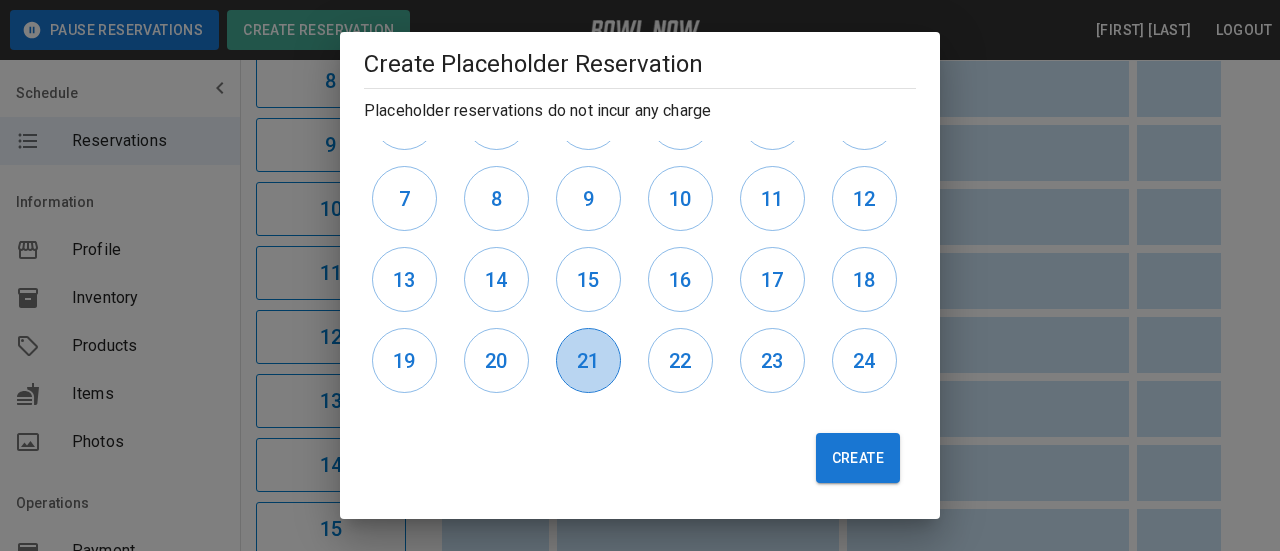click on "21" at bounding box center [588, 360] 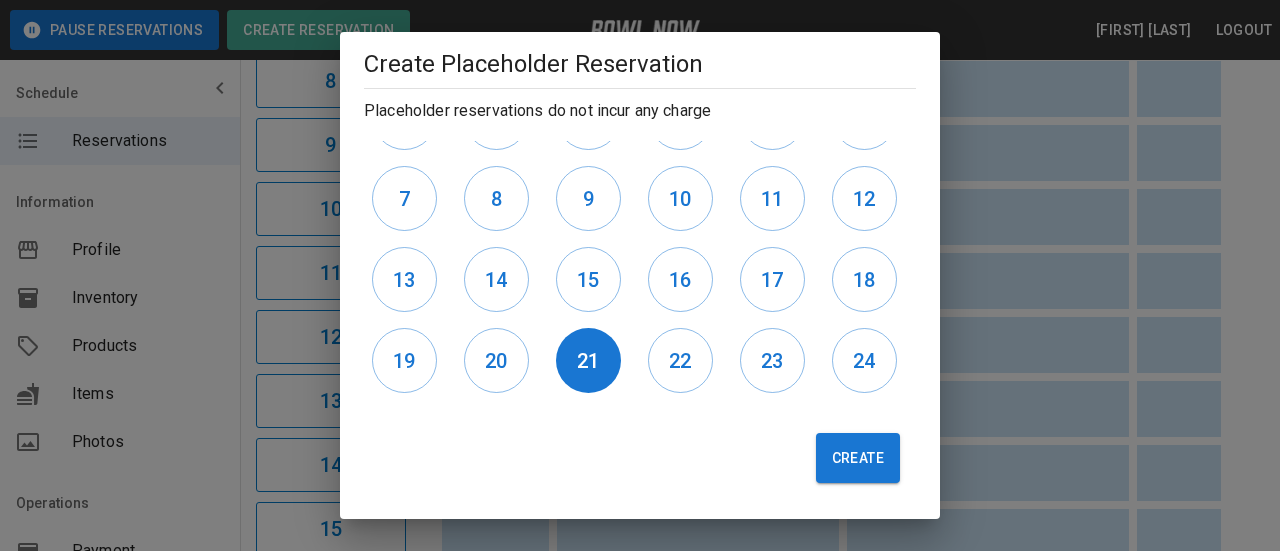 drag, startPoint x: 653, startPoint y: 359, endPoint x: 796, endPoint y: 369, distance: 143.34923 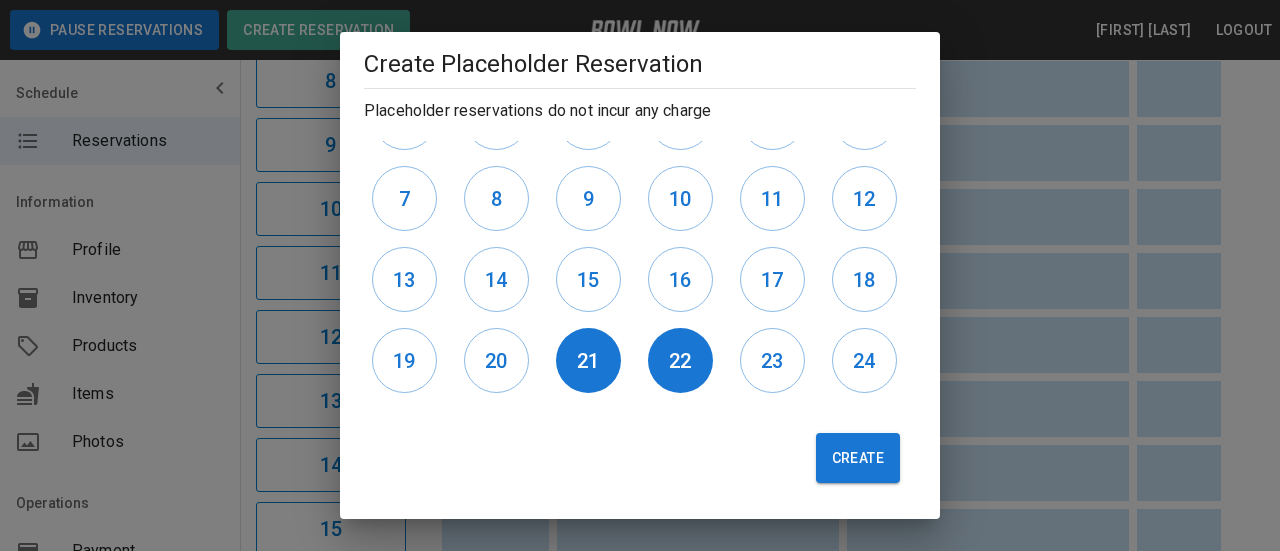 click on "23" at bounding box center (778, 360) 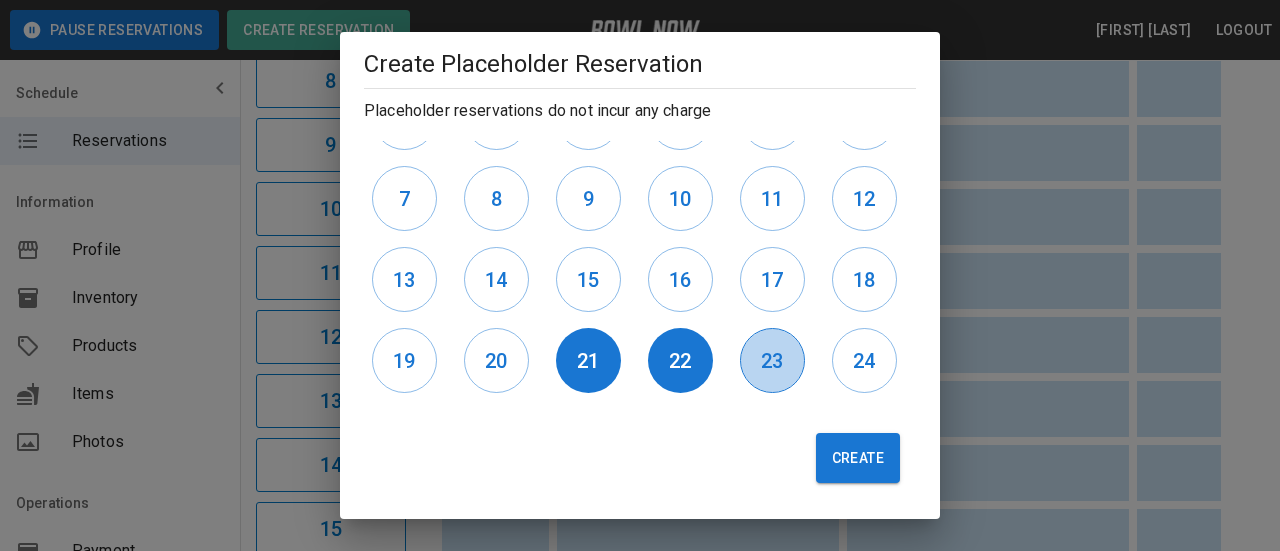 click on "23" at bounding box center (772, 361) 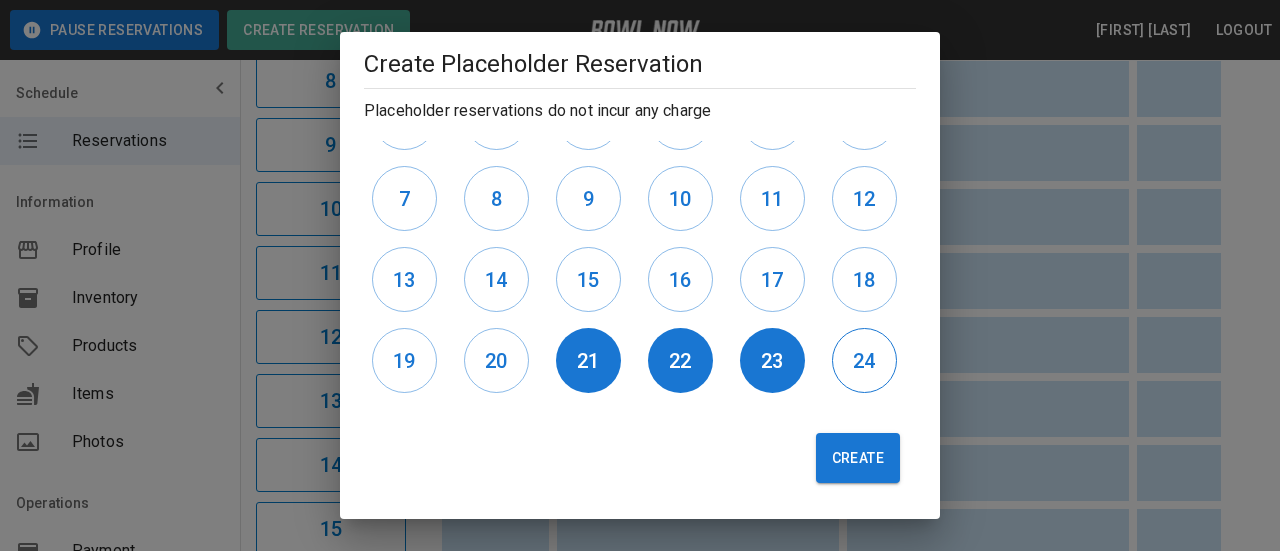 click on "24" at bounding box center (864, 360) 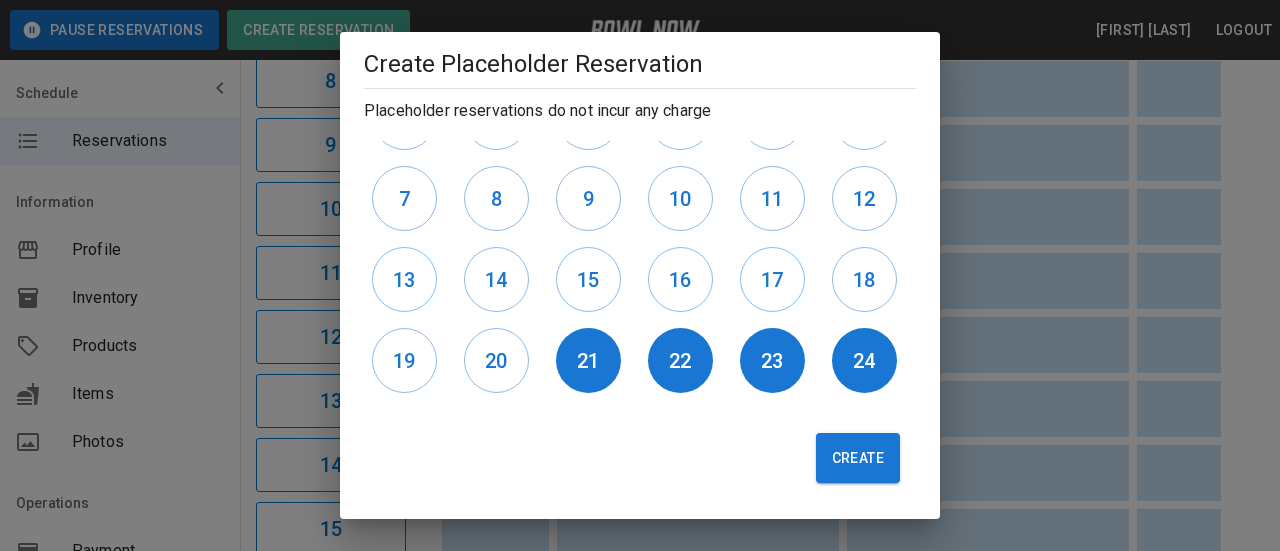 click on "Create" at bounding box center (632, 450) 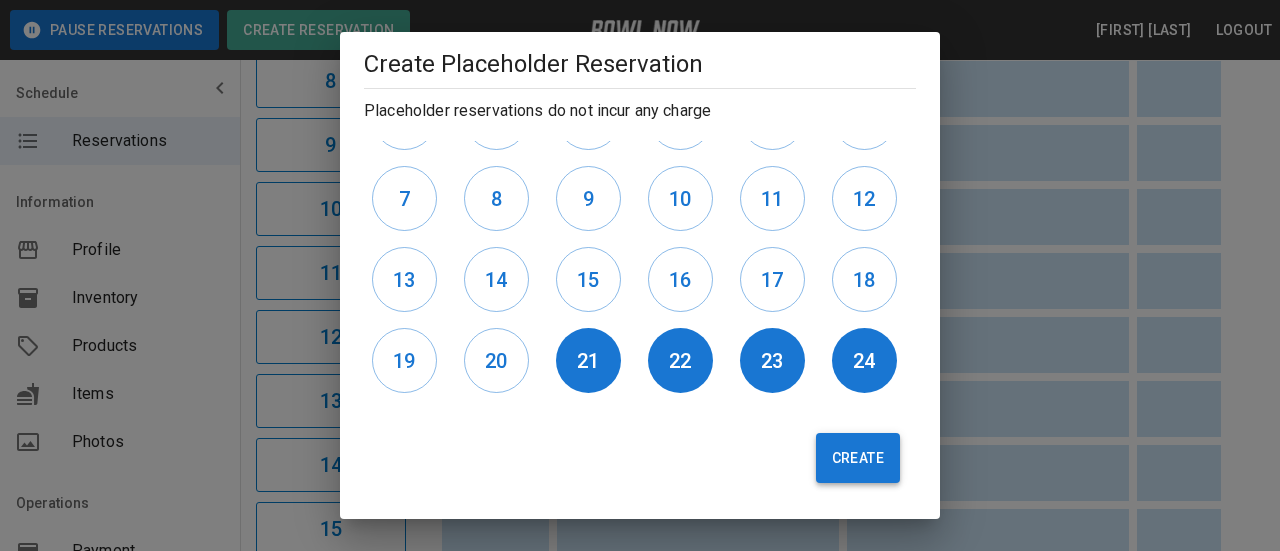 click on "Create" at bounding box center [858, 458] 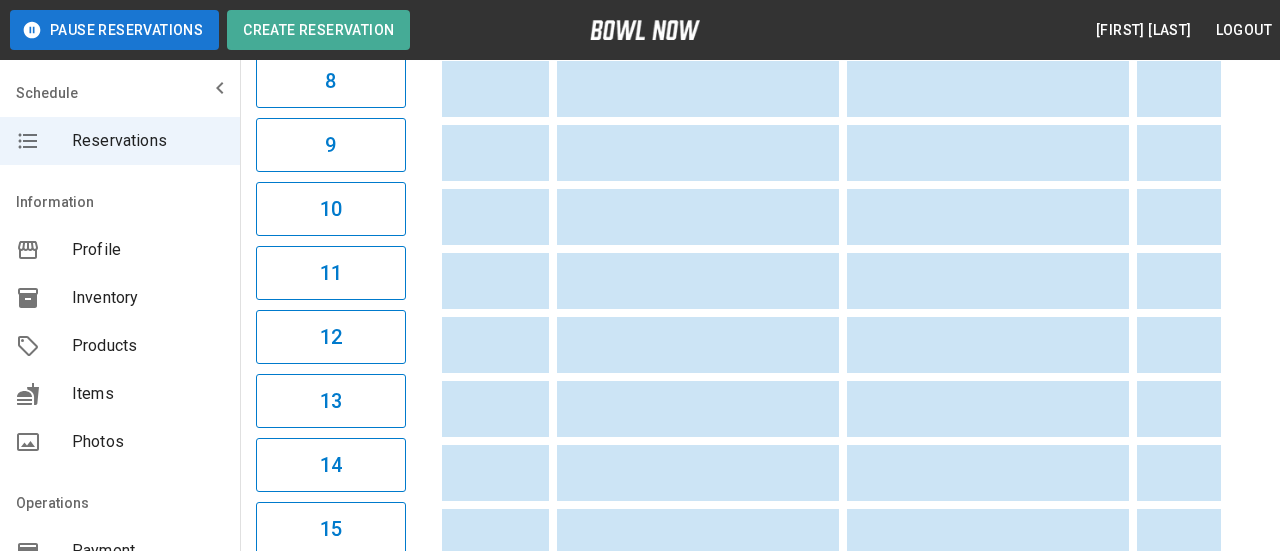 type 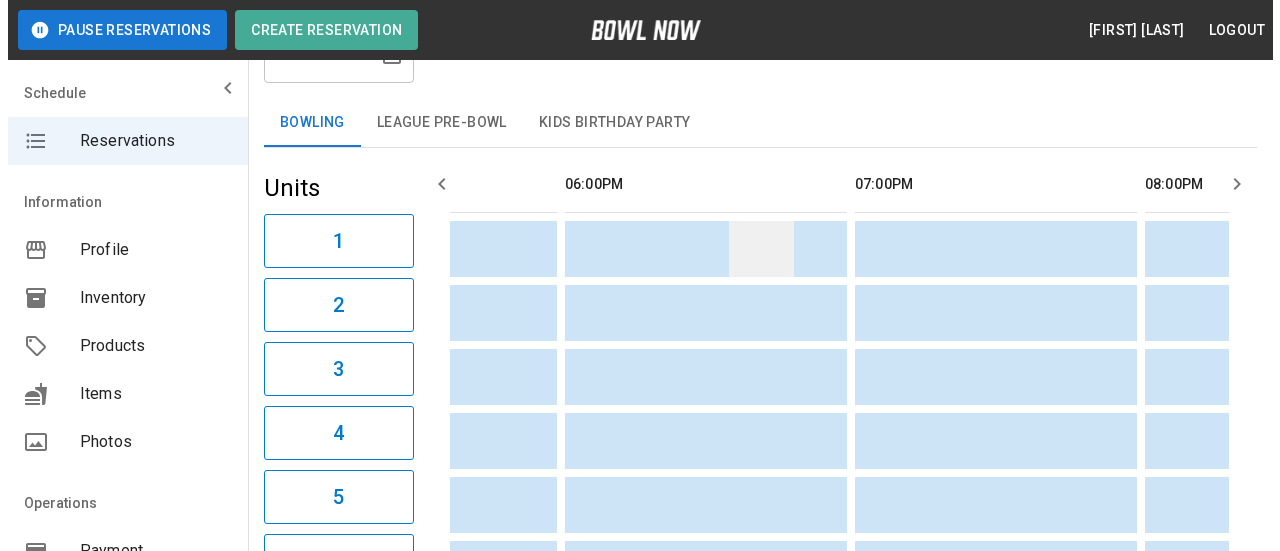scroll, scrollTop: 0, scrollLeft: 0, axis: both 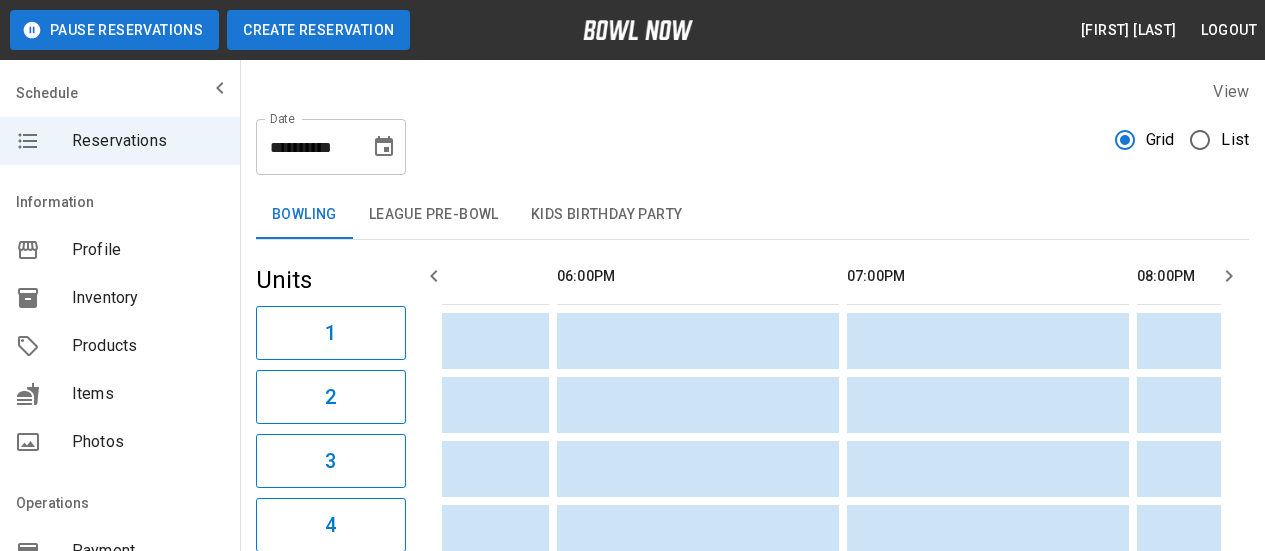 click on "Create Reservation" at bounding box center [318, 30] 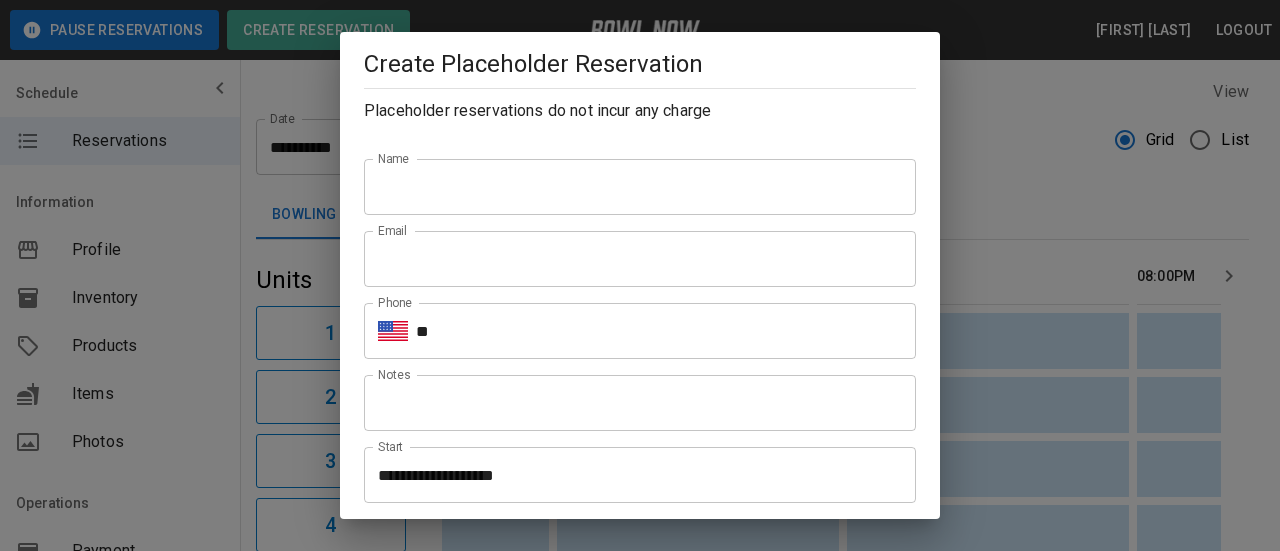 click on "Name" at bounding box center (640, 187) 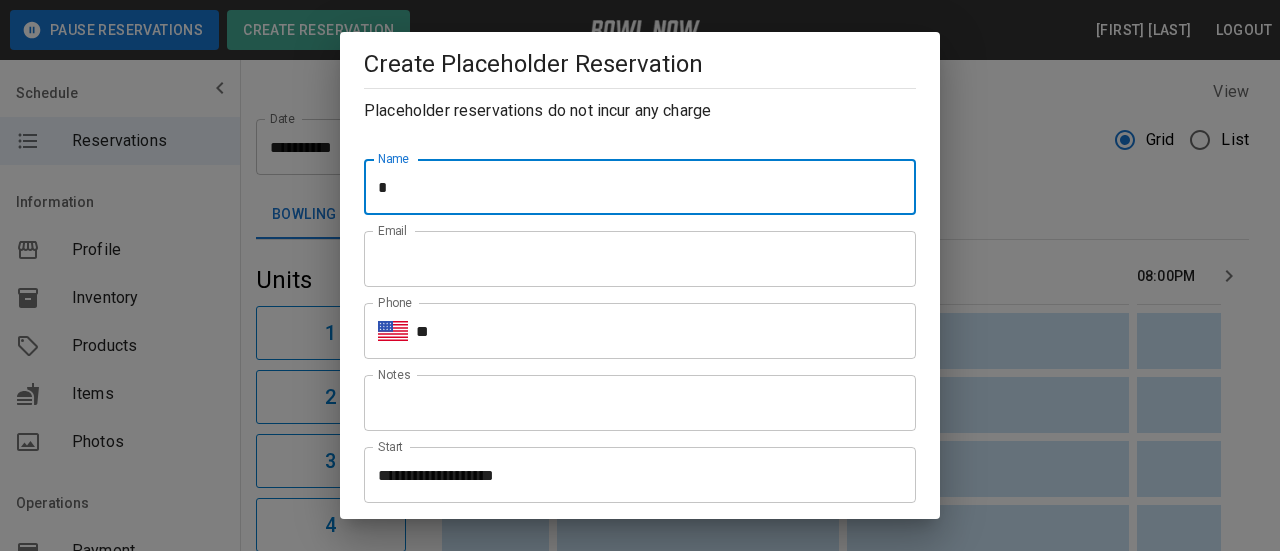 type on "**********" 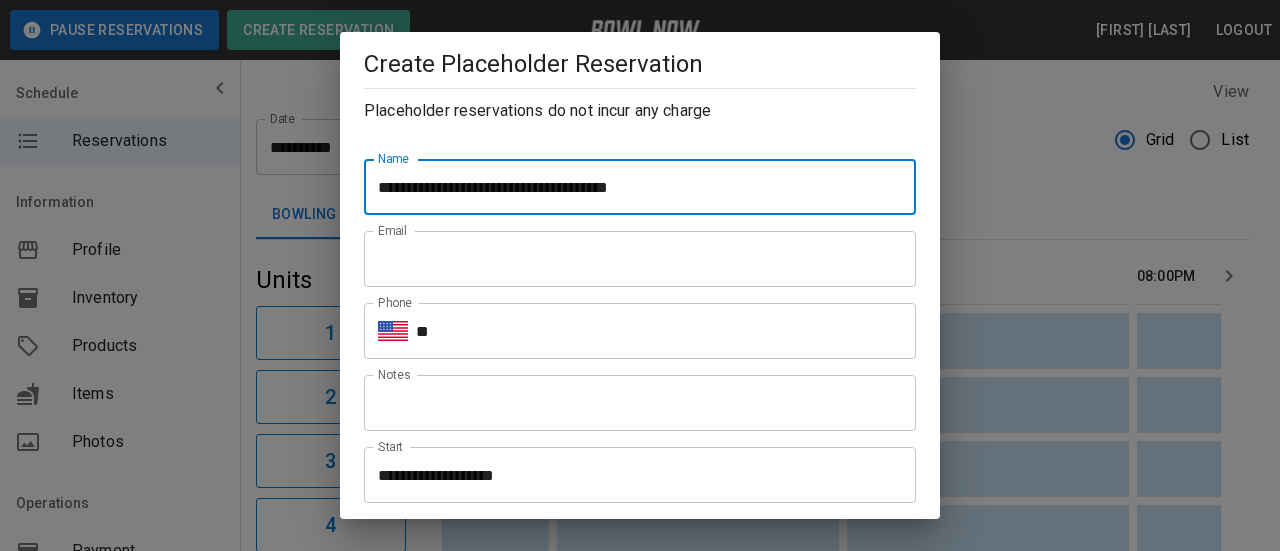 click on "Email" at bounding box center [640, 259] 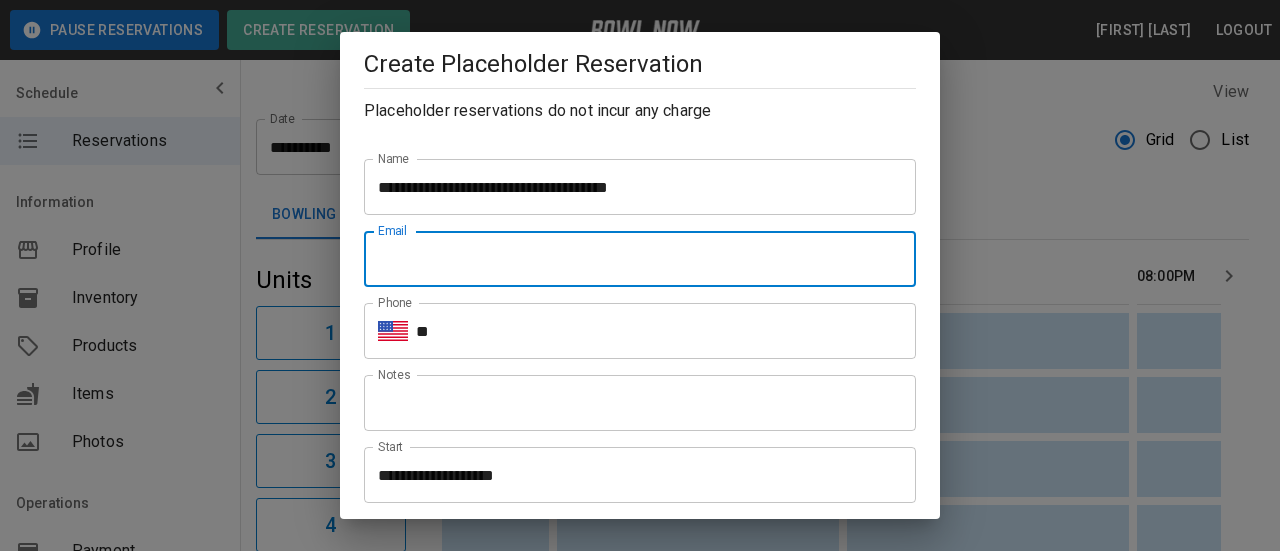 type on "**********" 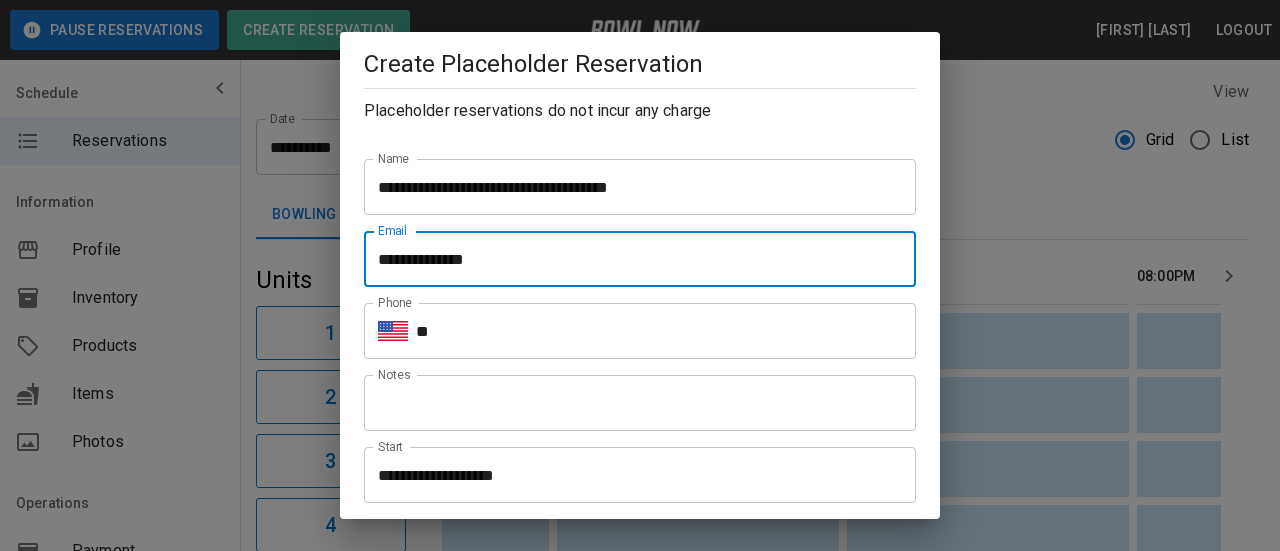 click on "**" at bounding box center [666, 331] 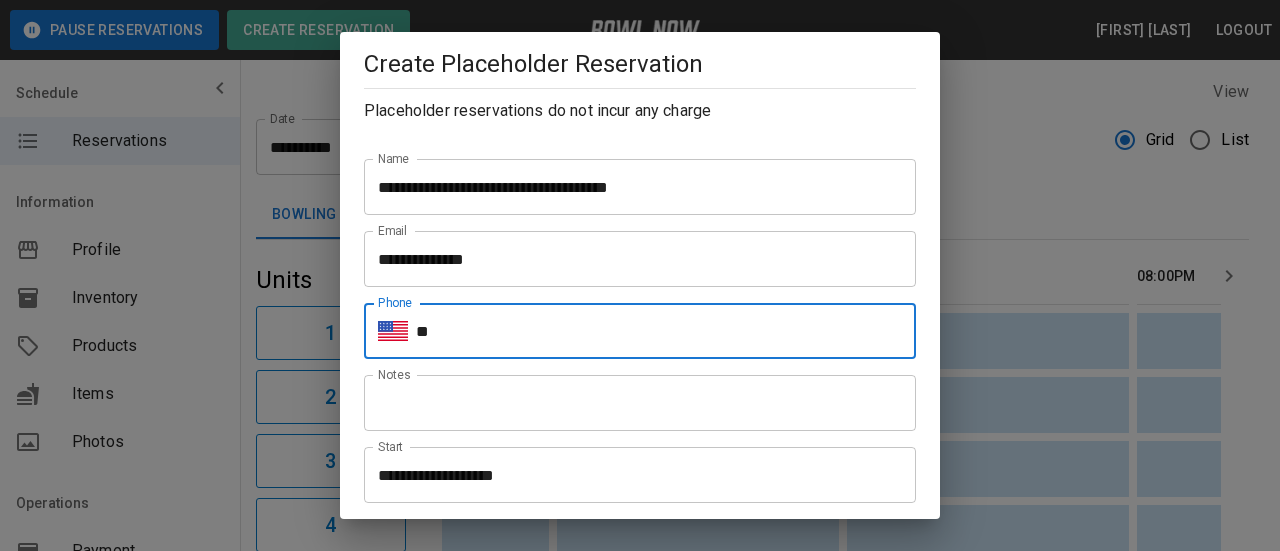 type on "**********" 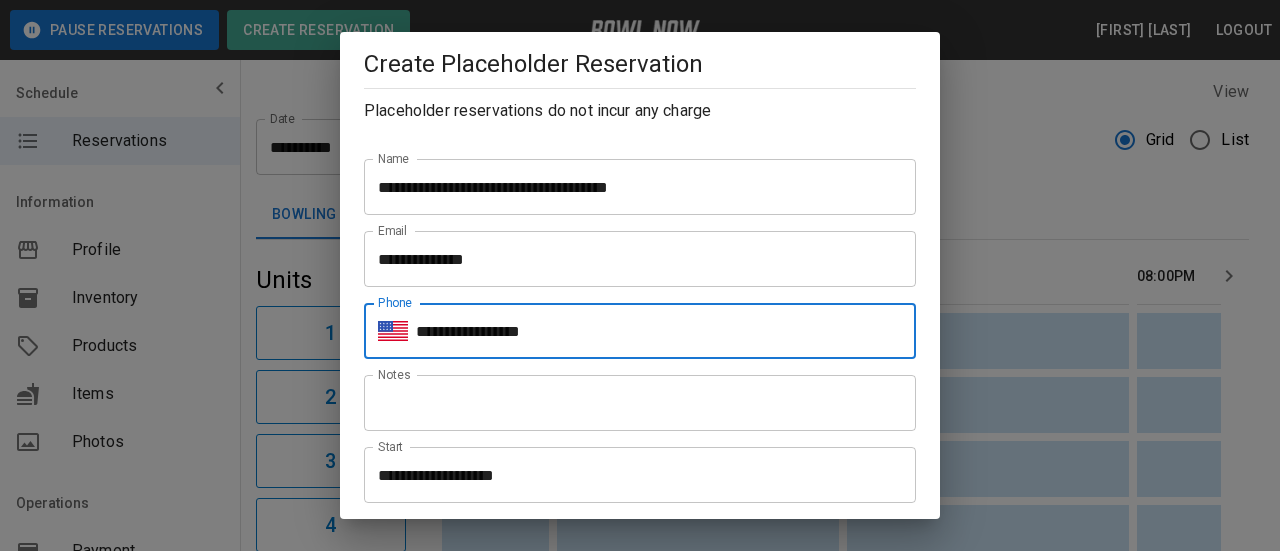 click on "**********" at bounding box center (633, 475) 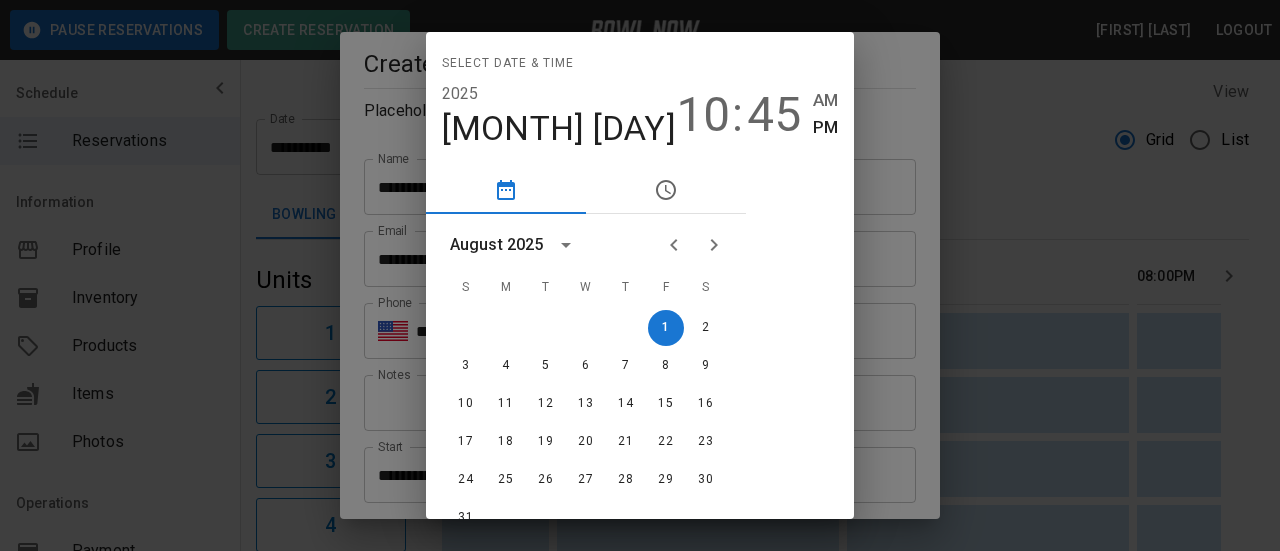 click at bounding box center [694, 245] 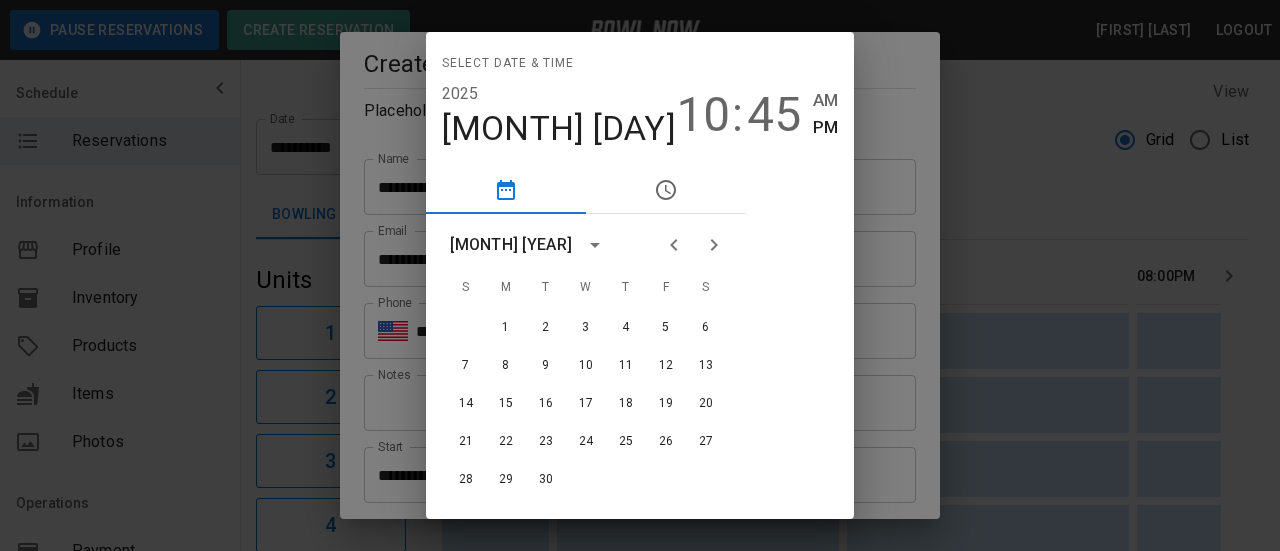 click 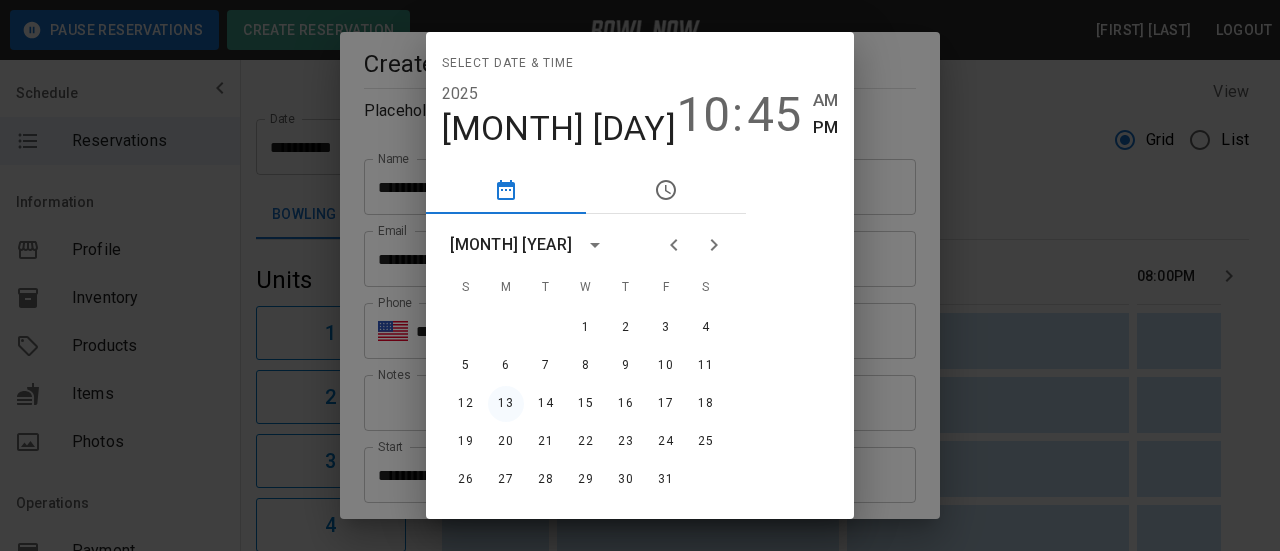 click on "13" at bounding box center (506, 404) 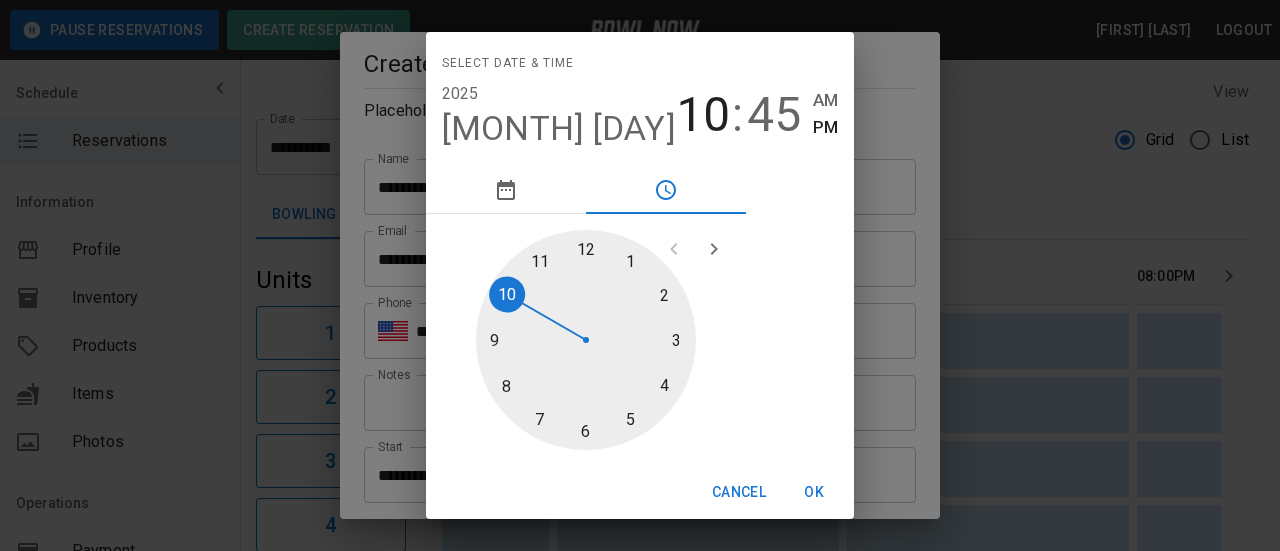 click at bounding box center [586, 340] 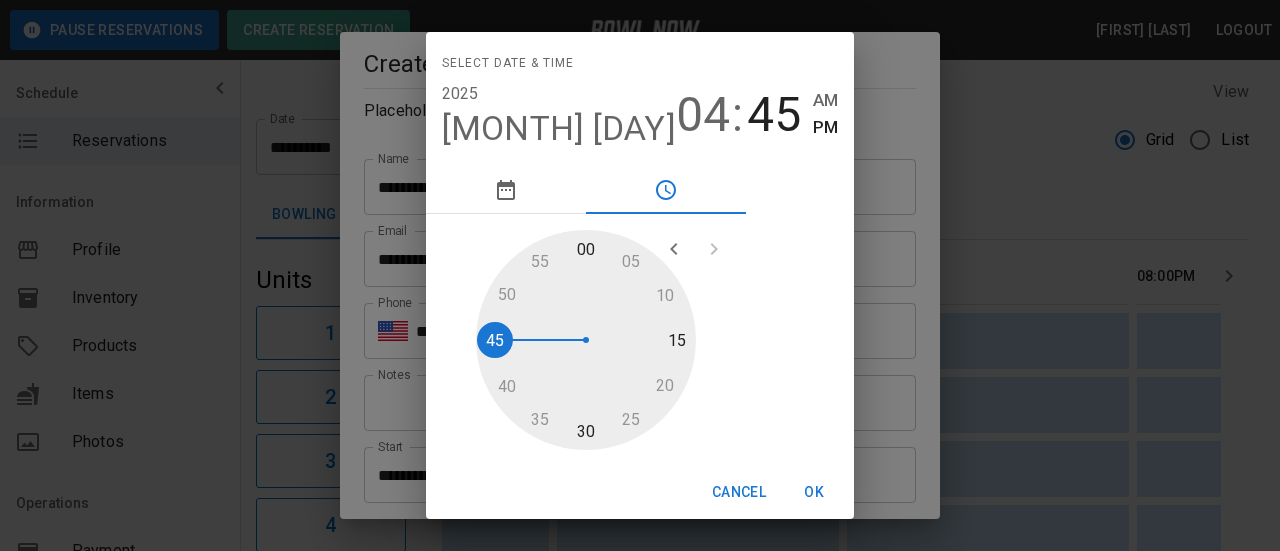 click at bounding box center [586, 340] 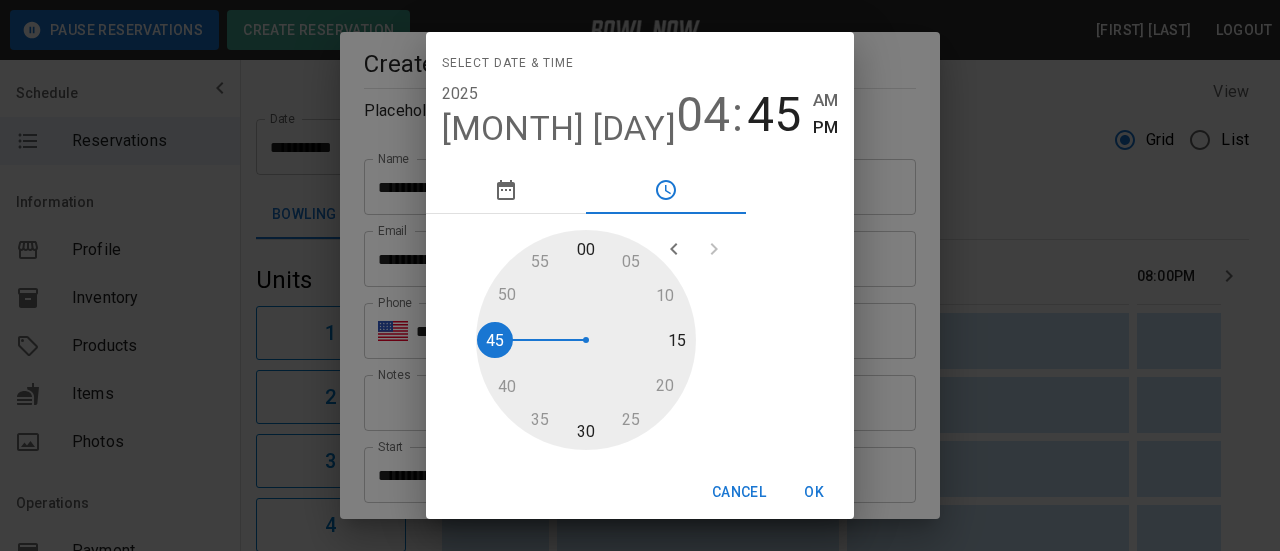 type on "**********" 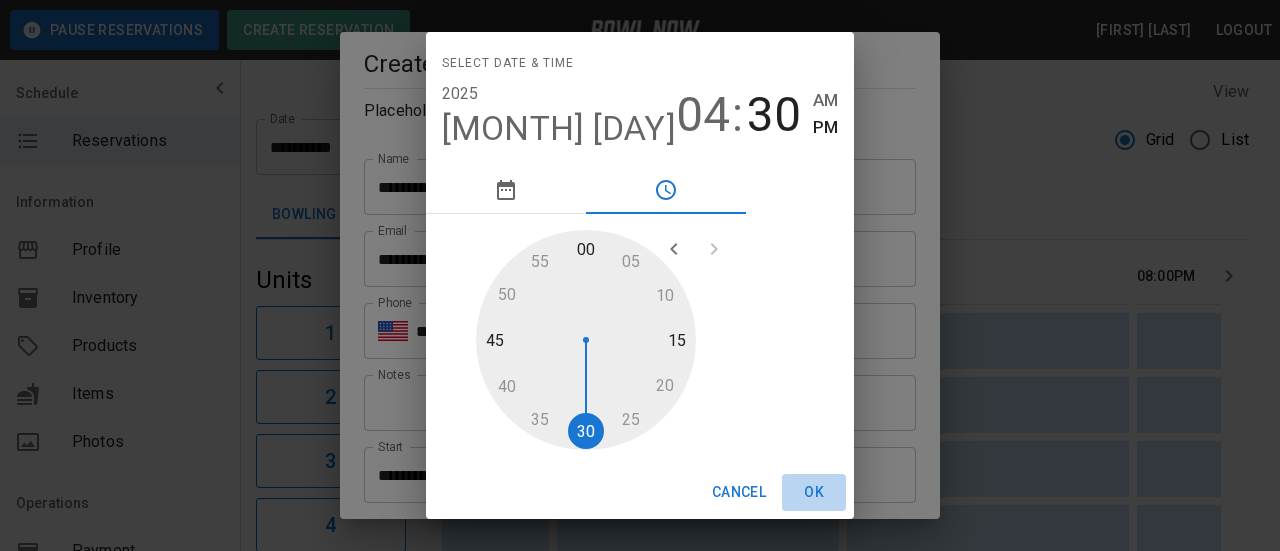 drag, startPoint x: 766, startPoint y: 495, endPoint x: 676, endPoint y: 479, distance: 91.411156 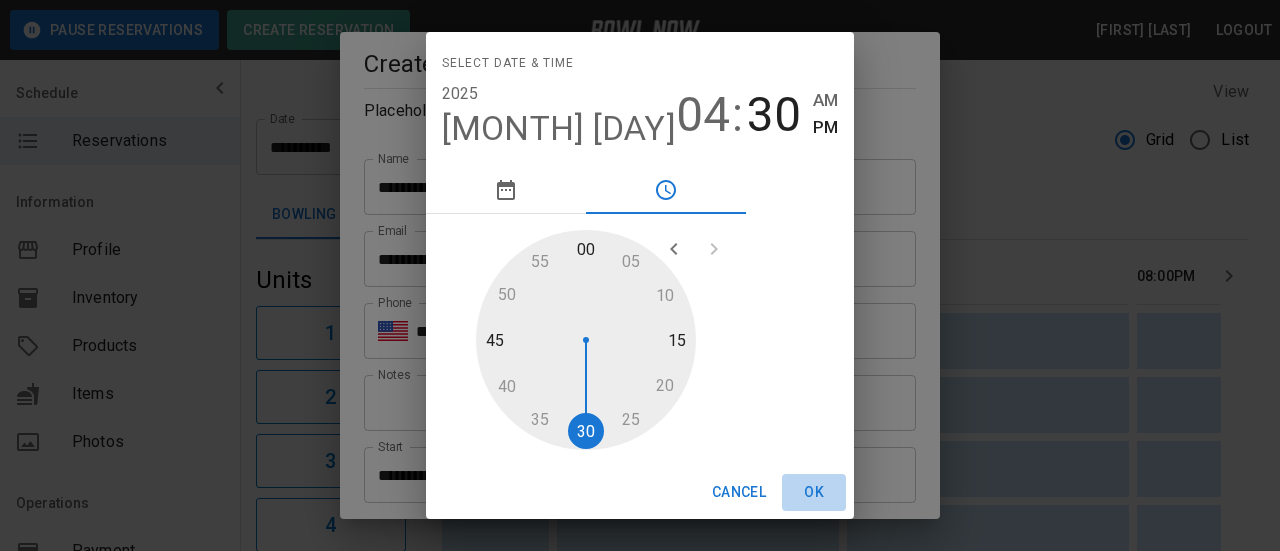 click on "OK" at bounding box center [814, 492] 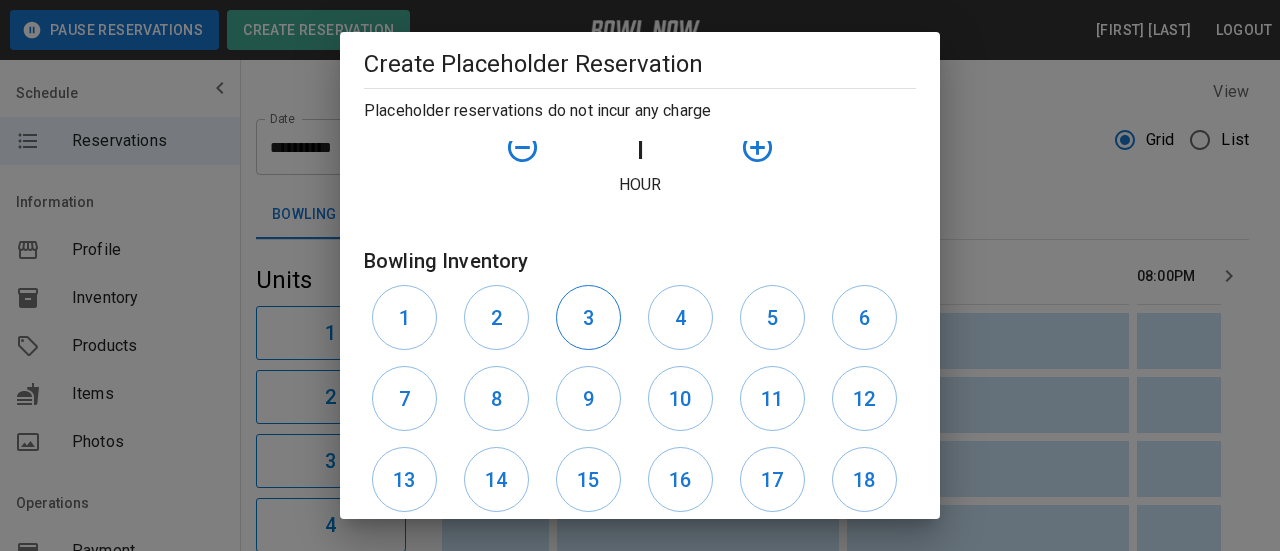 scroll, scrollTop: 400, scrollLeft: 0, axis: vertical 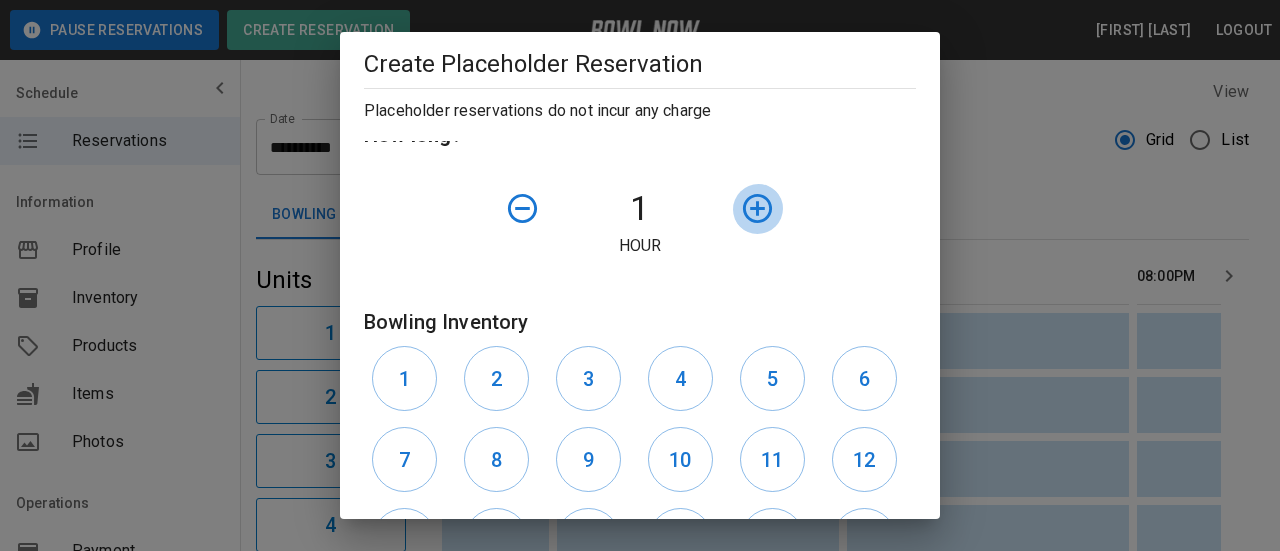 click 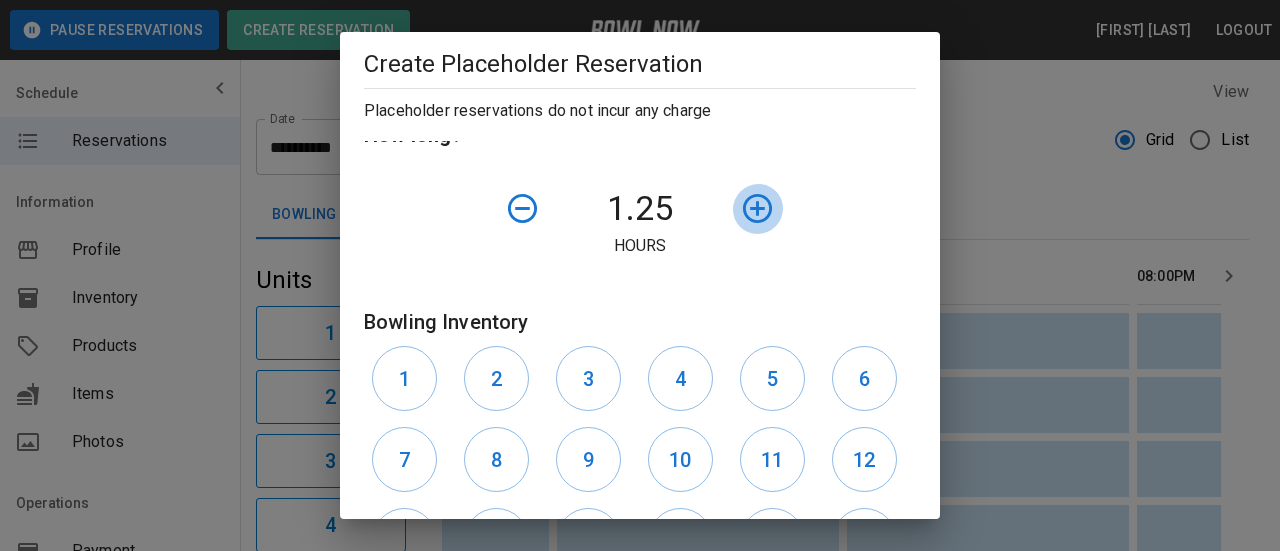 click 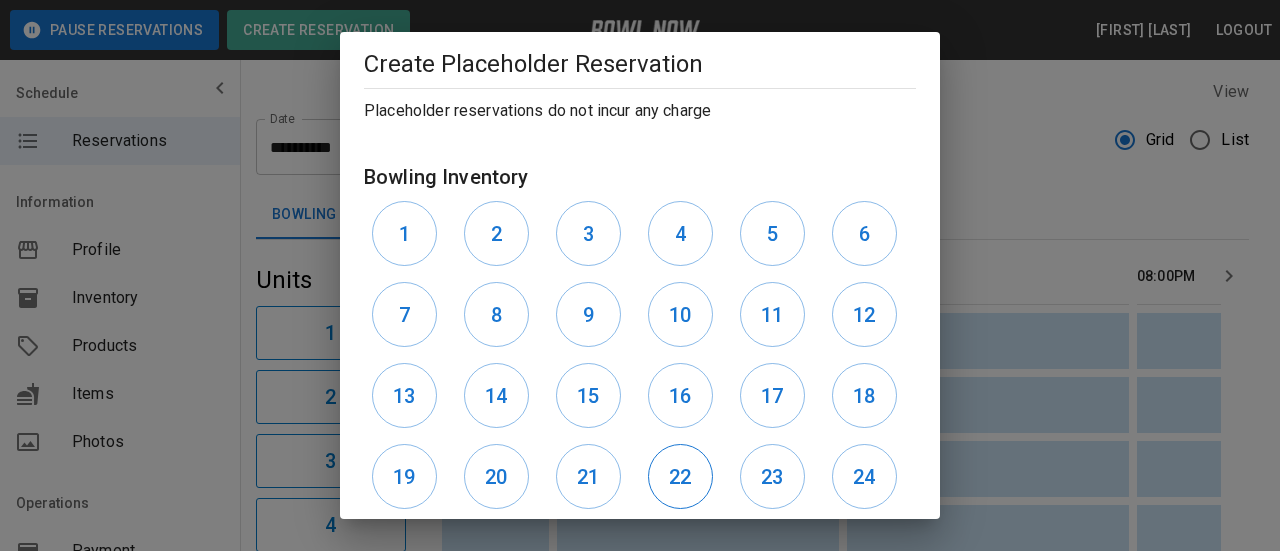 scroll, scrollTop: 661, scrollLeft: 0, axis: vertical 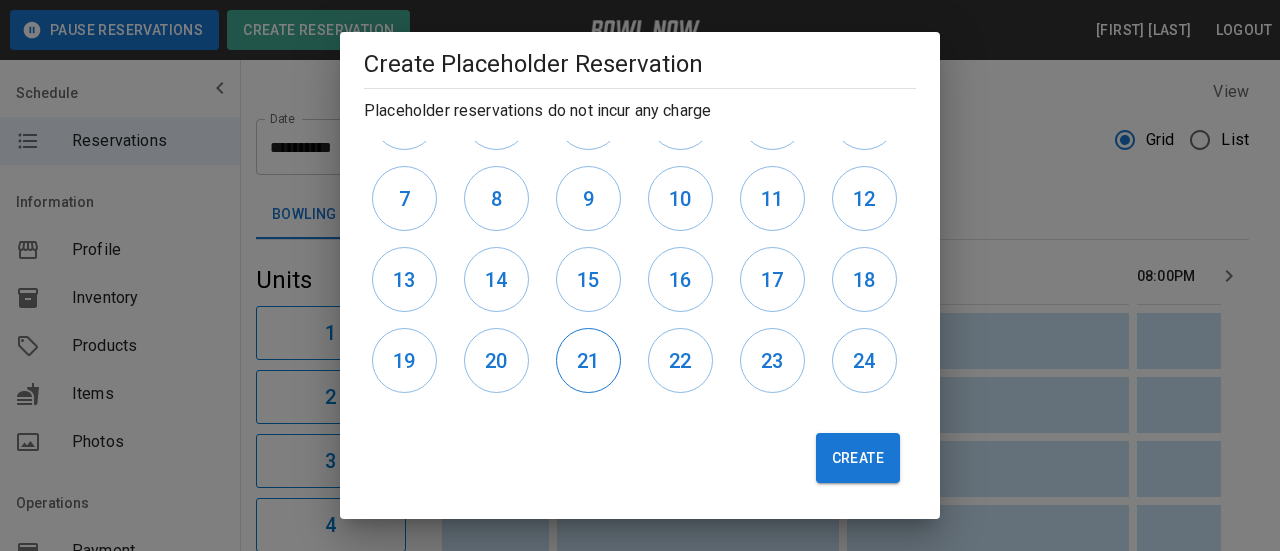 click on "21" at bounding box center [588, 360] 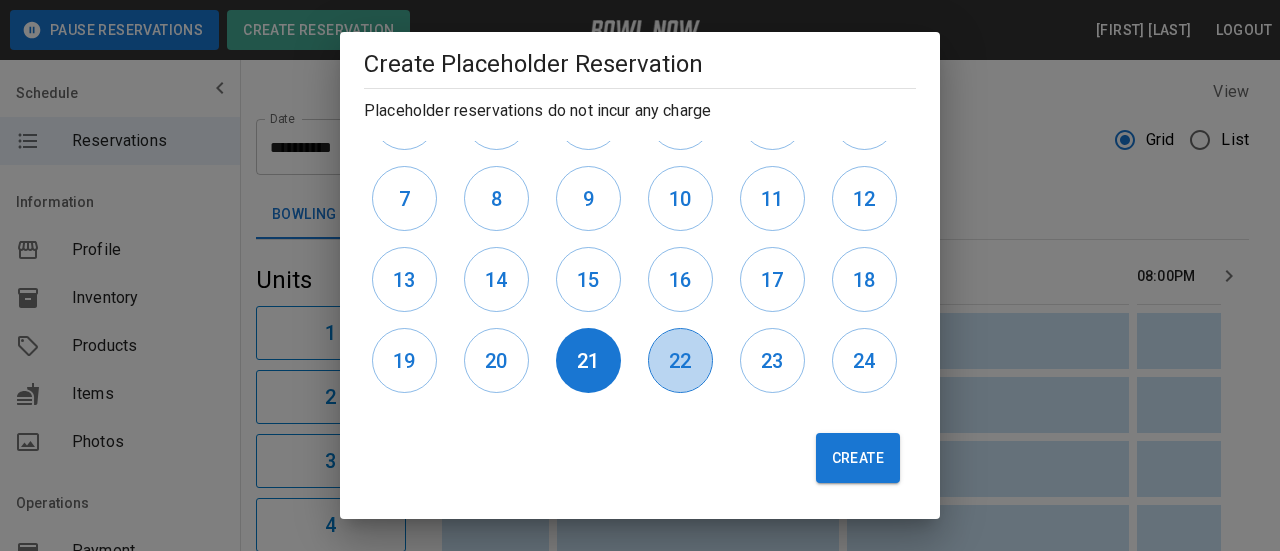 click on "22" at bounding box center (680, 361) 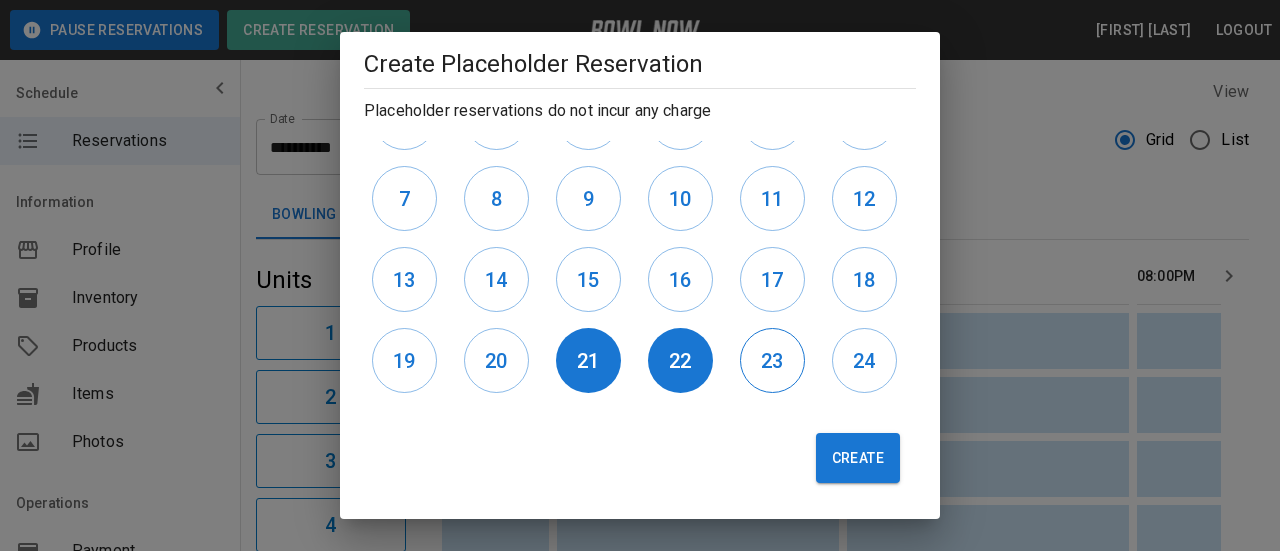 click on "23" at bounding box center (772, 361) 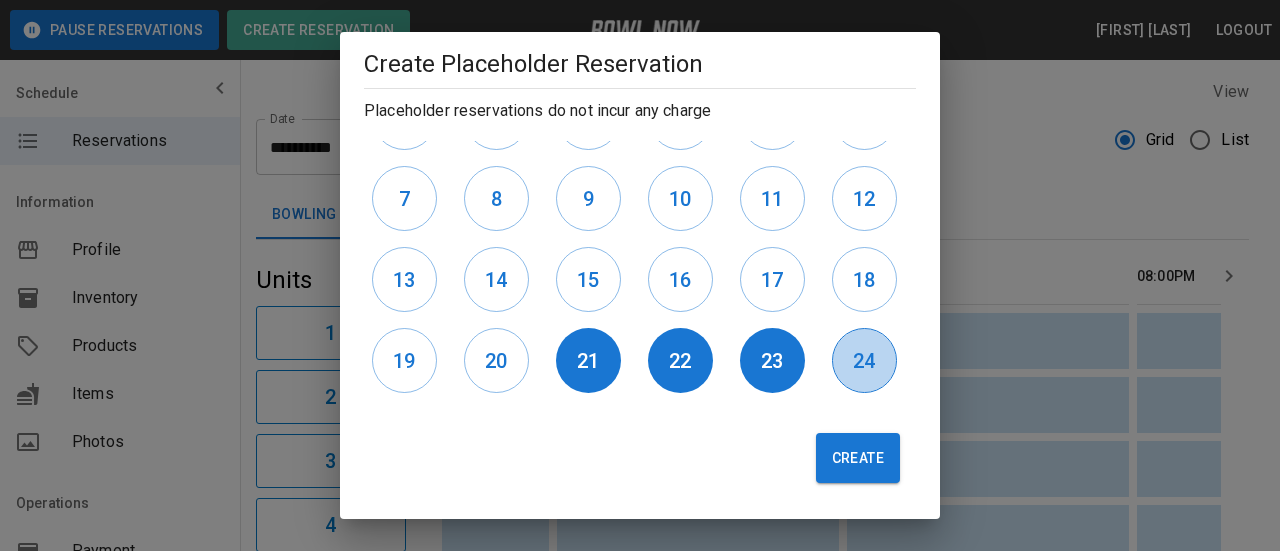 click on "24" at bounding box center [864, 361] 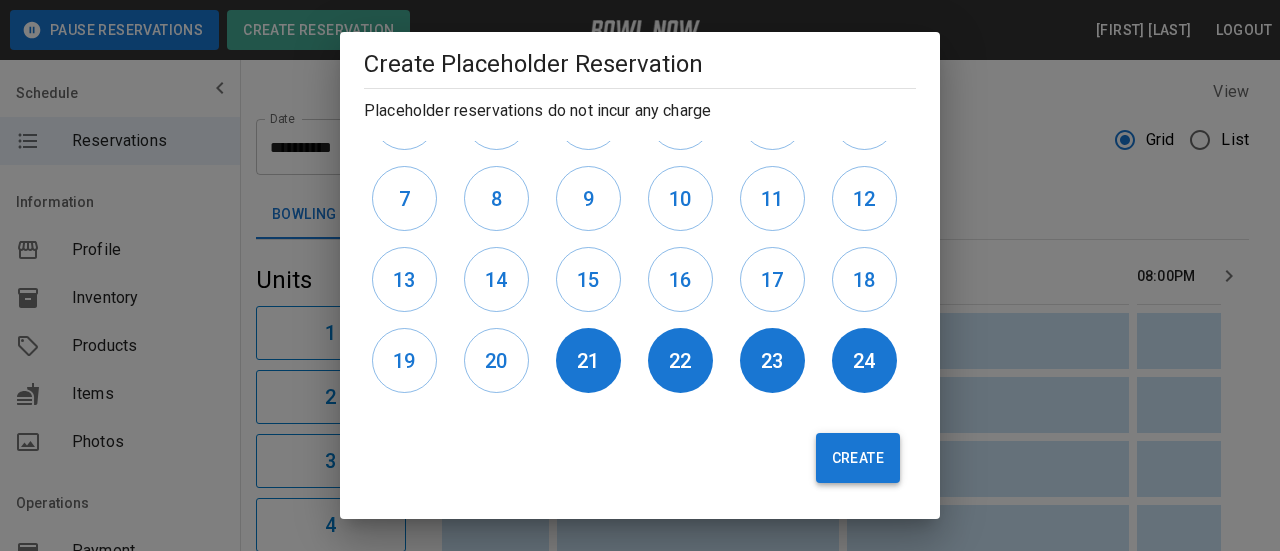 click on "Create" at bounding box center (858, 458) 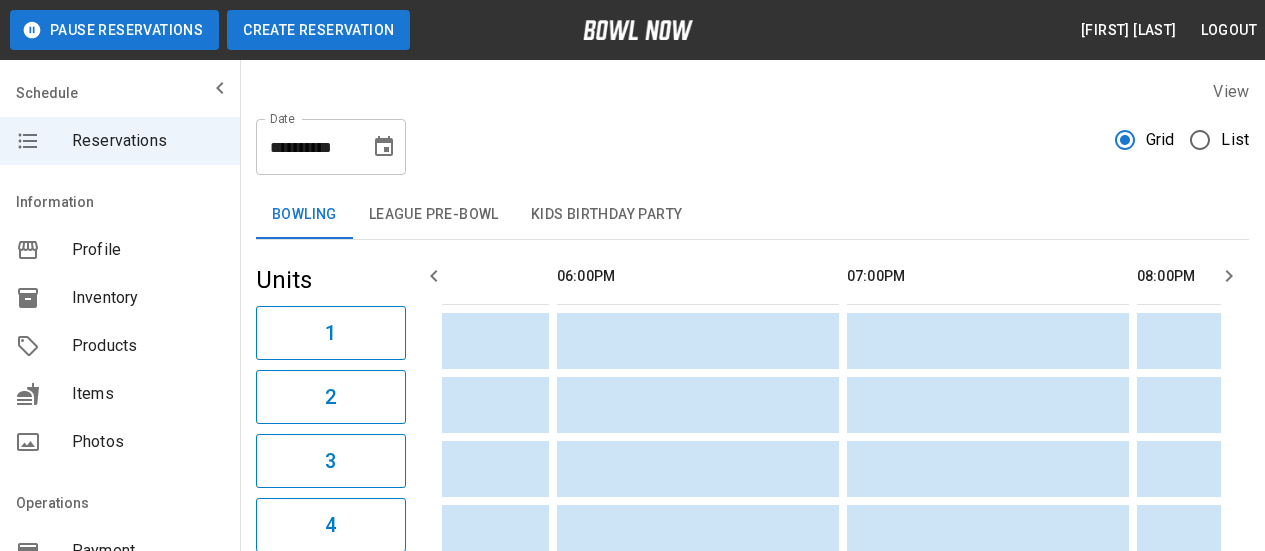 click on "Create Reservation" at bounding box center (318, 30) 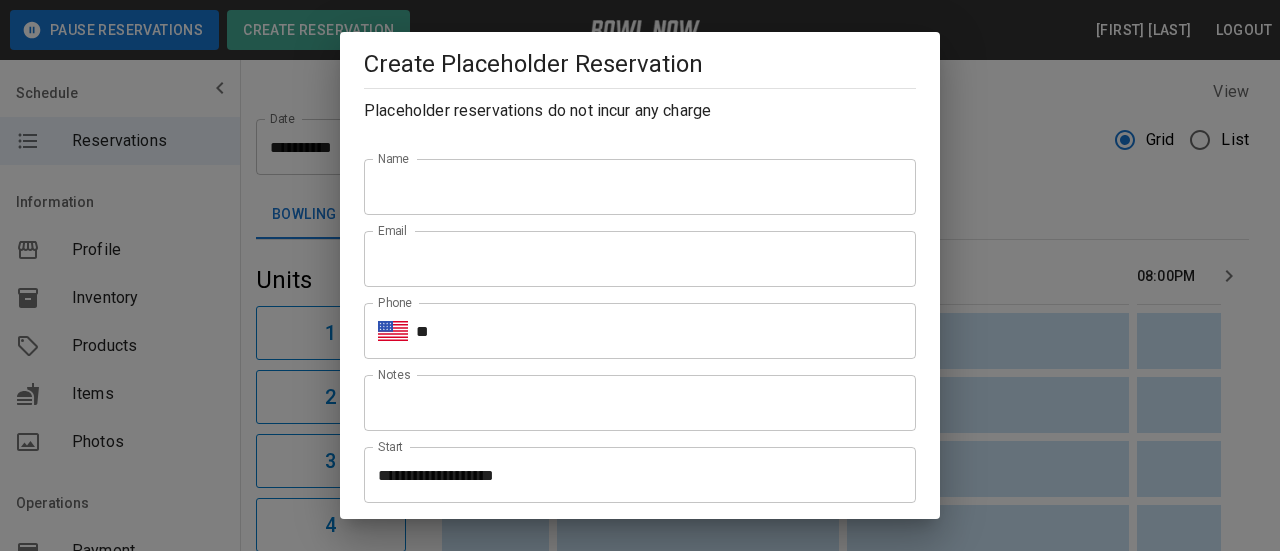 click on "Name" at bounding box center [640, 187] 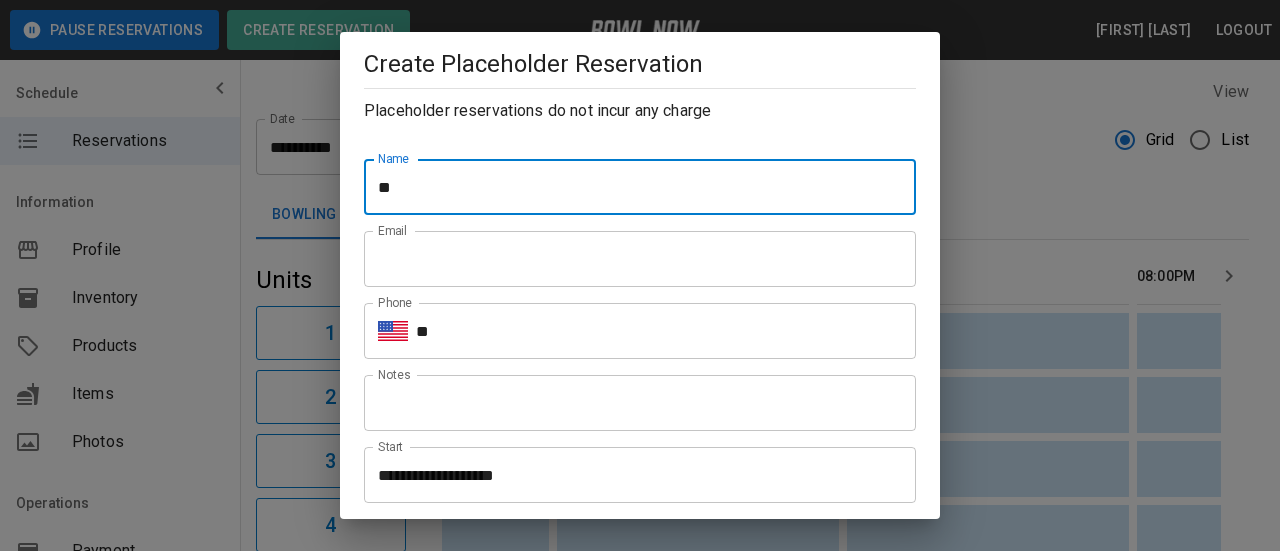 type on "*" 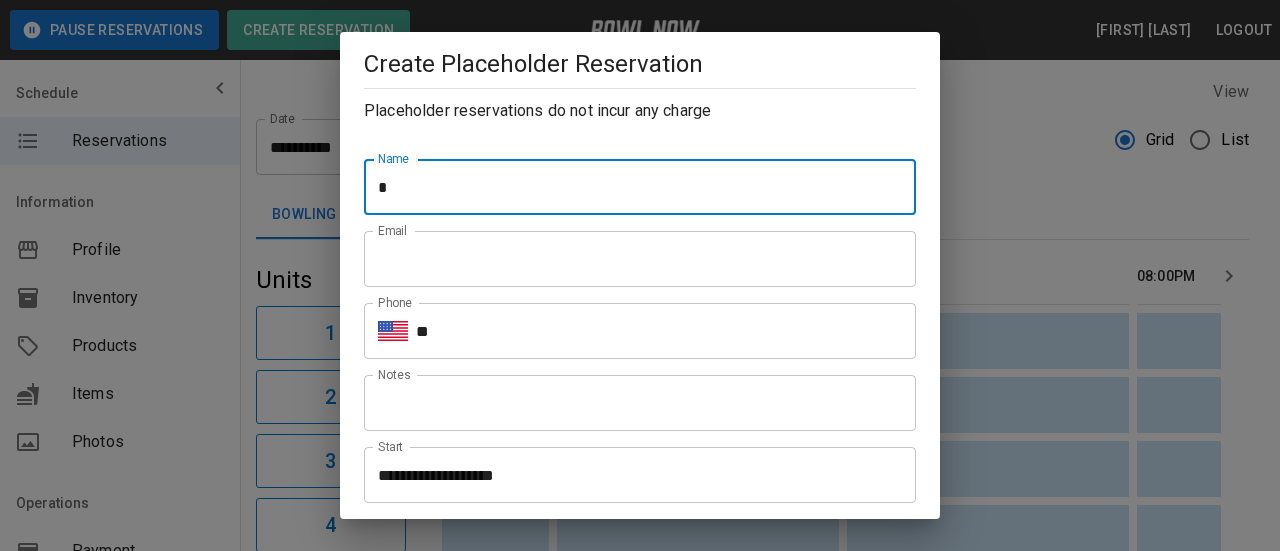 type on "**********" 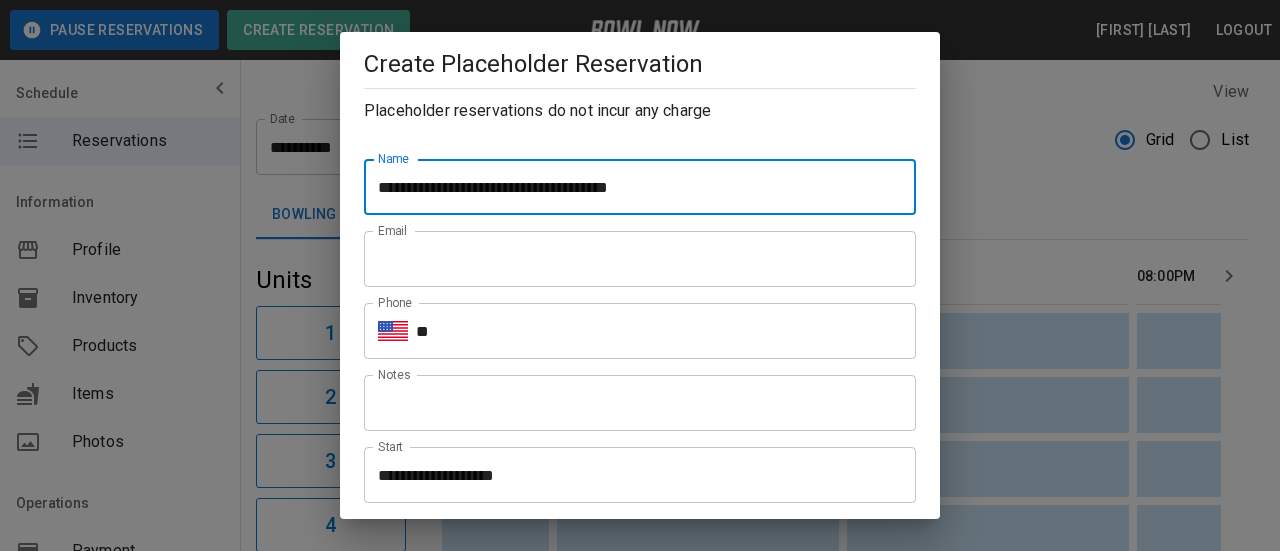 click on "Email" at bounding box center [640, 259] 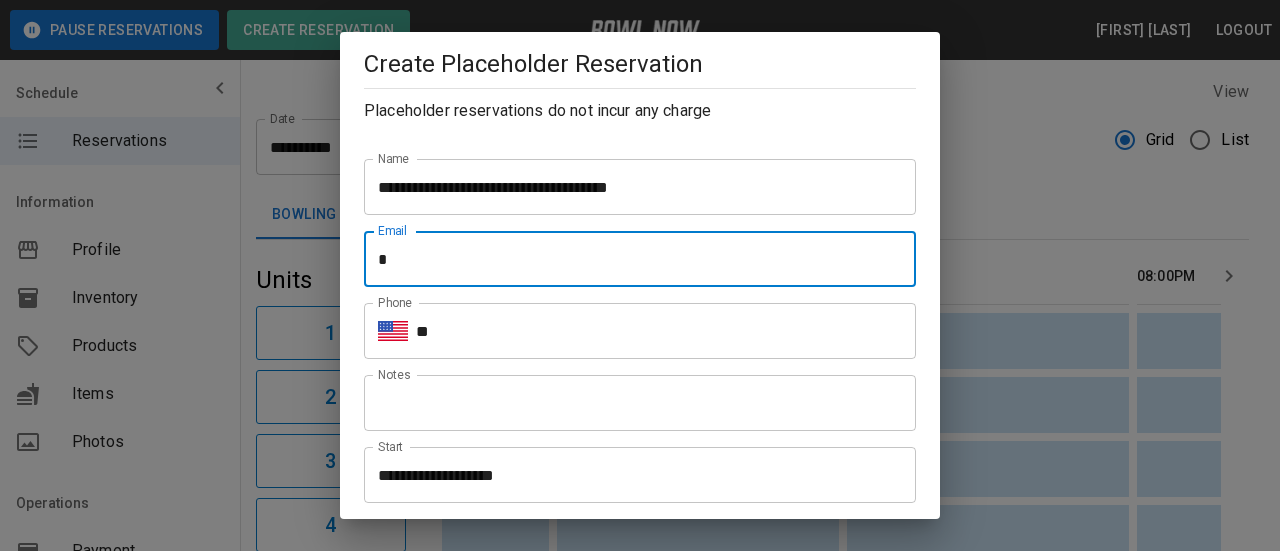 type on "**********" 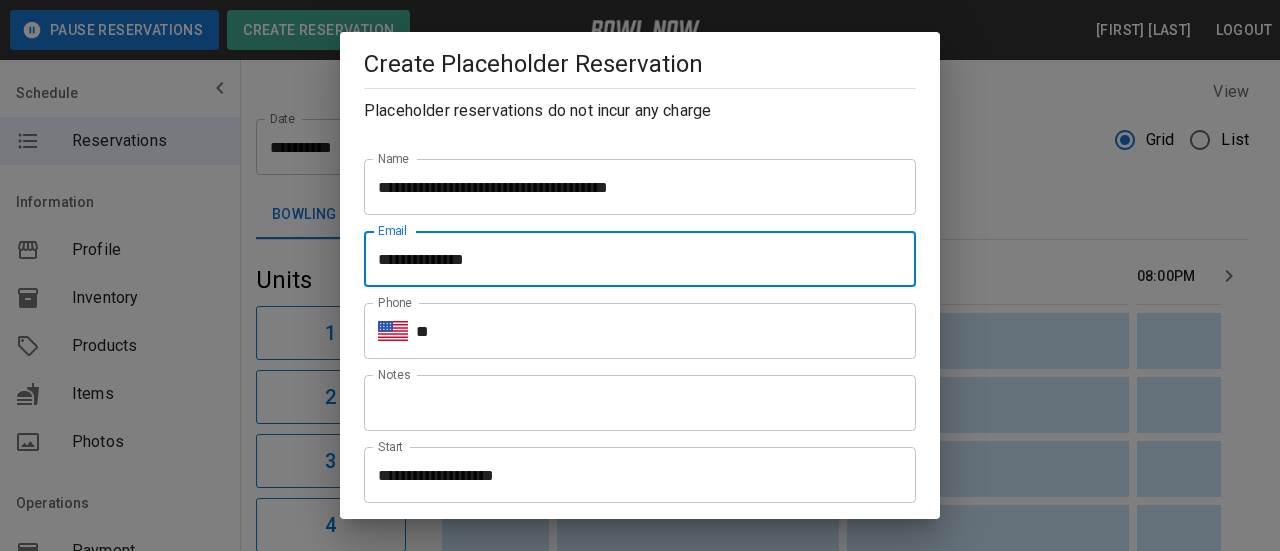 click on "**" at bounding box center (666, 331) 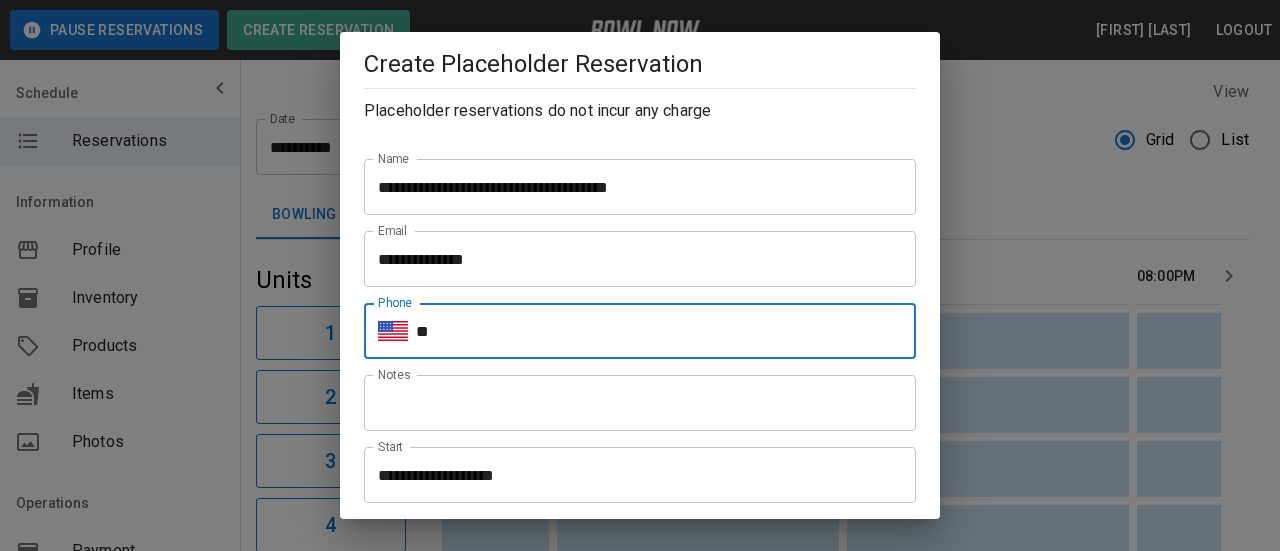 type on "**********" 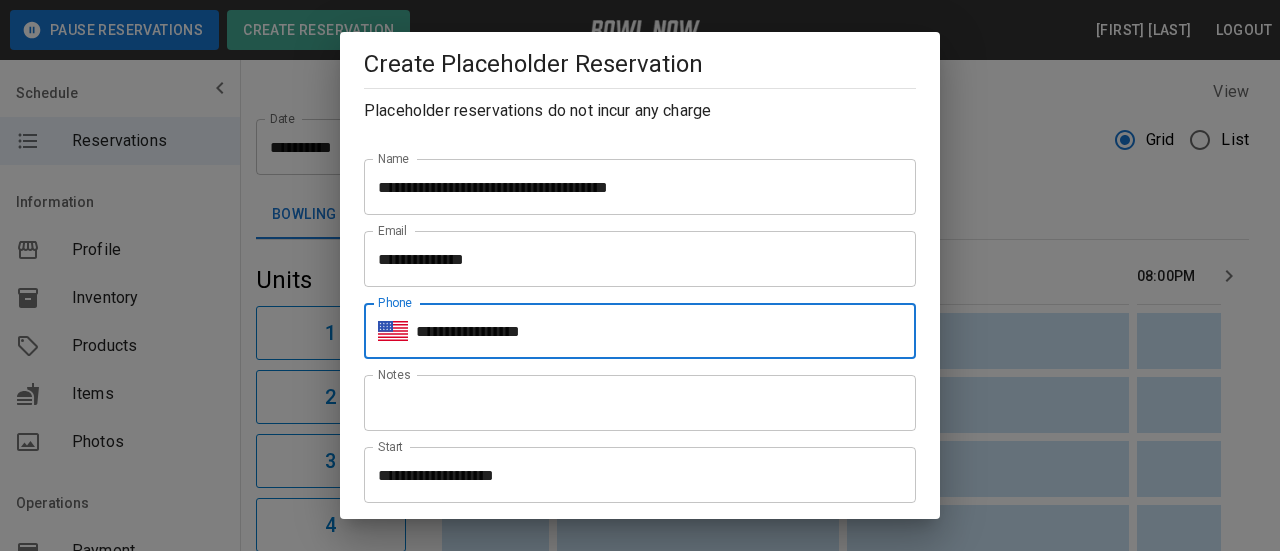 click on "**********" at bounding box center (633, 475) 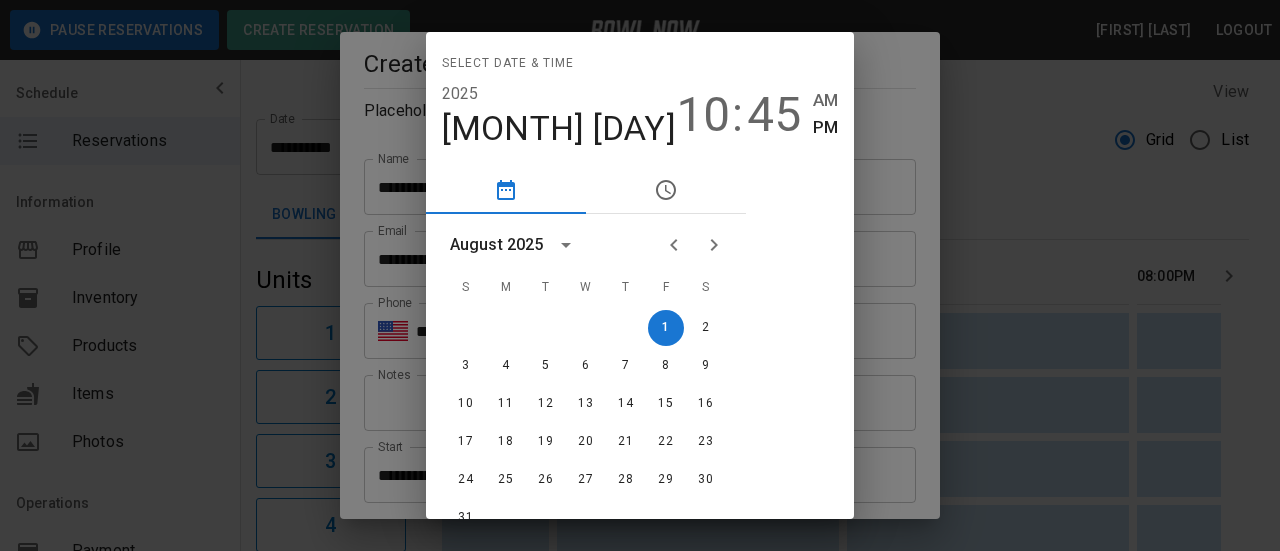 click 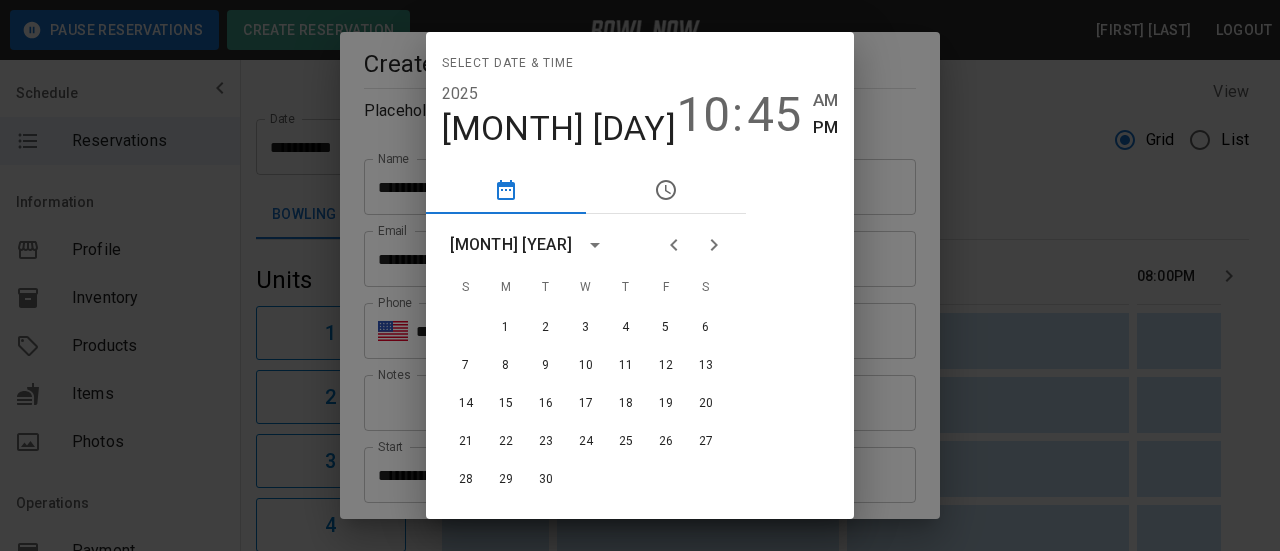 click 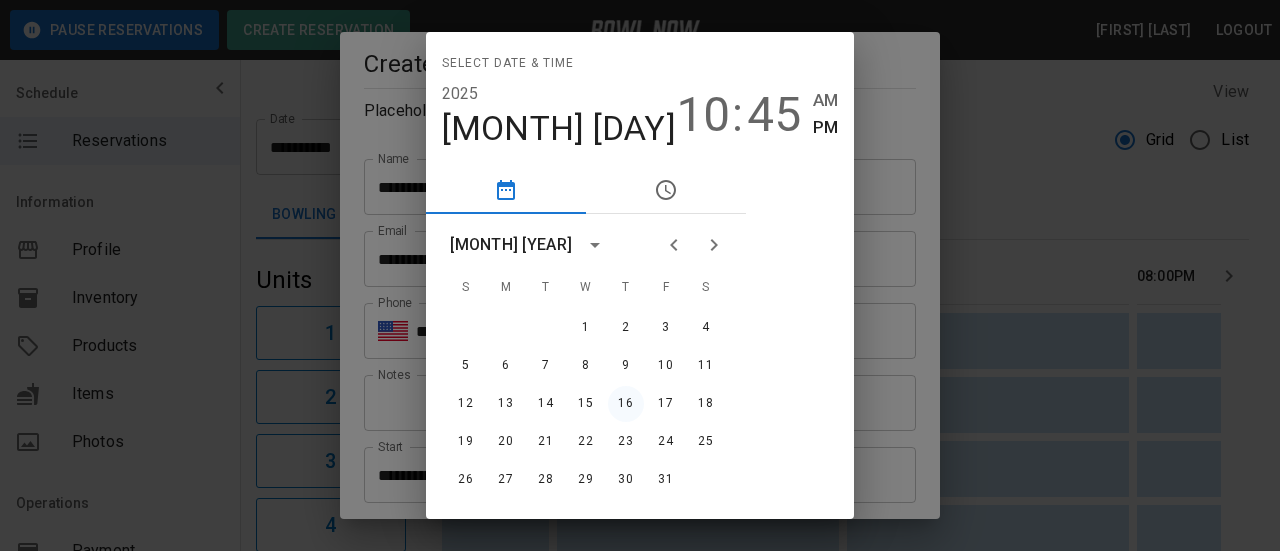 click on "16" at bounding box center [626, 404] 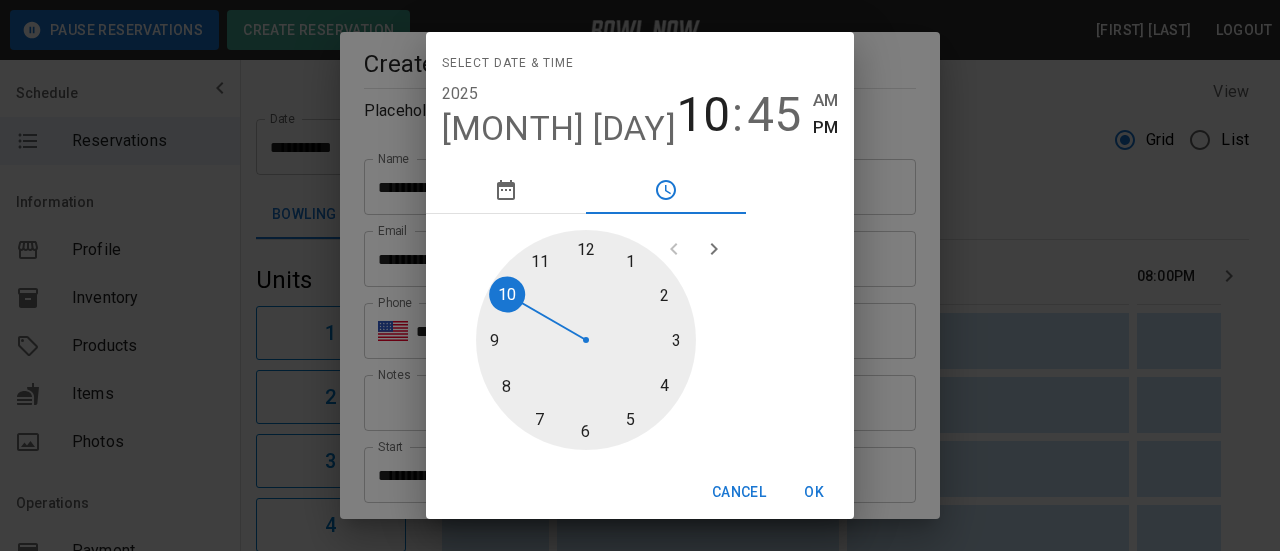 click at bounding box center [586, 340] 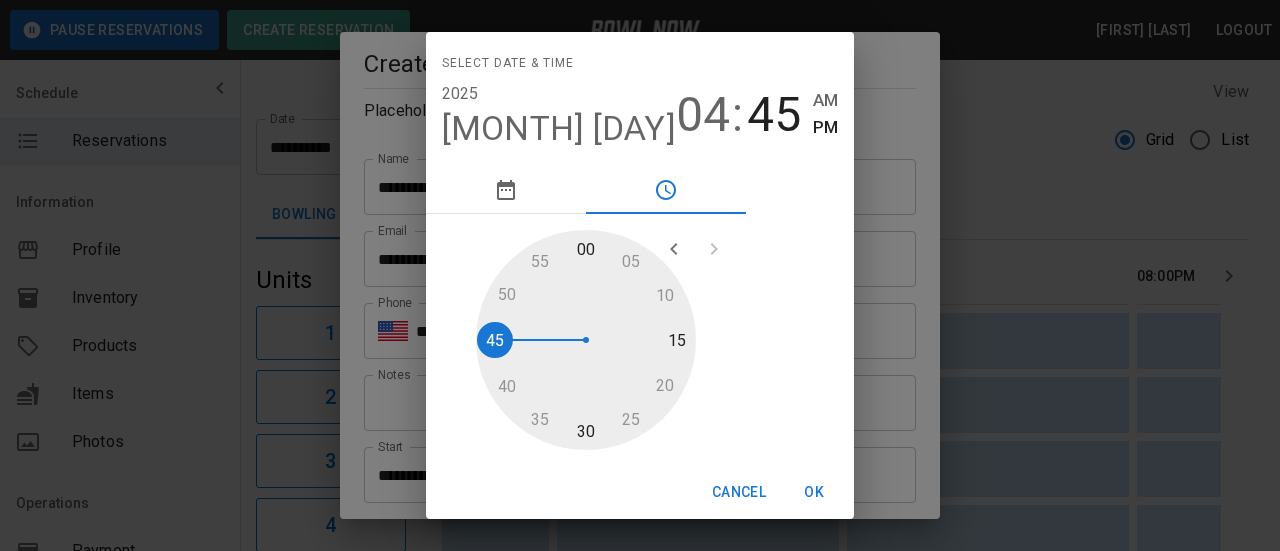 click at bounding box center (586, 340) 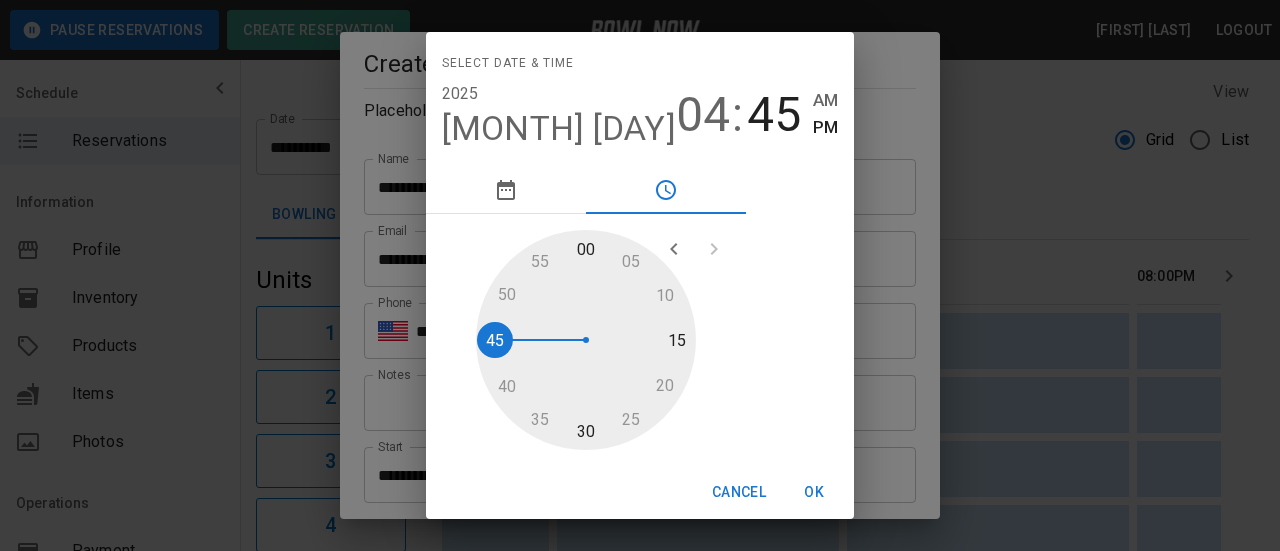type on "**********" 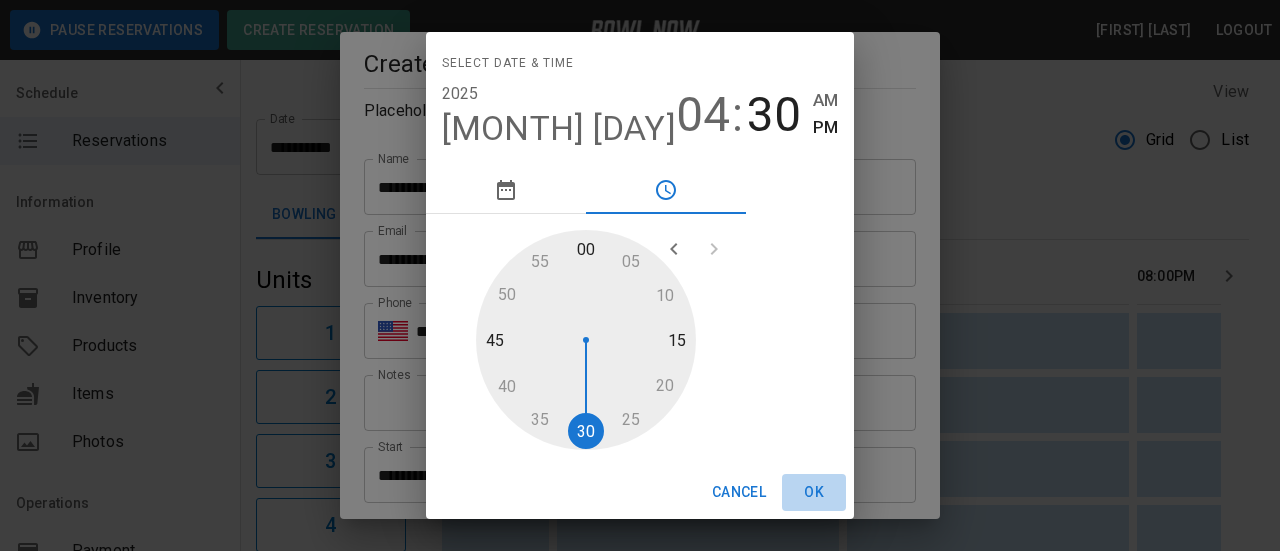 click on "OK" at bounding box center [814, 492] 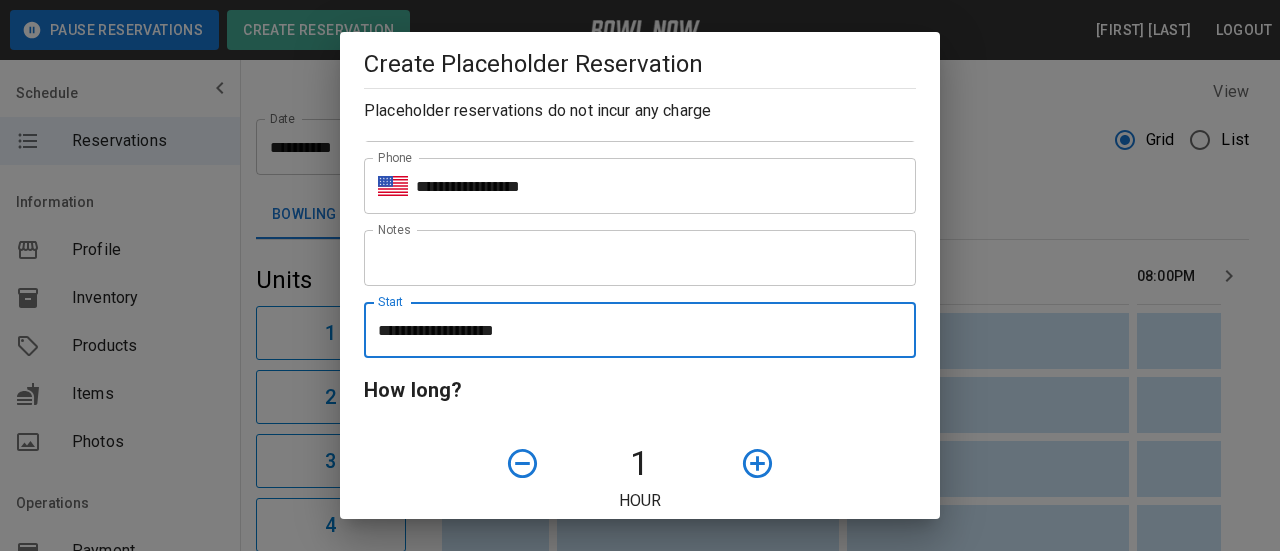 scroll, scrollTop: 300, scrollLeft: 0, axis: vertical 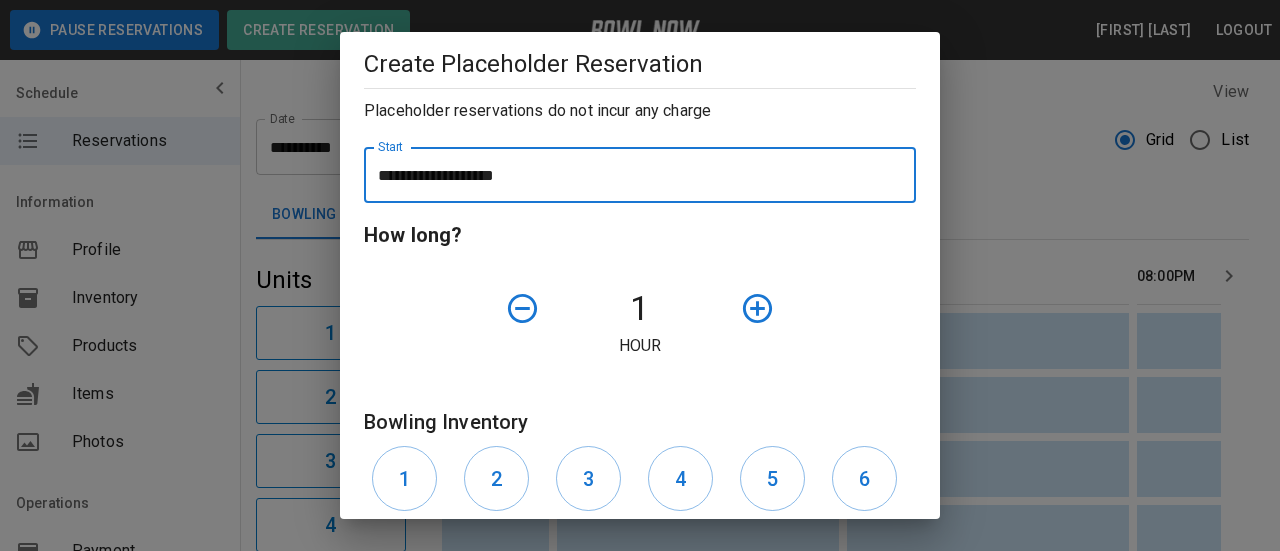 click 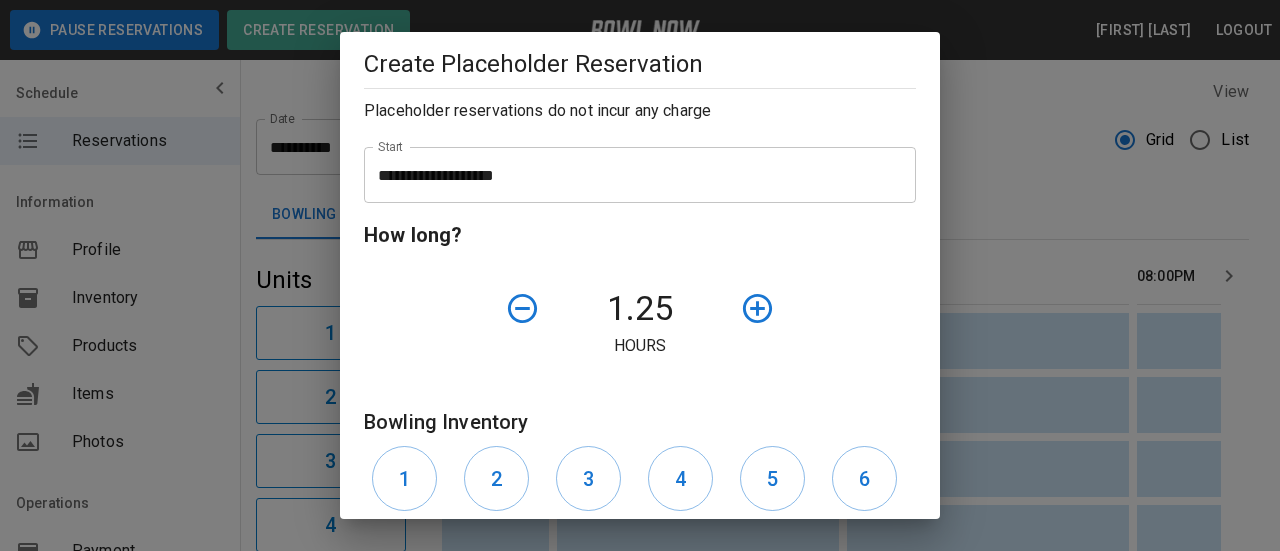 click 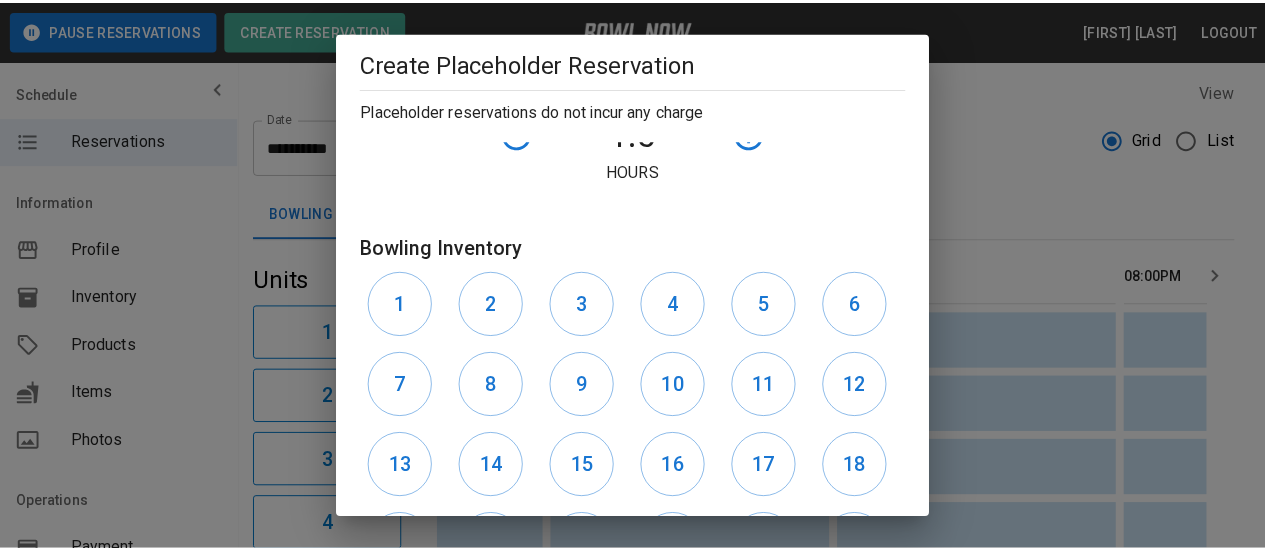 scroll, scrollTop: 661, scrollLeft: 0, axis: vertical 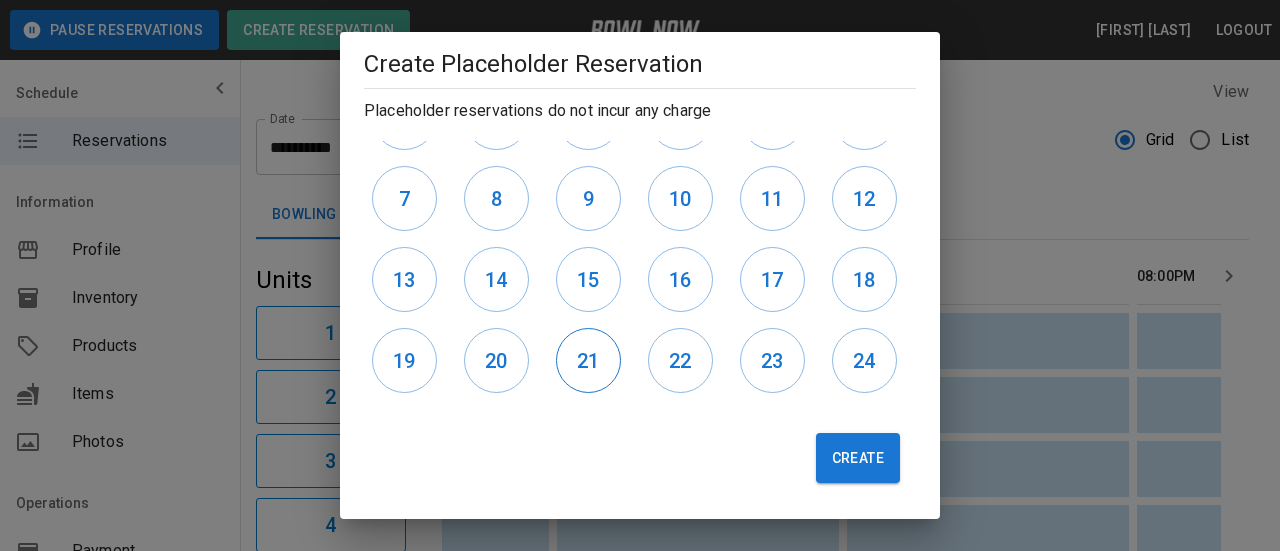 click on "21" at bounding box center [588, 361] 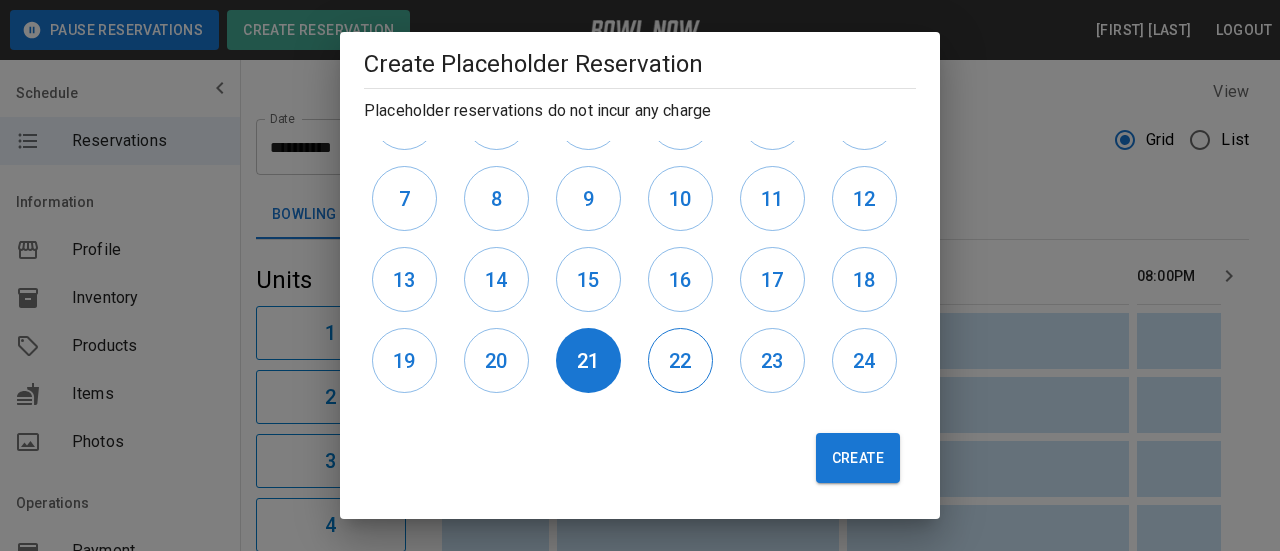 click on "22" at bounding box center [680, 361] 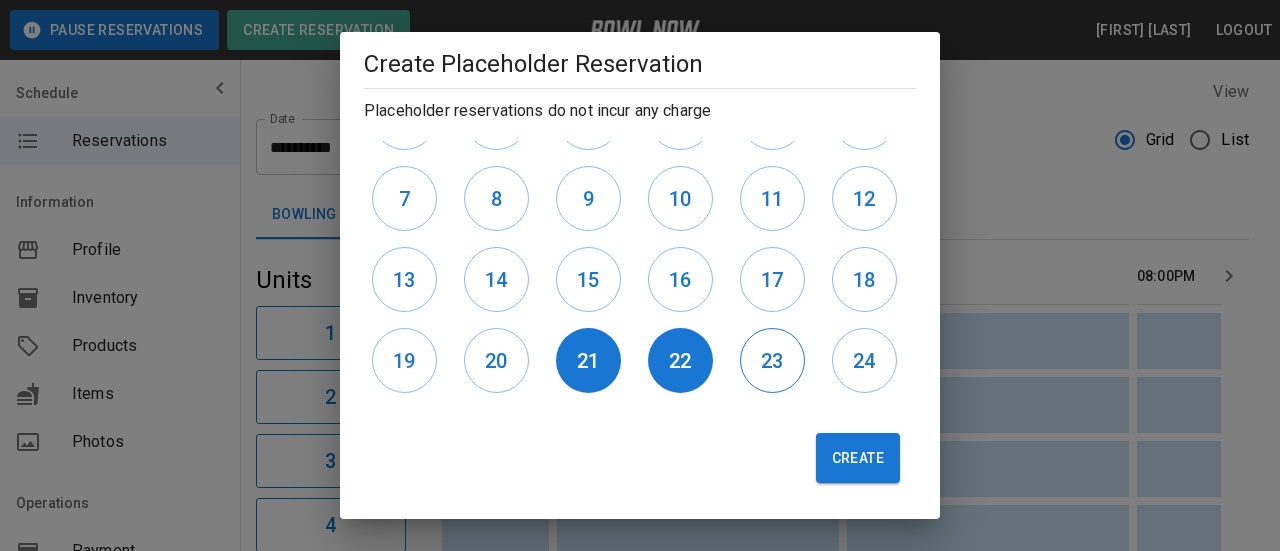 click on "23" at bounding box center (772, 361) 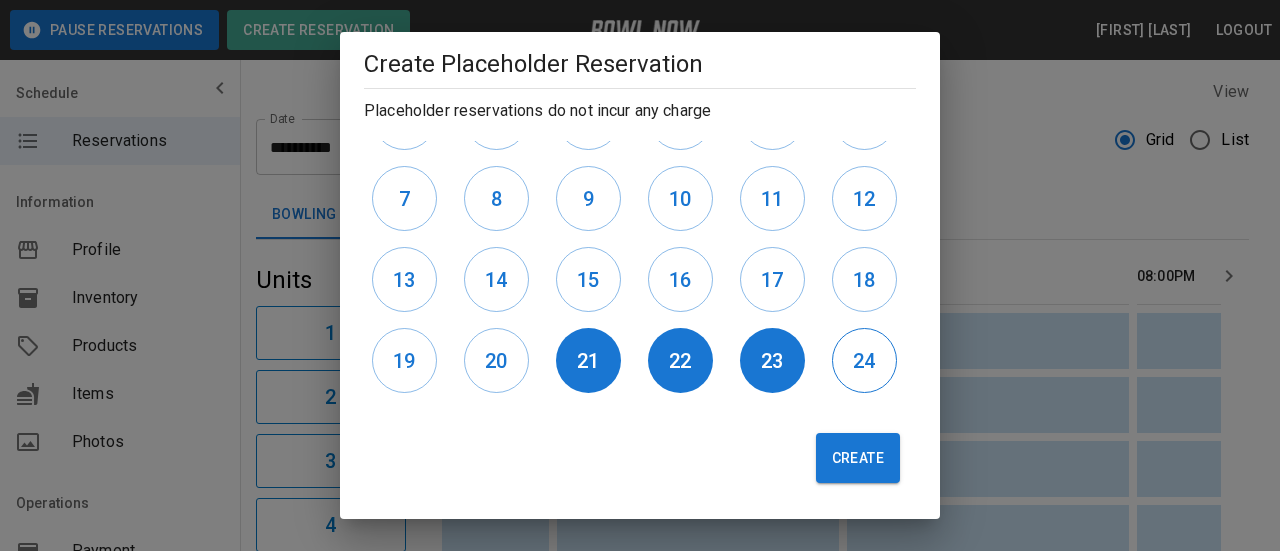 click on "24" at bounding box center [864, 361] 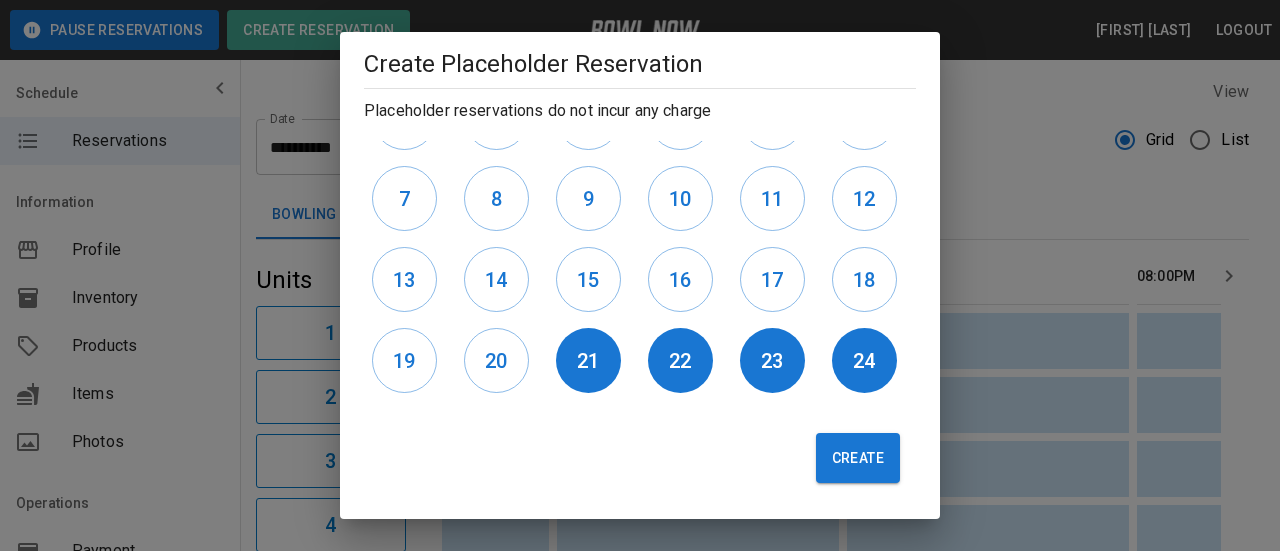 click on "Create" at bounding box center (858, 458) 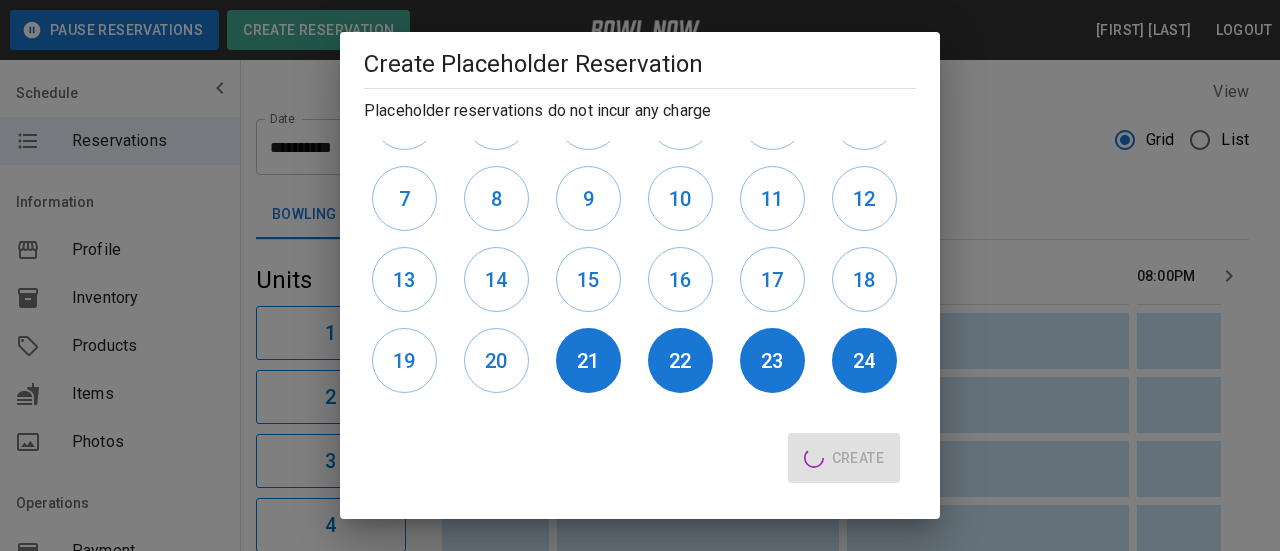 type 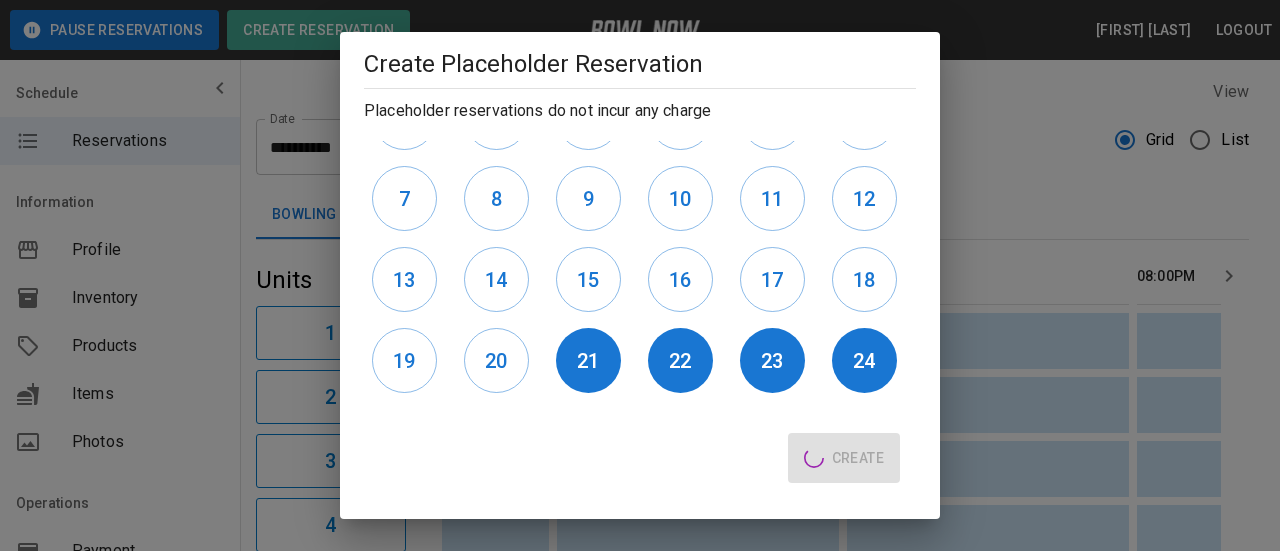 type 